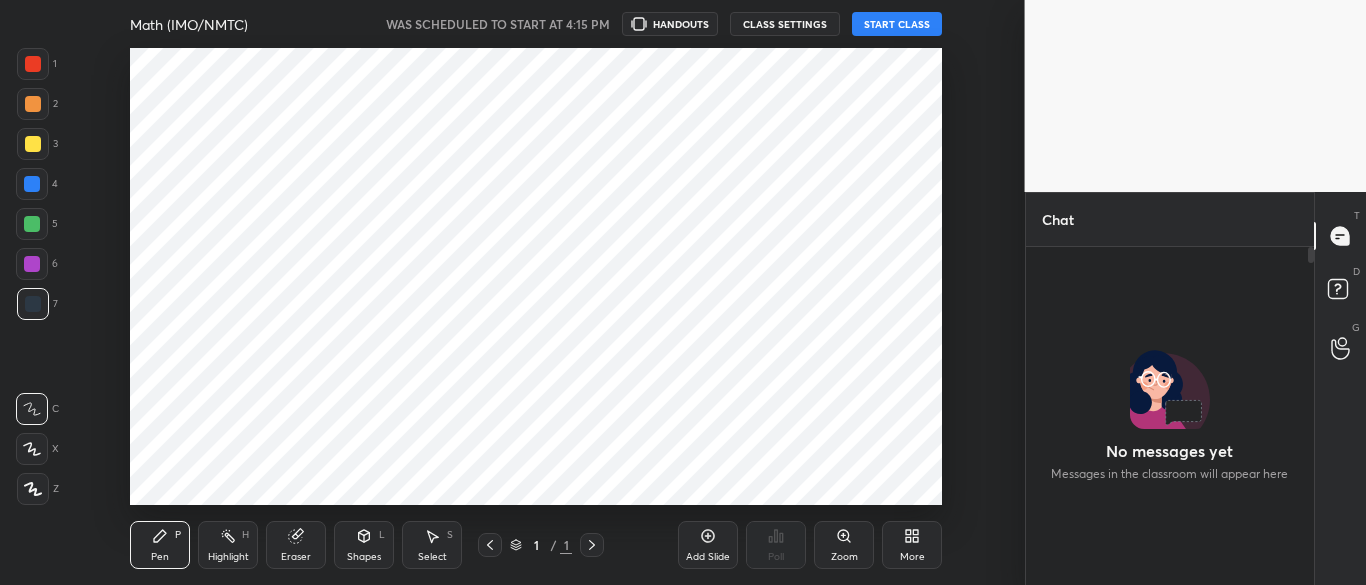 scroll, scrollTop: 0, scrollLeft: 0, axis: both 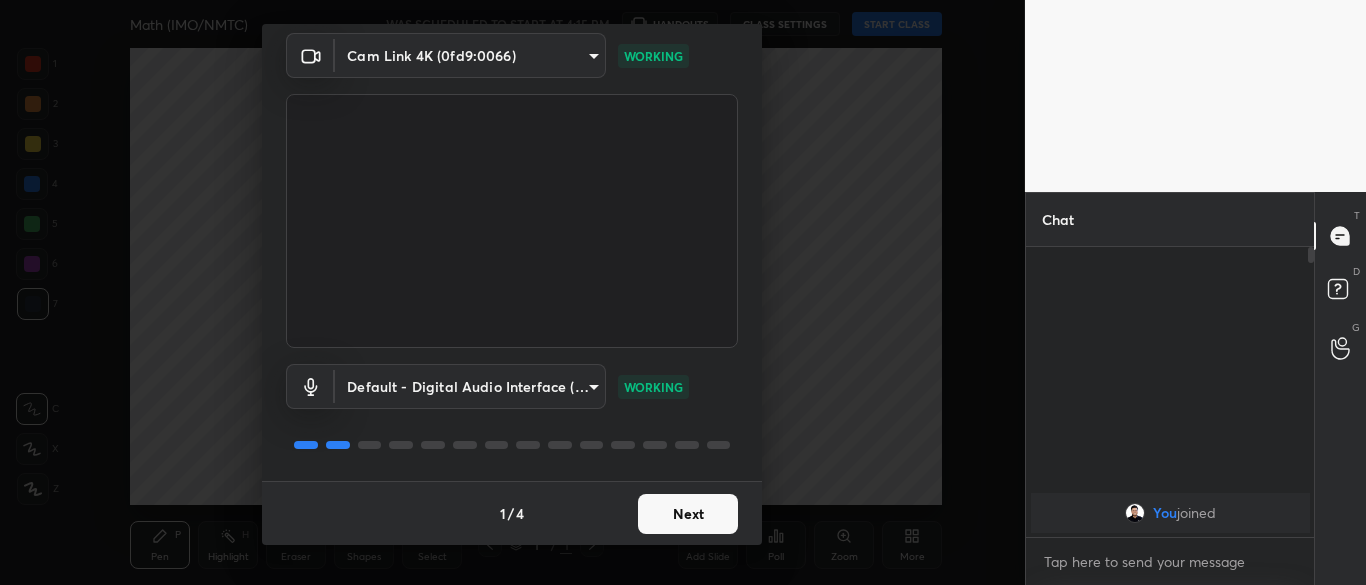 click on "Next" at bounding box center [688, 514] 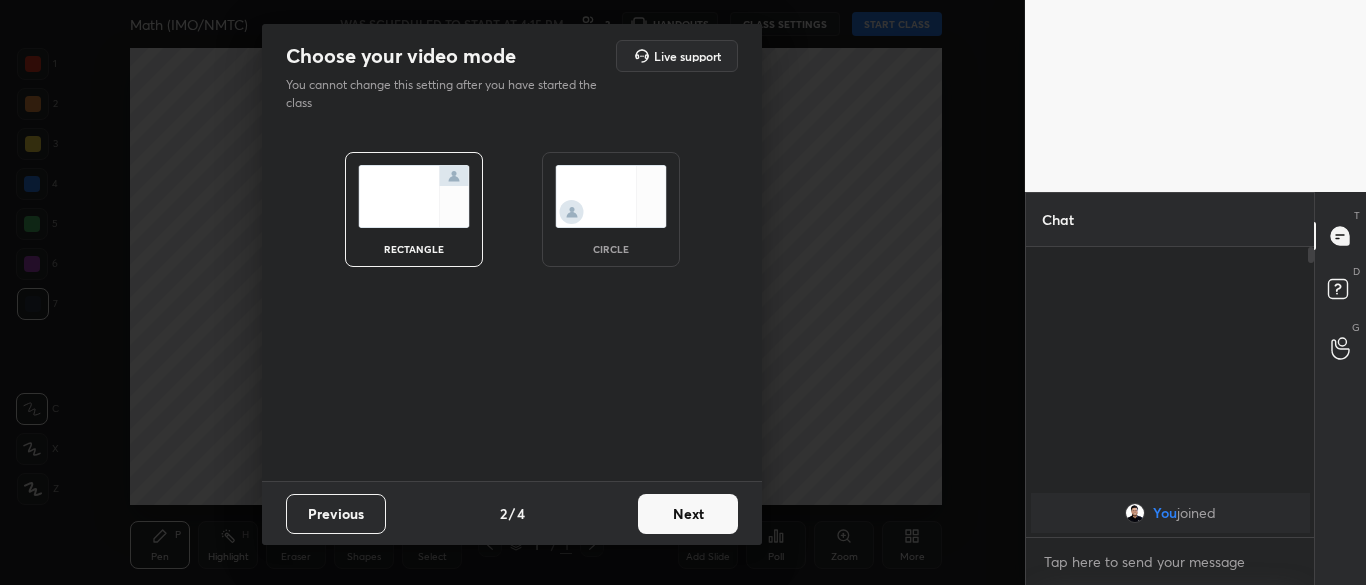 click on "Next" at bounding box center (688, 514) 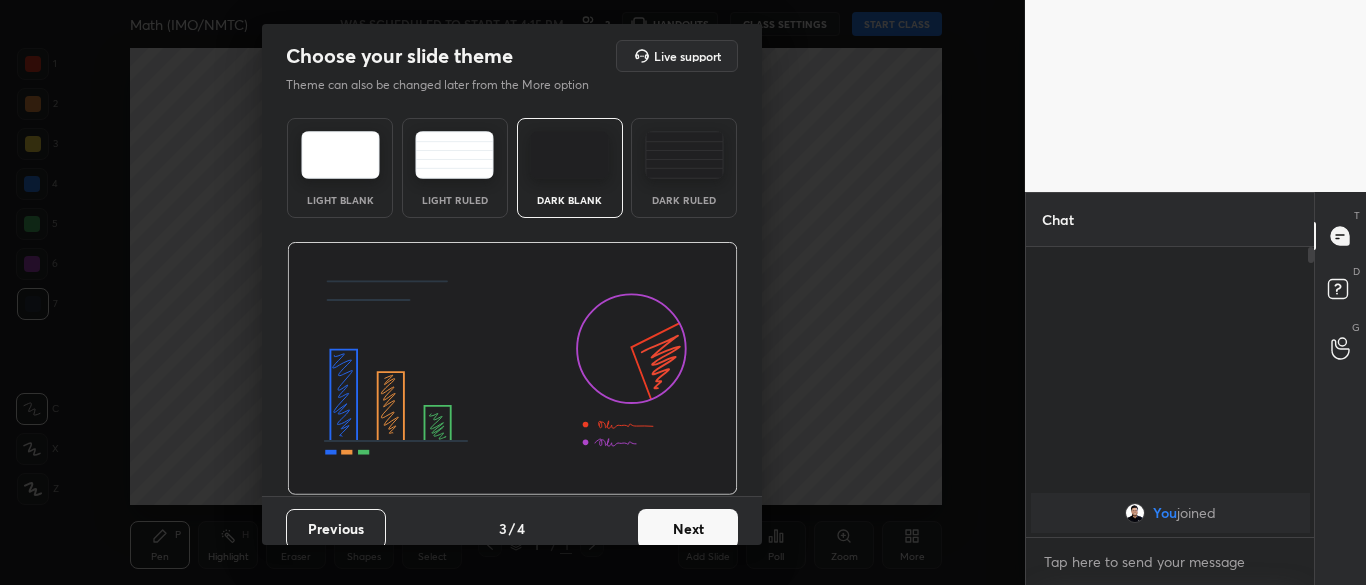 click at bounding box center [684, 155] 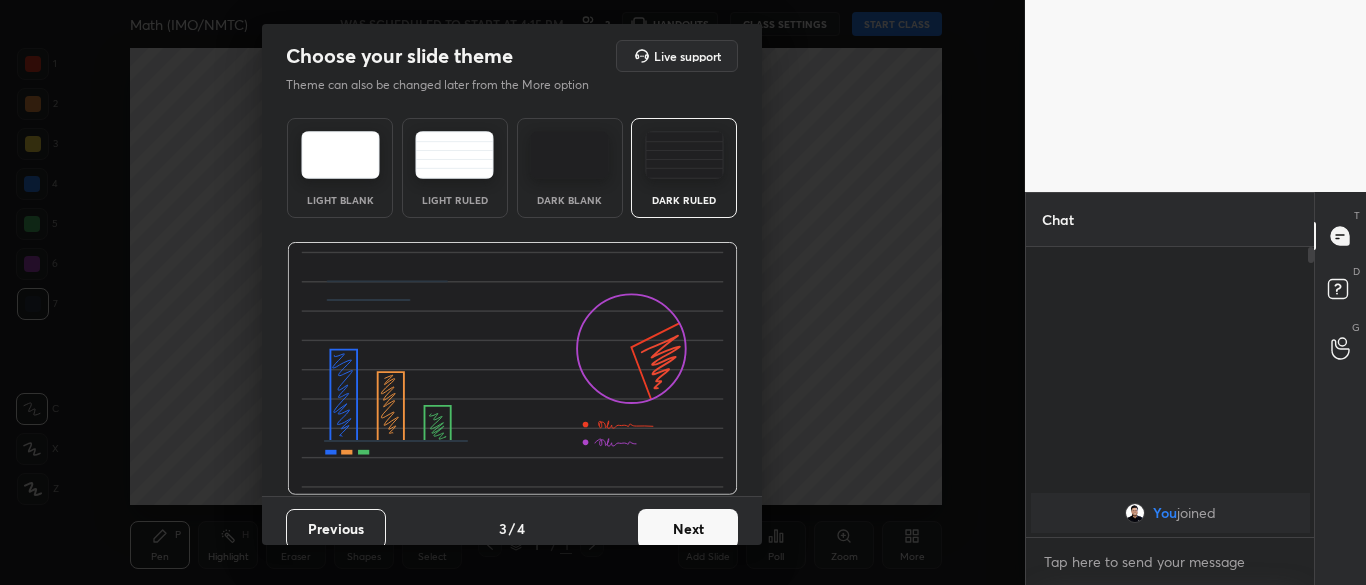 click at bounding box center (569, 155) 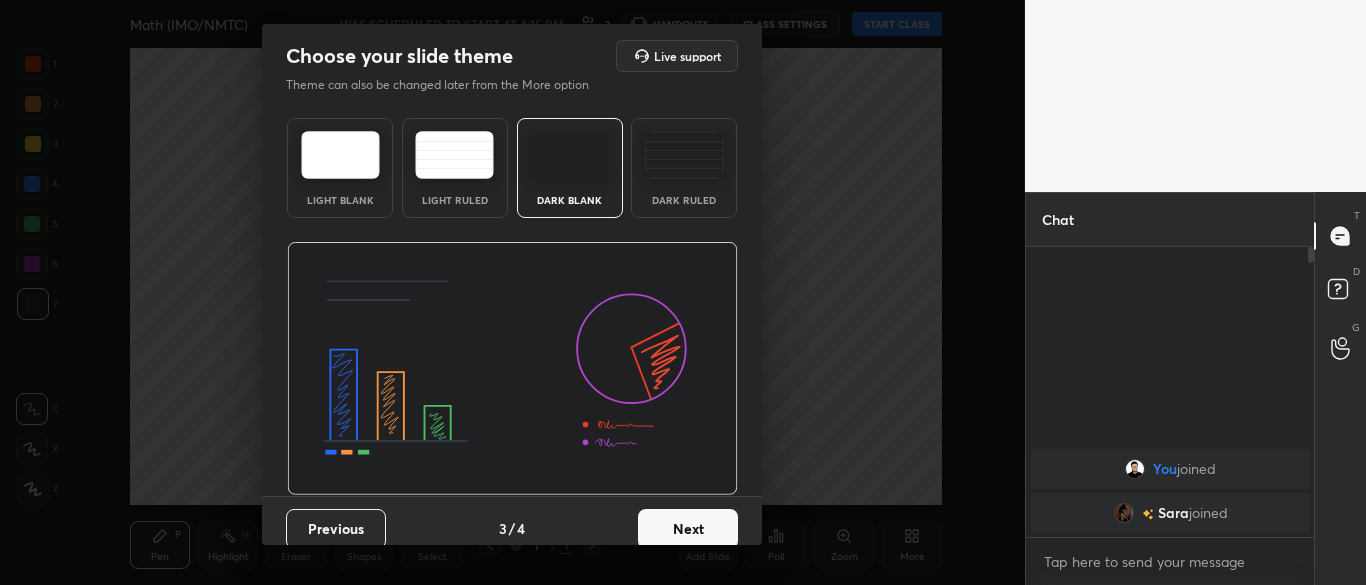 click on "Next" at bounding box center [688, 529] 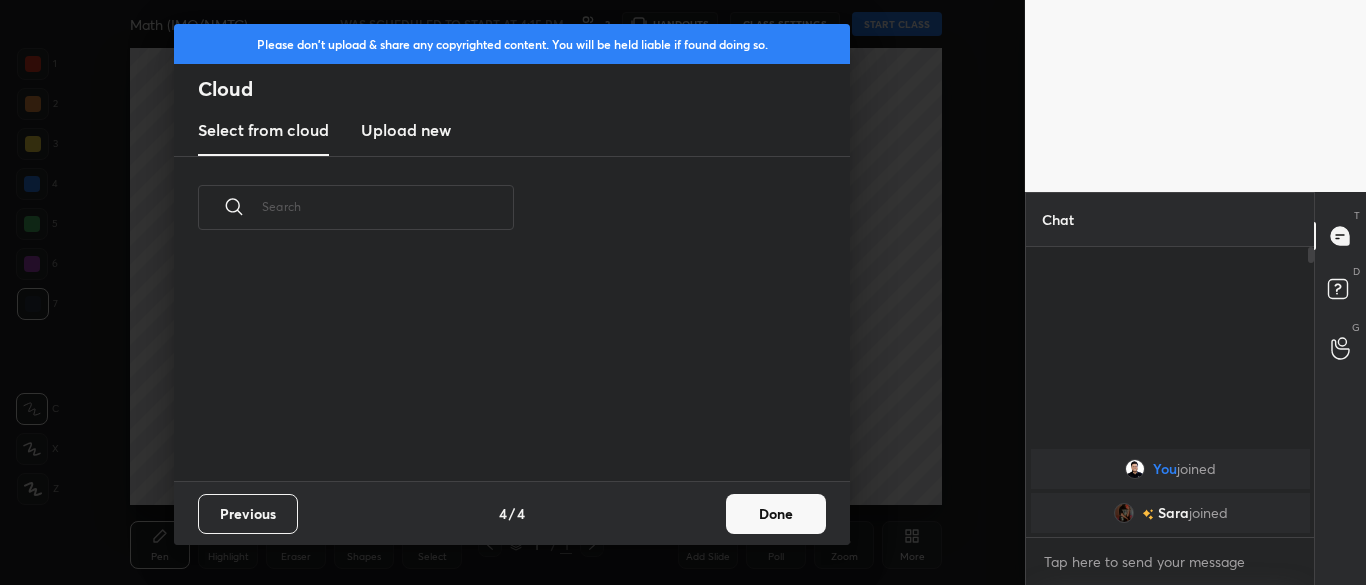 click on "Done" at bounding box center [776, 514] 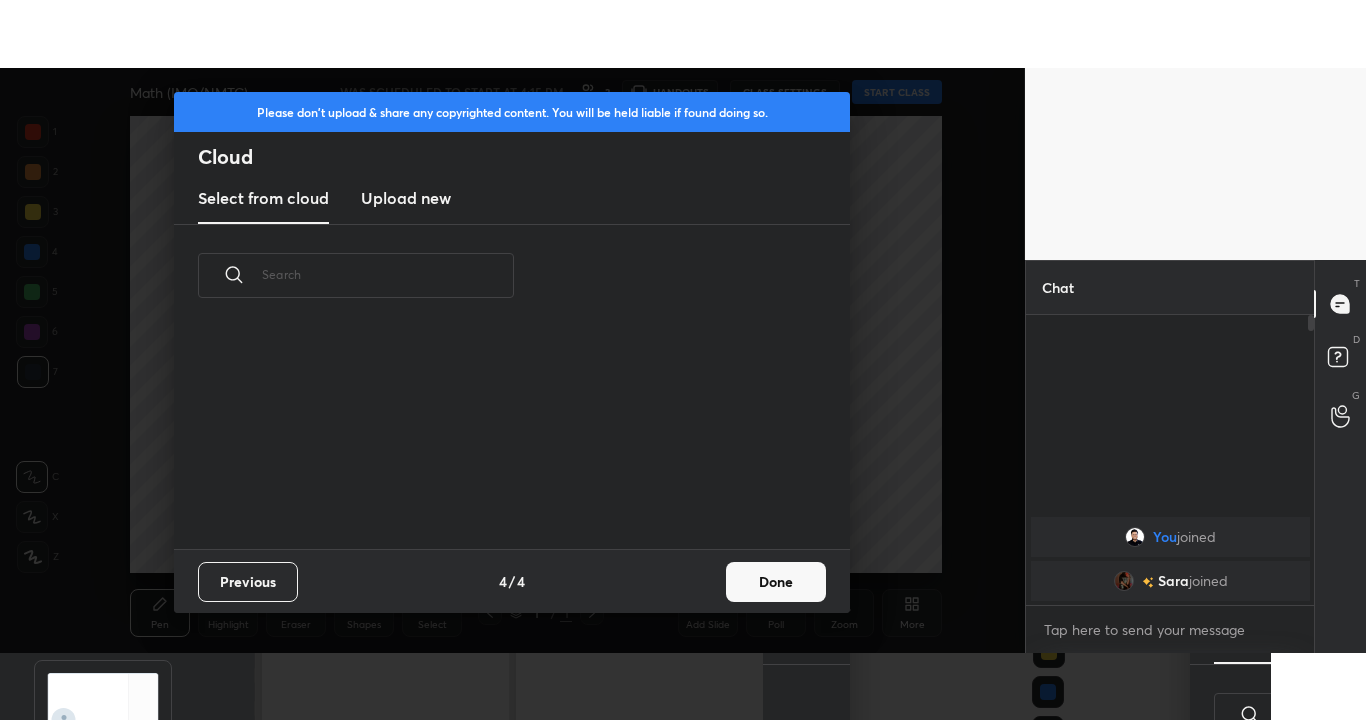 scroll, scrollTop: 222, scrollLeft: 642, axis: both 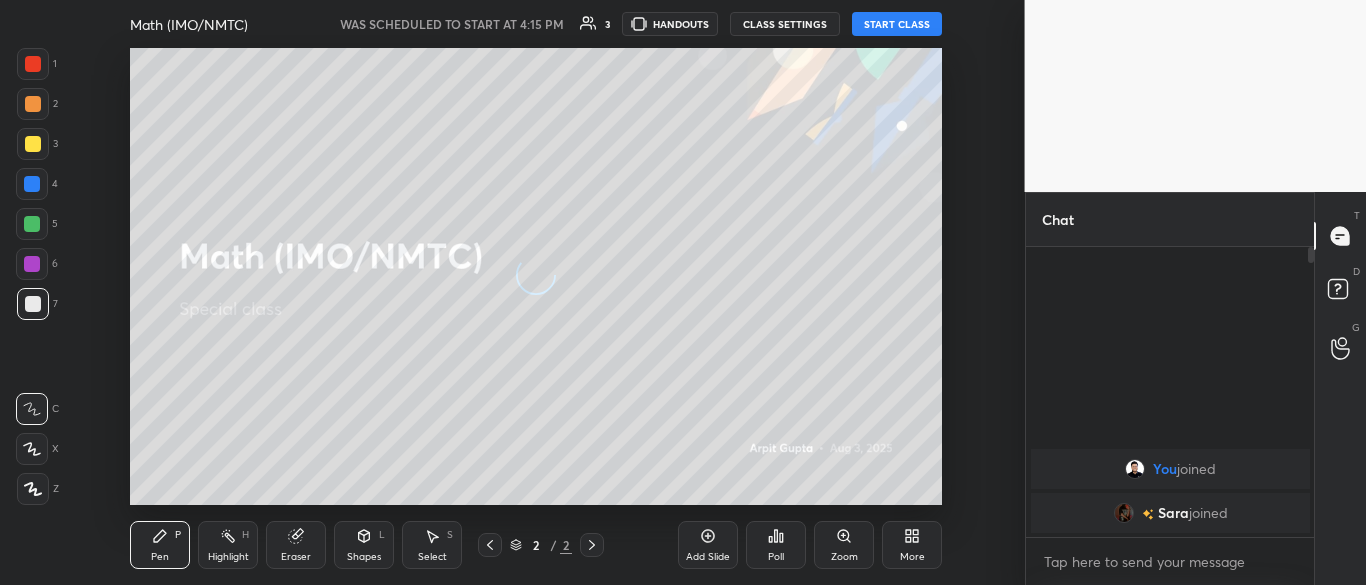 click on "Eraser" at bounding box center [296, 545] 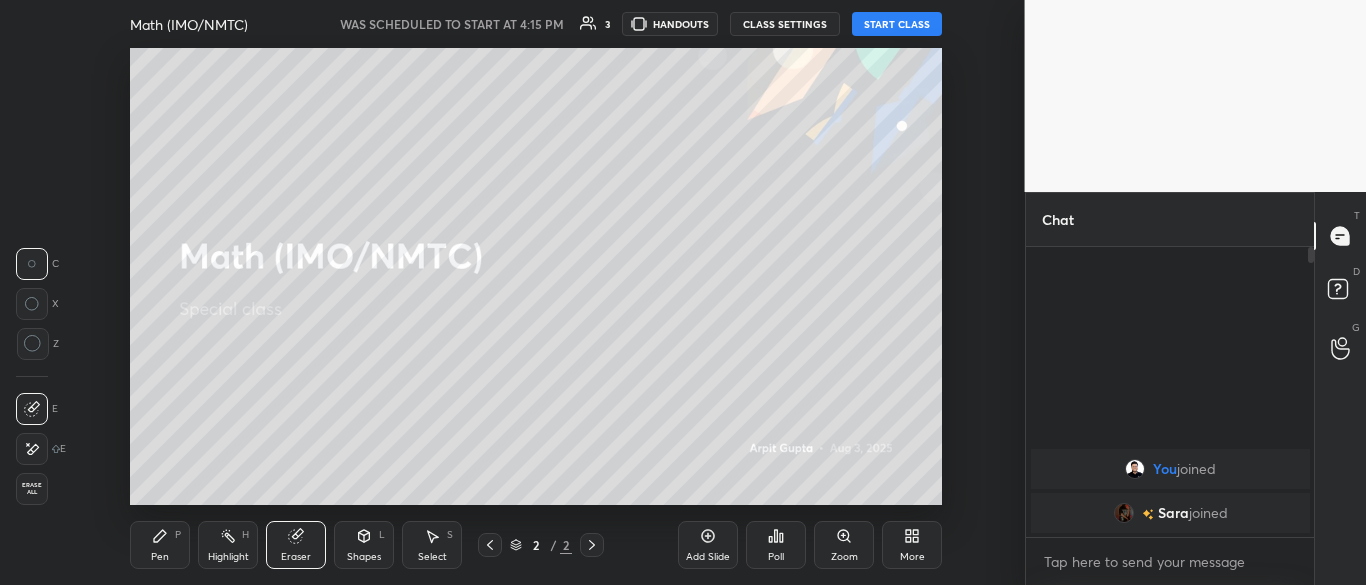 click on "Pen P" at bounding box center (160, 545) 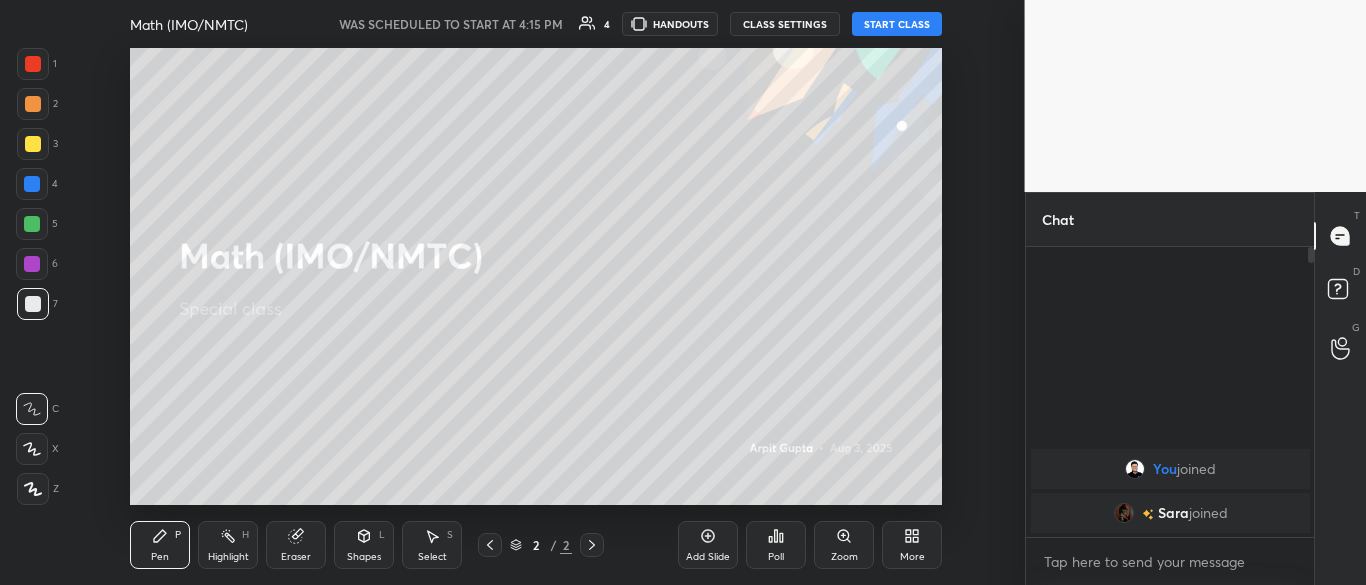 click on "START CLASS" at bounding box center (897, 24) 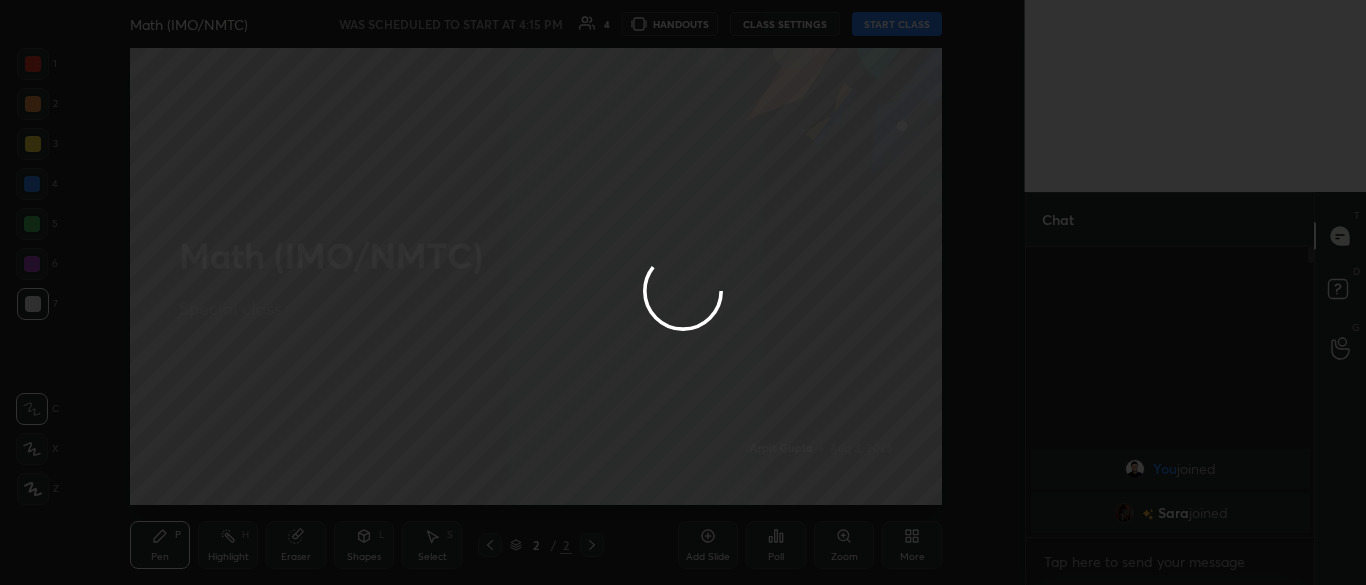 click at bounding box center [683, 292] 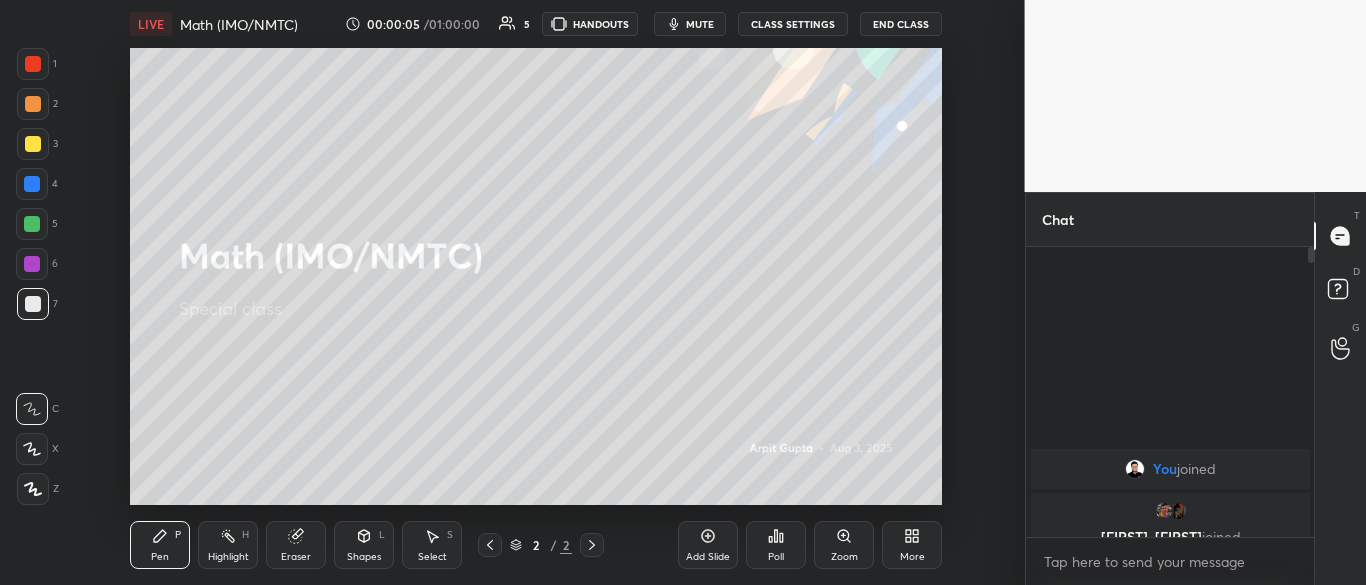 click on "More" at bounding box center (912, 545) 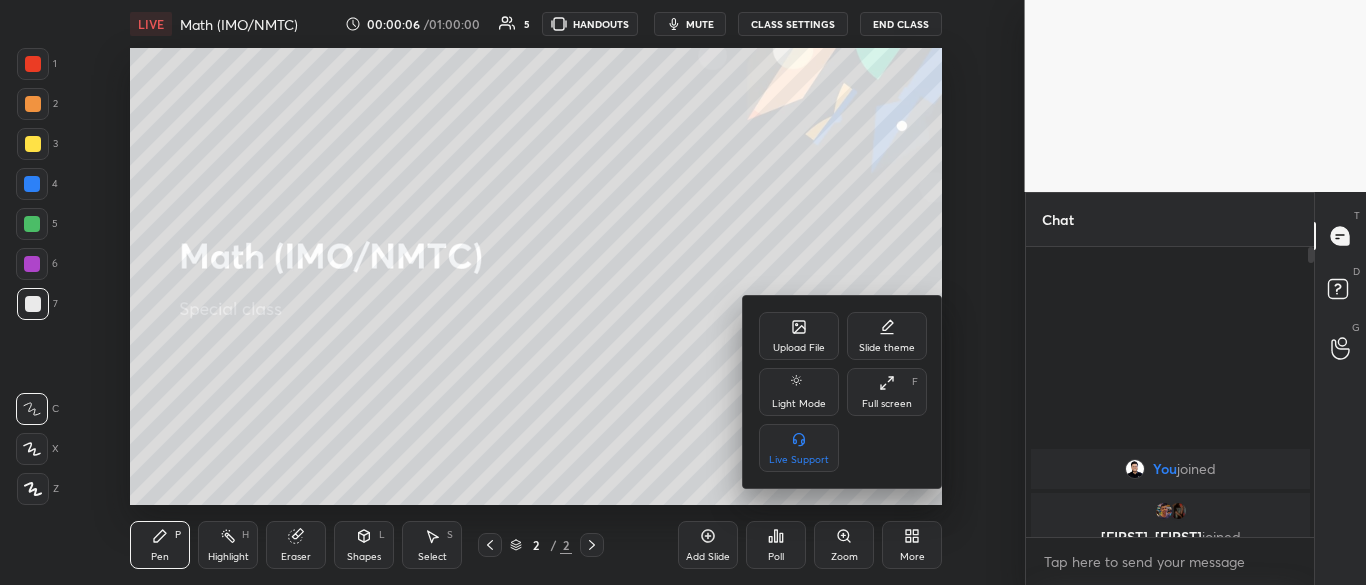 click on "Full screen" at bounding box center (887, 404) 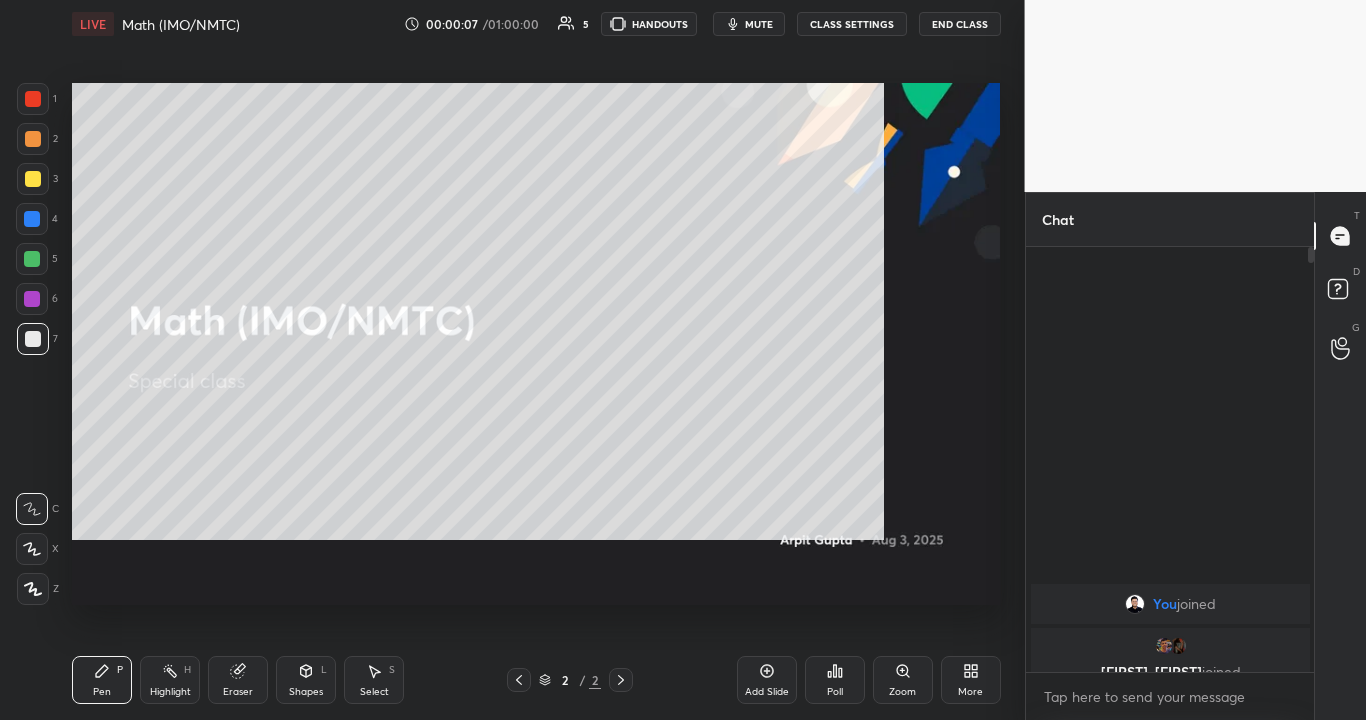 scroll, scrollTop: 99408, scrollLeft: 99055, axis: both 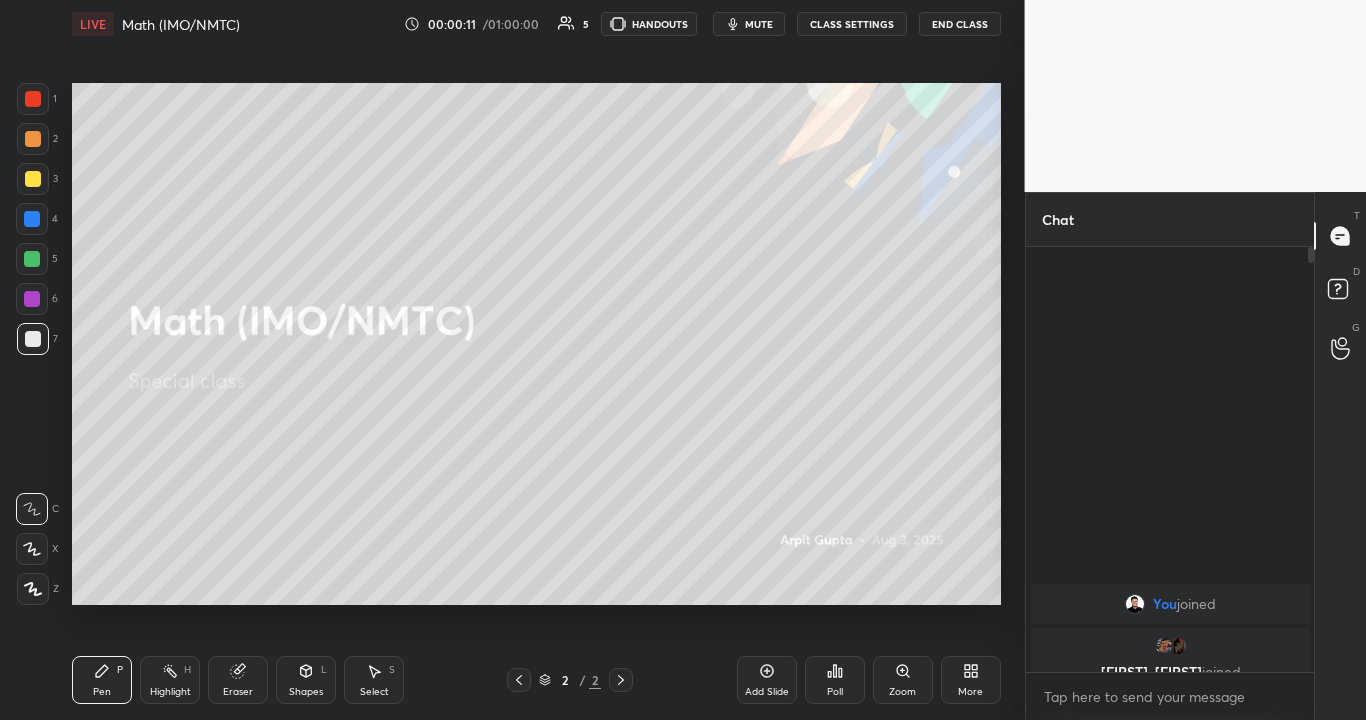 click 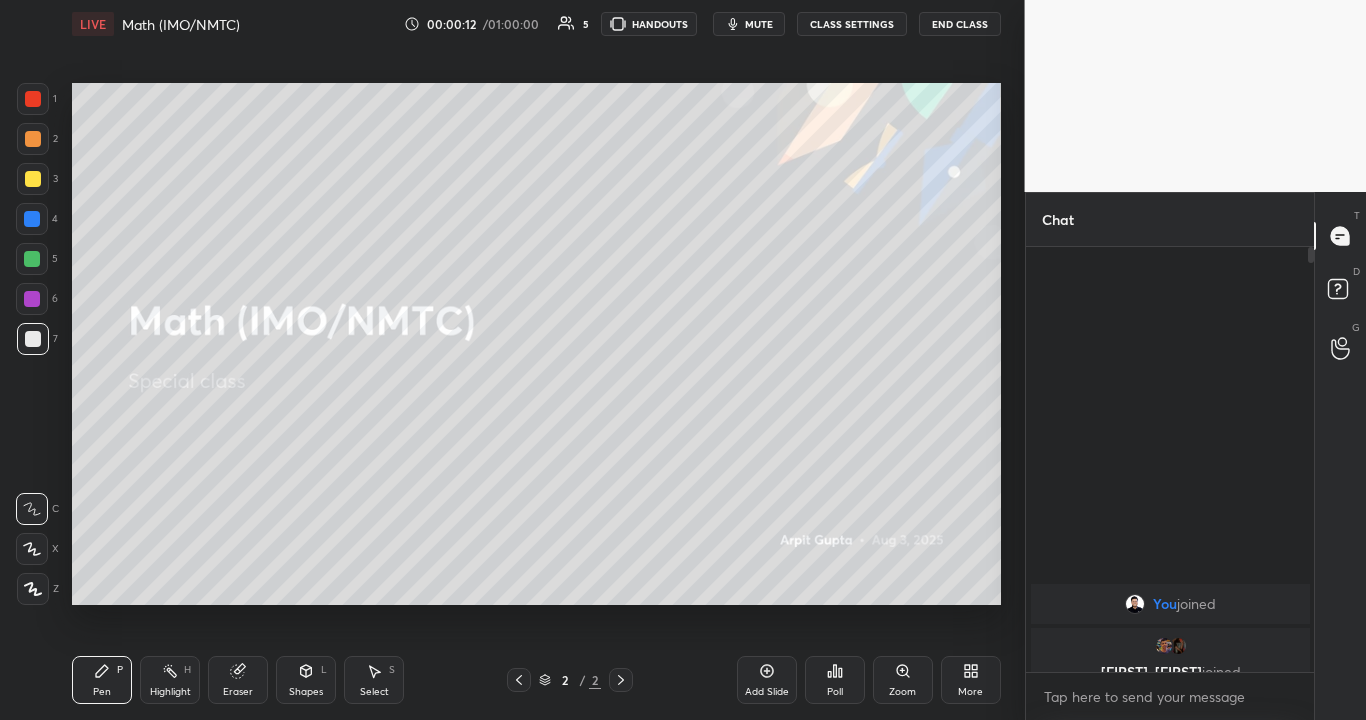 click at bounding box center (33, 589) 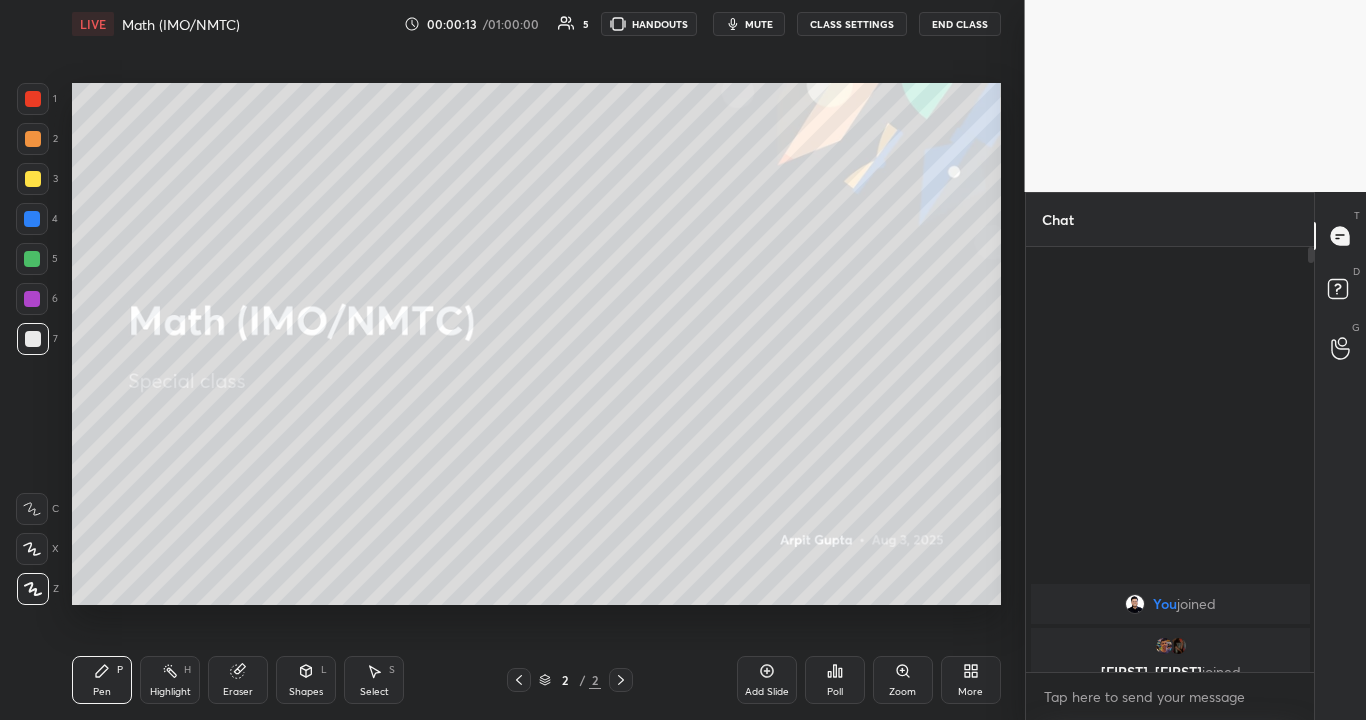 click at bounding box center [33, 339] 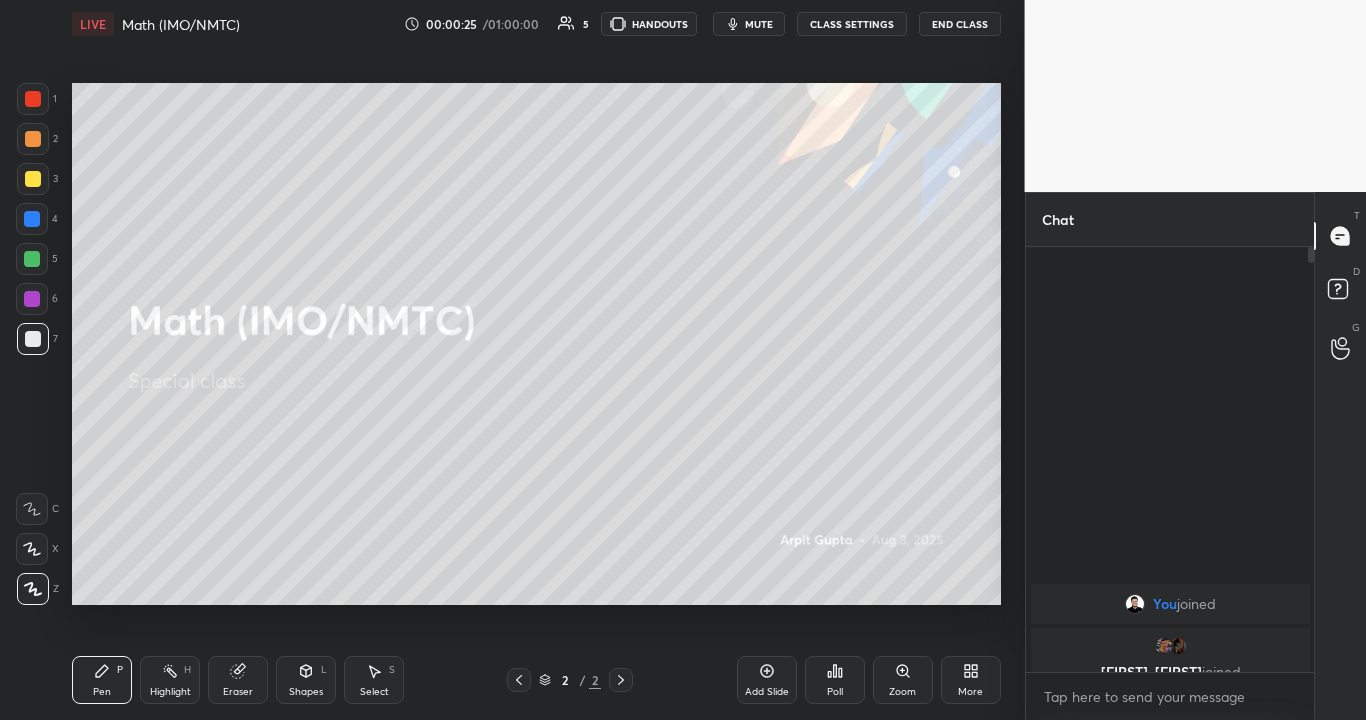 click at bounding box center [33, 339] 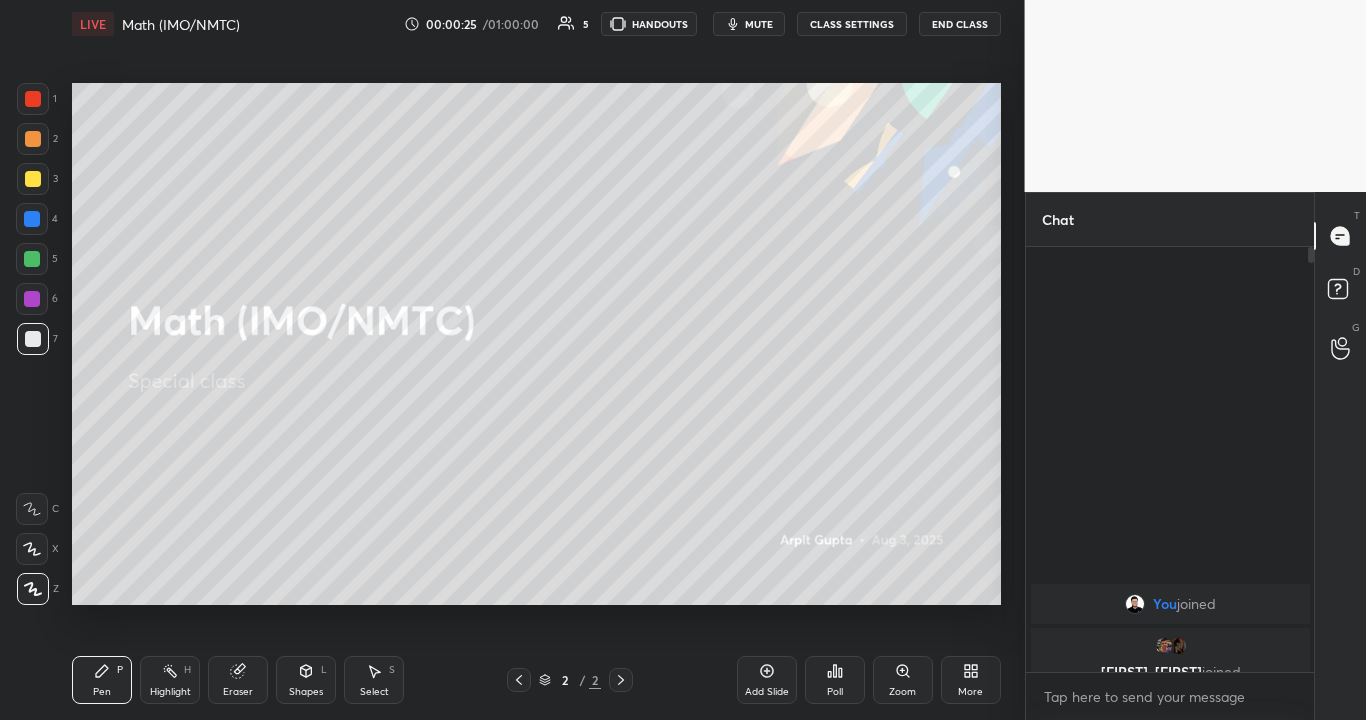 click at bounding box center (33, 339) 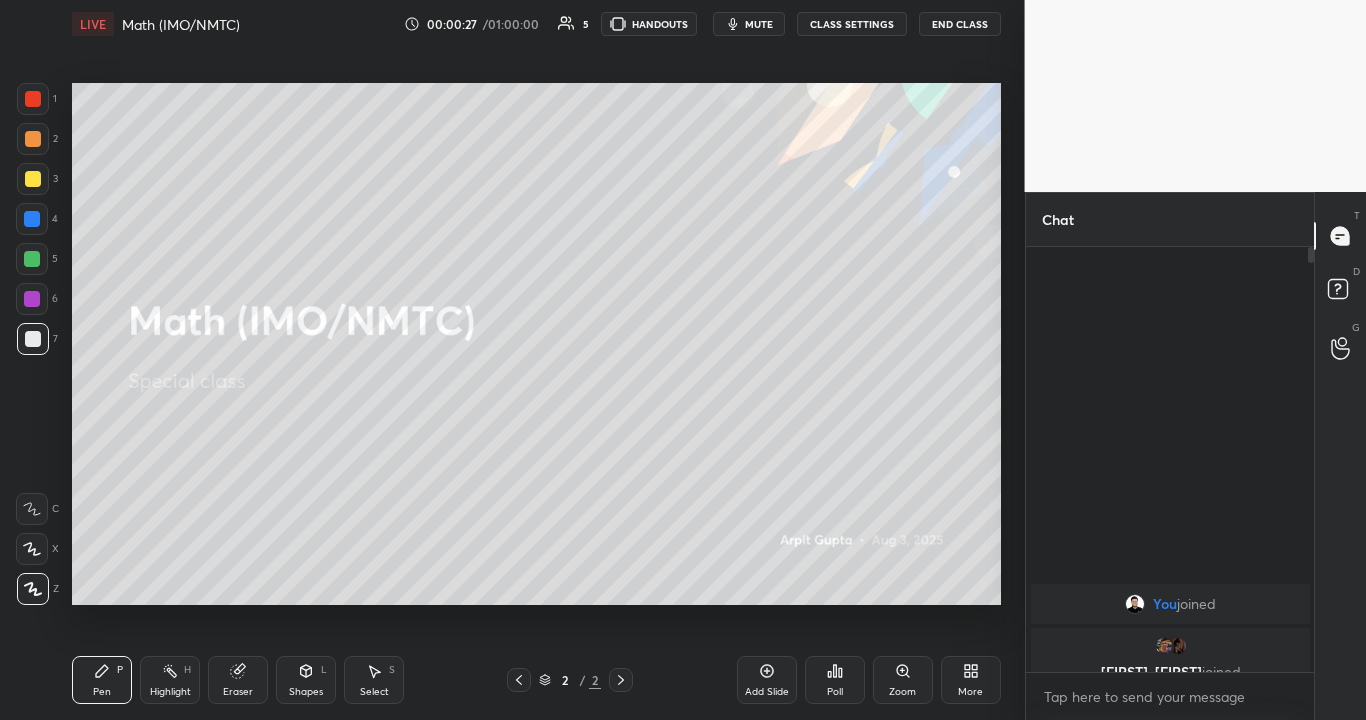 click on "Add Slide" at bounding box center (767, 692) 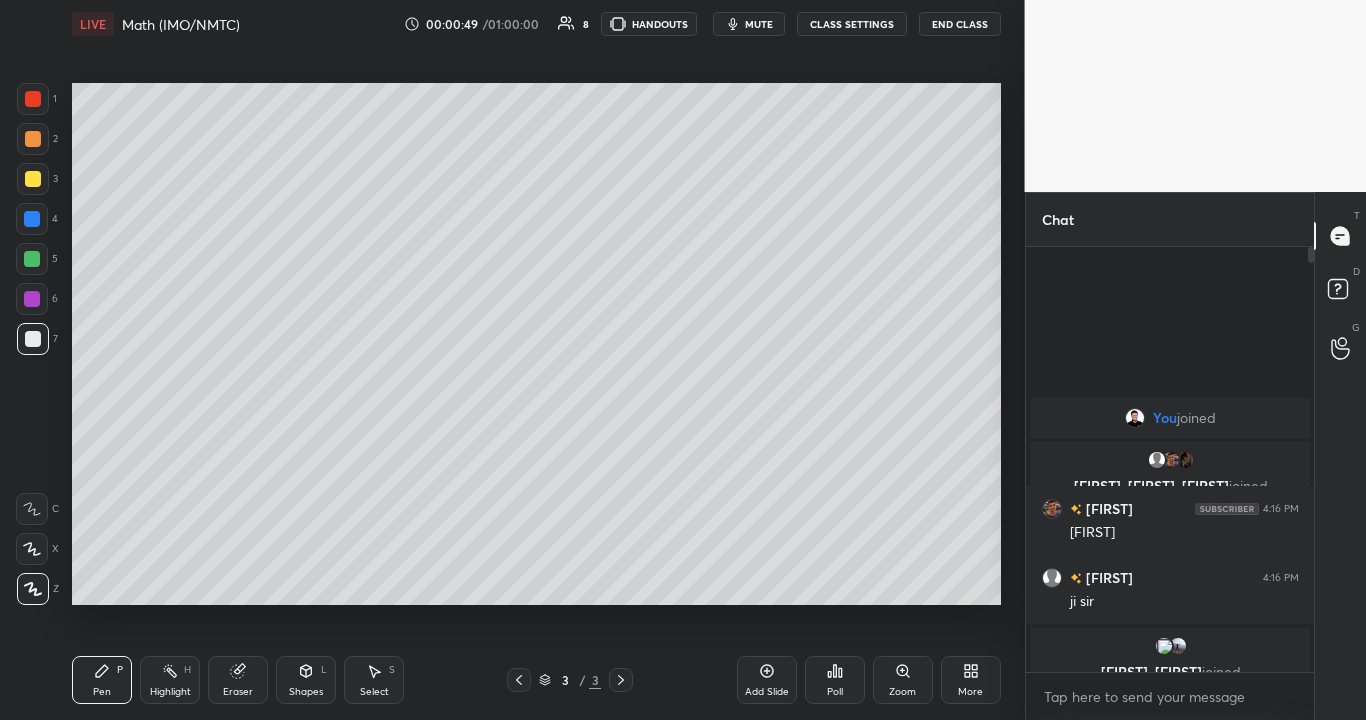click at bounding box center [33, 339] 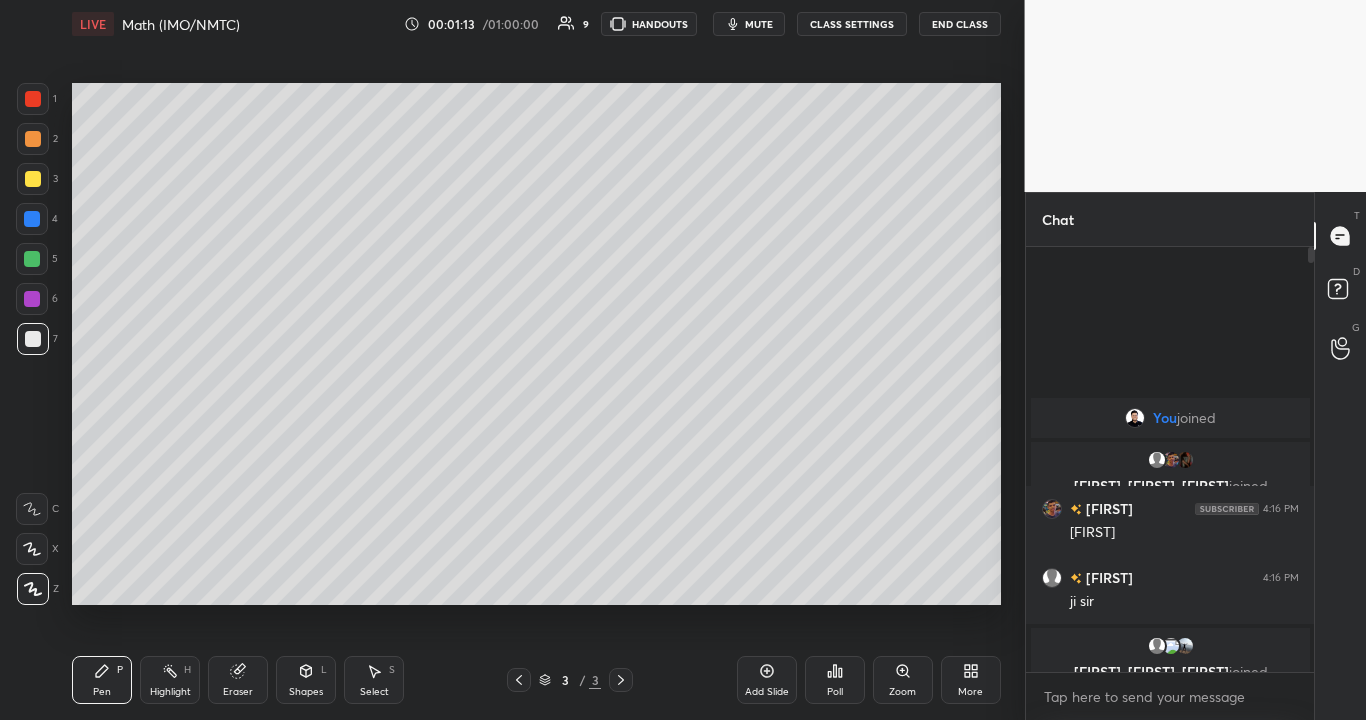 click at bounding box center [32, 259] 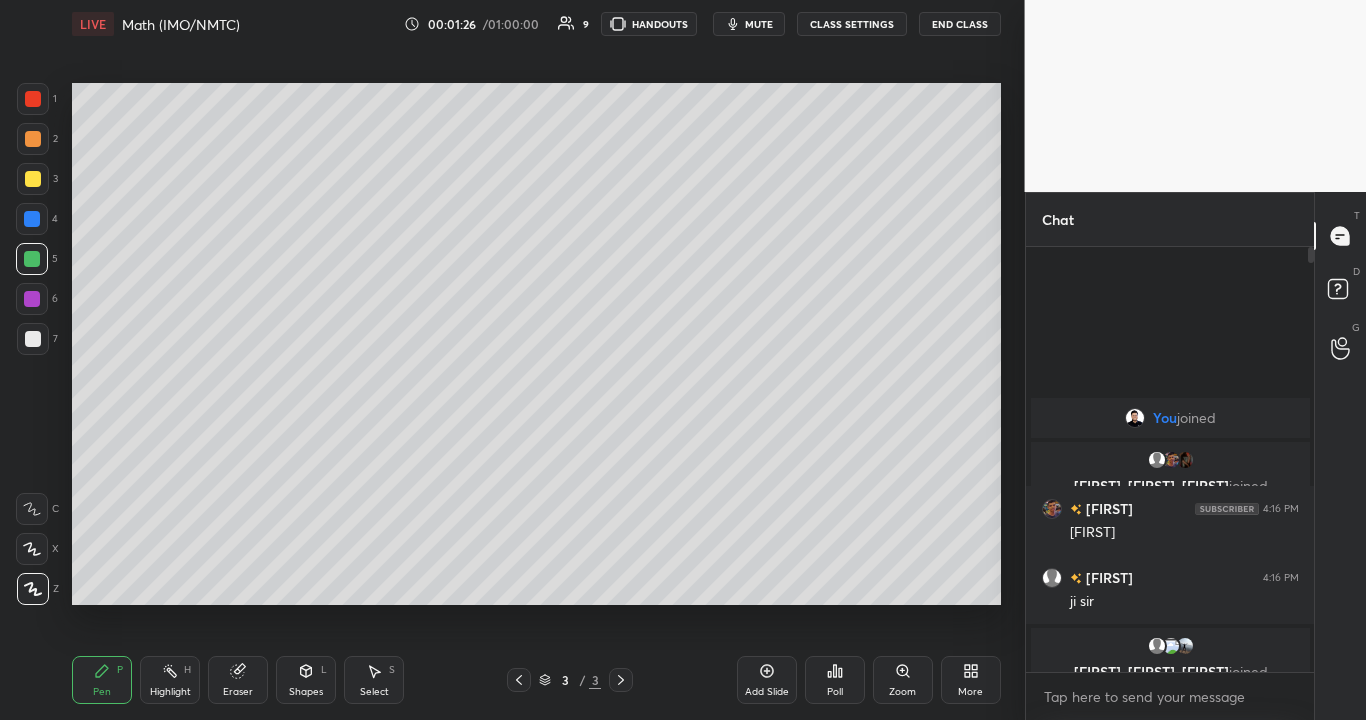 click at bounding box center (33, 179) 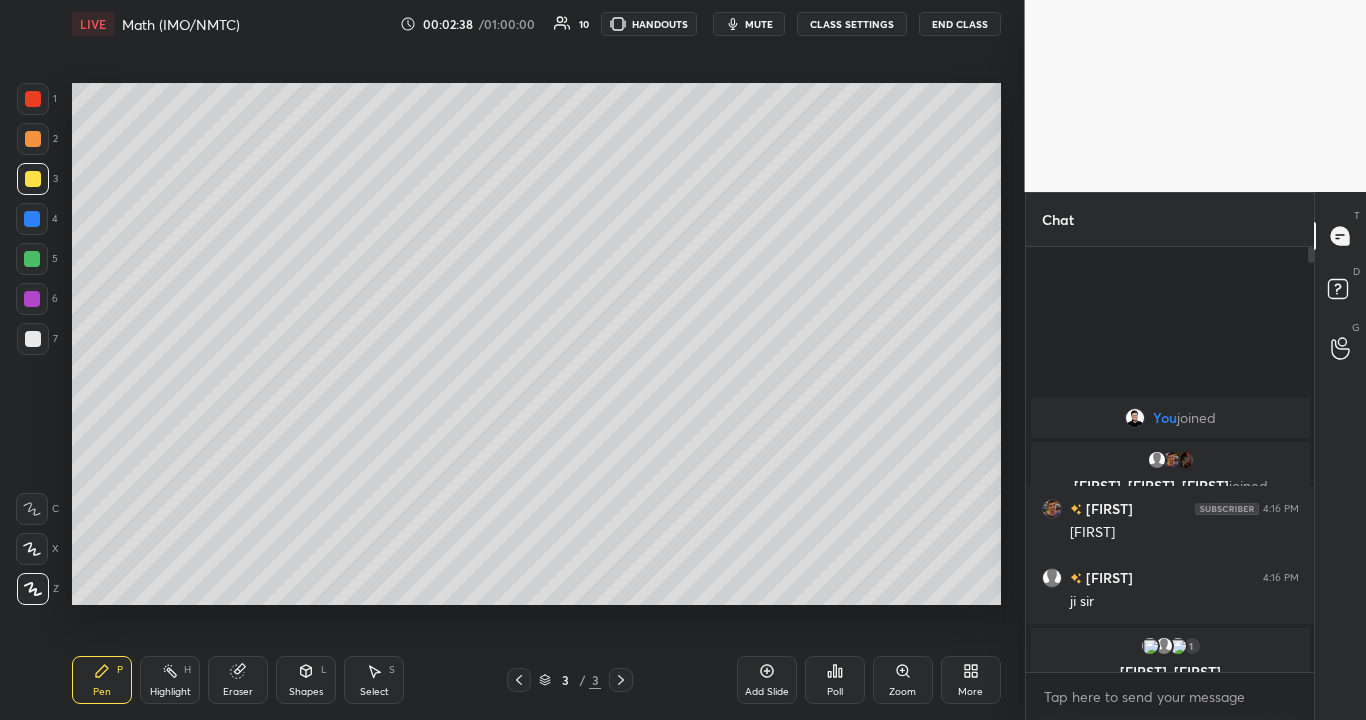 click at bounding box center (32, 259) 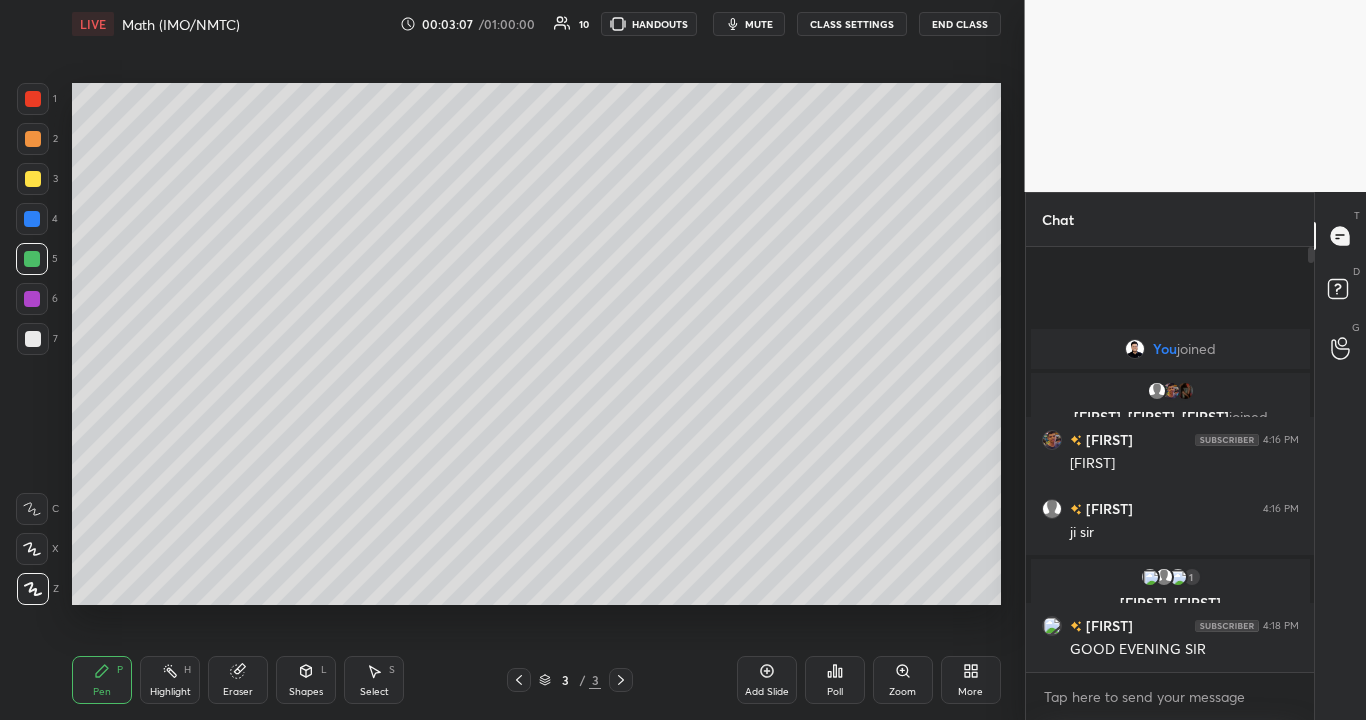 click 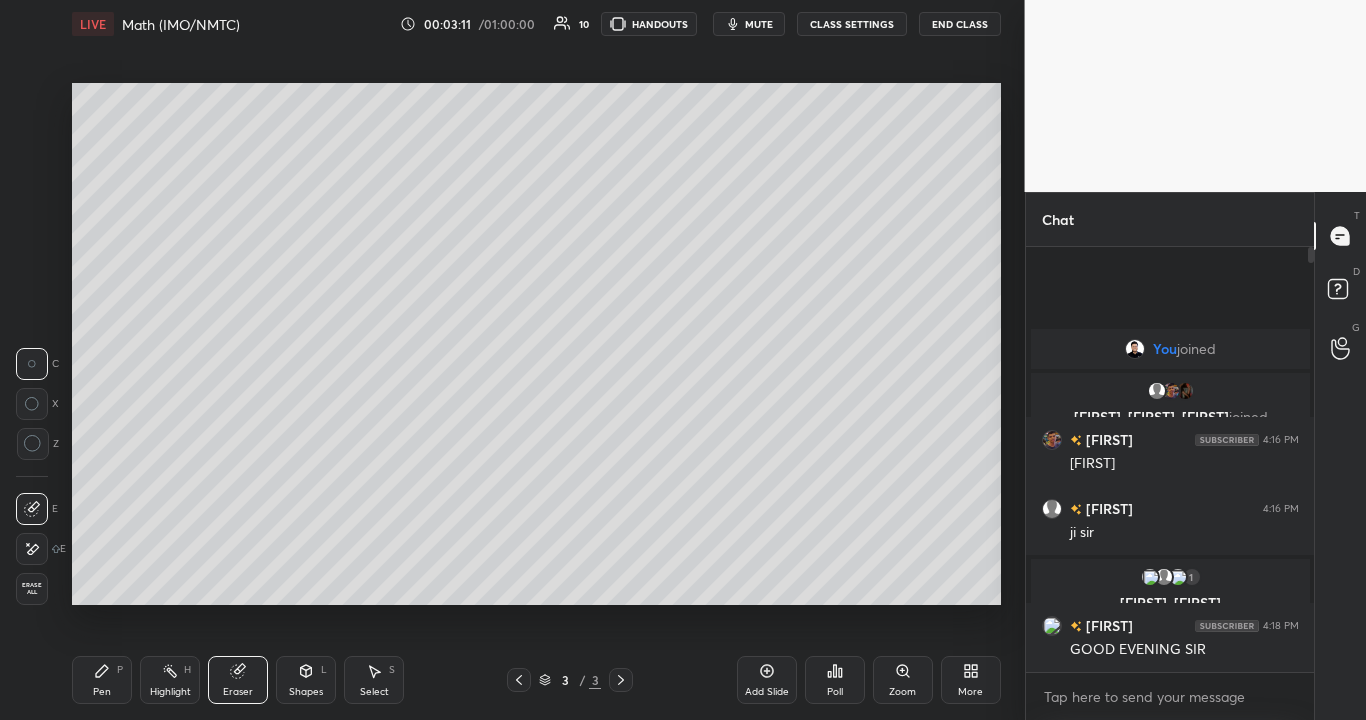 click on "Pen P" at bounding box center (102, 680) 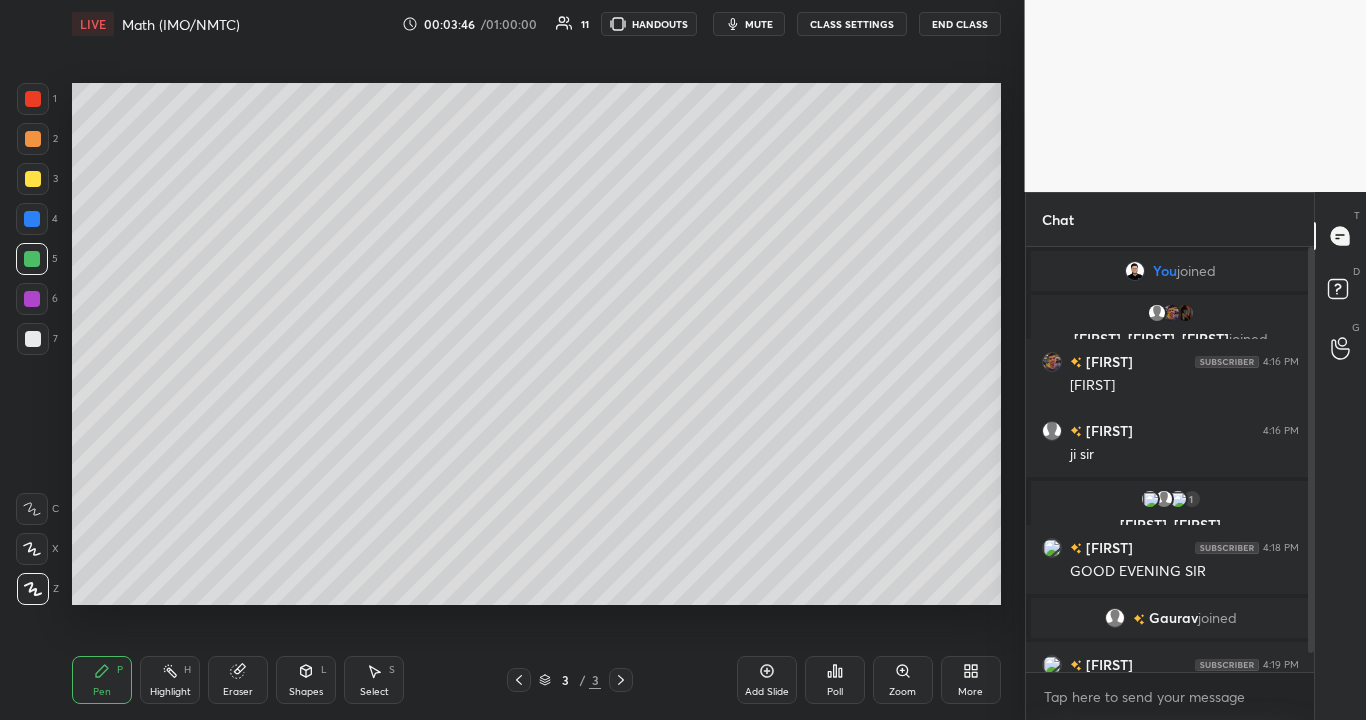 click on "Setting up your live class Poll for   secs No correct answer Start poll" at bounding box center [536, 344] 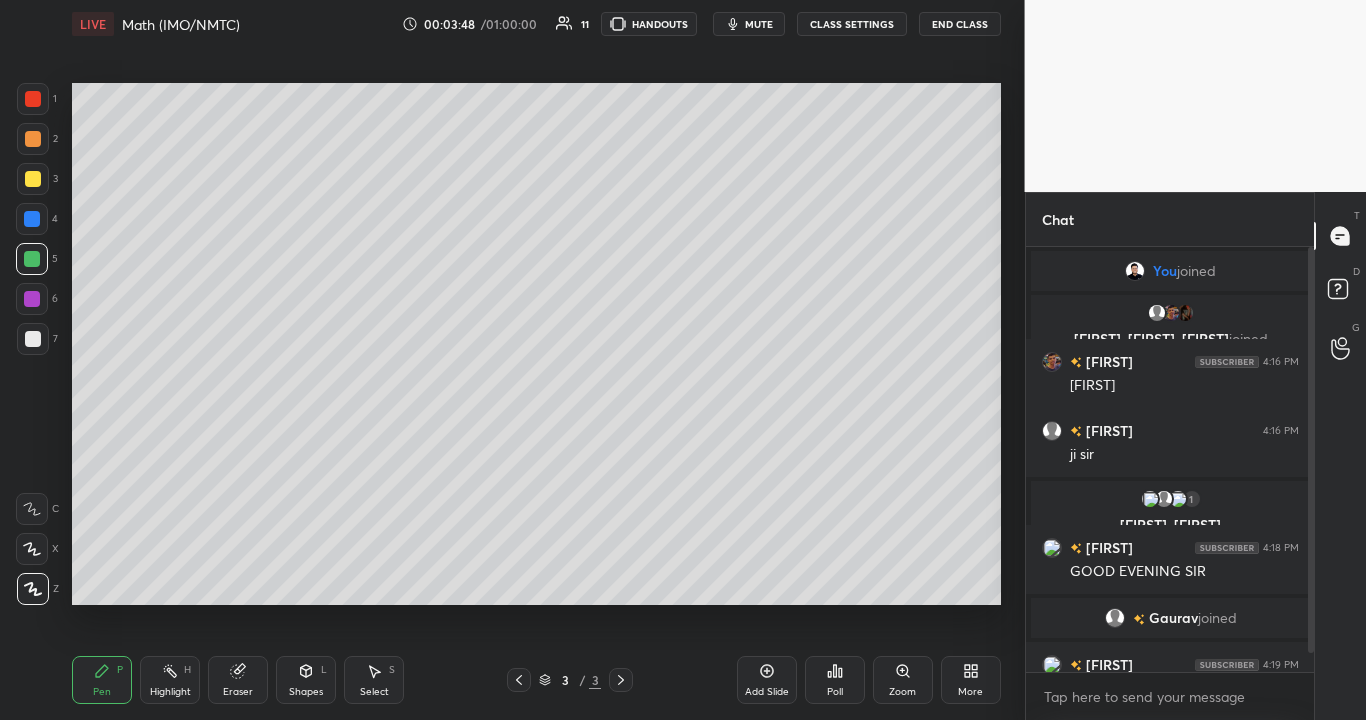 click on "Eraser" at bounding box center [238, 680] 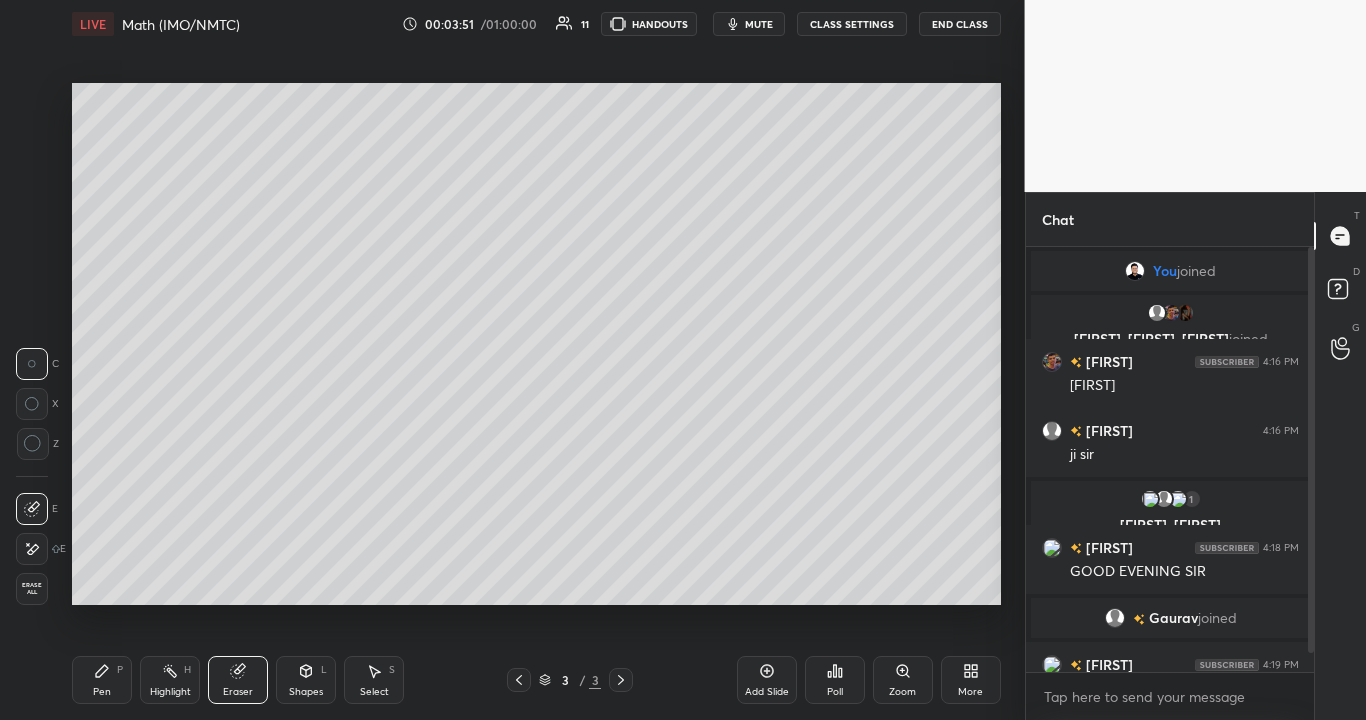 click on "Pen P" at bounding box center (102, 680) 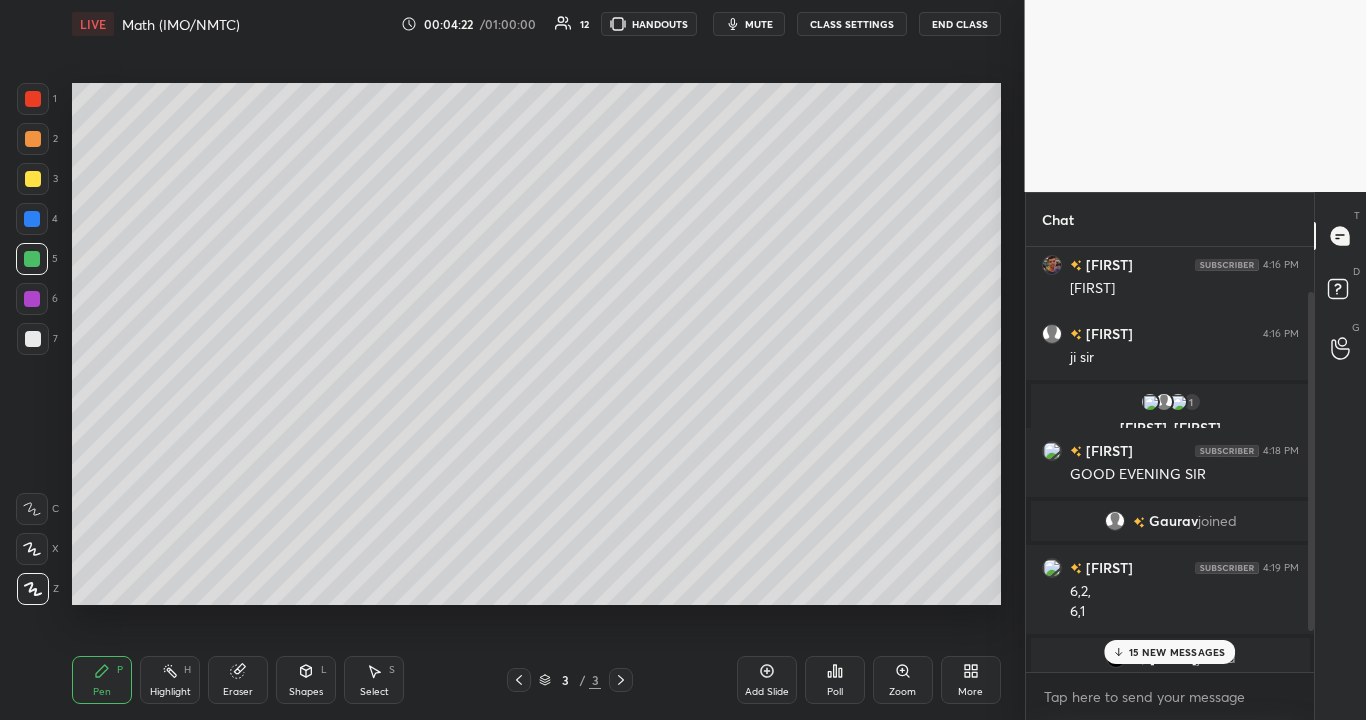 scroll, scrollTop: 107, scrollLeft: 0, axis: vertical 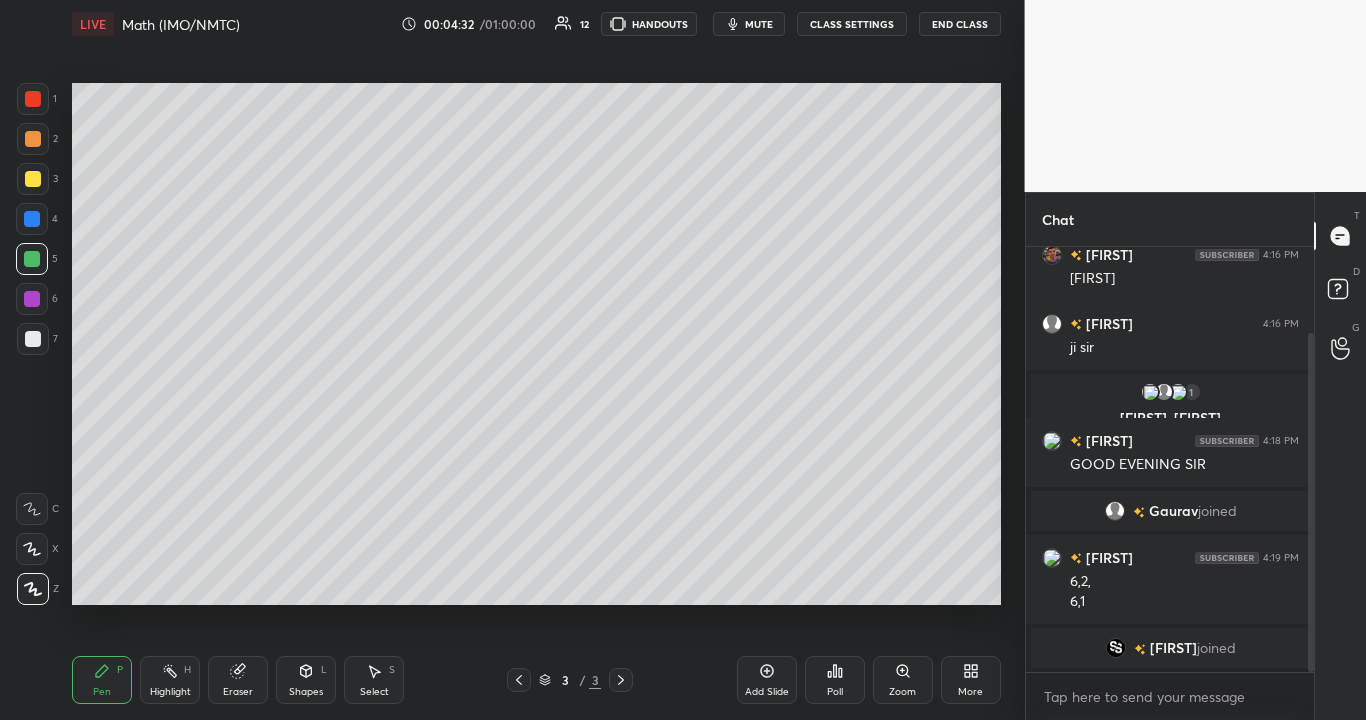 click at bounding box center (32, 219) 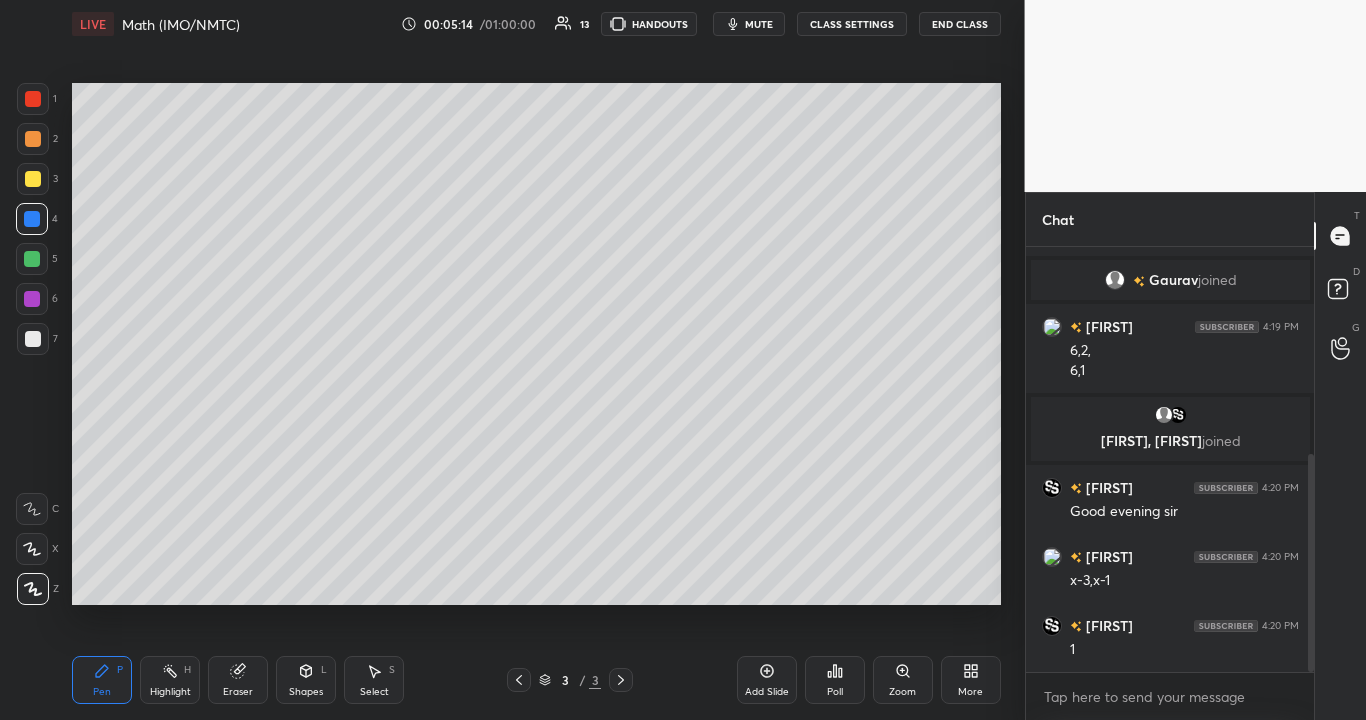 scroll, scrollTop: 471, scrollLeft: 0, axis: vertical 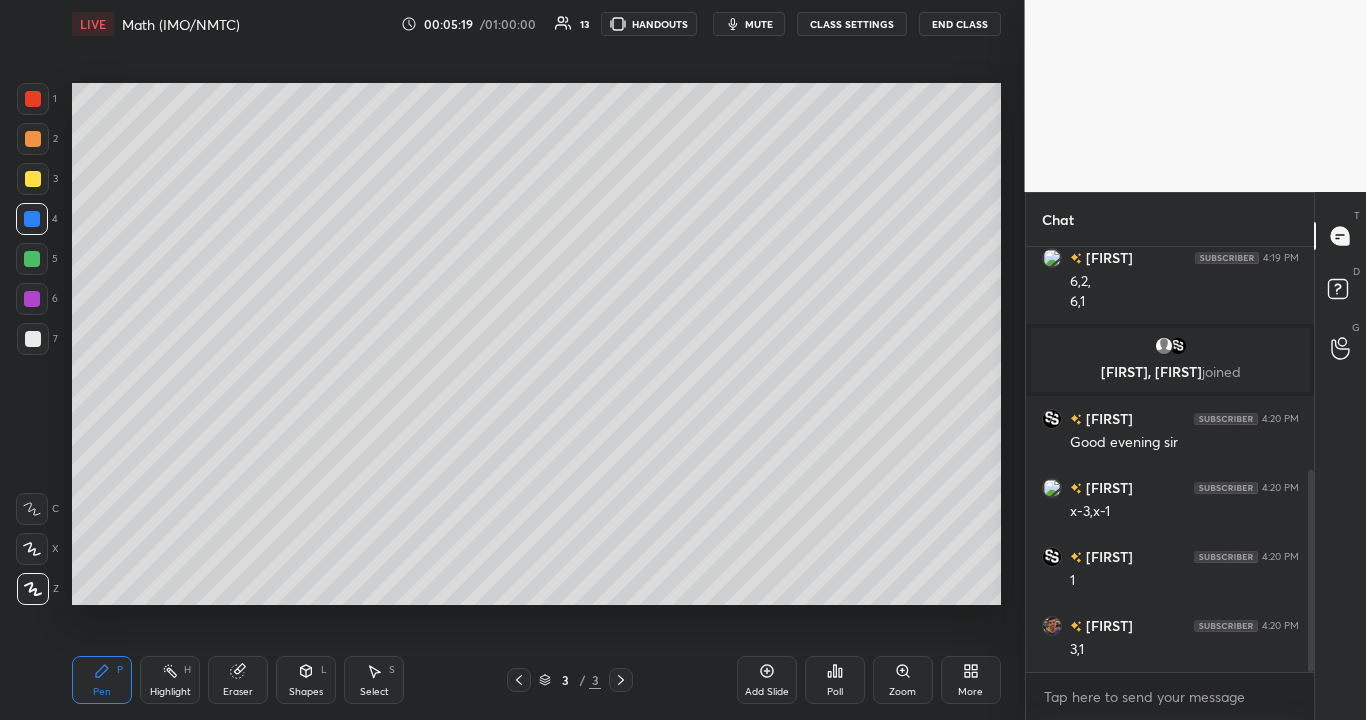 click on "Select S" at bounding box center [374, 680] 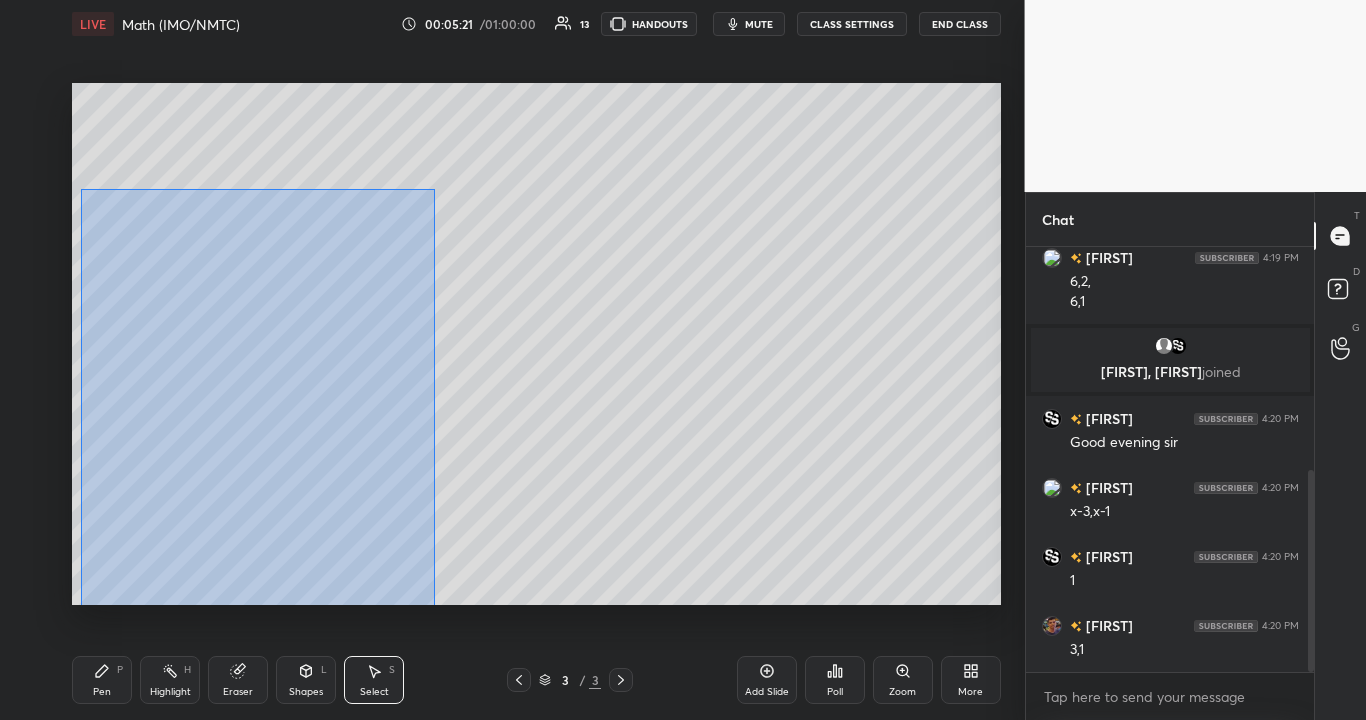 scroll, scrollTop: 519, scrollLeft: 0, axis: vertical 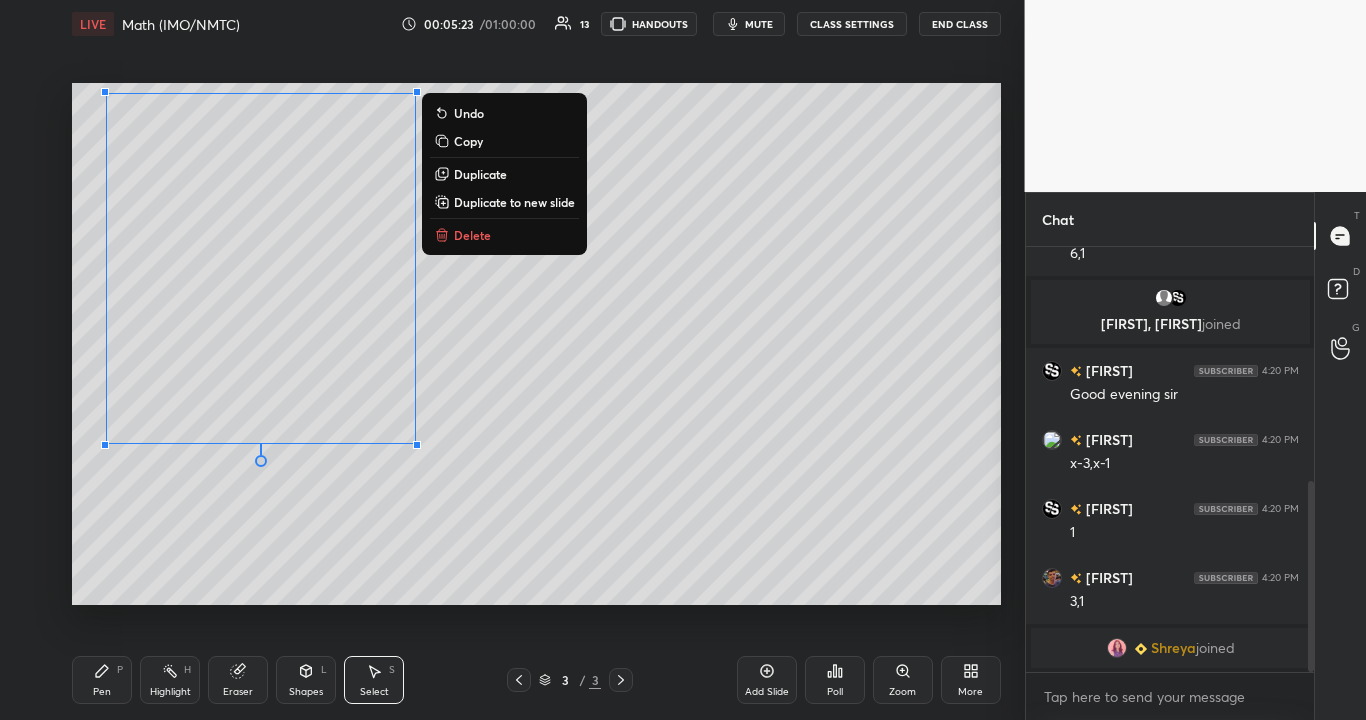 click on "0 ° Undo Copy Duplicate Duplicate to new slide Delete" at bounding box center (536, 344) 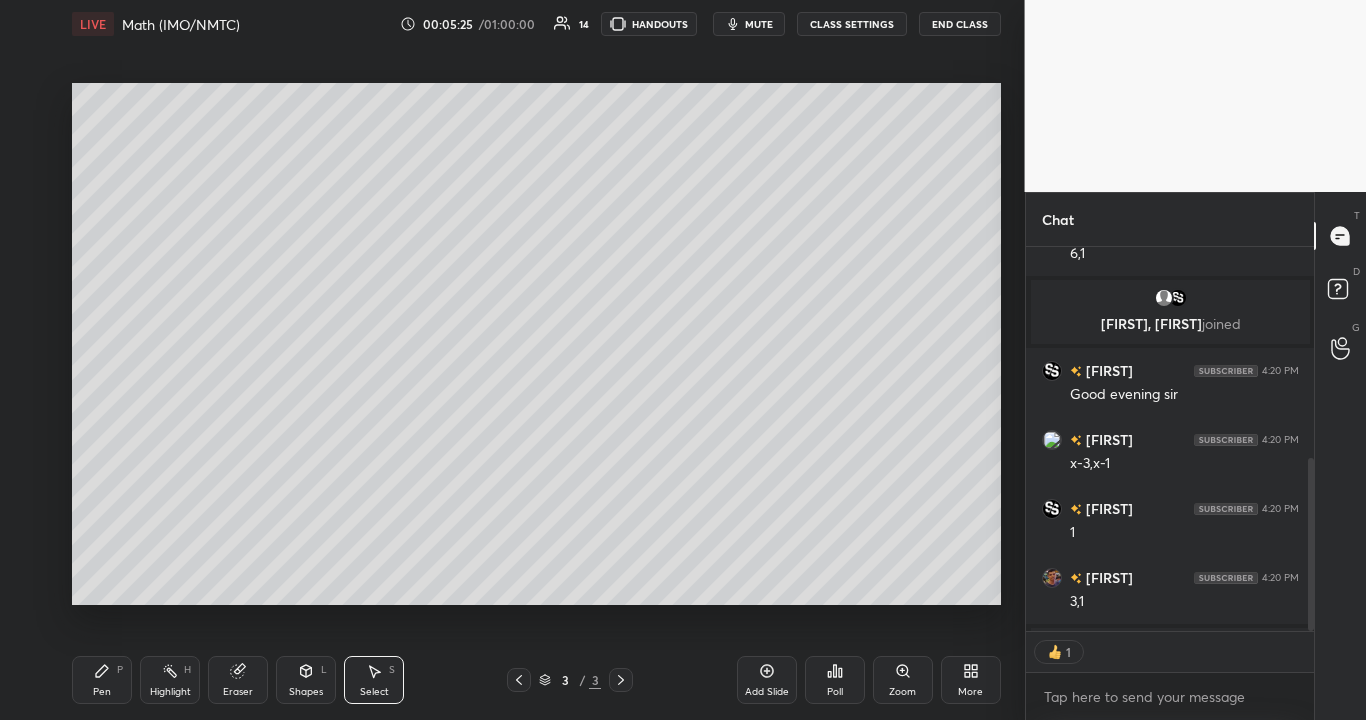 scroll, scrollTop: 377, scrollLeft: 282, axis: both 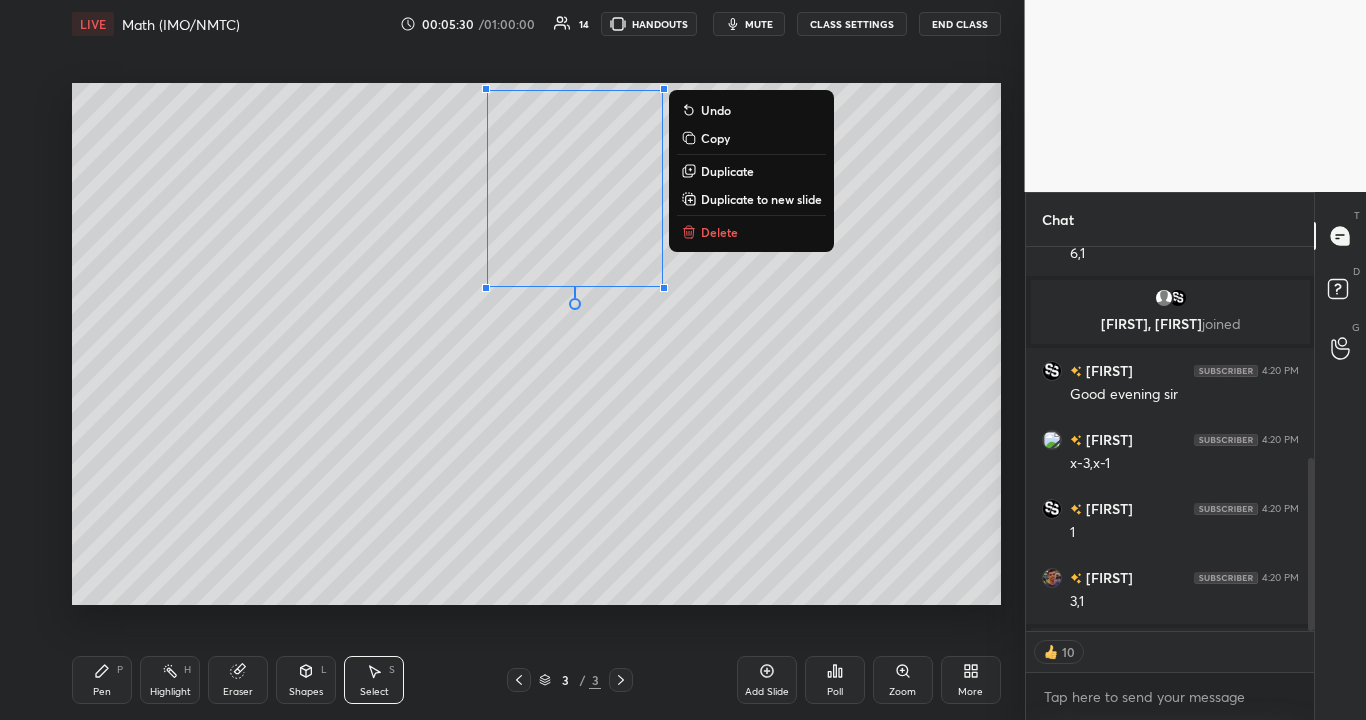 click on "0 ° Undo Copy Duplicate Duplicate to new slide Delete" at bounding box center [536, 344] 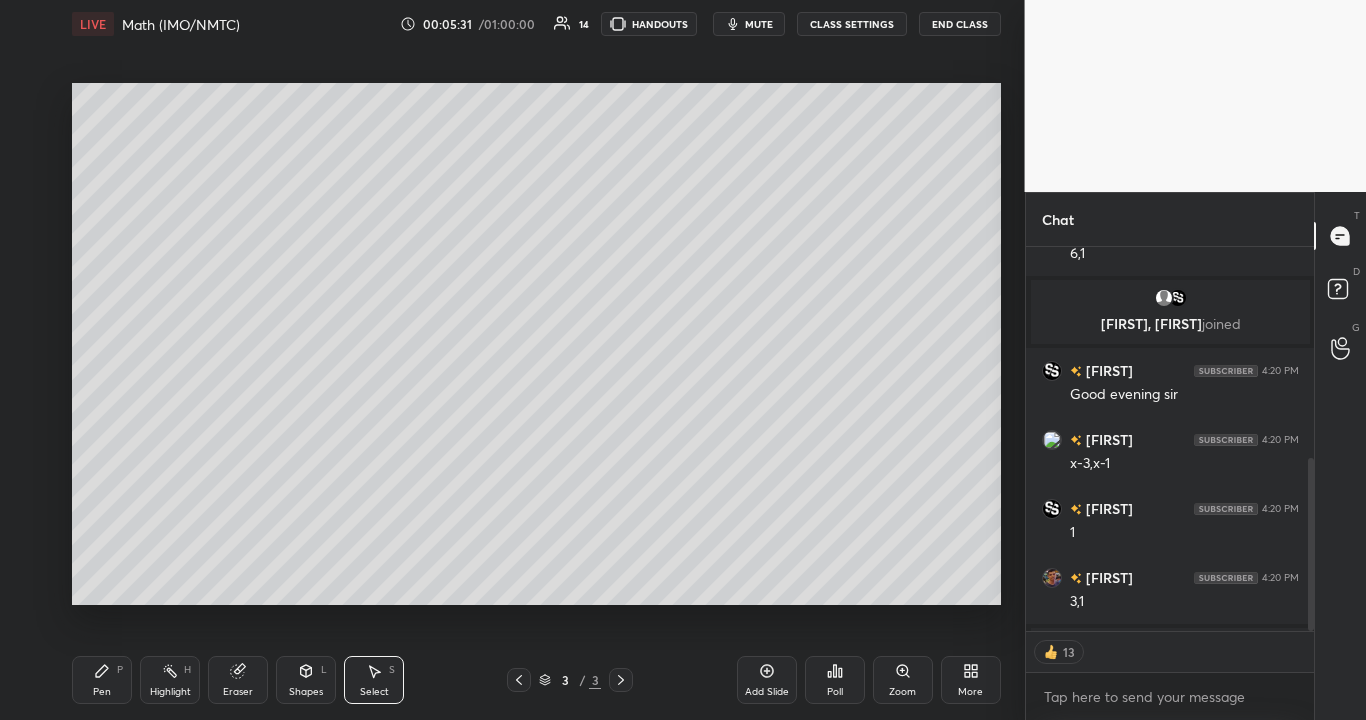 click on "Shapes" at bounding box center (306, 692) 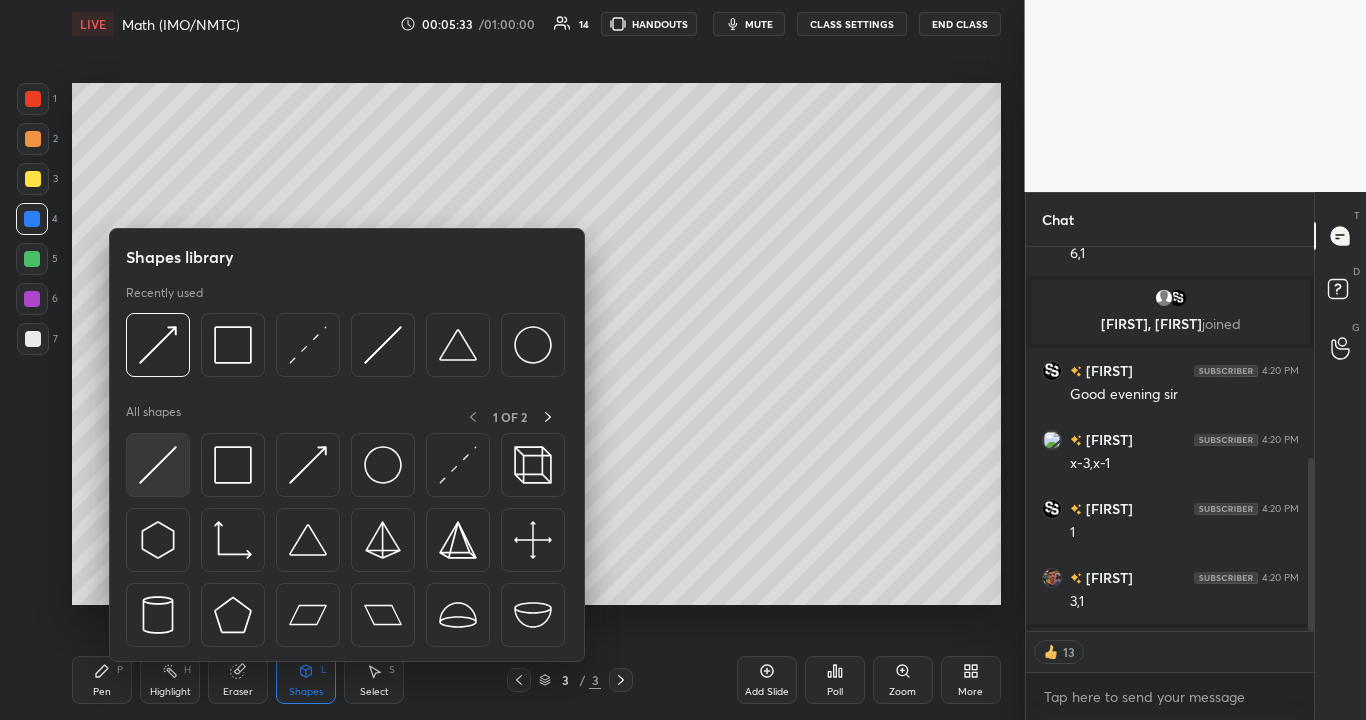 click at bounding box center (158, 465) 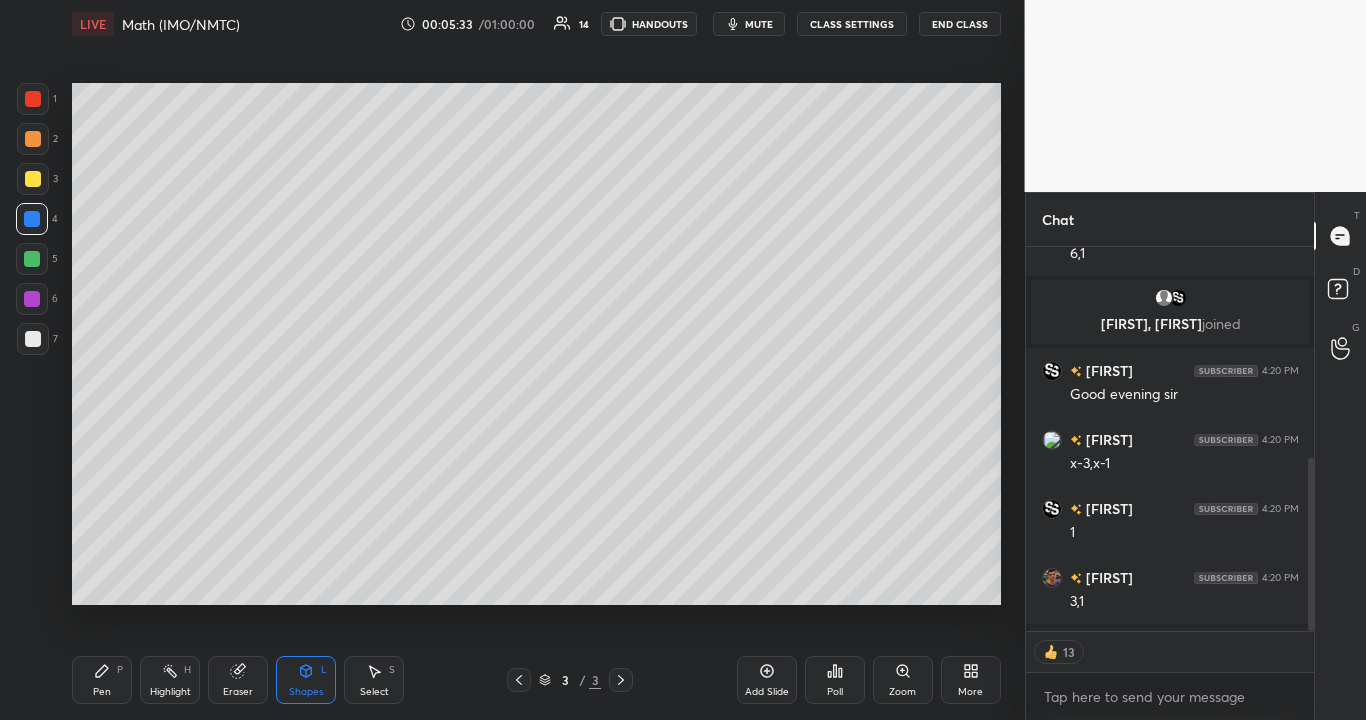 click at bounding box center (33, 339) 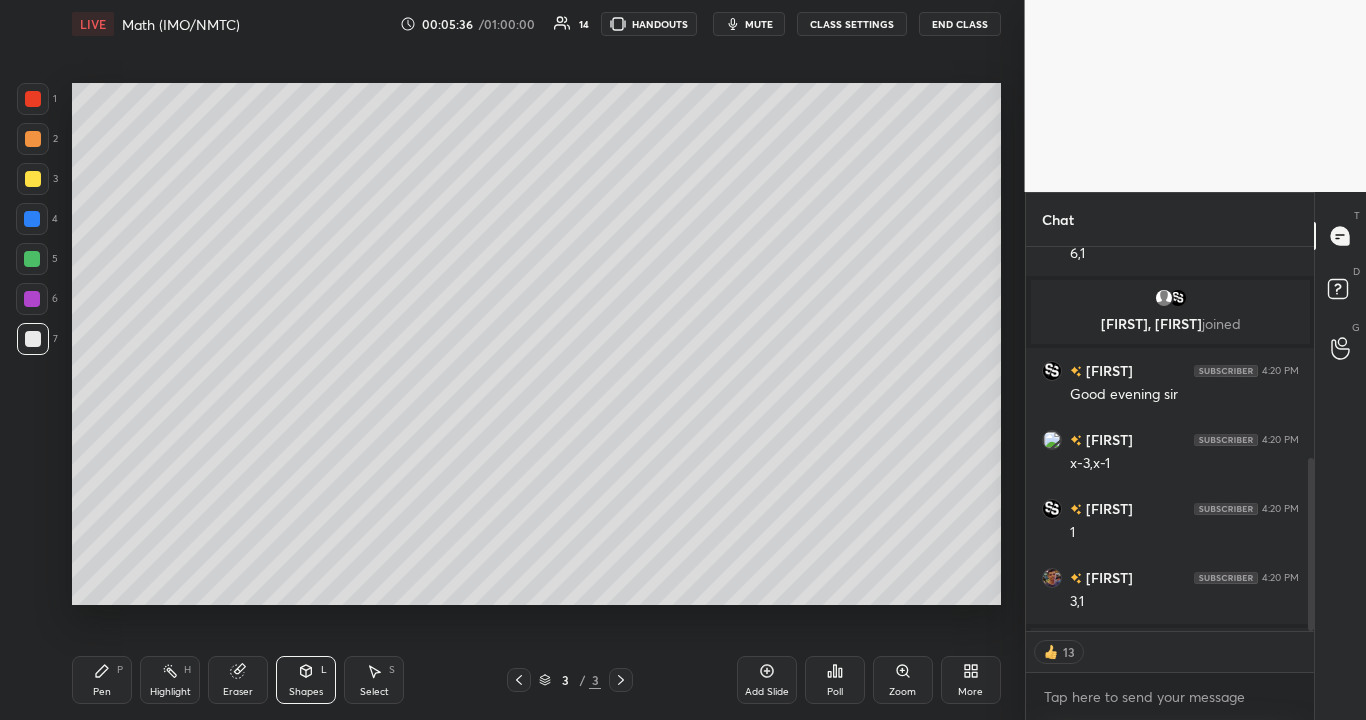 click on "Pen P" at bounding box center (102, 680) 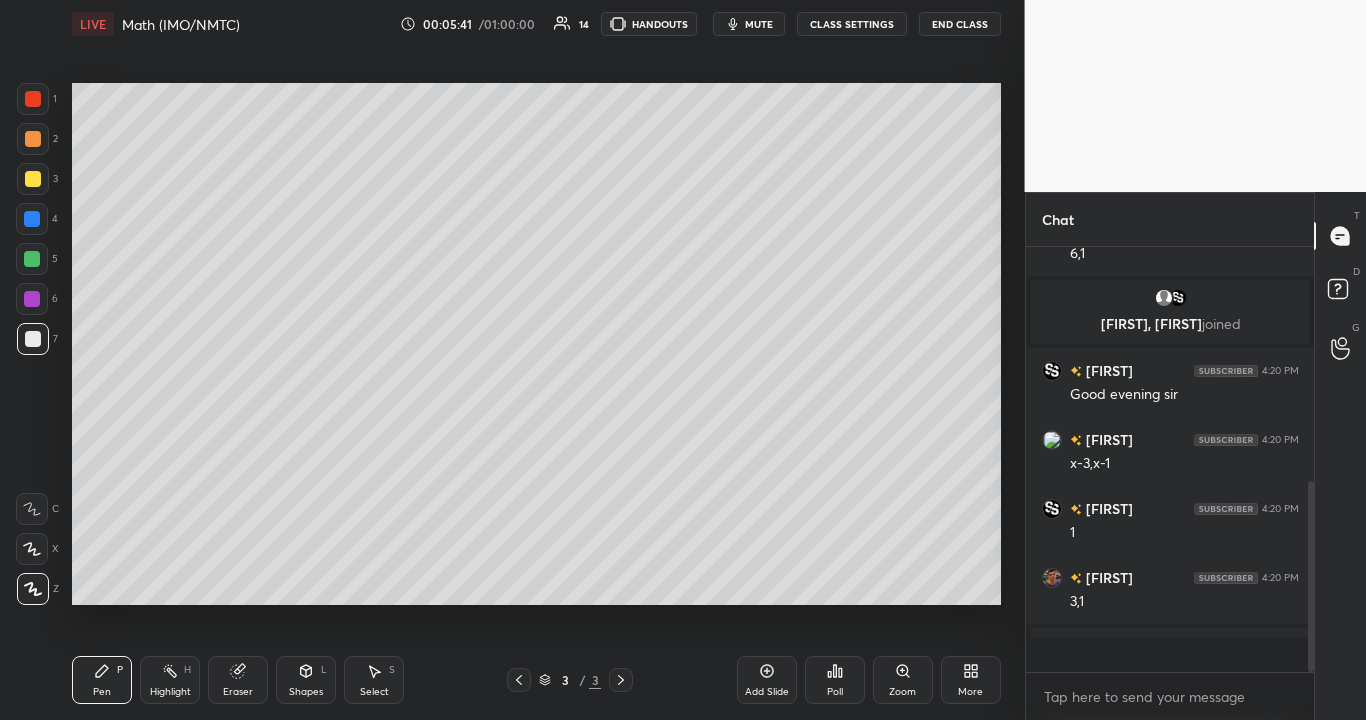 scroll, scrollTop: 7, scrollLeft: 7, axis: both 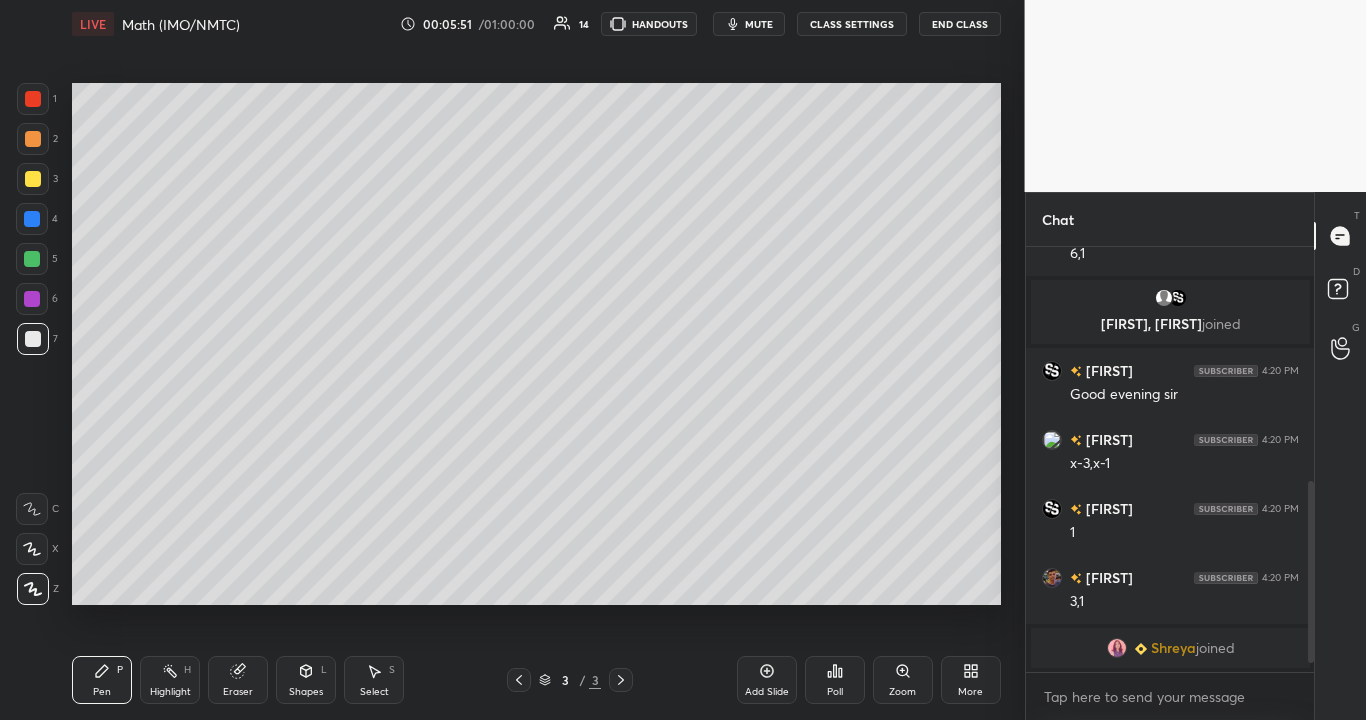 click at bounding box center (32, 259) 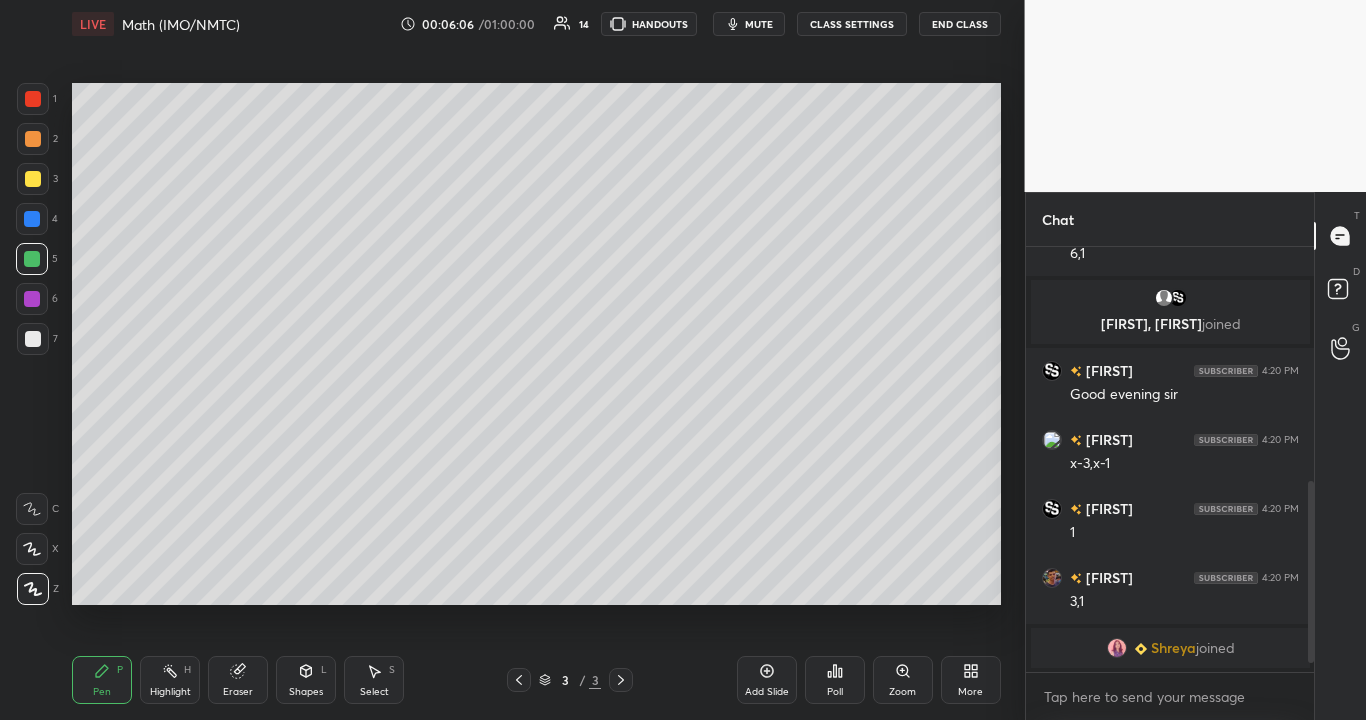 click on "Eraser" at bounding box center [238, 692] 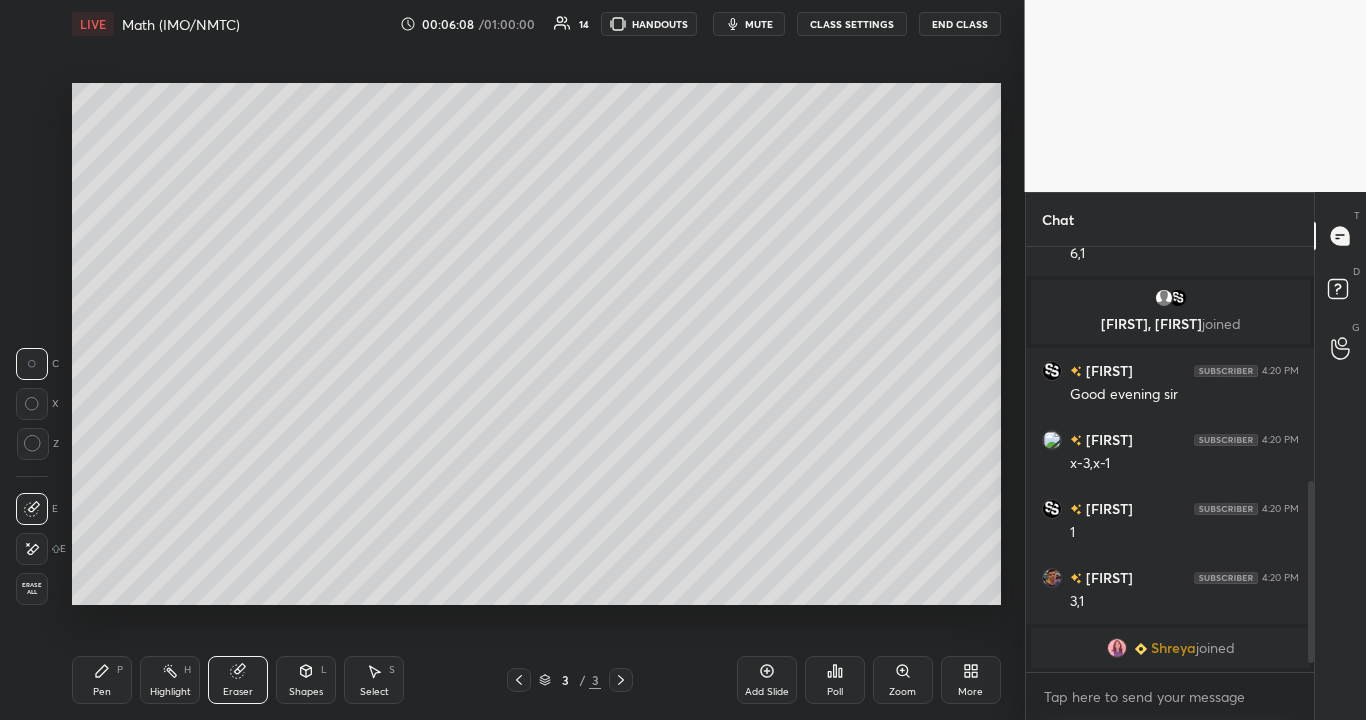 scroll, scrollTop: 378, scrollLeft: 282, axis: both 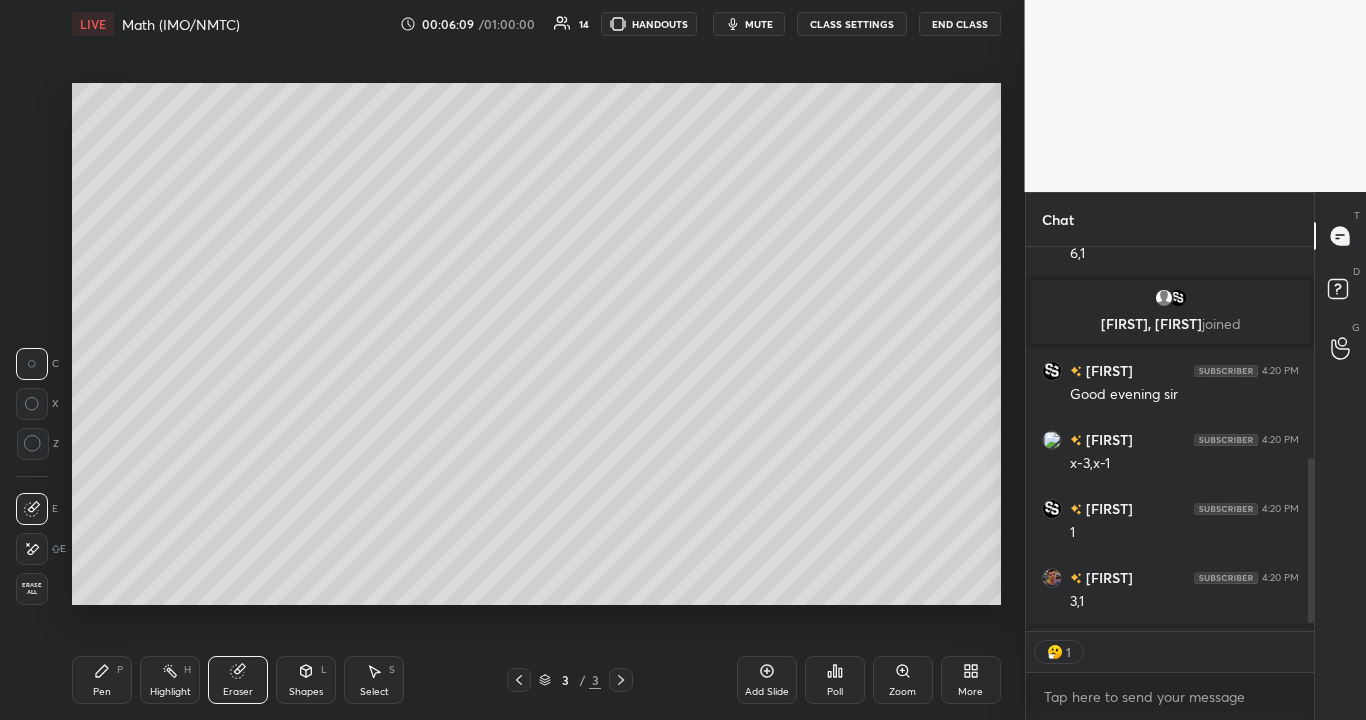 click on "Pen P" at bounding box center (102, 680) 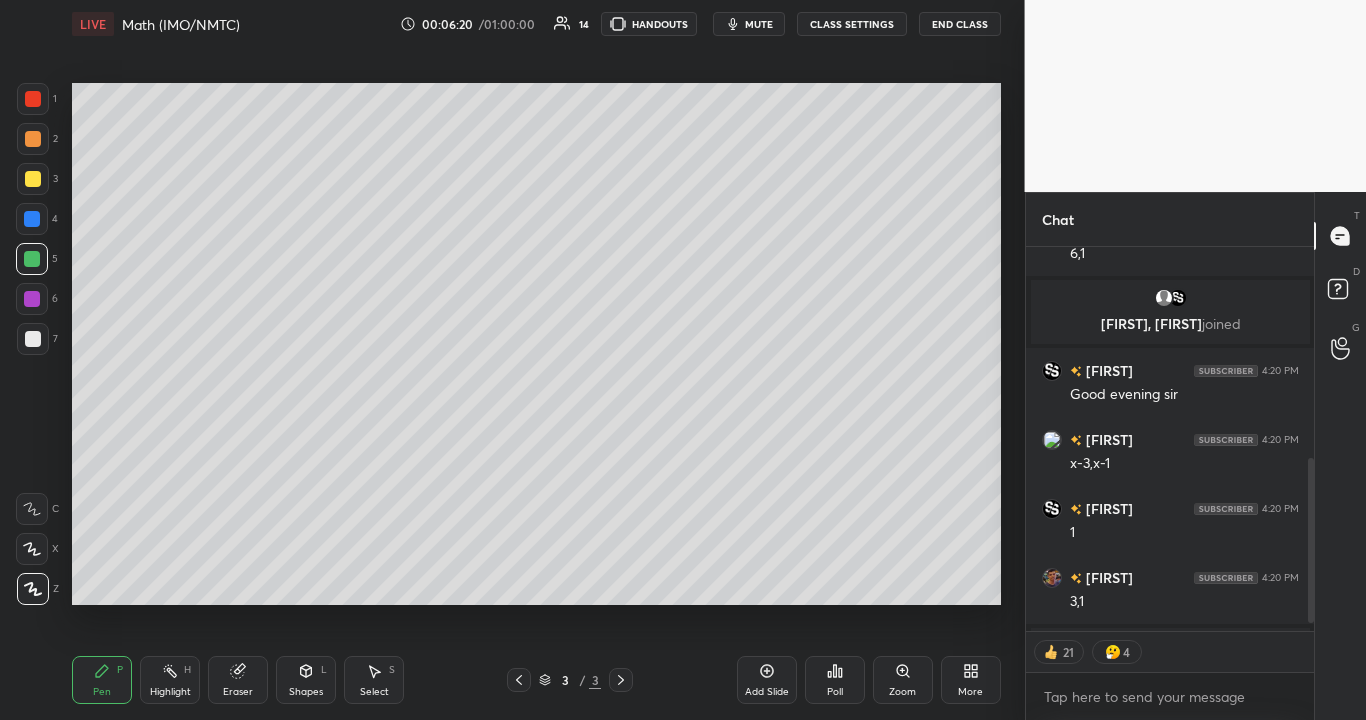 click at bounding box center [1113, 652] 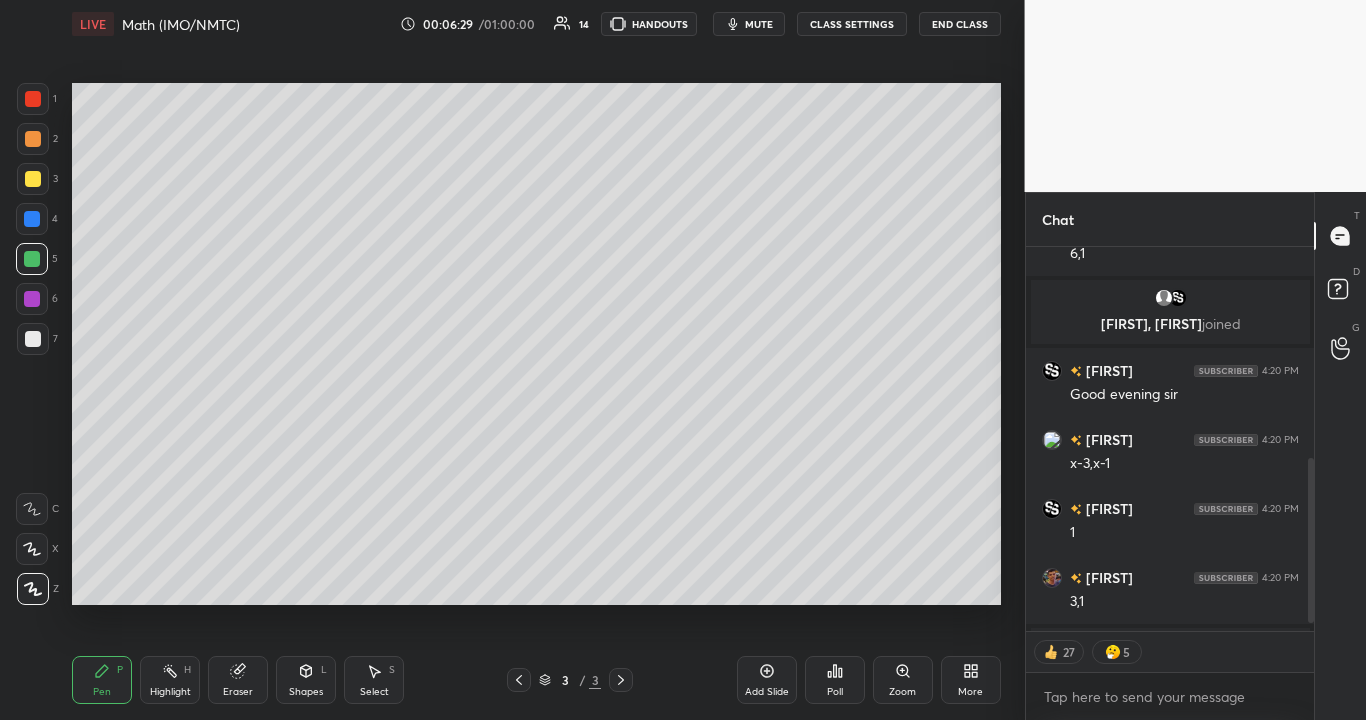 click at bounding box center [32, 299] 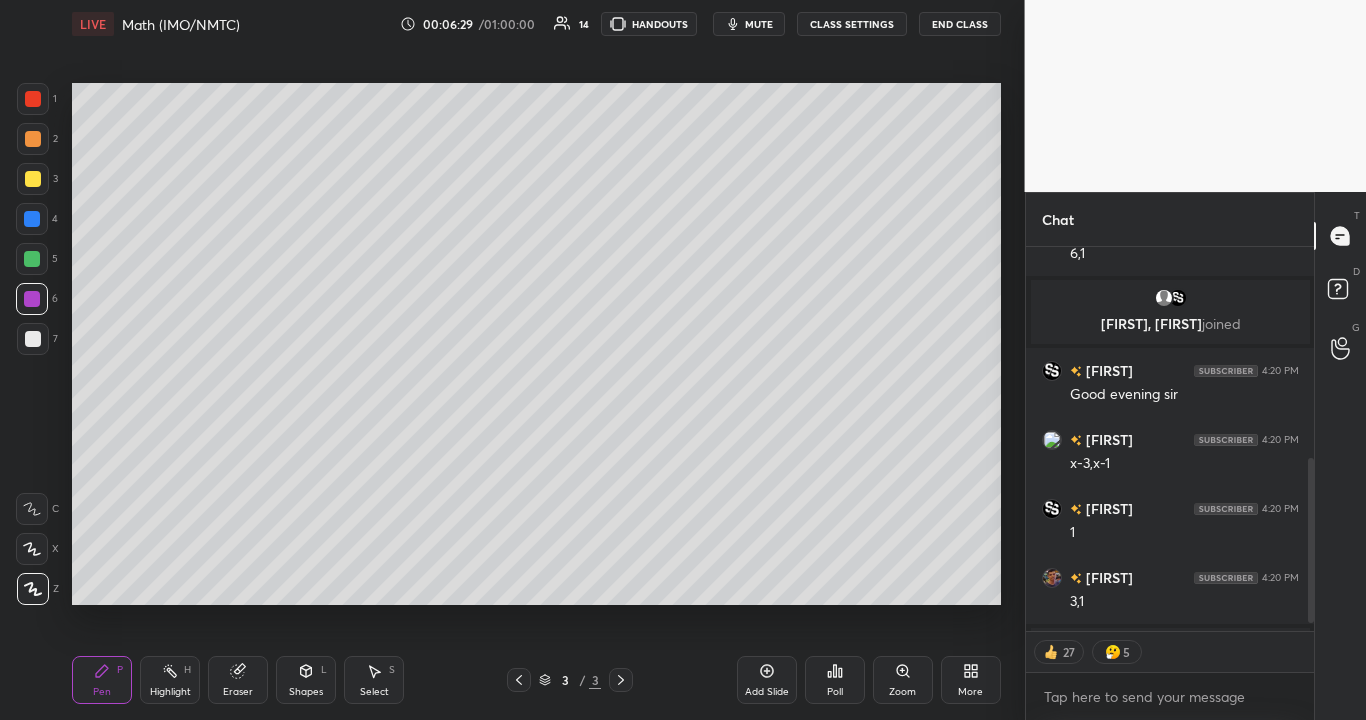 click at bounding box center (32, 299) 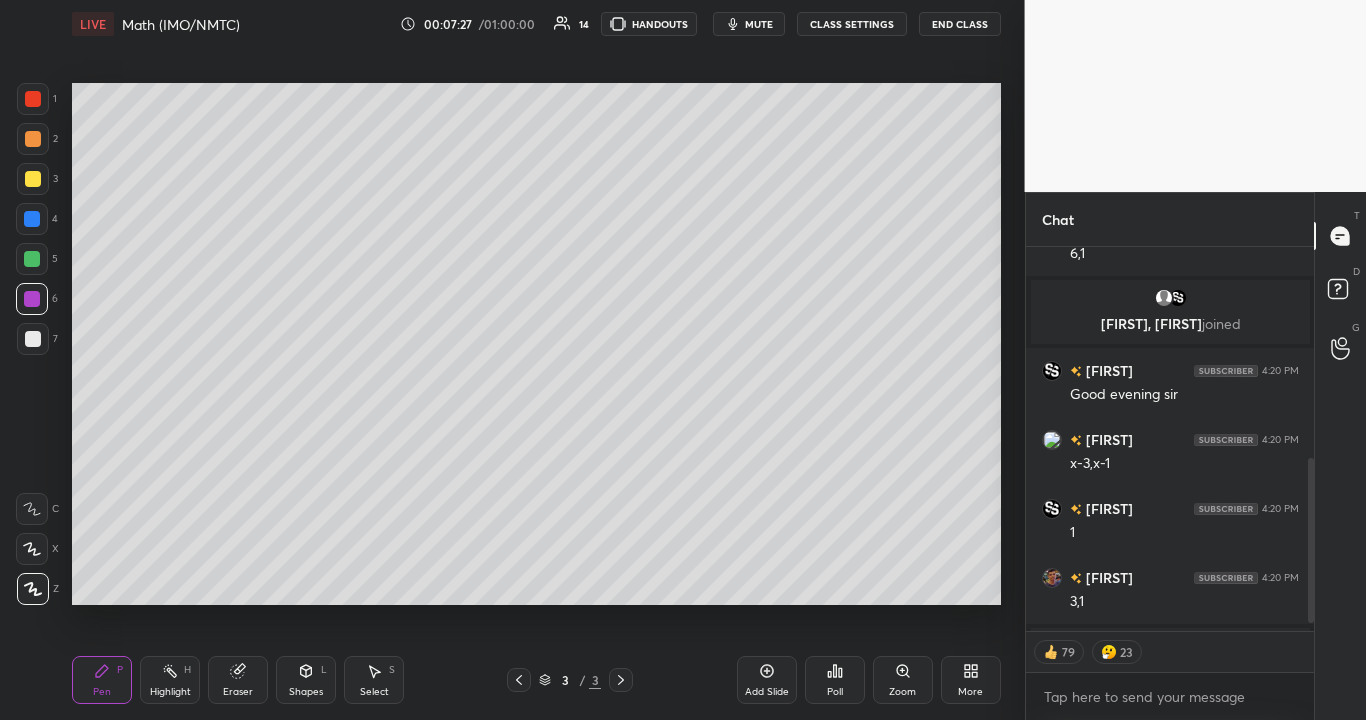 scroll, scrollTop: 7, scrollLeft: 7, axis: both 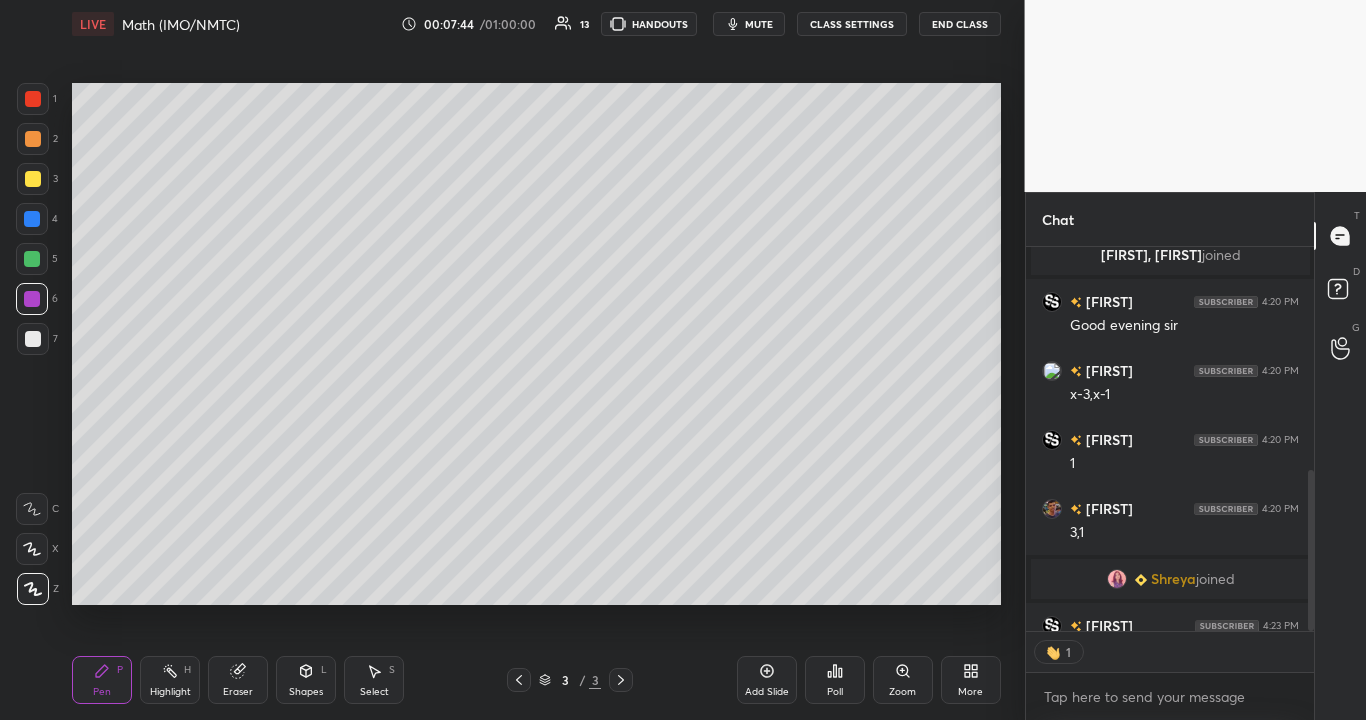 click 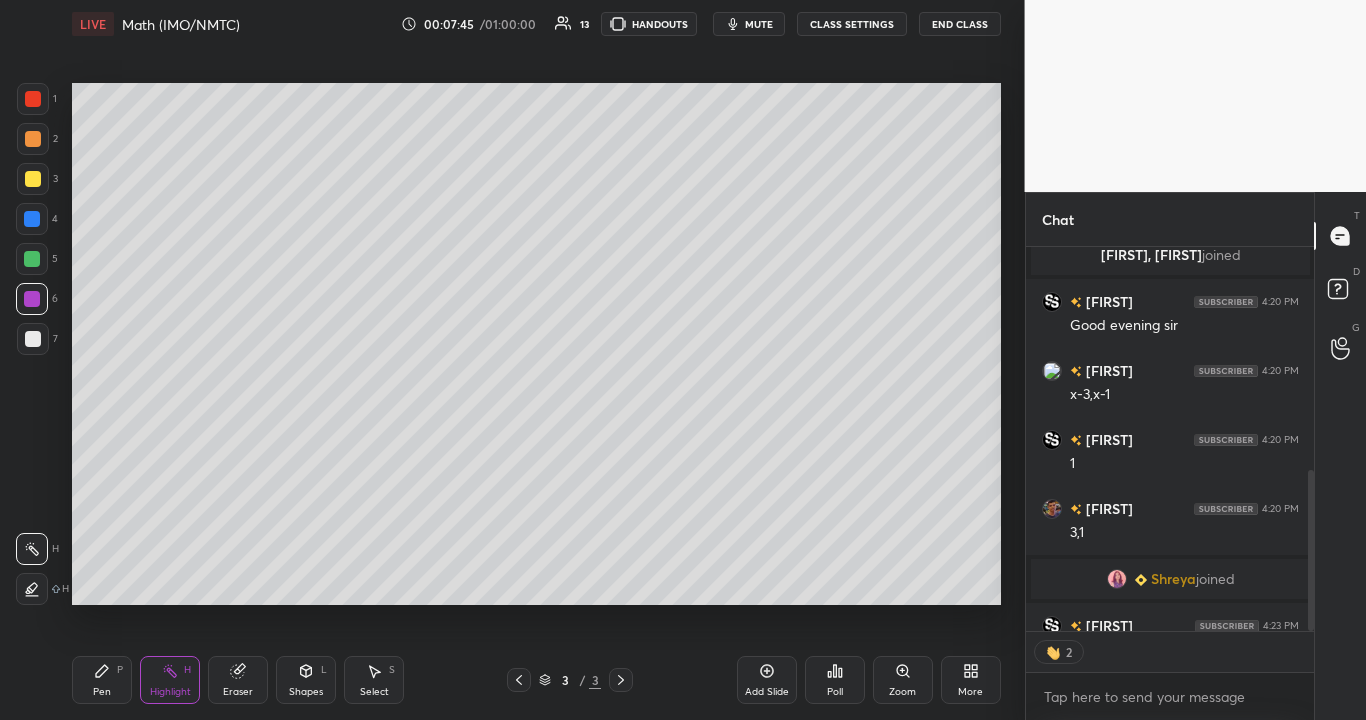 click 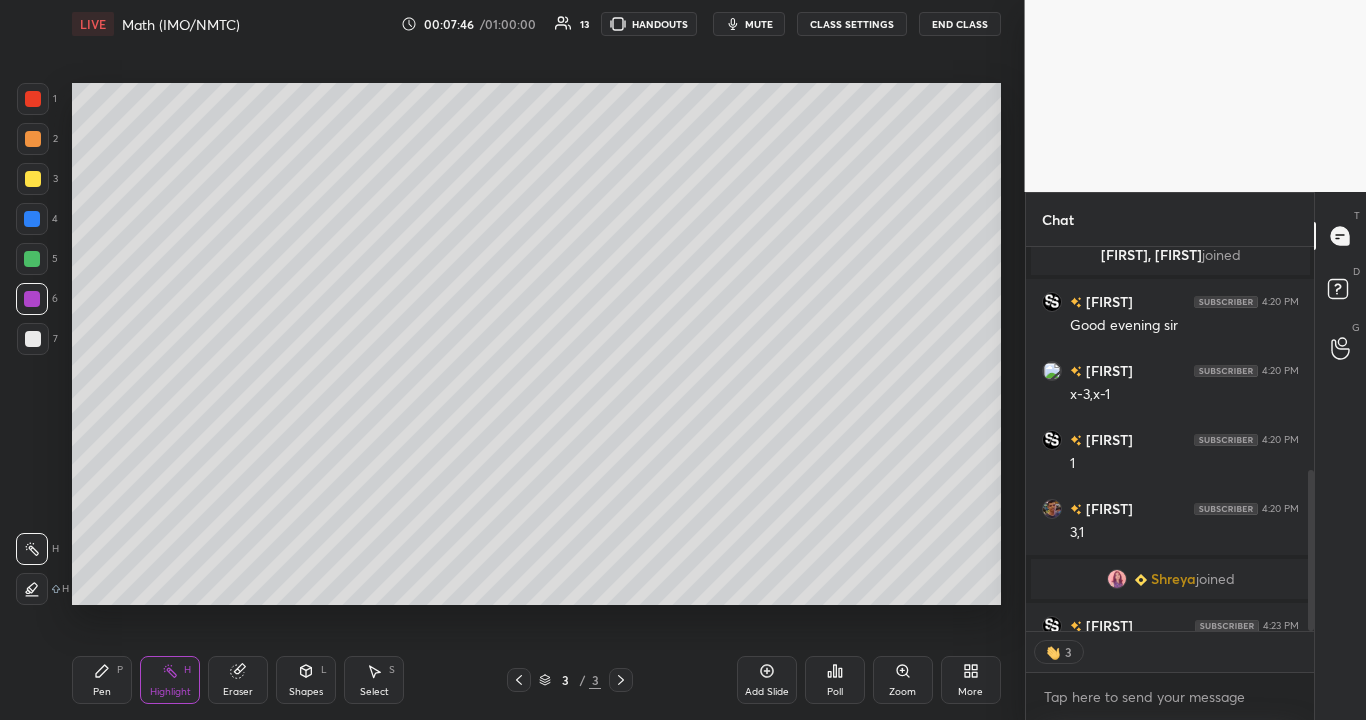 click at bounding box center [33, 99] 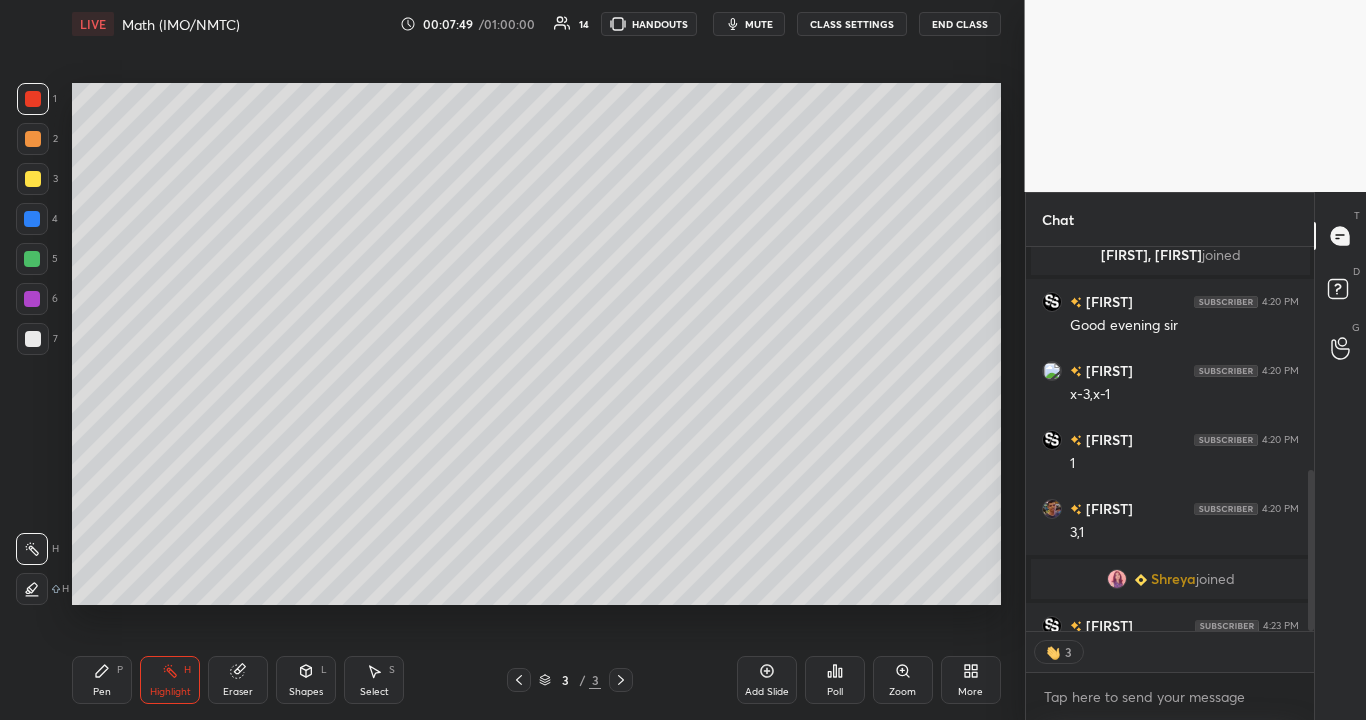 scroll, scrollTop: 629, scrollLeft: 0, axis: vertical 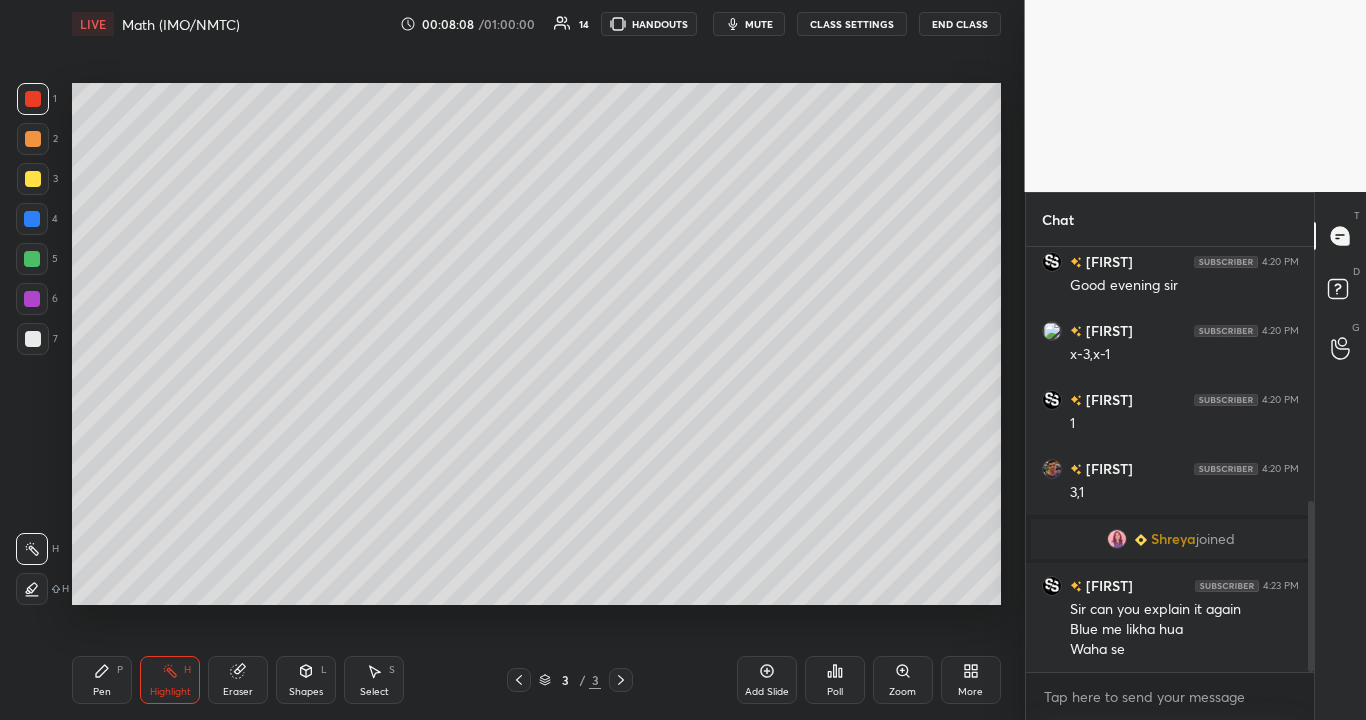 click 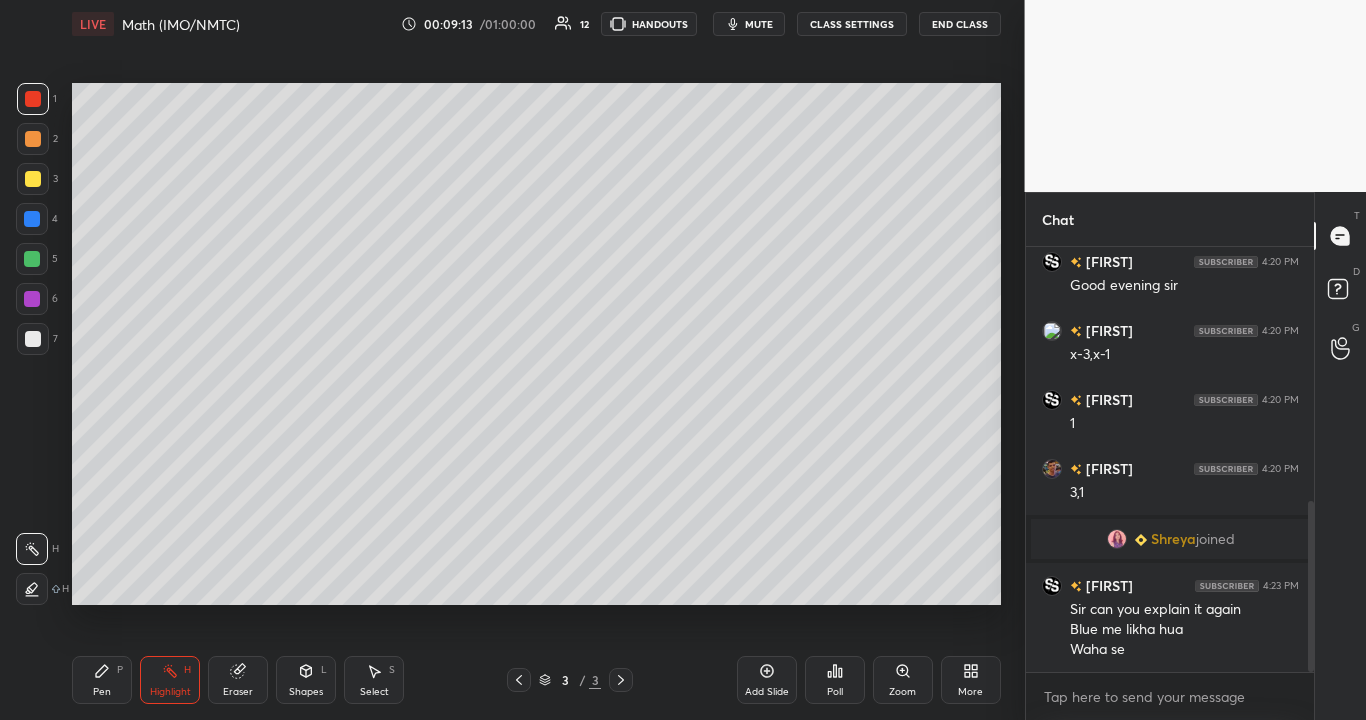 scroll, scrollTop: 697, scrollLeft: 0, axis: vertical 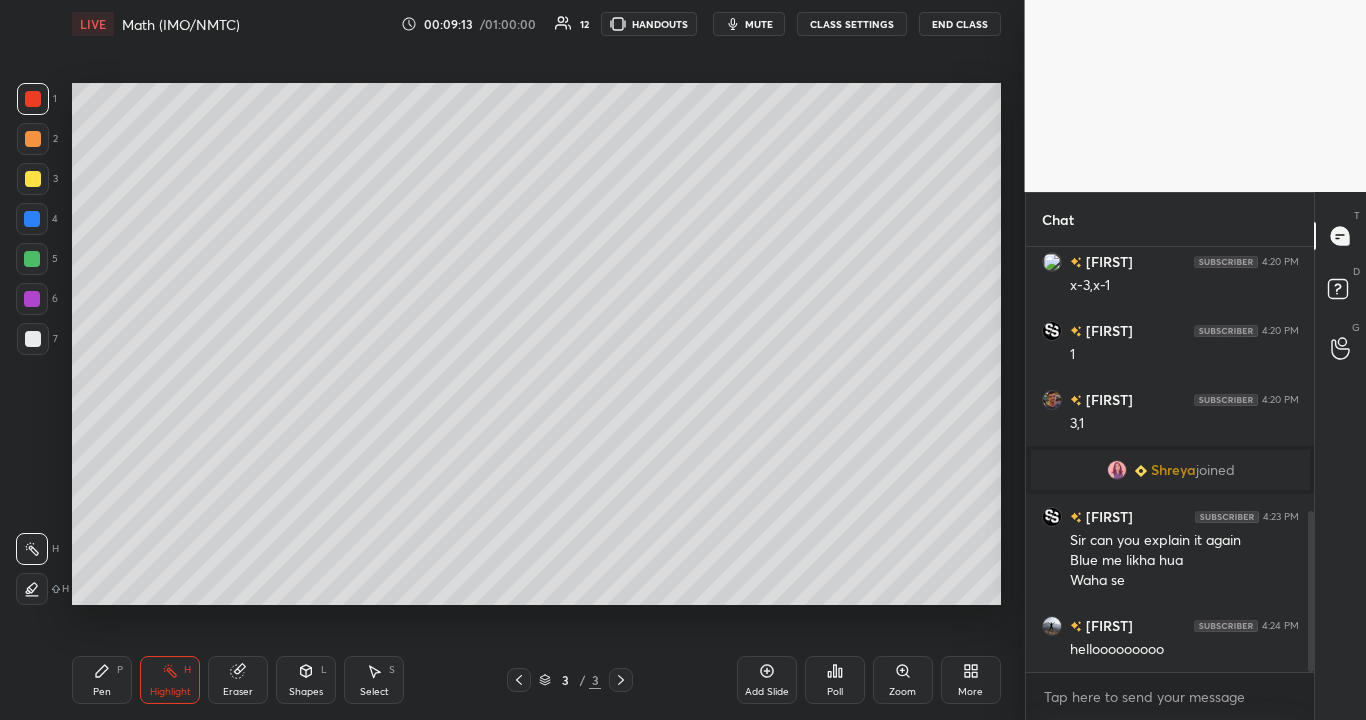 click on "Pen P" at bounding box center [102, 680] 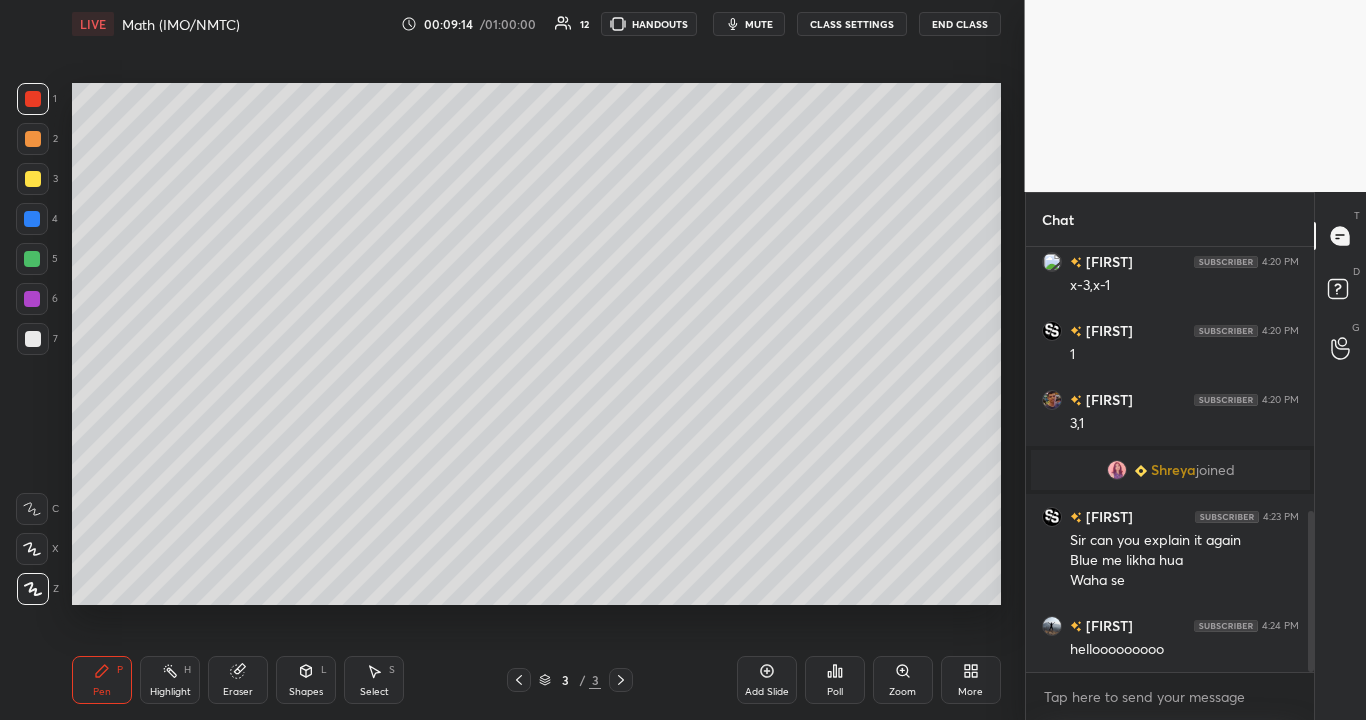click at bounding box center (33, 179) 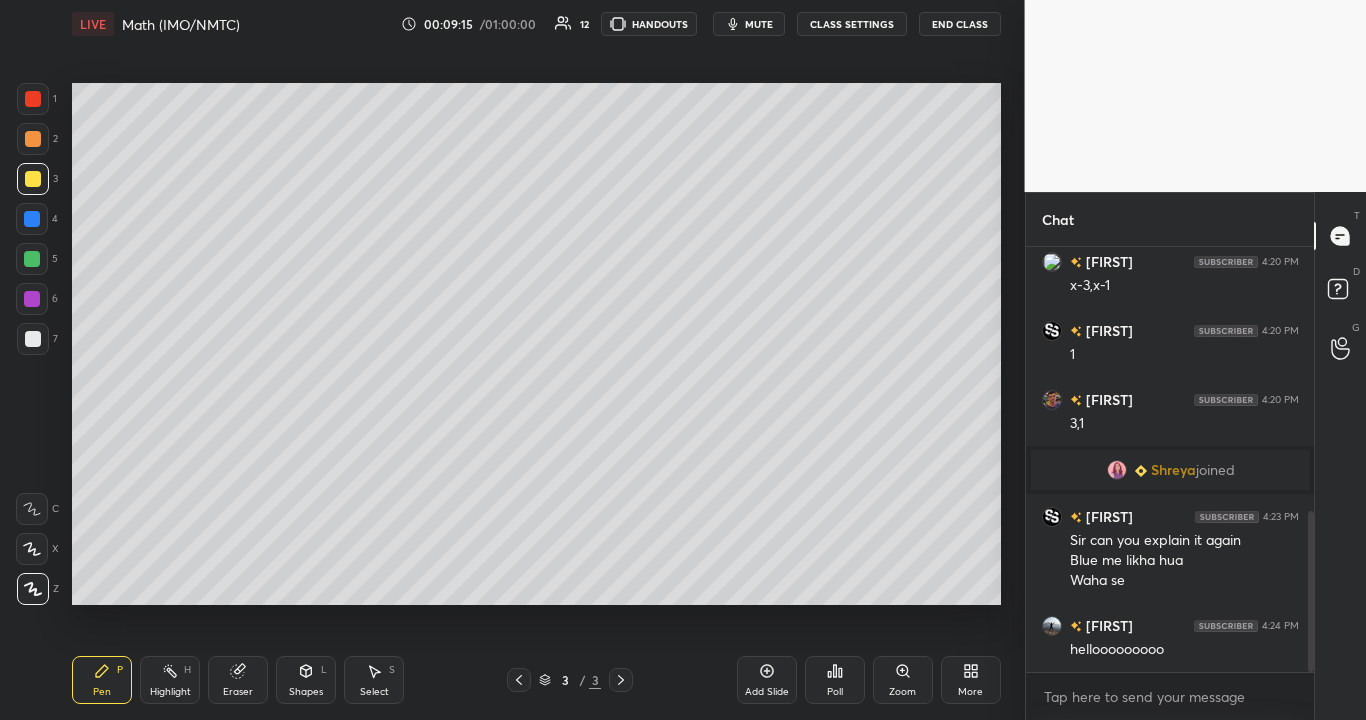 scroll, scrollTop: 766, scrollLeft: 0, axis: vertical 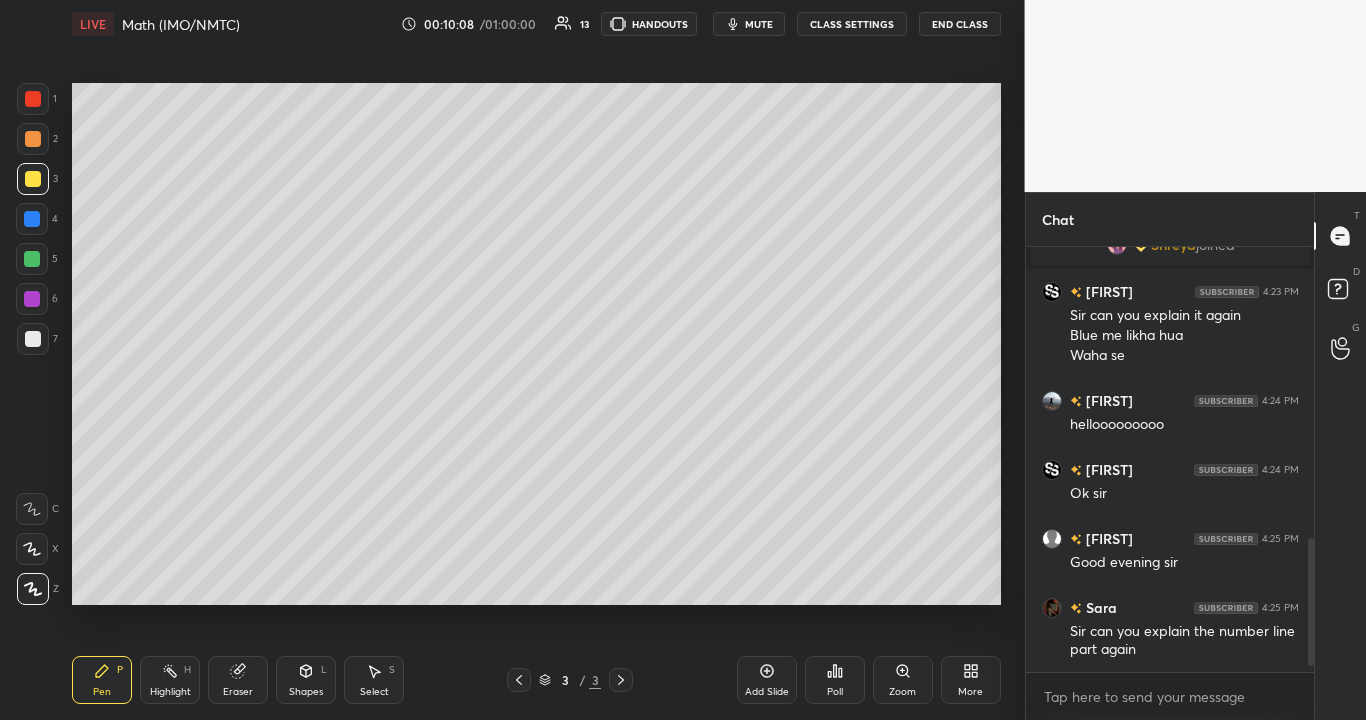 click on "Highlight H" at bounding box center [170, 680] 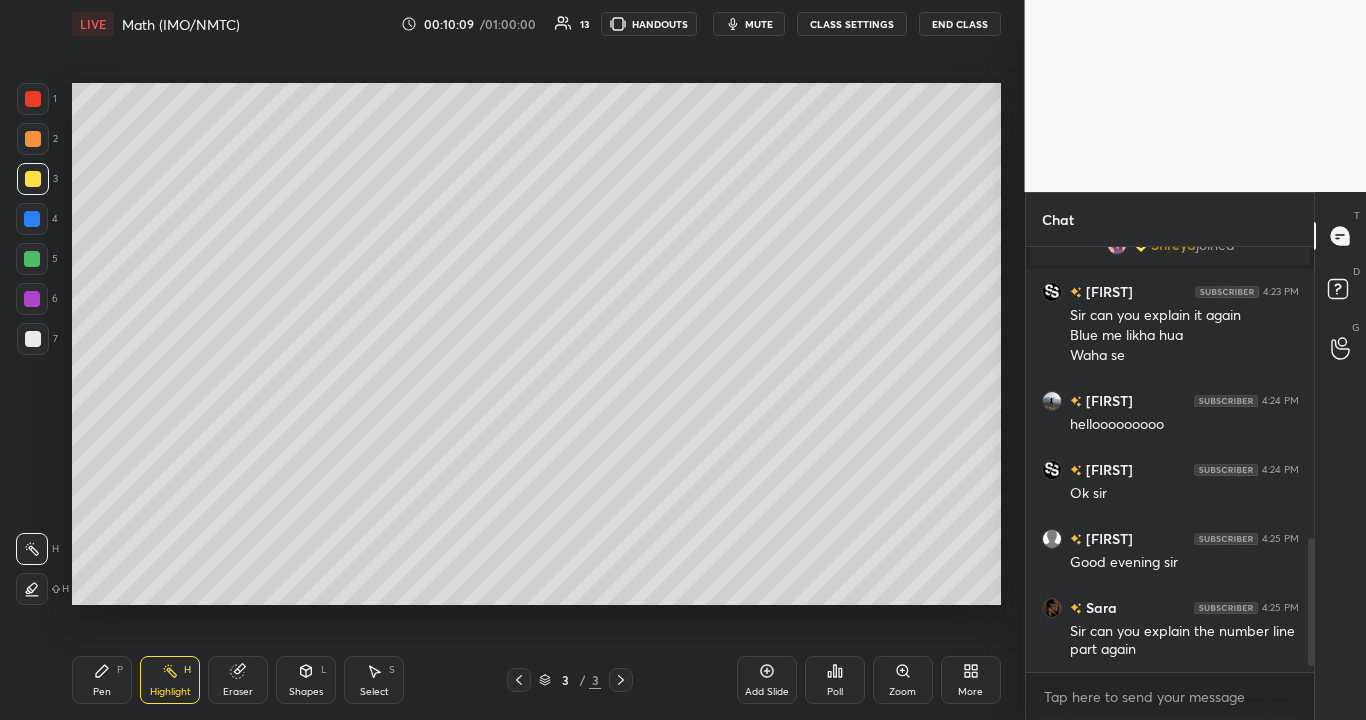 click at bounding box center (33, 339) 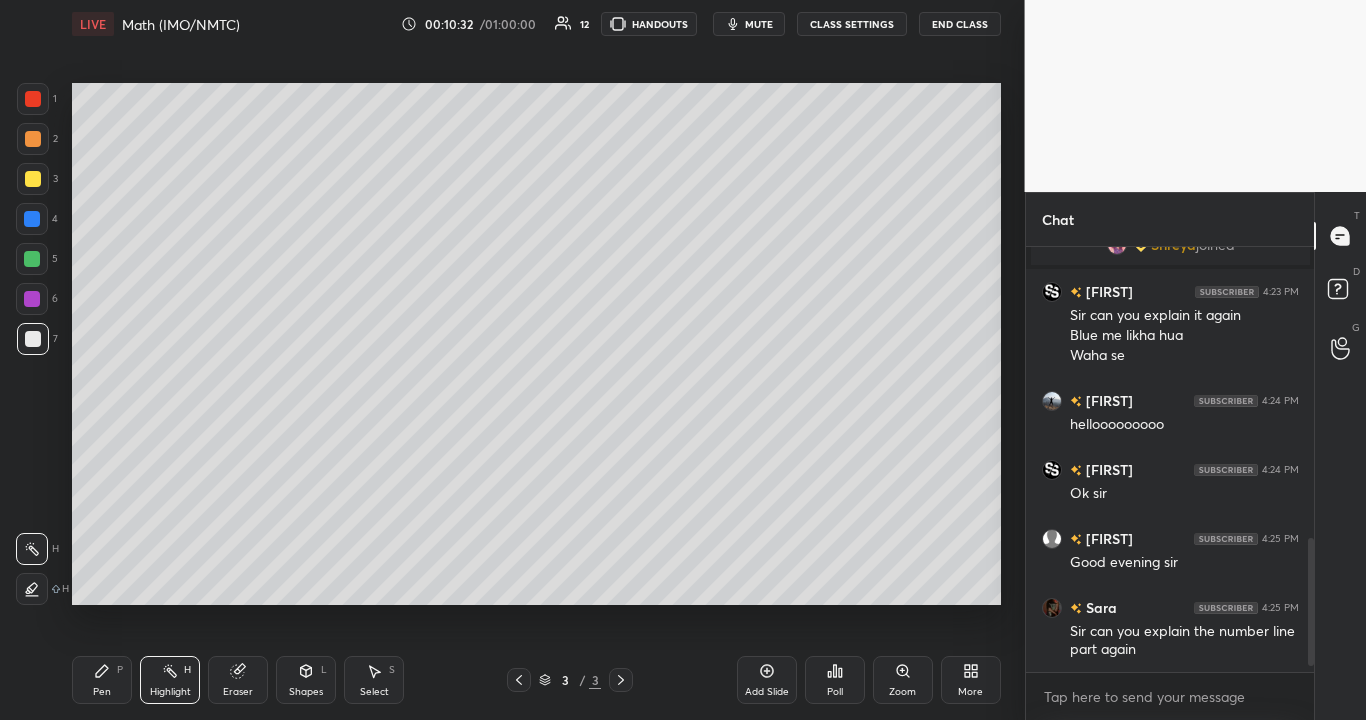 click at bounding box center [32, 259] 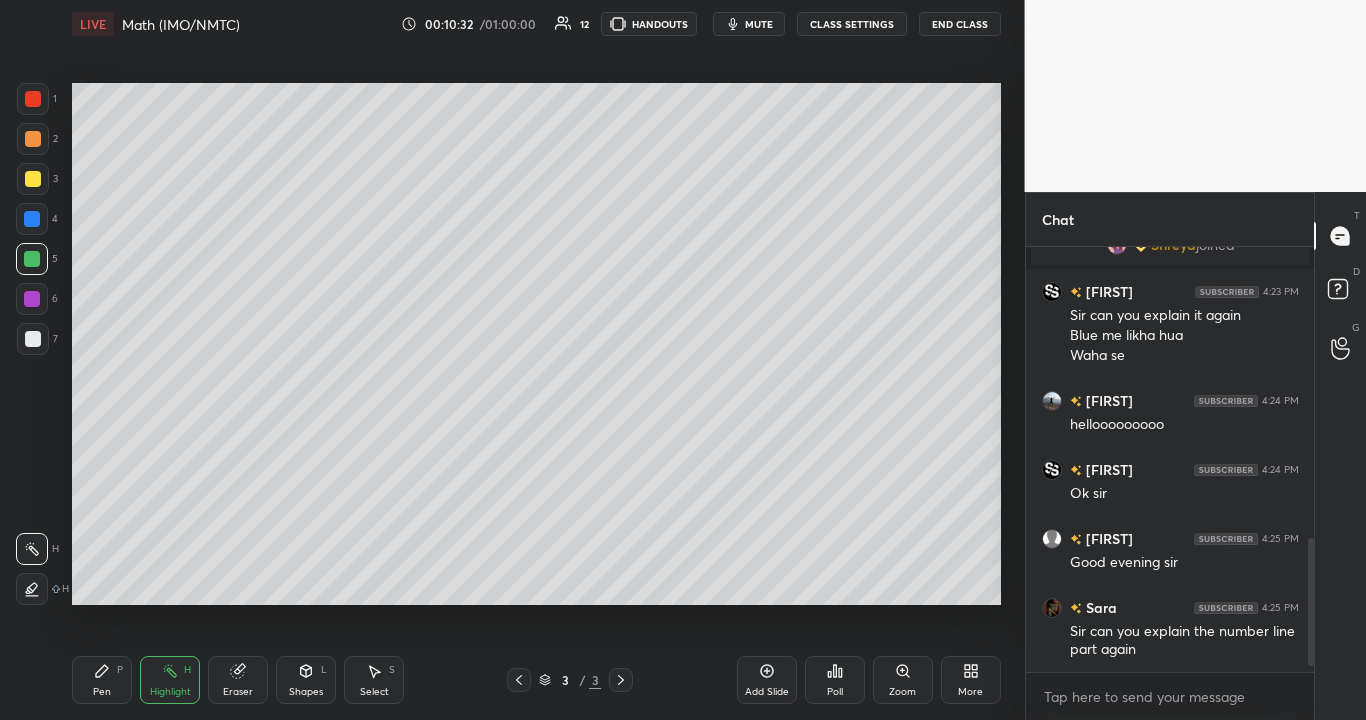 click at bounding box center [32, 259] 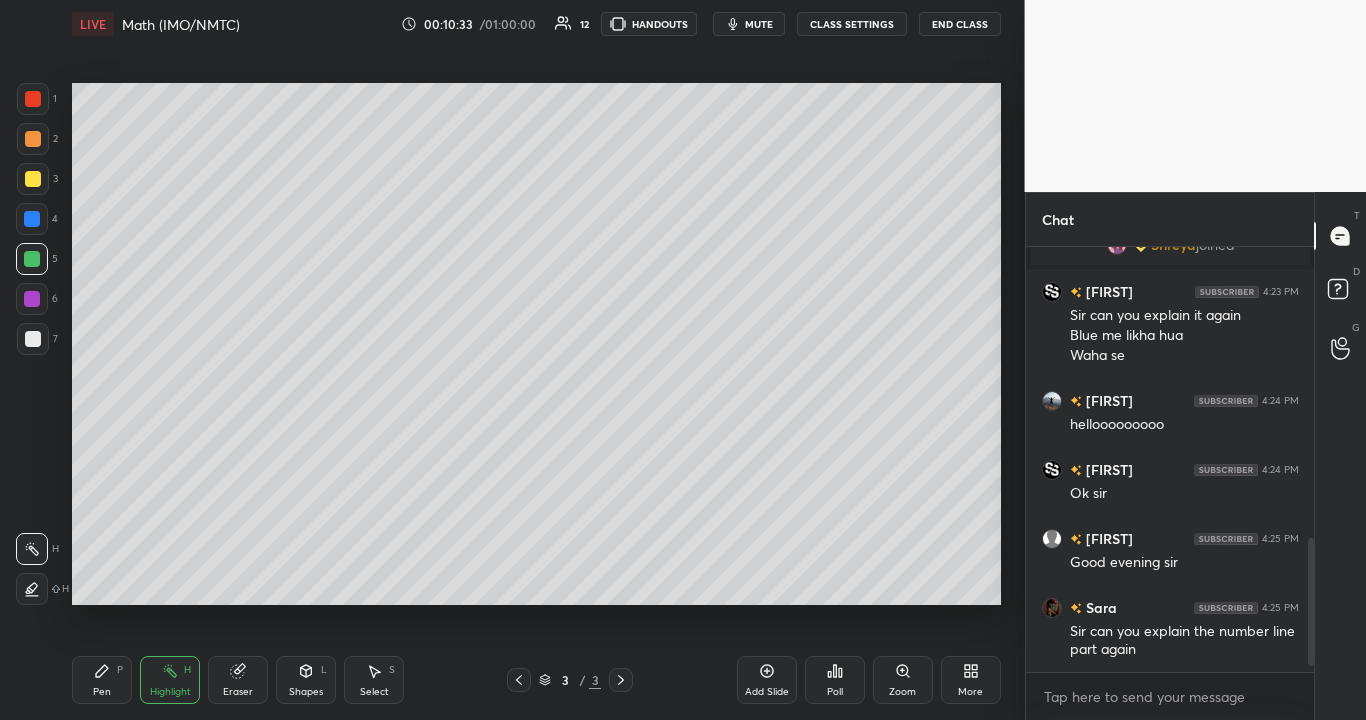 scroll, scrollTop: 377, scrollLeft: 282, axis: both 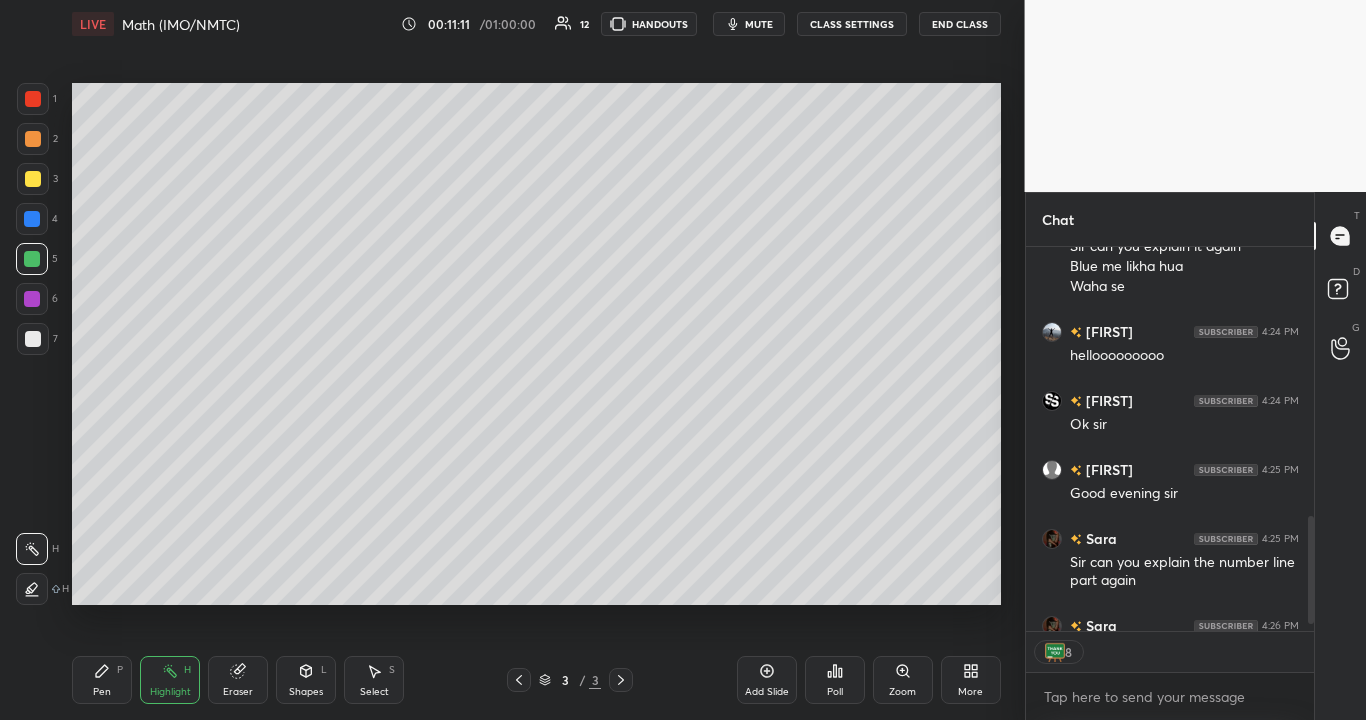 click 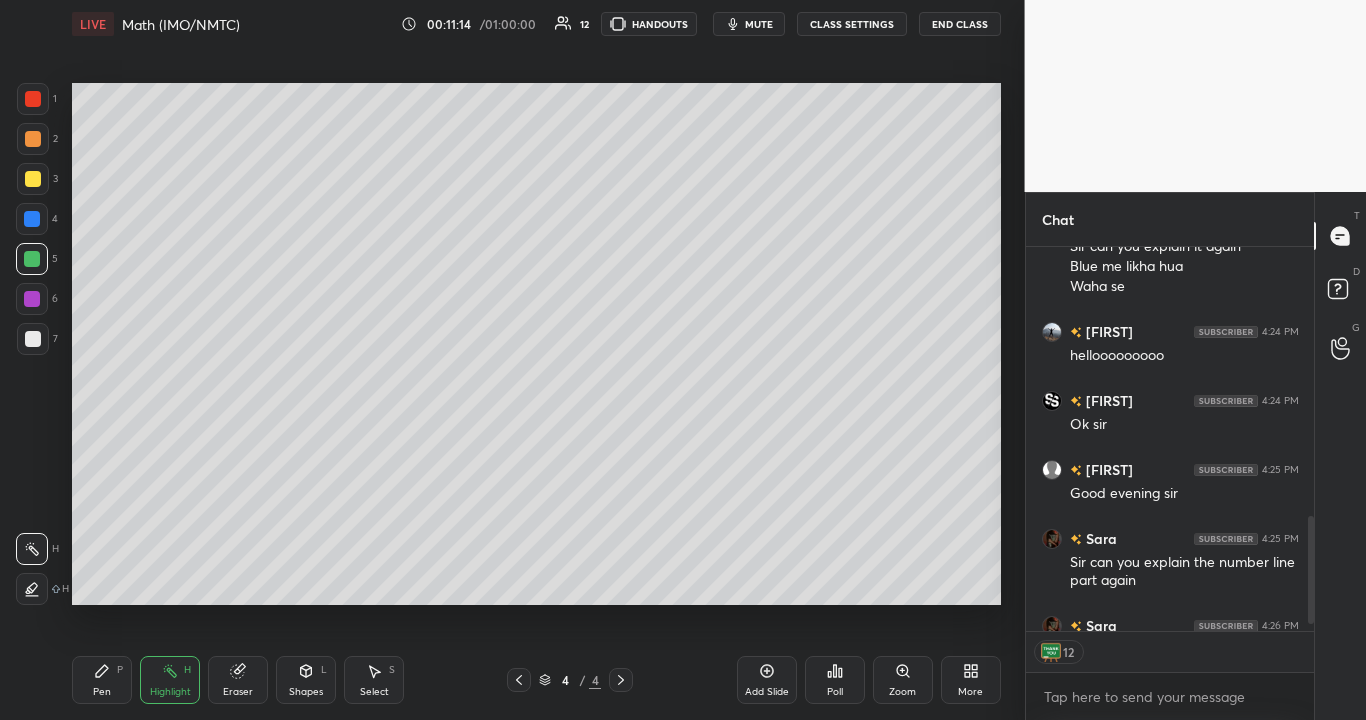click at bounding box center (33, 339) 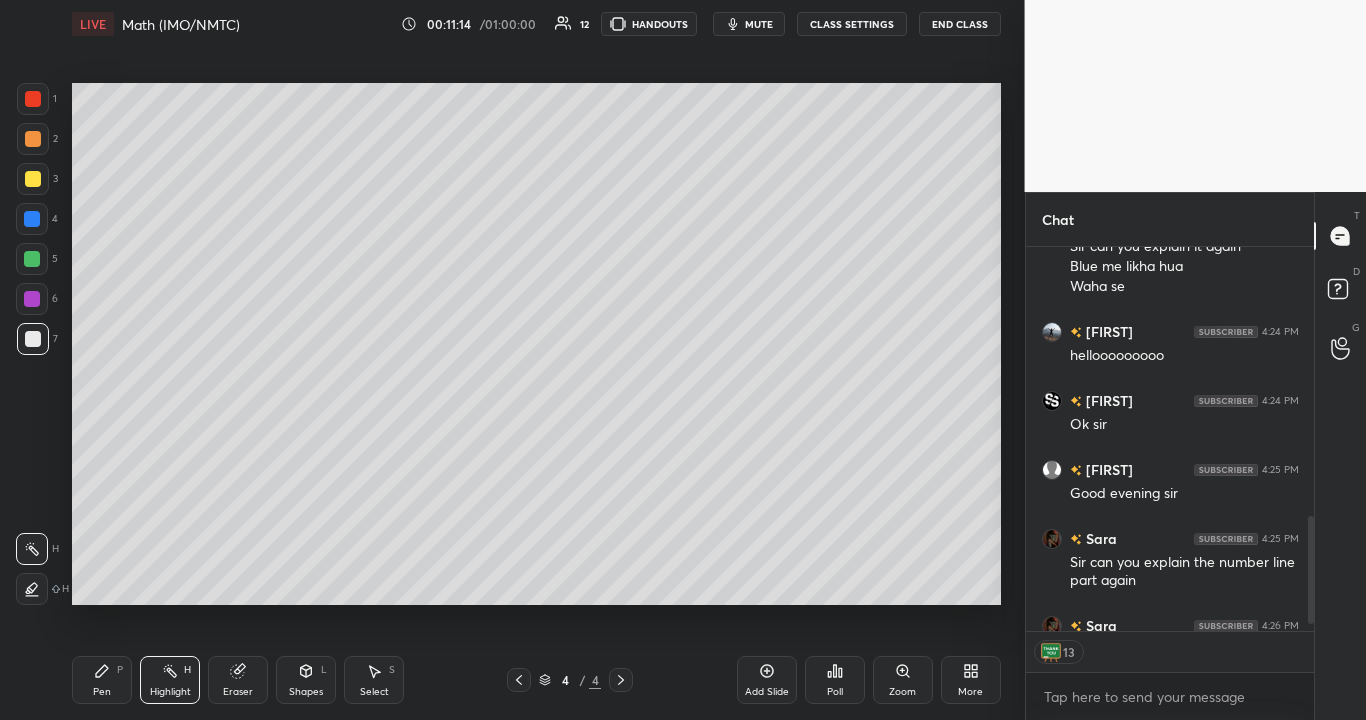 click at bounding box center (33, 339) 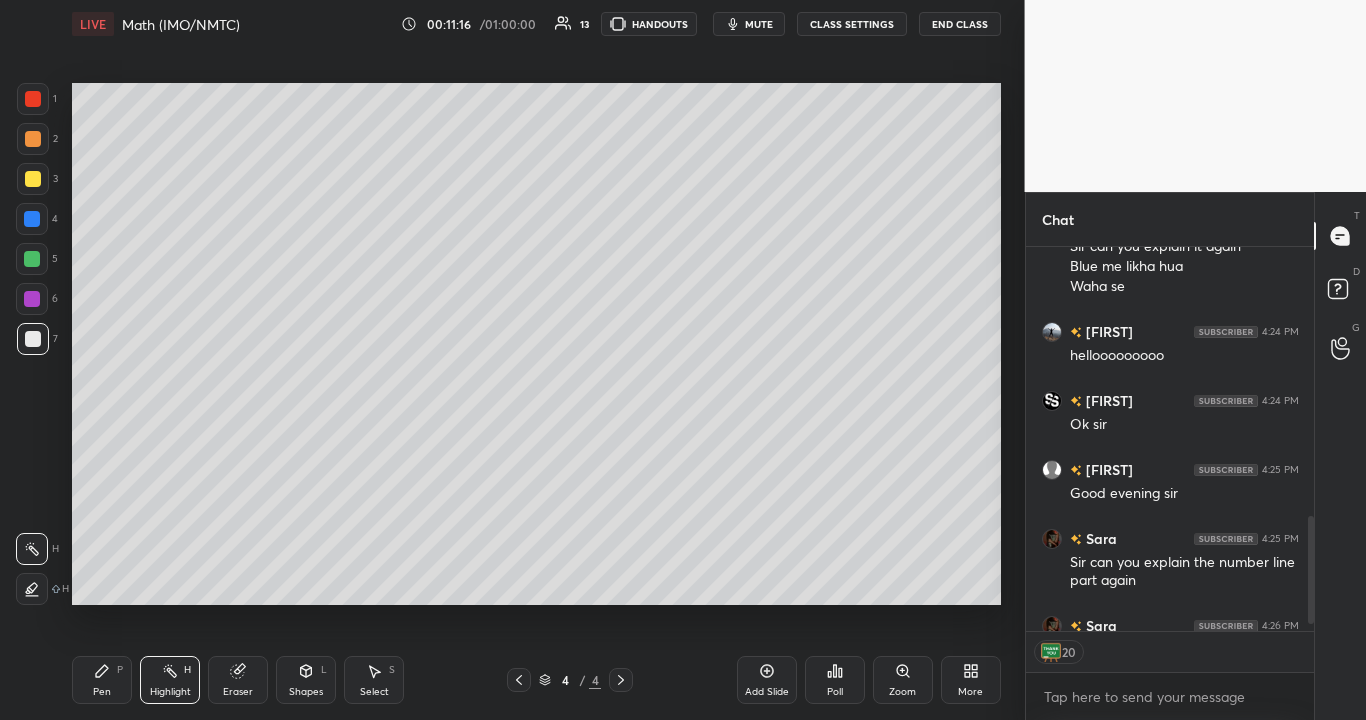 click on "Pen P" at bounding box center [102, 680] 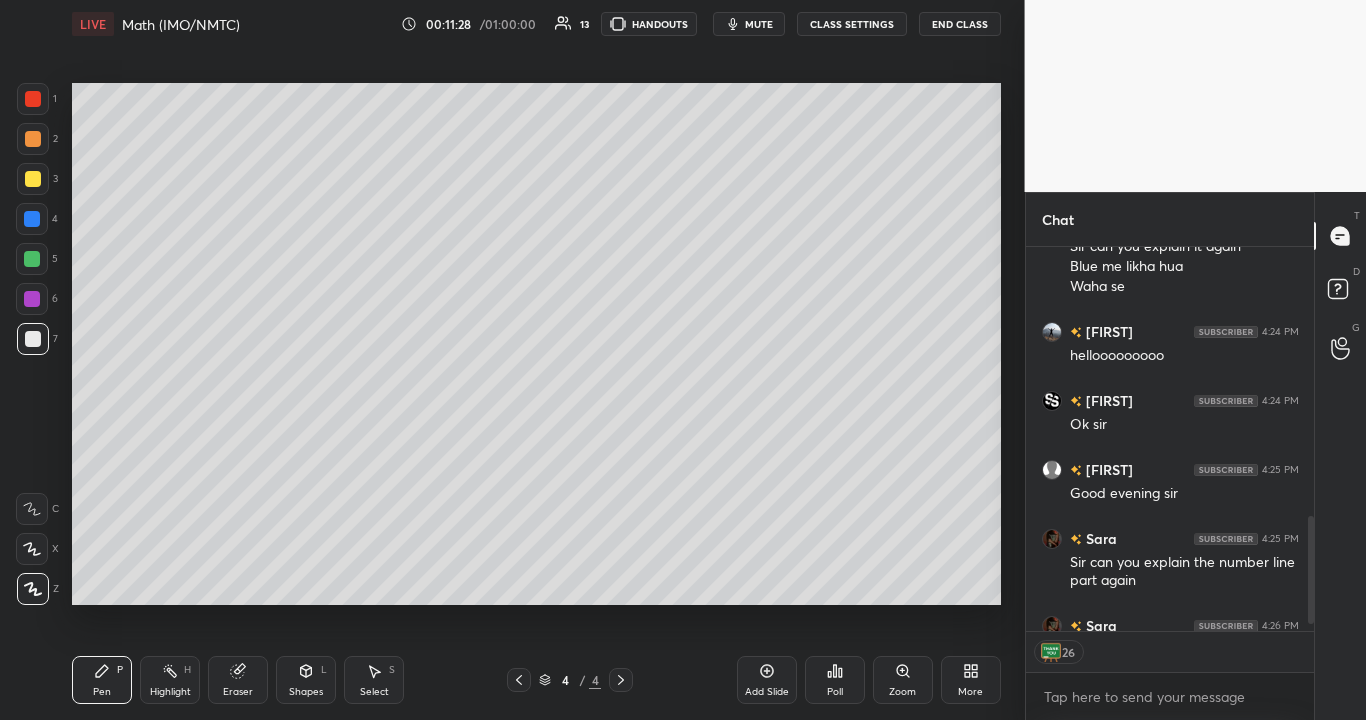 scroll, scrollTop: 7, scrollLeft: 7, axis: both 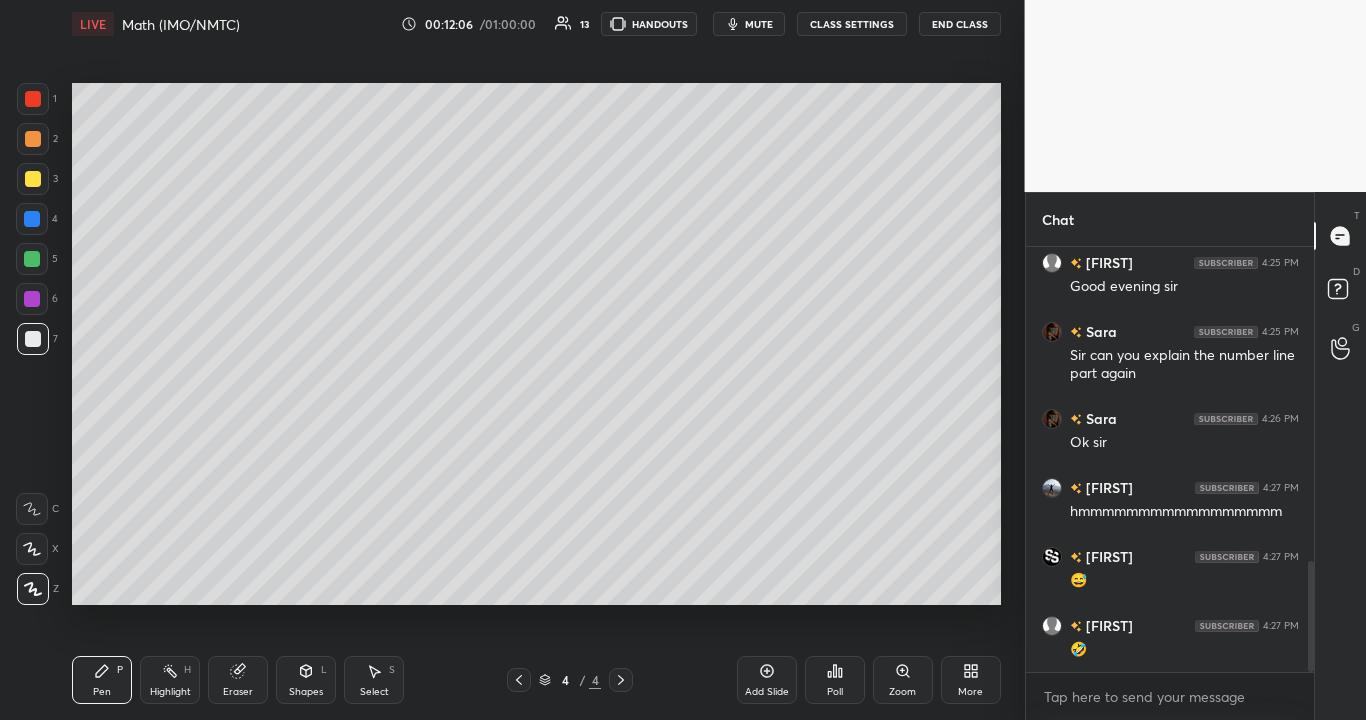 click at bounding box center [33, 179] 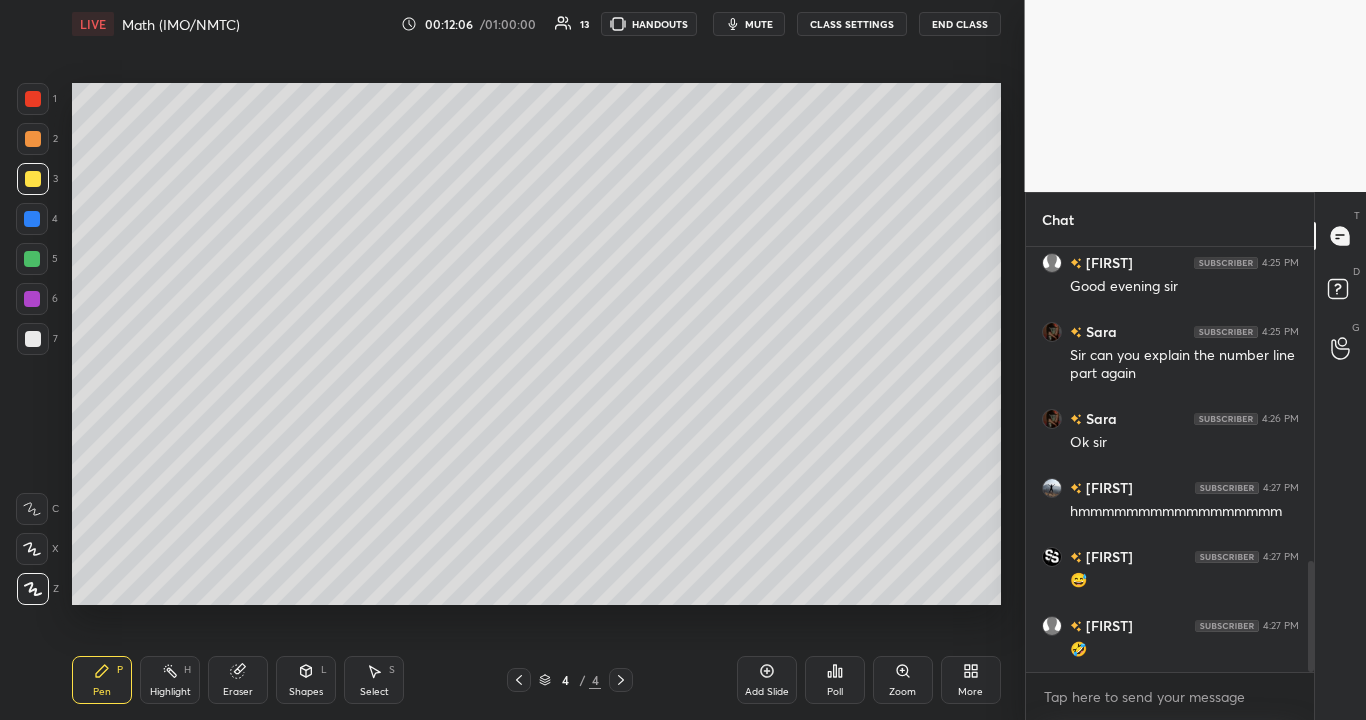 click at bounding box center (33, 179) 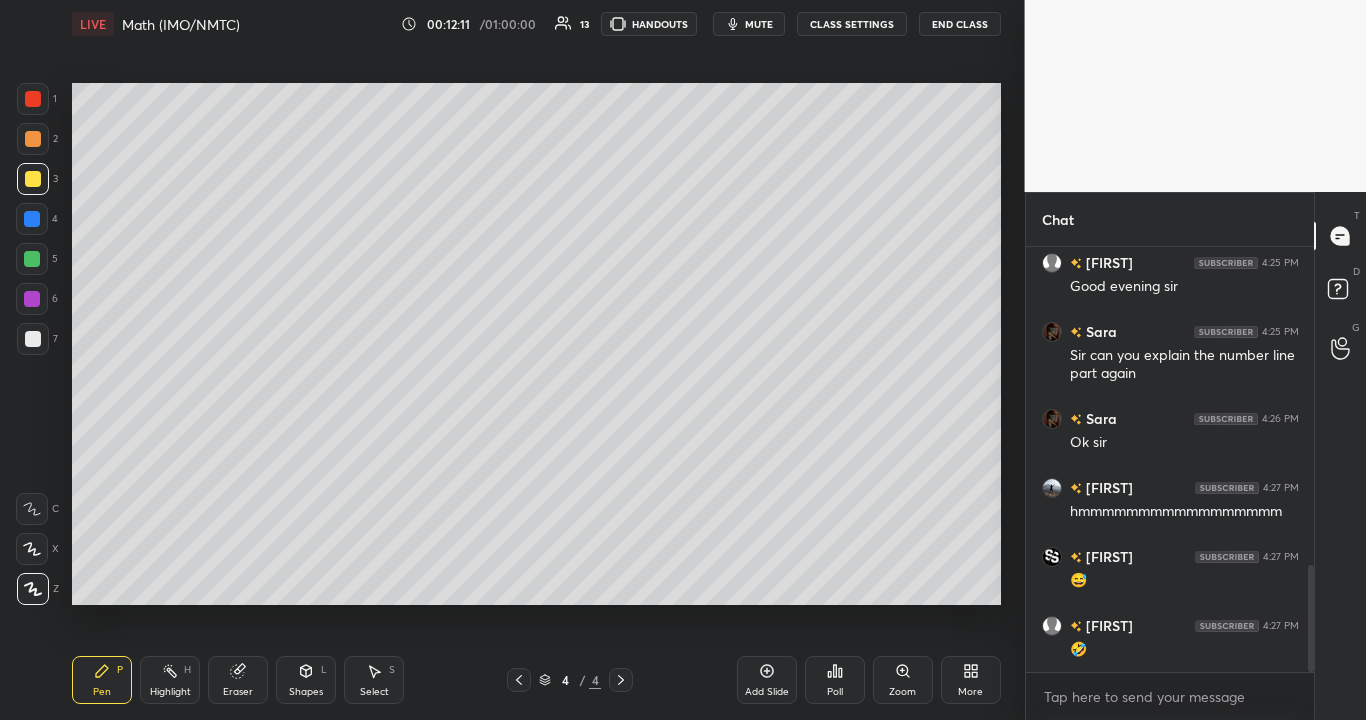 scroll, scrollTop: 1267, scrollLeft: 0, axis: vertical 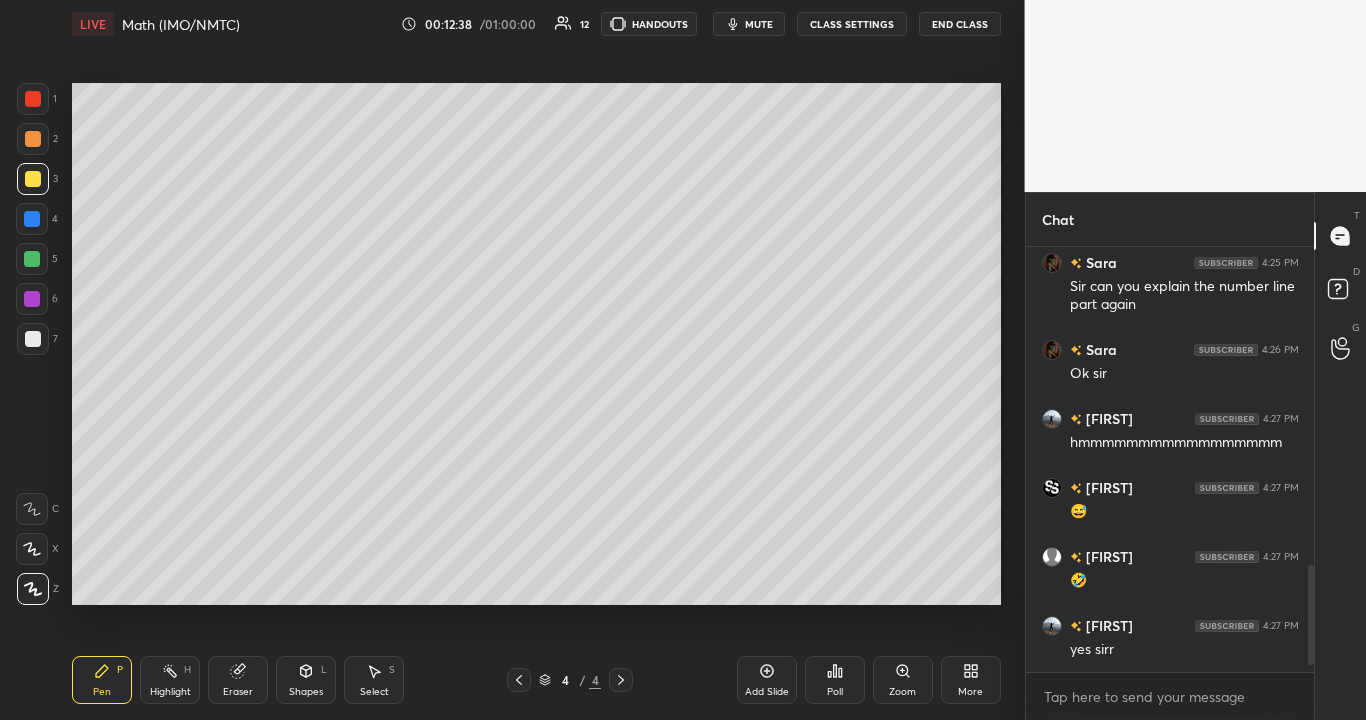 click at bounding box center (33, 339) 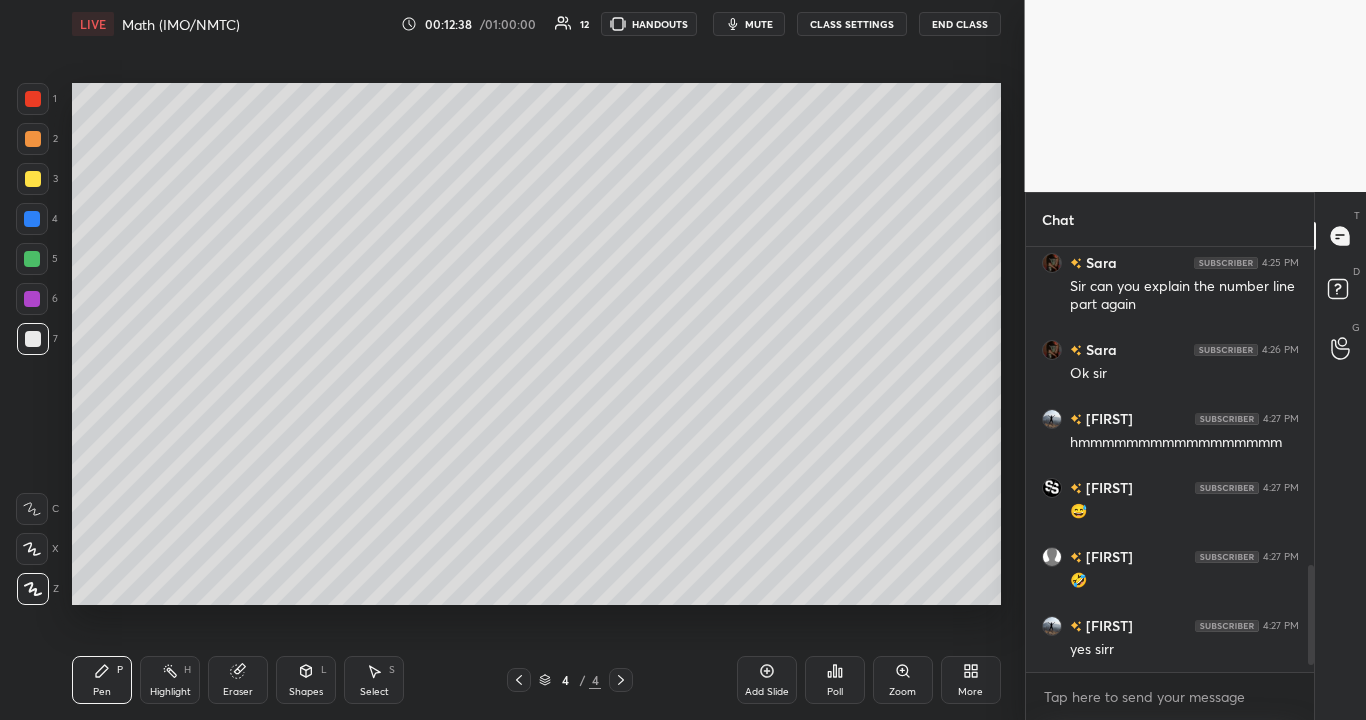 click at bounding box center [33, 339] 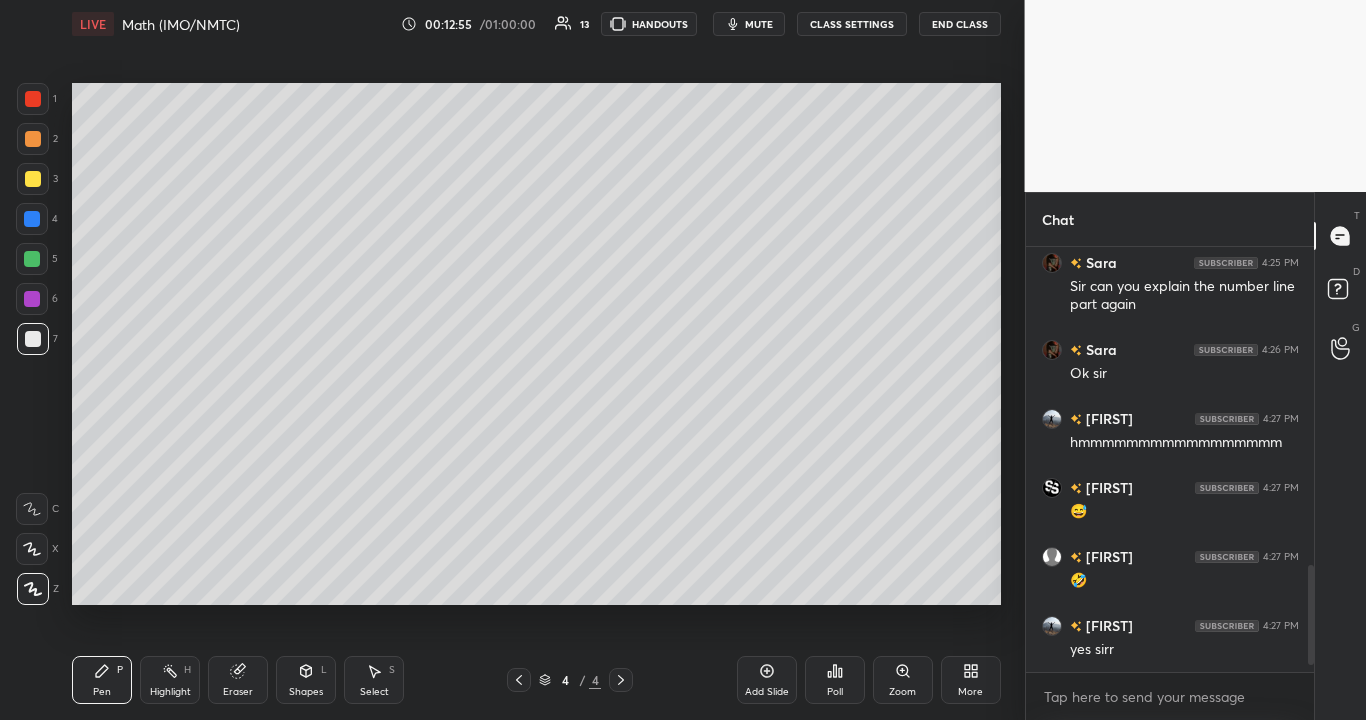 click at bounding box center (32, 299) 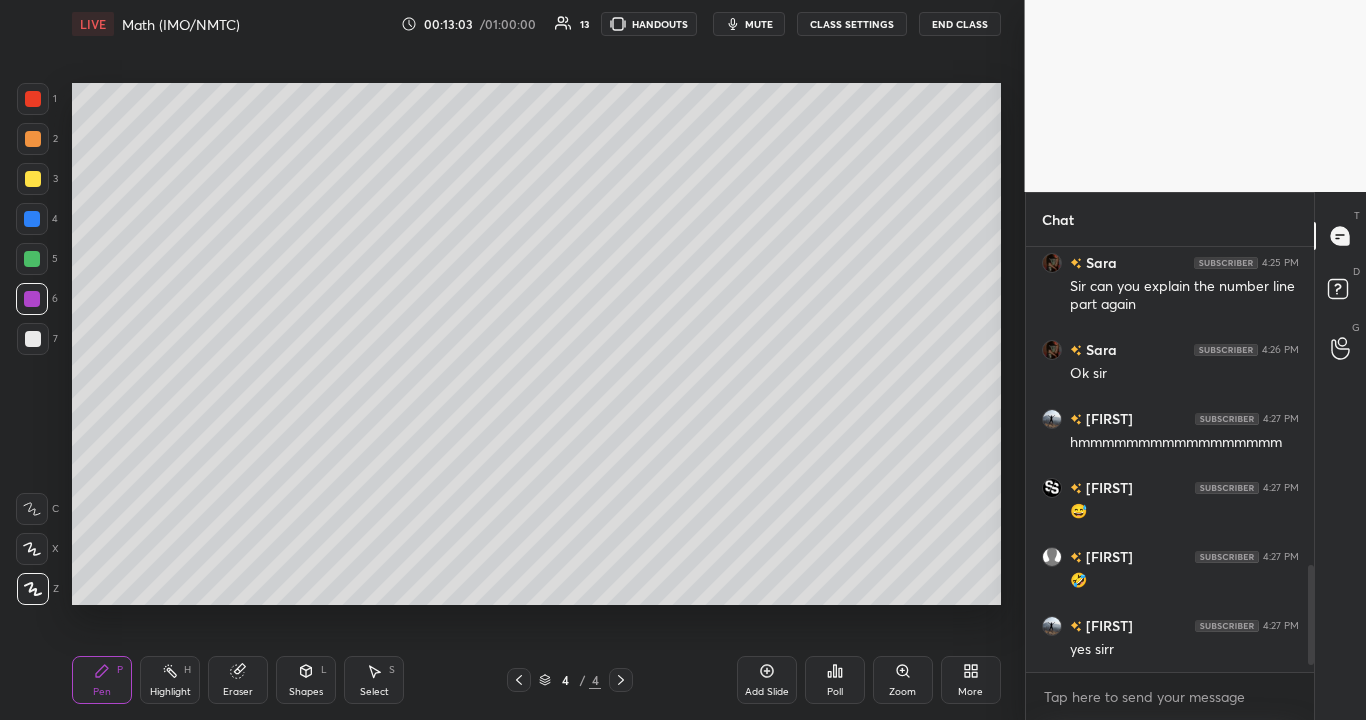 click at bounding box center (33, 339) 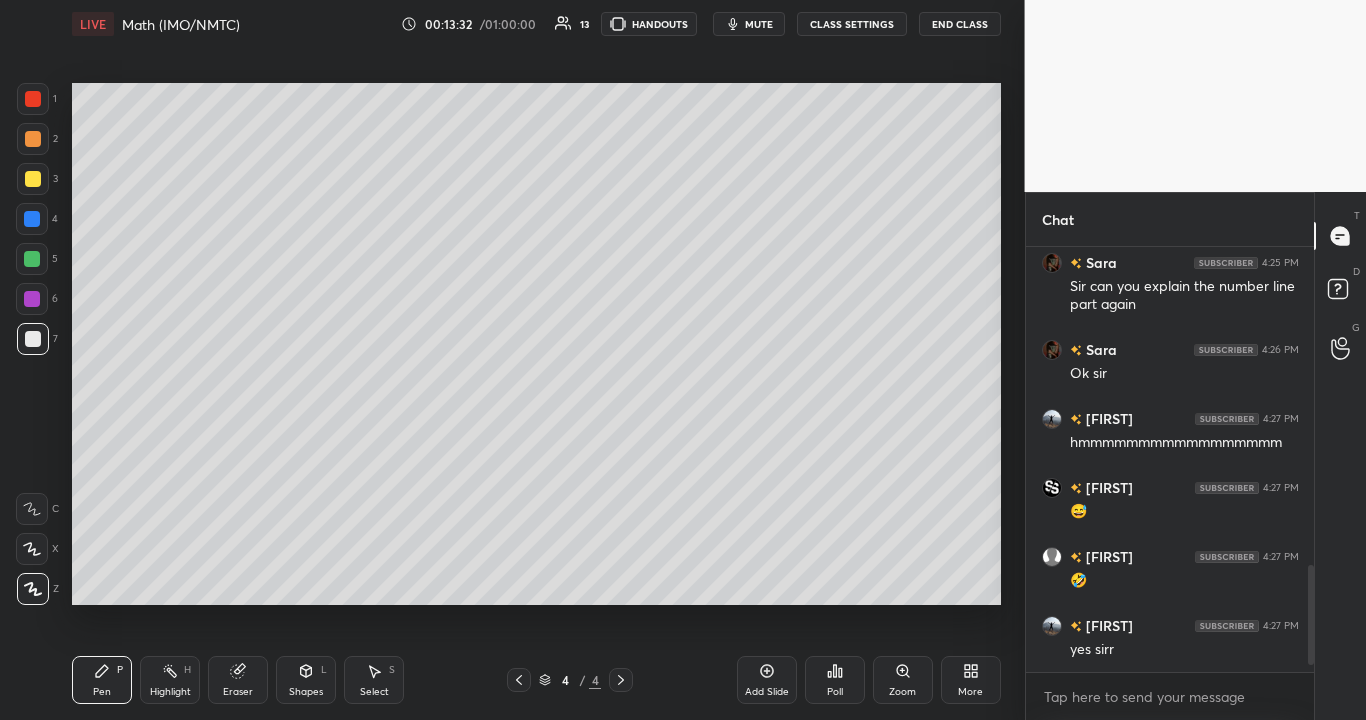 click on "Eraser" at bounding box center [238, 680] 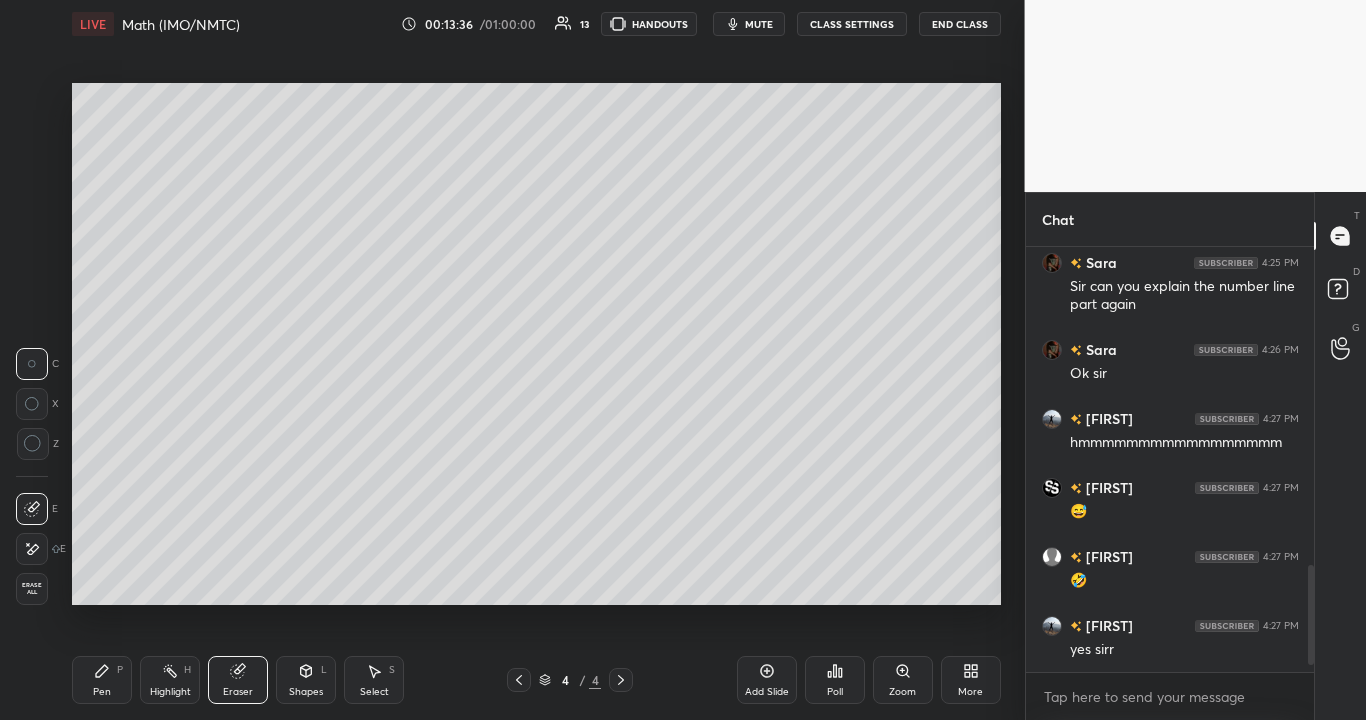 click on "Pen P" at bounding box center [102, 680] 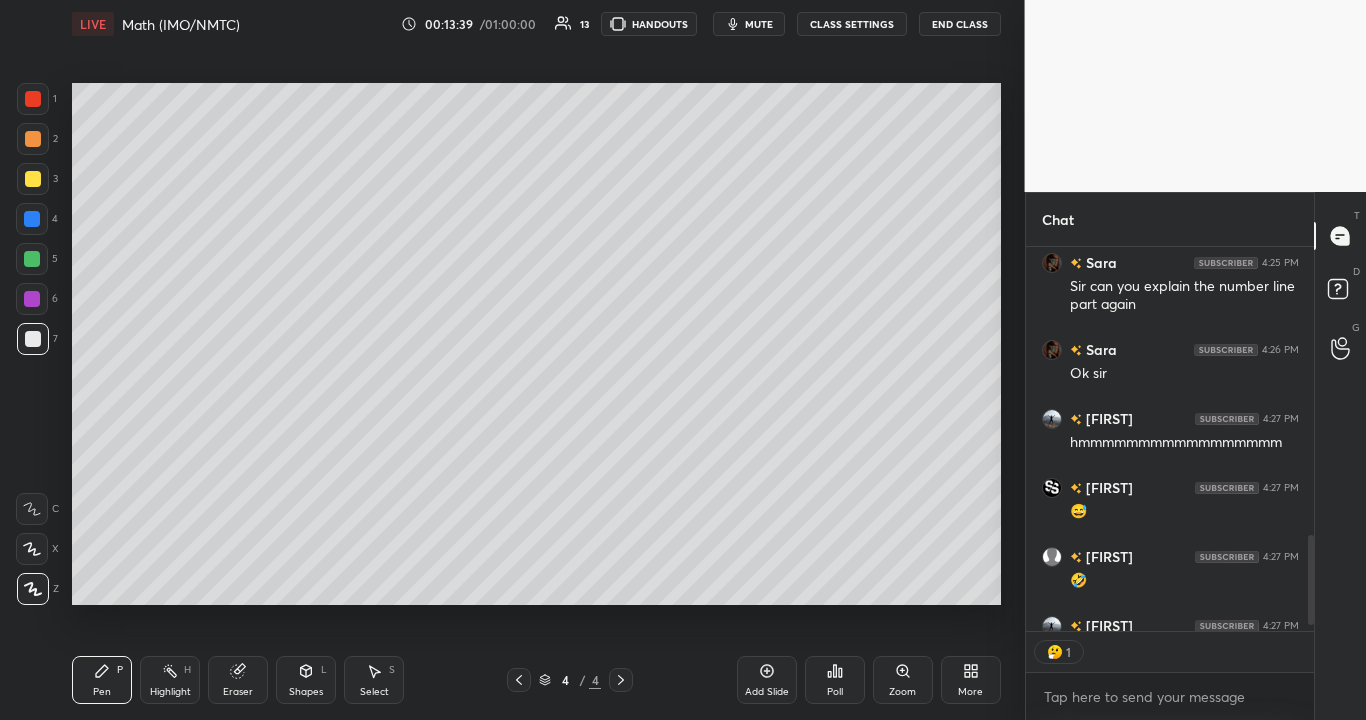 scroll, scrollTop: 377, scrollLeft: 282, axis: both 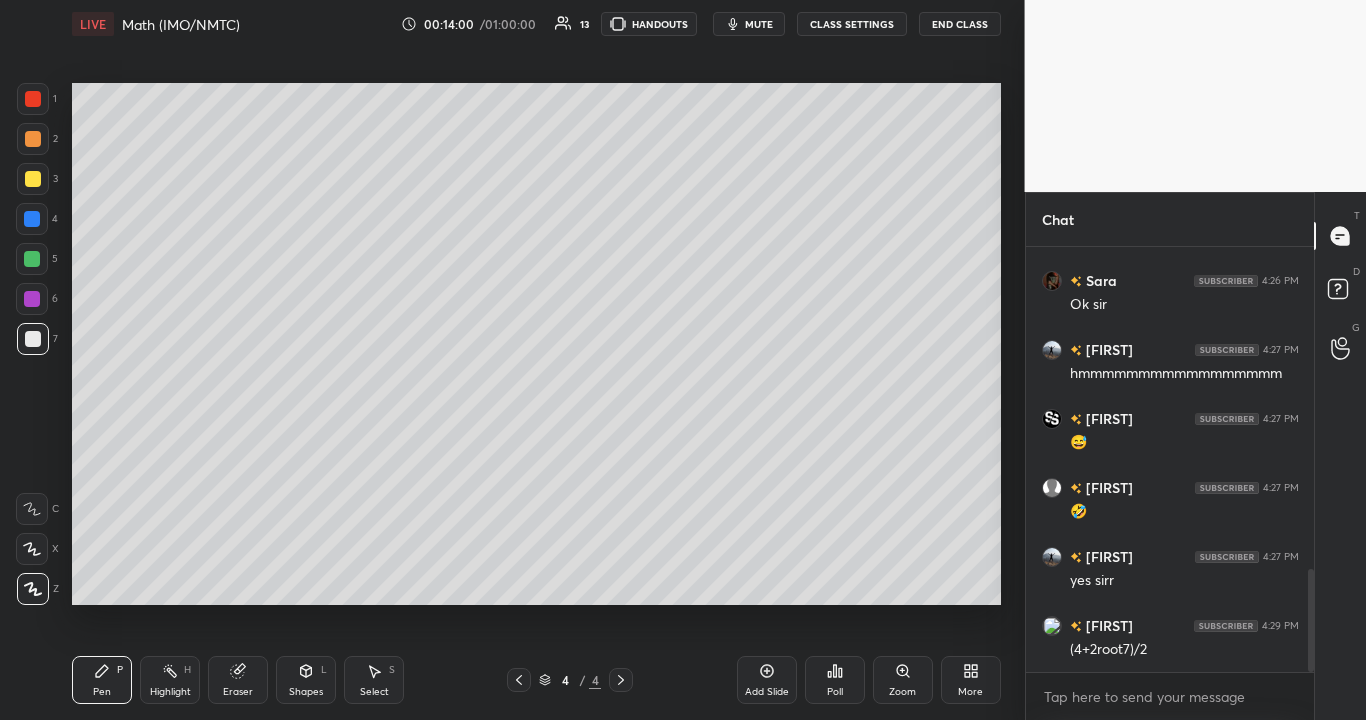 click 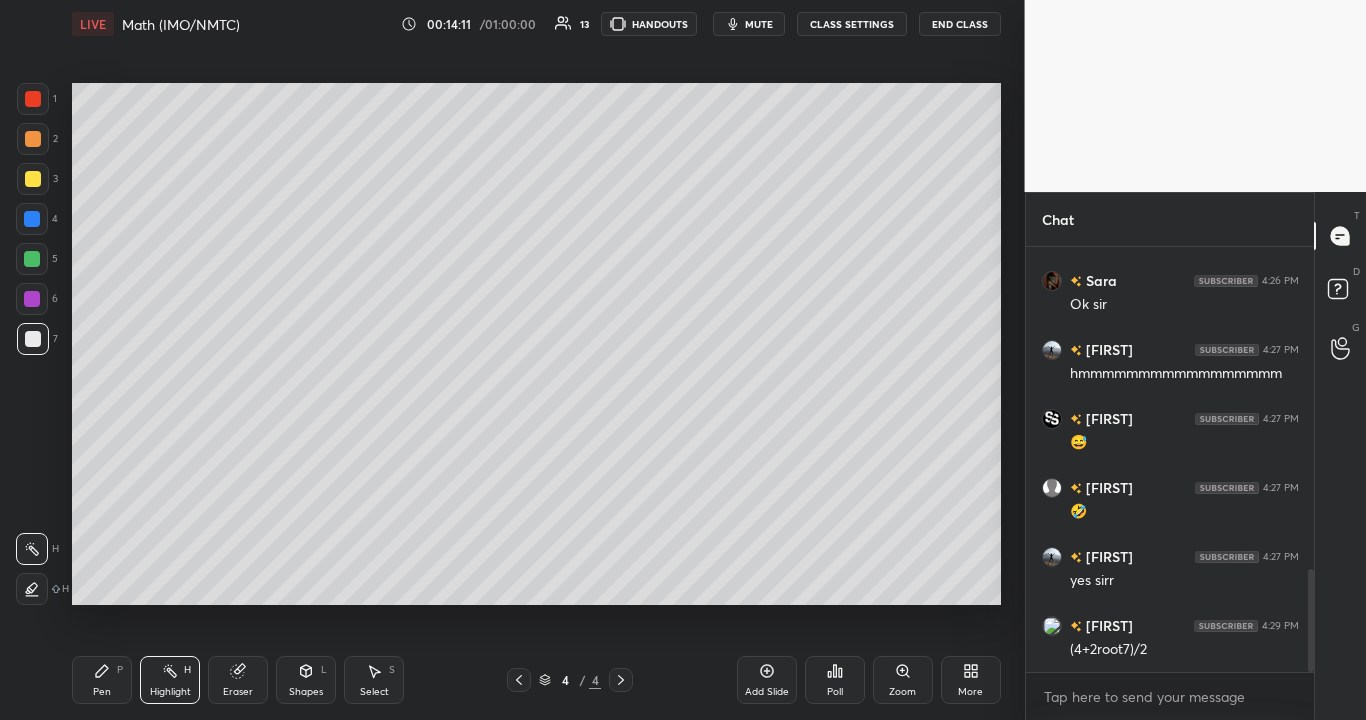 click on "Pen P" at bounding box center (102, 680) 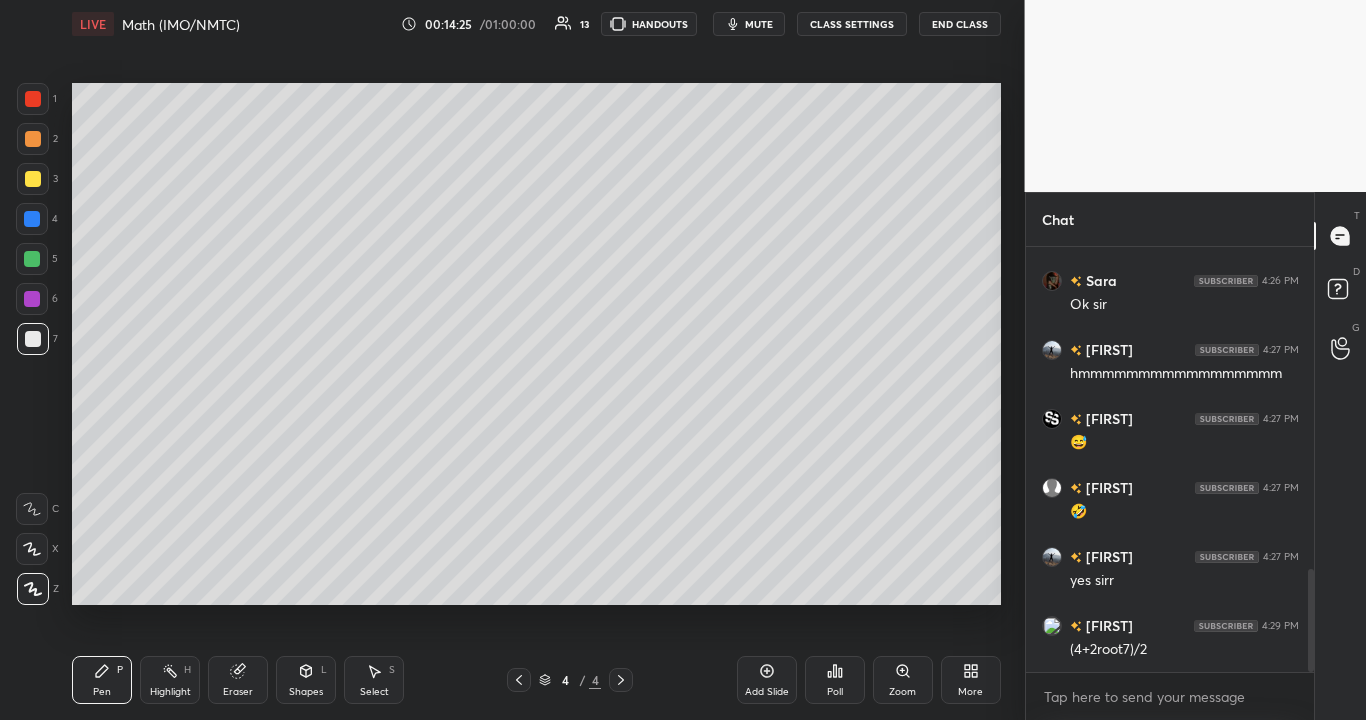 click 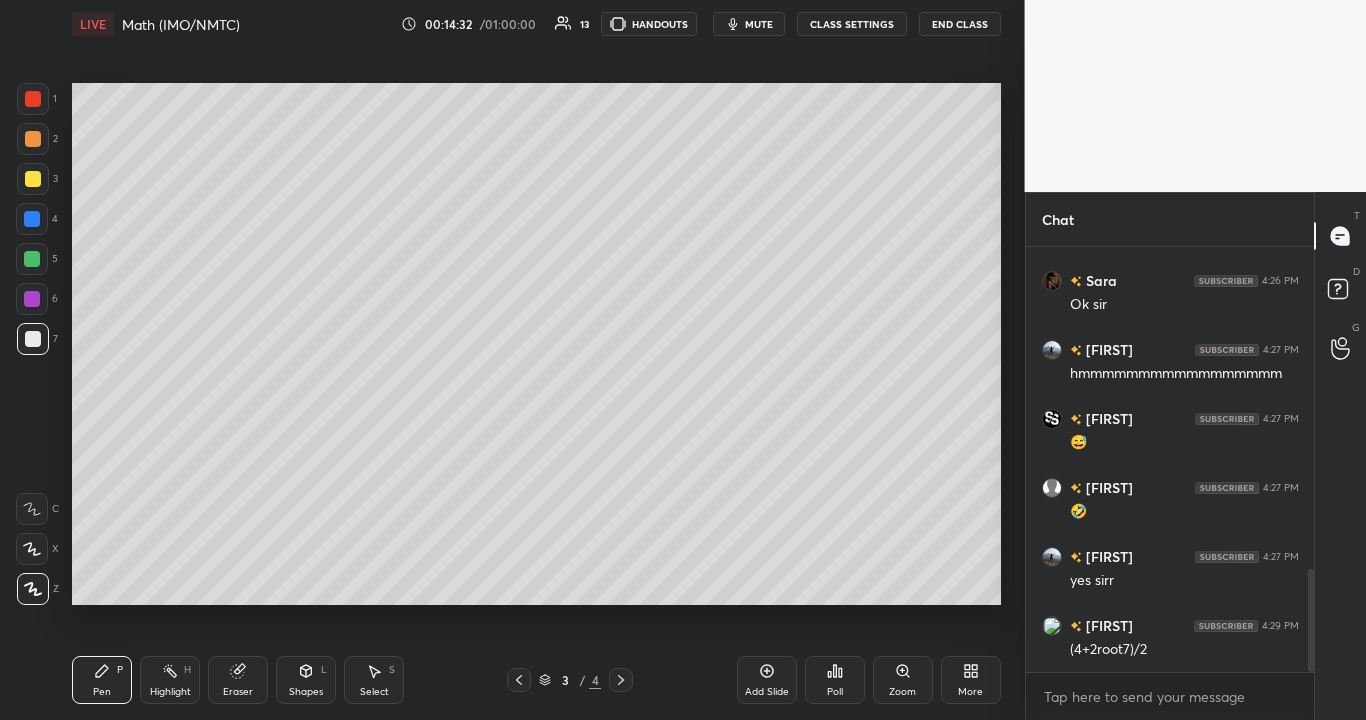 click on "Pen P Highlight H Eraser Shapes L Select S 3 / 4 Add Slide Poll Zoom More" at bounding box center [536, 680] 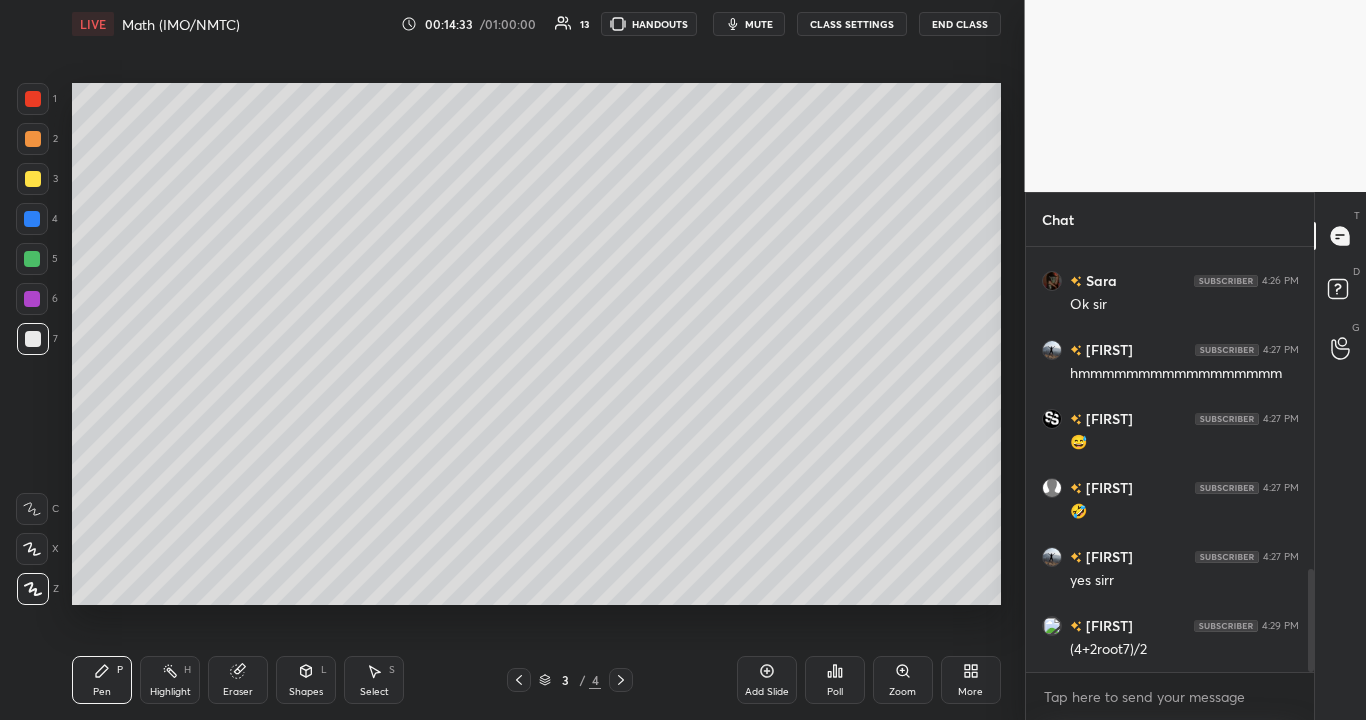 click 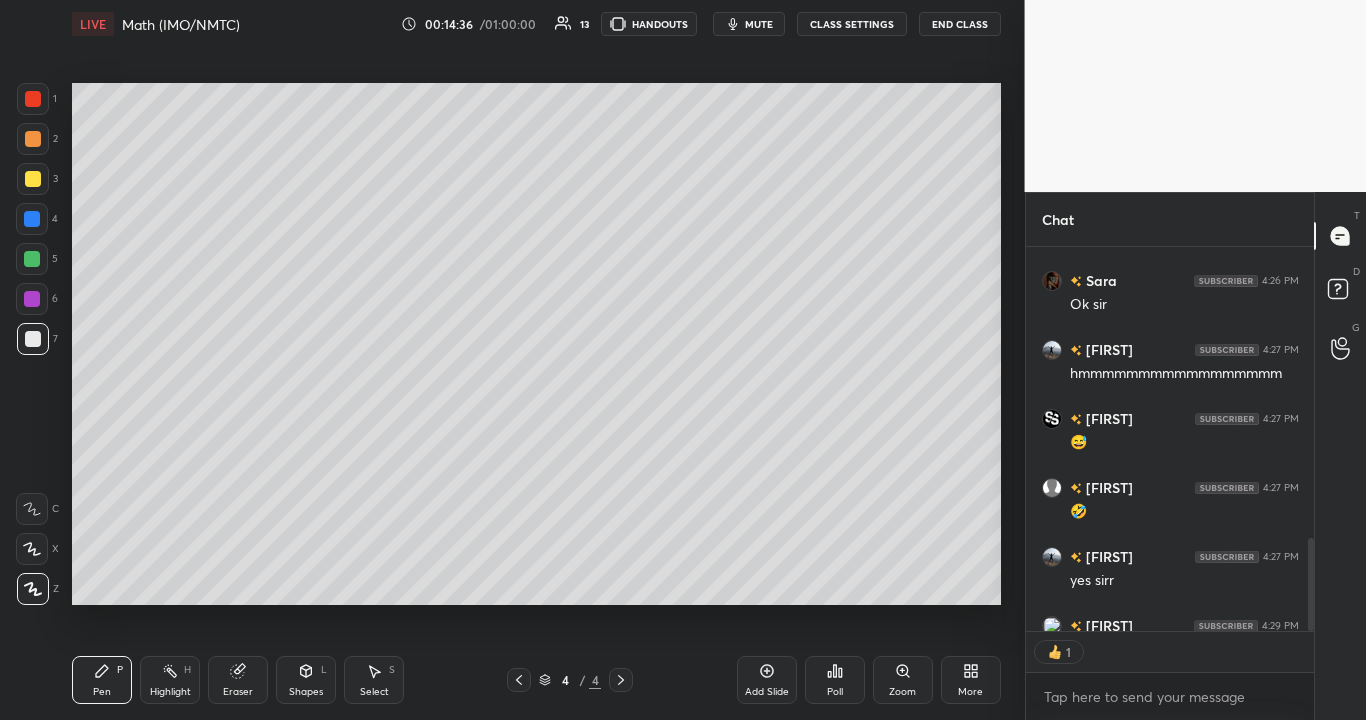 scroll, scrollTop: 377, scrollLeft: 282, axis: both 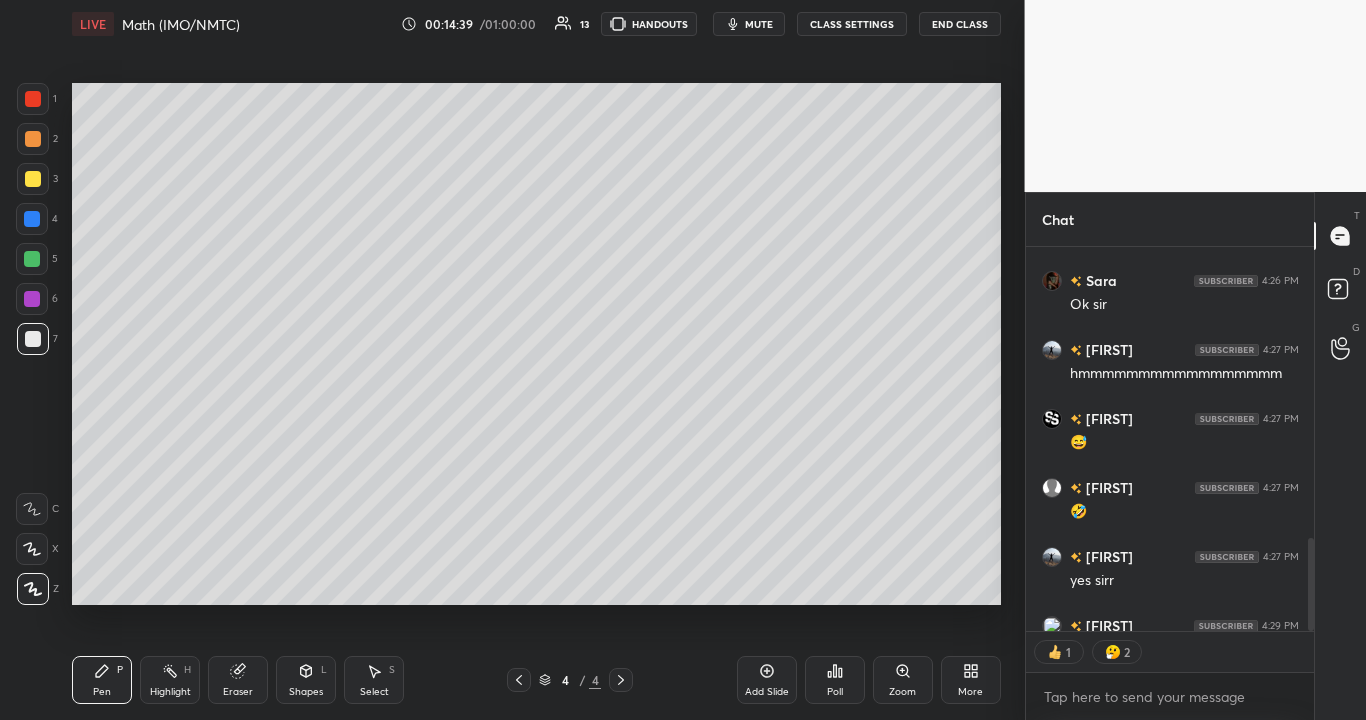 click on "Shapes L" at bounding box center [306, 680] 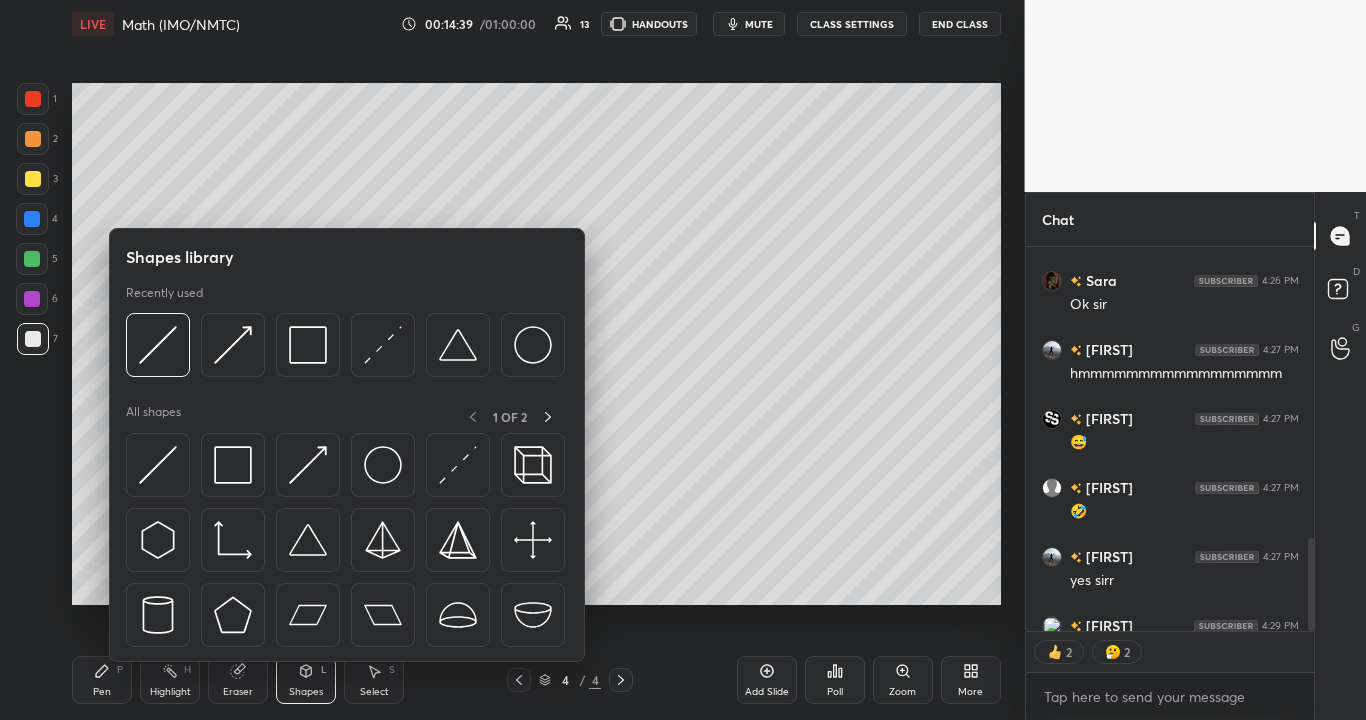 type on "x" 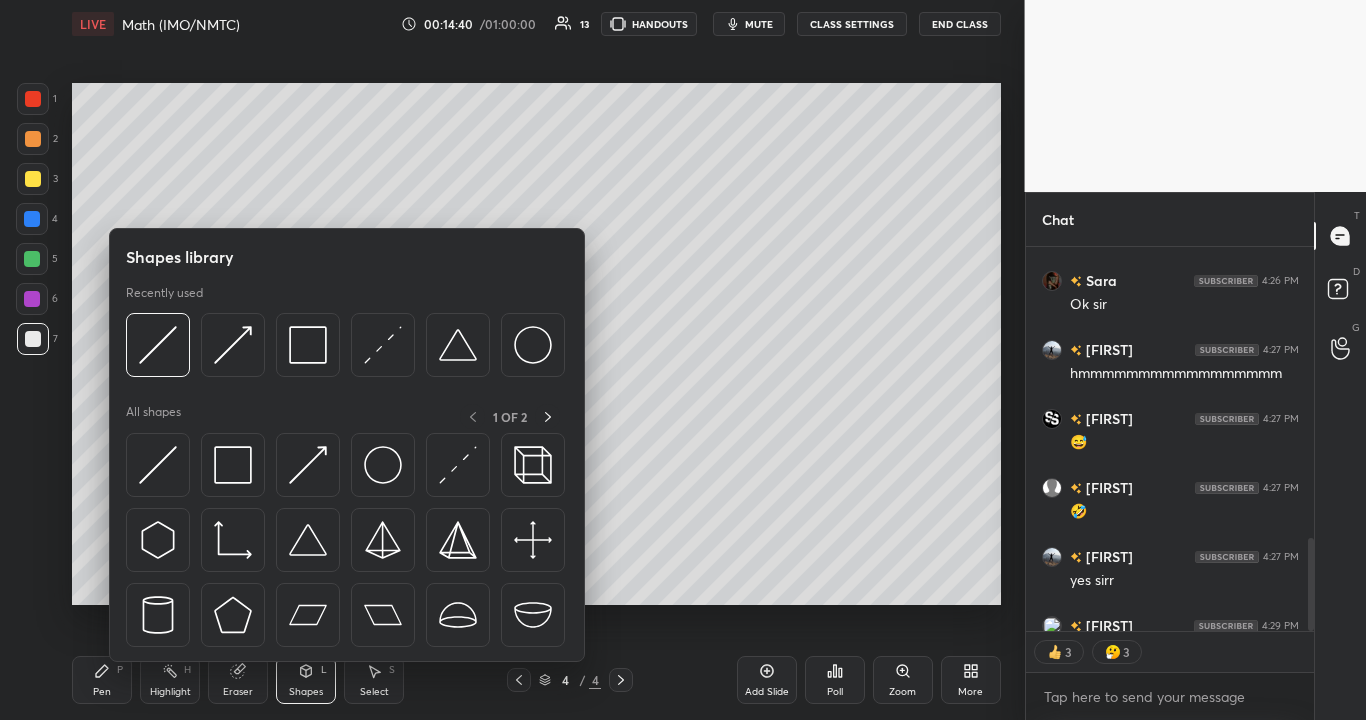 click at bounding box center (158, 345) 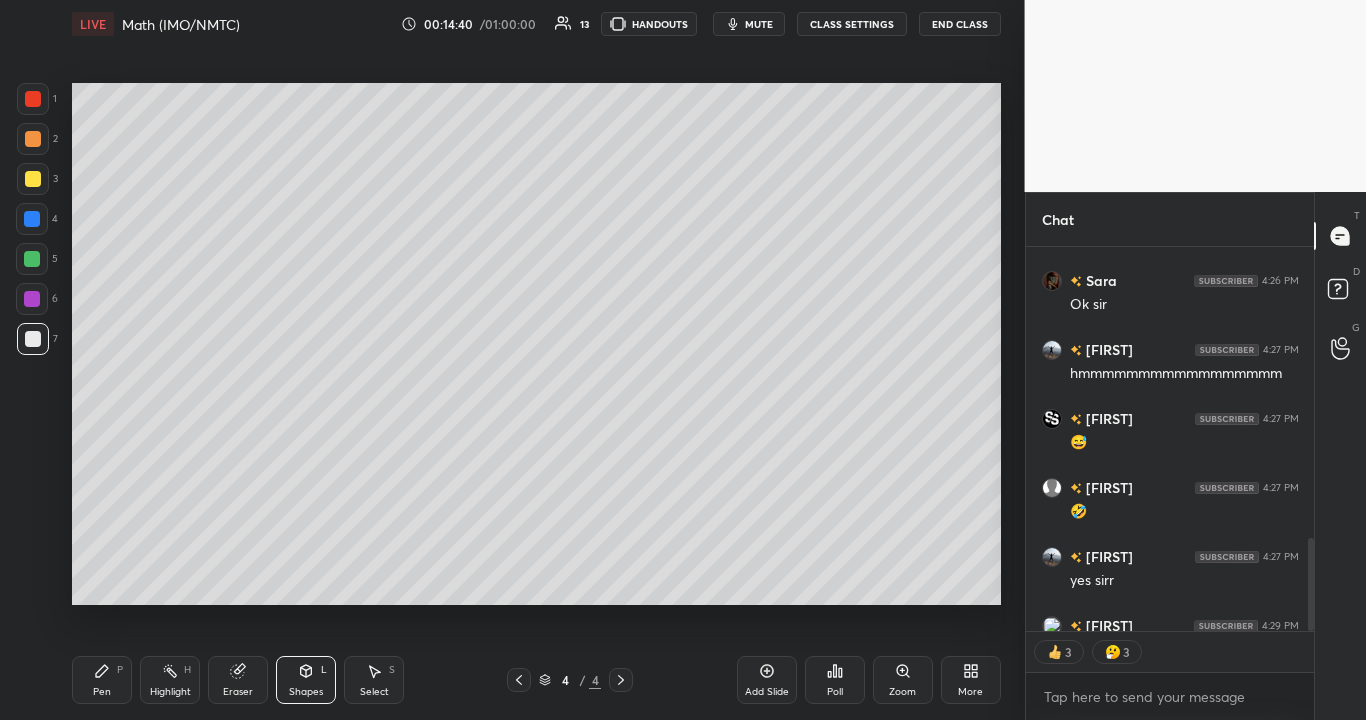 click at bounding box center (32, 259) 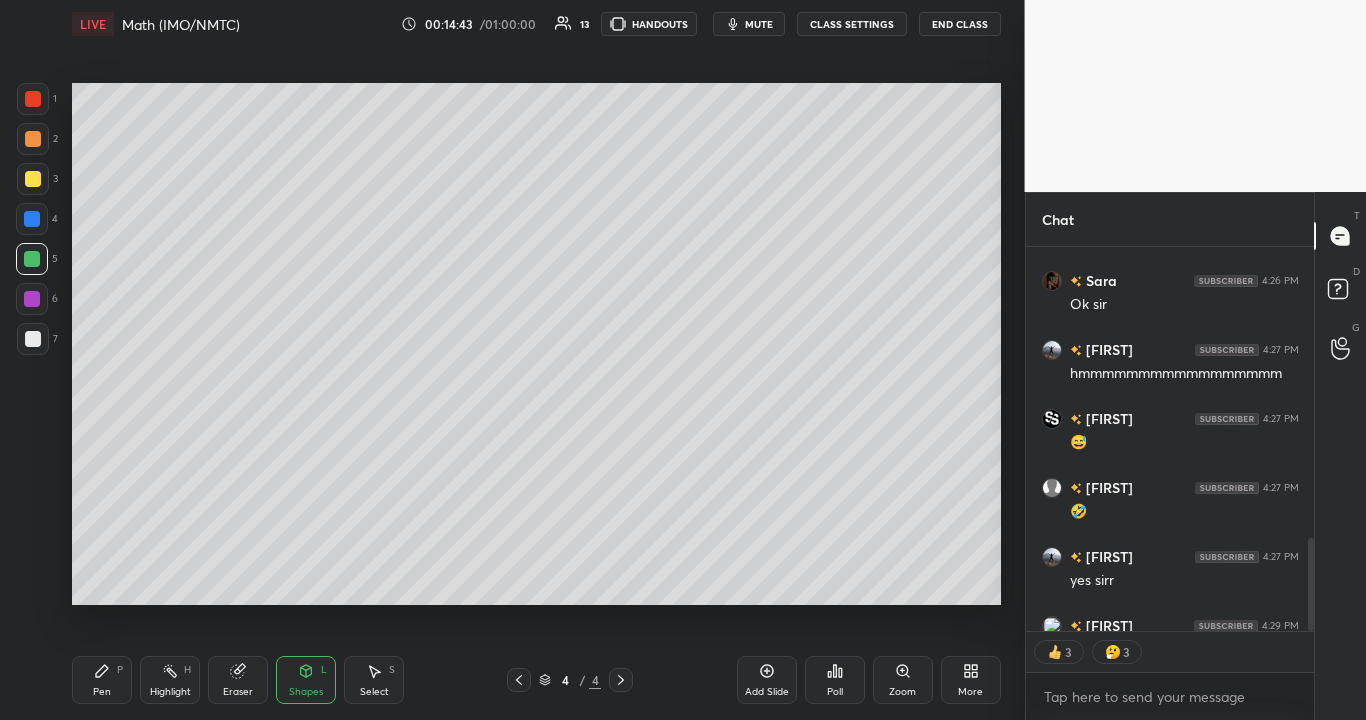 click on "Pen P" at bounding box center (102, 680) 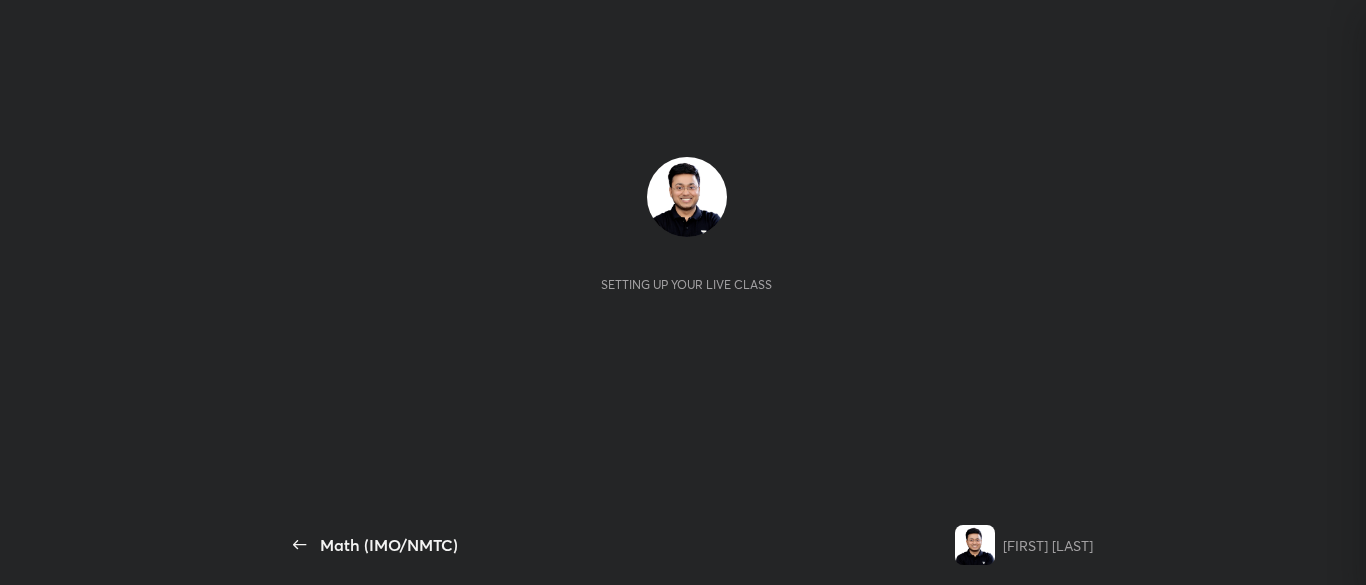 scroll, scrollTop: 0, scrollLeft: 0, axis: both 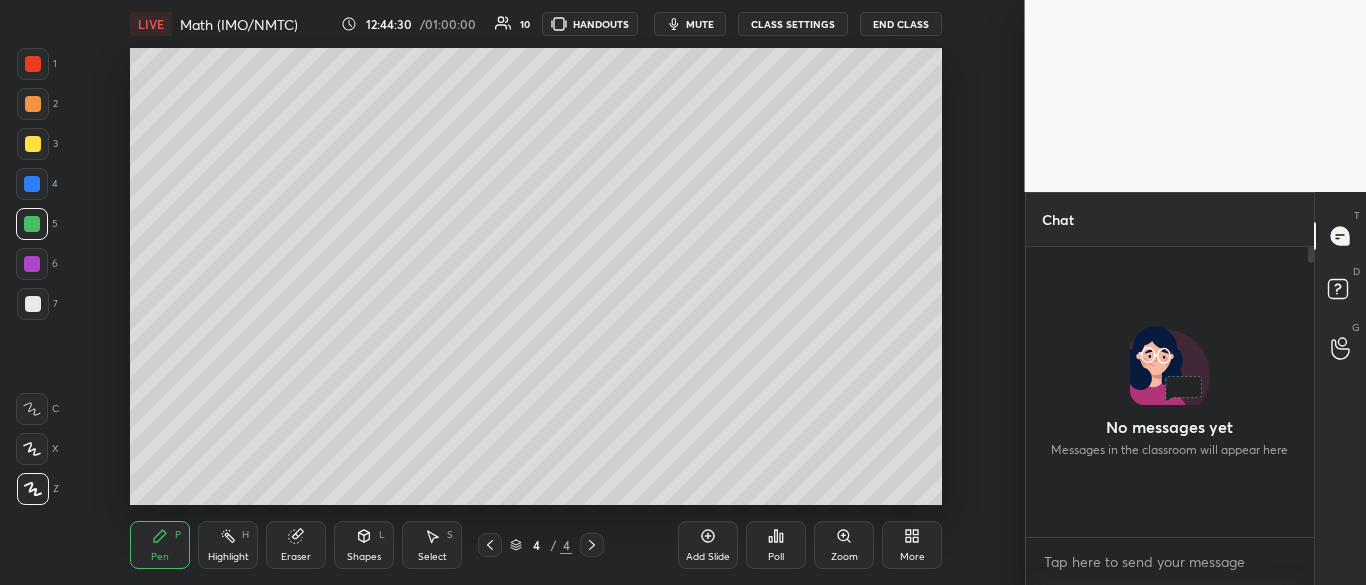 click 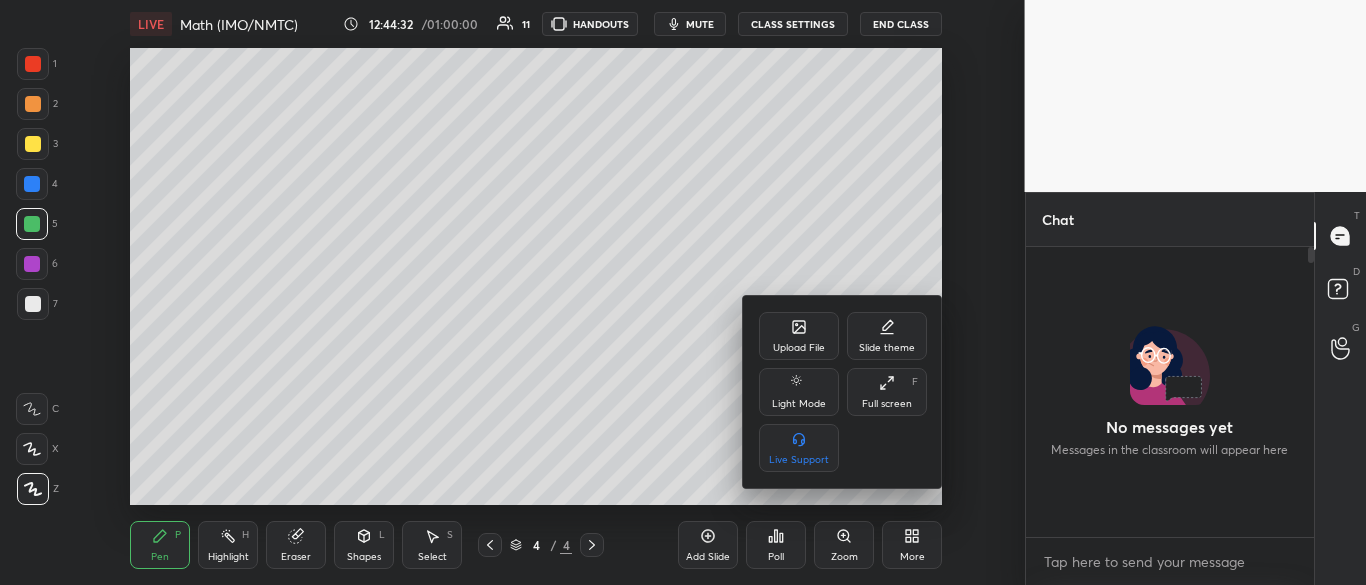 click on "Full screen" at bounding box center [887, 404] 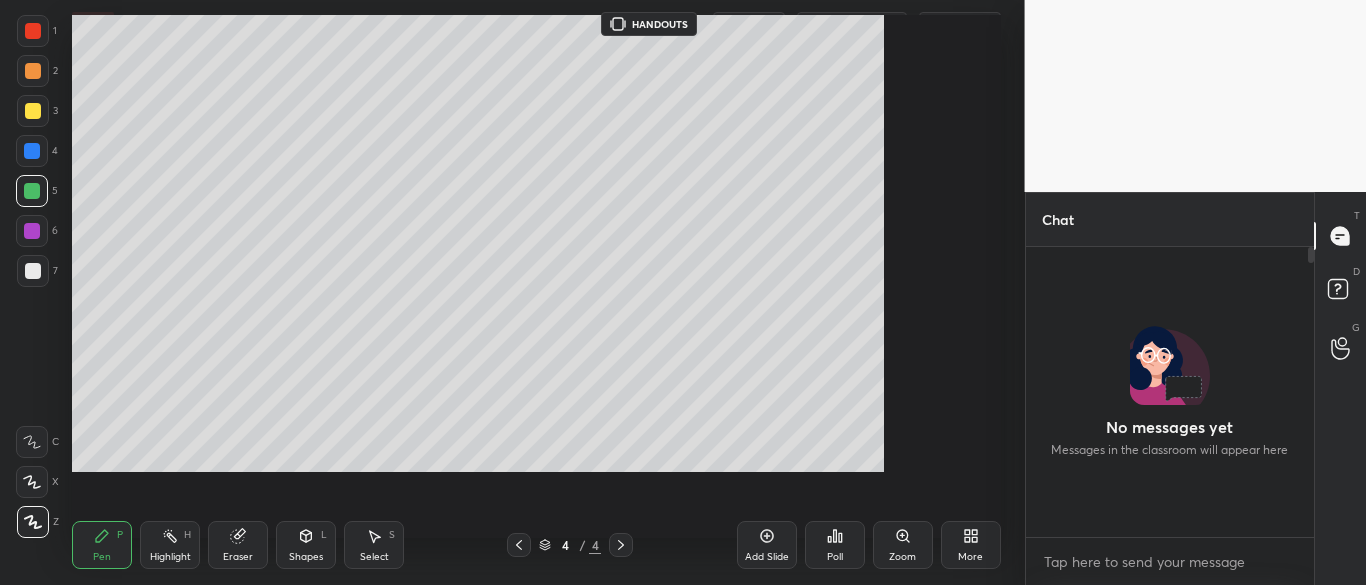 type on "x" 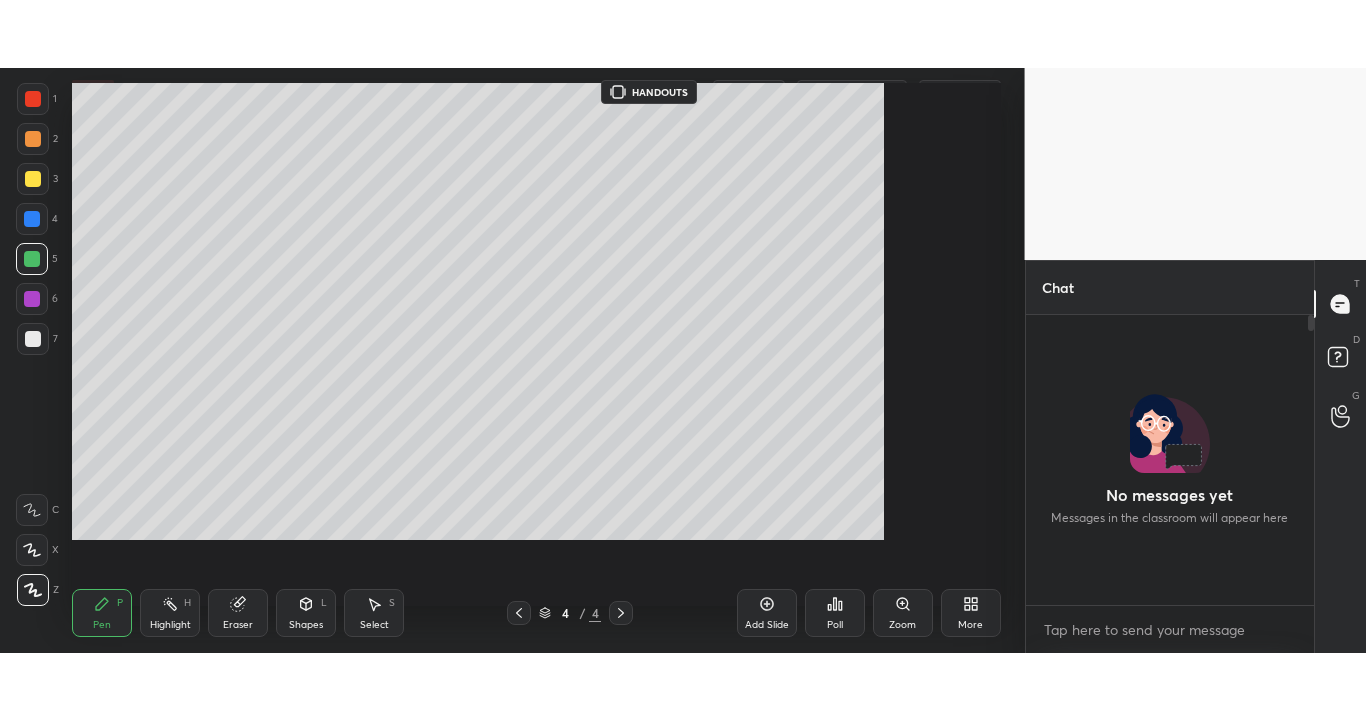 scroll, scrollTop: 99408, scrollLeft: 99055, axis: both 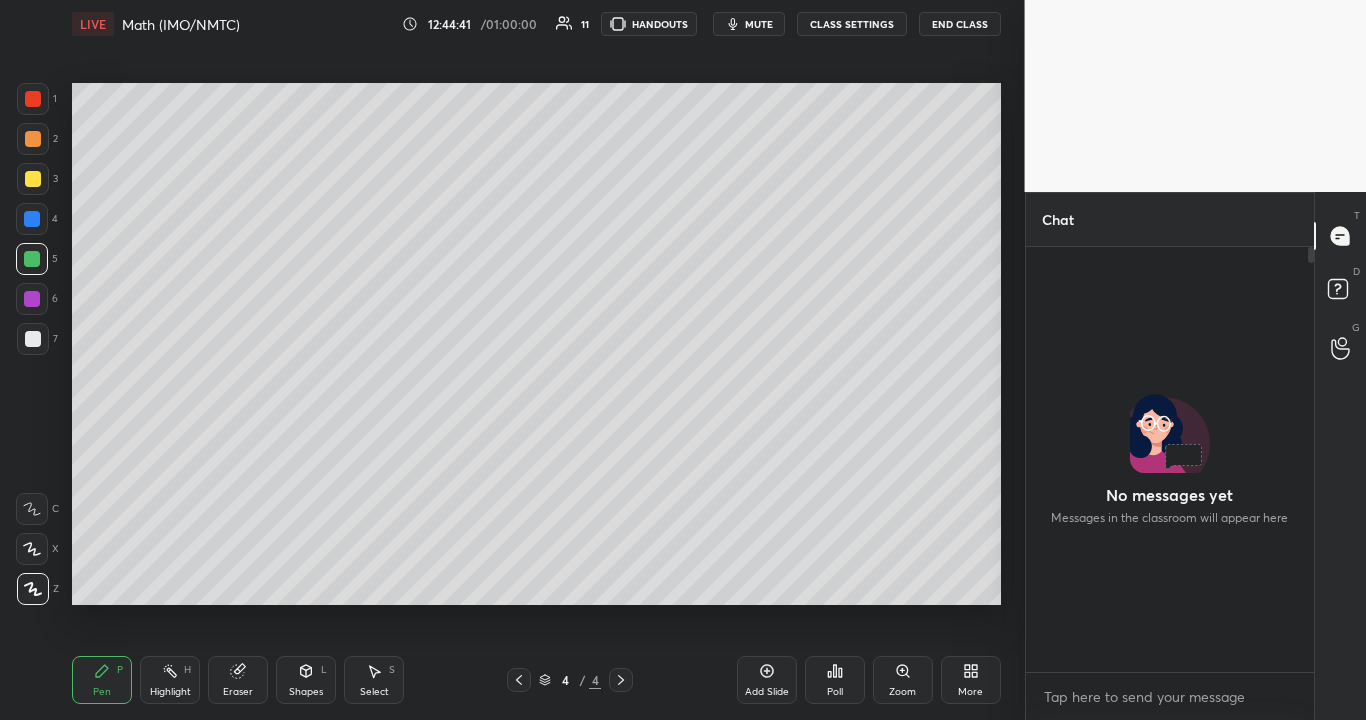 click on "CLASS SETTINGS" at bounding box center [852, 24] 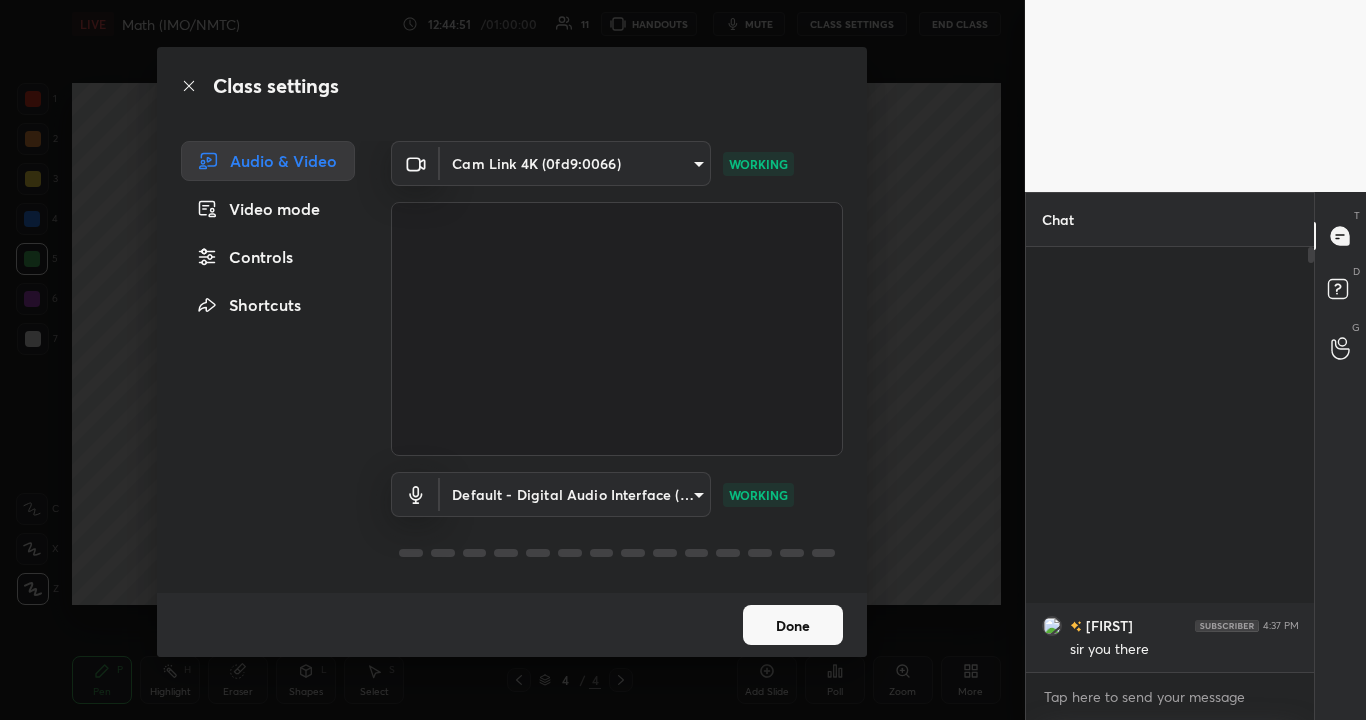 click on "1 2 3 4 5 6 7 C X Z C X Z E E Erase all   H H LIVE Math (IMO/NMTC) 12:44:51 /  01:00:00 11 HANDOUTS mute CLASS SETTINGS End Class Setting up your live class Poll for   secs No correct answer Start poll Back Math (IMO/NMTC) Arpit Gupta Pen P Highlight H Eraser Shapes L Select S 4 / 4 Add Slide Poll Zoom More Chat Ishaan 4:37 PM sir you there 1 NEW MESSAGE Enable hand raising Enable raise hand to speak to learners. Once enabled, chat will be turned off temporarily. Enable x   introducing Raise a hand with a doubt Now learners can raise their hand along with a doubt  How it works? Doubts asked by learners will show up here NEW DOUBTS ASKED No one has raised a hand yet Can't raise hand Looks like educator just invited you to speak. Please wait before you can raise your hand again. Got it T Messages (T) D Doubts (D) G Raise Hand (G) Report an issue Reason for reporting Buffering Chat not working Audio - Video sync issue Educator video quality low ​ Attach an image Report Class settings Audio & Video Video mode" at bounding box center (683, 360) 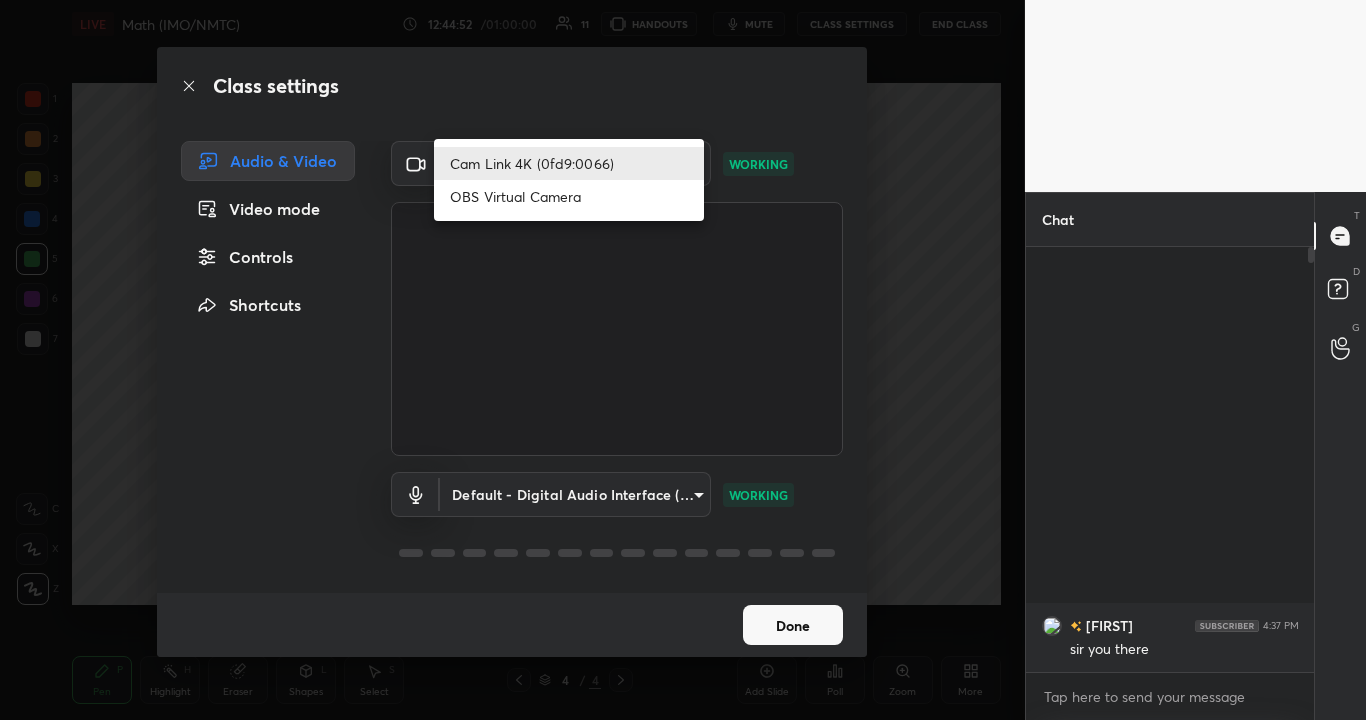 click on "OBS Virtual Camera" at bounding box center (569, 196) 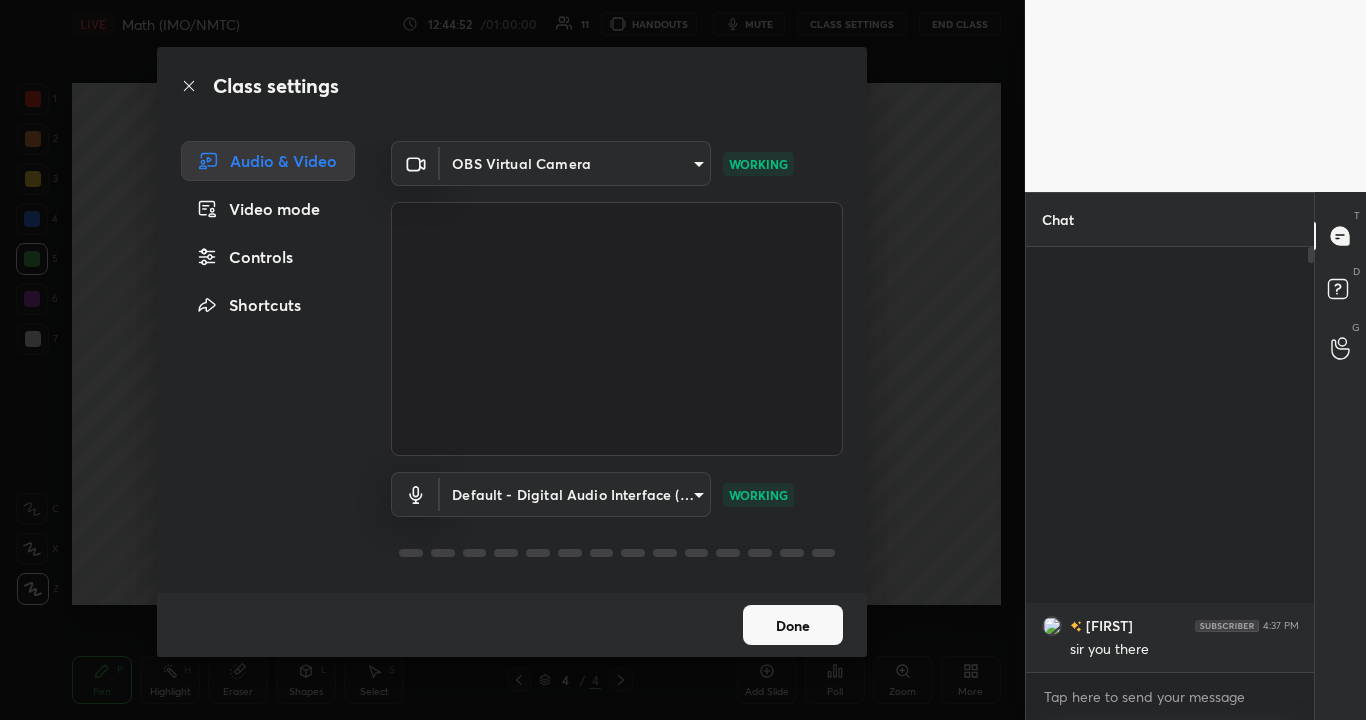 click on "1 2 3 4 5 6 7 C X Z C X Z E E Erase all   H H LIVE Math (IMO/NMTC) 12:44:52 /  01:00:00 11 HANDOUTS mute CLASS SETTINGS End Class Setting up your live class Poll for   secs No correct answer Start poll Back Math (IMO/NMTC) Arpit Gupta Pen P Highlight H Eraser Shapes L Select S 4 / 4 Add Slide Poll Zoom More Chat Ishaan 4:37 PM sir you there 1 NEW MESSAGE Enable hand raising Enable raise hand to speak to learners. Once enabled, chat will be turned off temporarily. Enable x   introducing Raise a hand with a doubt Now learners can raise their hand along with a doubt  How it works? Doubts asked by learners will show up here NEW DOUBTS ASKED No one has raised a hand yet Can't raise hand Looks like educator just invited you to speak. Please wait before you can raise your hand again. Got it T Messages (T) D Doubts (D) G Raise Hand (G) Report an issue Reason for reporting Buffering Chat not working Audio - Video sync issue Educator video quality low ​ Attach an image Report Class settings Audio & Video Video mode" at bounding box center [683, 360] 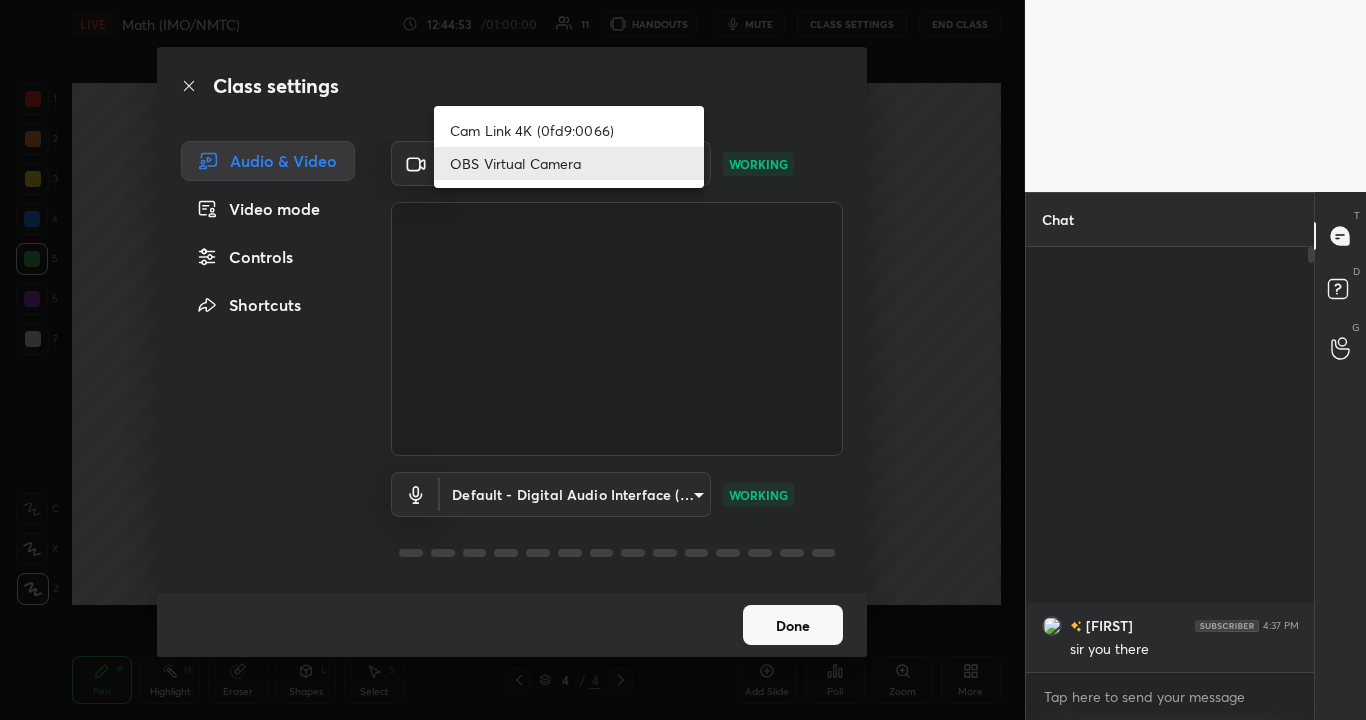 click on "Cam Link 4K (0fd9:0066)" at bounding box center (569, 130) 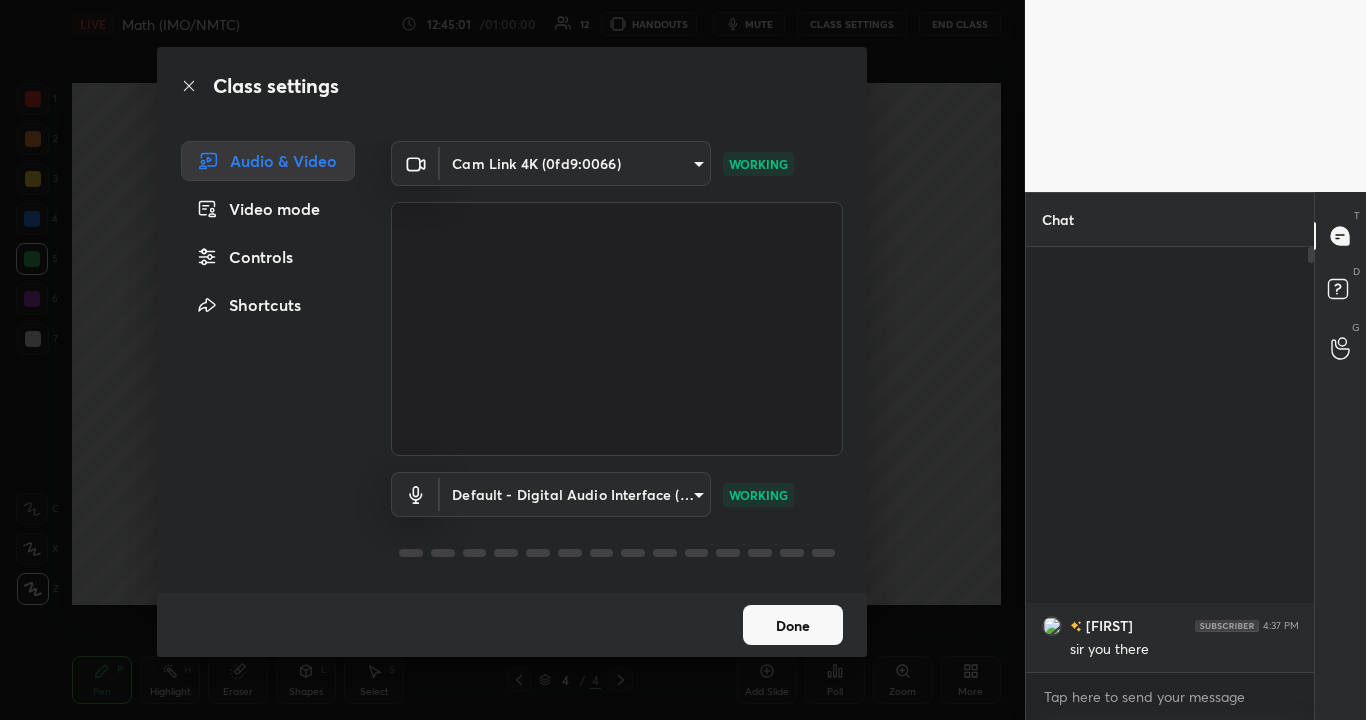 click on "1 2 3 4 5 6 7 C X Z C X Z E E Erase all   H H LIVE Math (IMO/NMTC) 12:45:01 /  01:00:00 12 HANDOUTS mute CLASS SETTINGS End Class Setting up your live class Poll for   secs No correct answer Start poll Back Math (IMO/NMTC) Arpit Gupta Pen P Highlight H Eraser Shapes L Select S 4 / 4 Add Slide Poll Zoom More Chat Ishaan 4:37 PM sir you there 1 NEW MESSAGE Enable hand raising Enable raise hand to speak to learners. Once enabled, chat will be turned off temporarily. Enable x   introducing Raise a hand with a doubt Now learners can raise their hand along with a doubt  How it works? Doubts asked by learners will show up here NEW DOUBTS ASKED No one has raised a hand yet Can't raise hand Looks like educator just invited you to speak. Please wait before you can raise your hand again. Got it T Messages (T) D Doubts (D) G Raise Hand (G) Report an issue Reason for reporting Buffering Chat not working Audio - Video sync issue Educator video quality low ​ Attach an image Report Class settings Audio & Video Video mode" at bounding box center (683, 360) 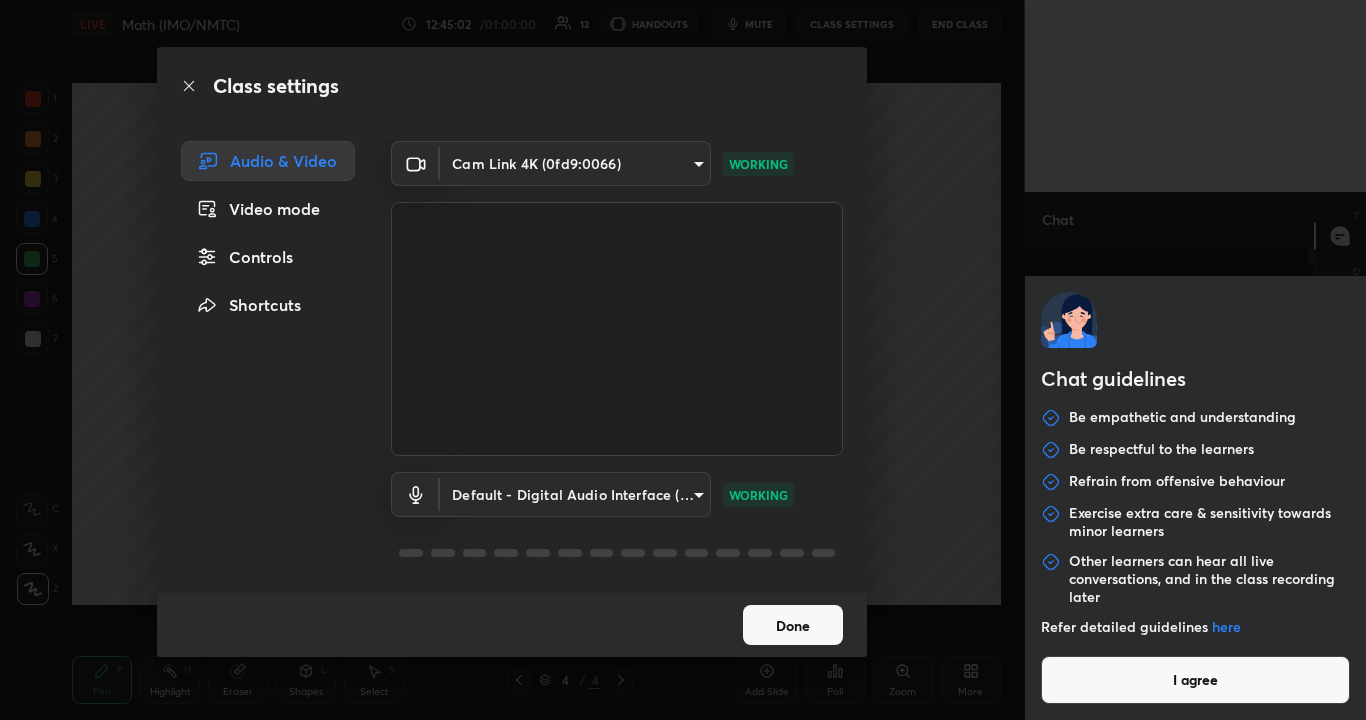 click on "I agree" at bounding box center (1196, 680) 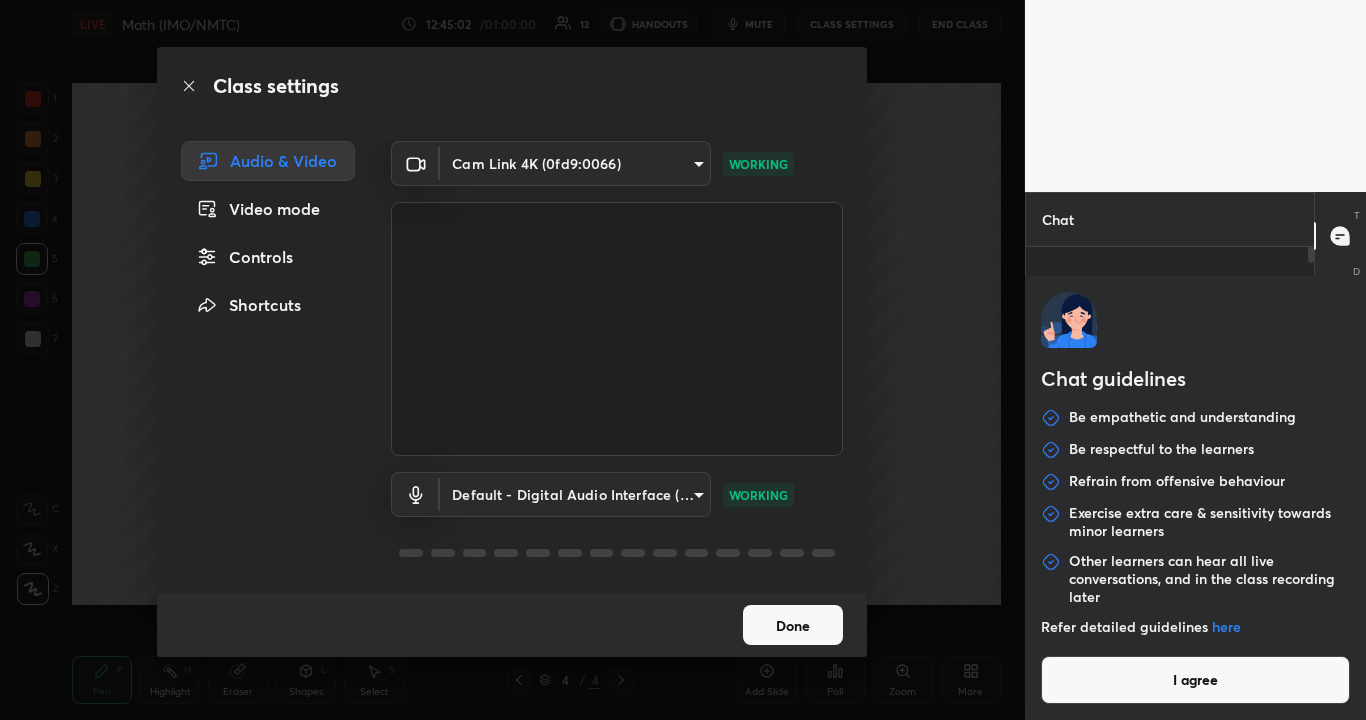 type on "x" 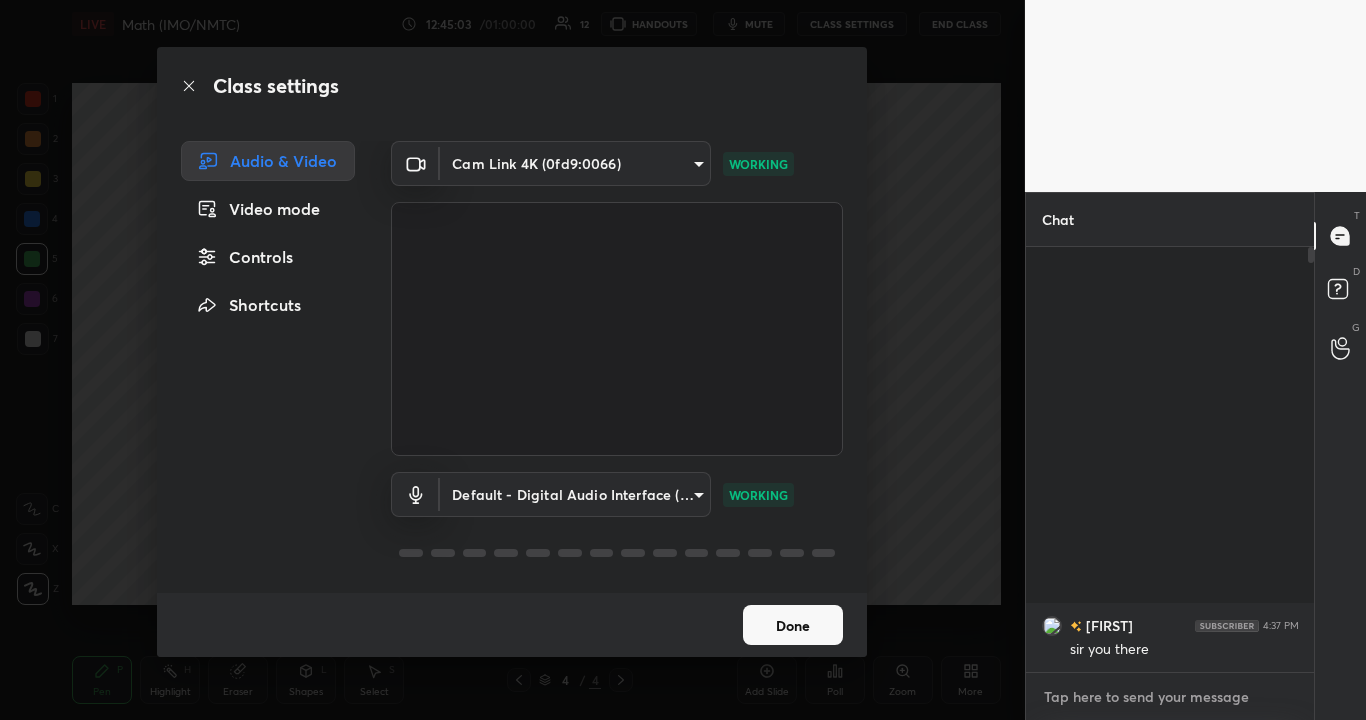 click at bounding box center (1170, 697) 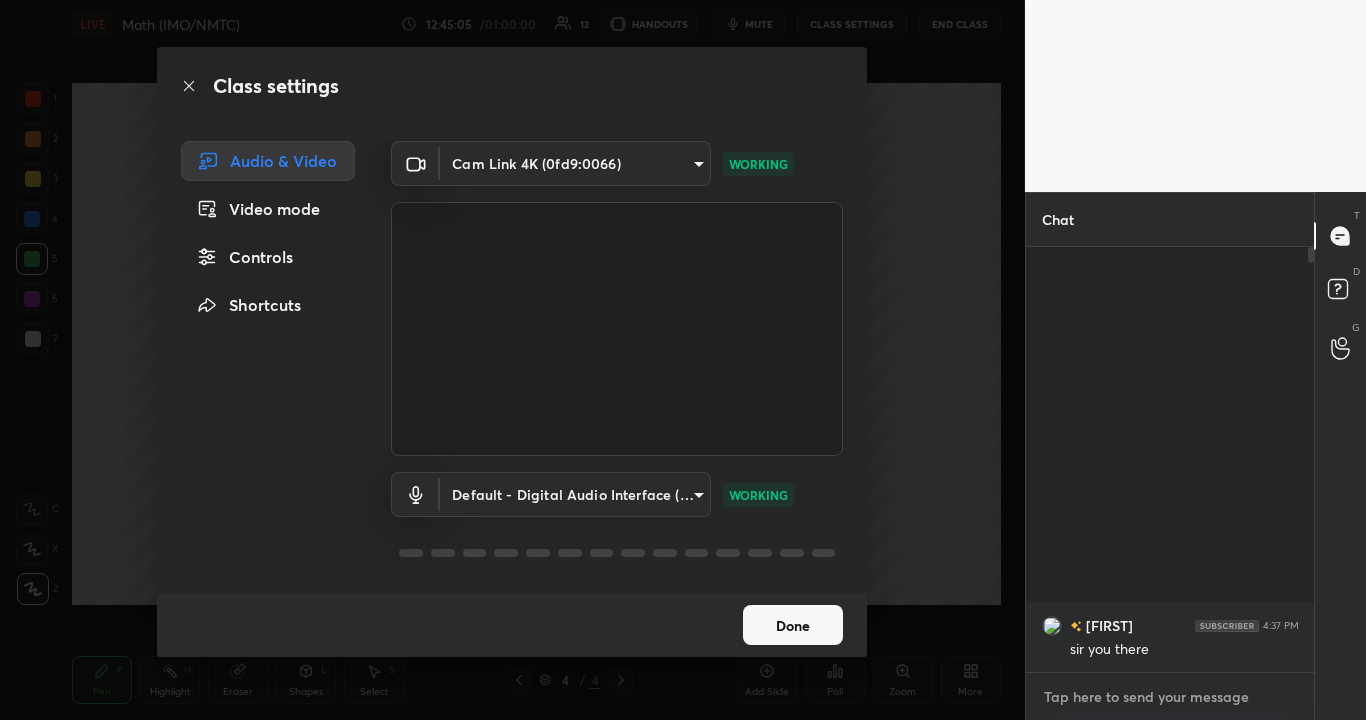 type on "Y" 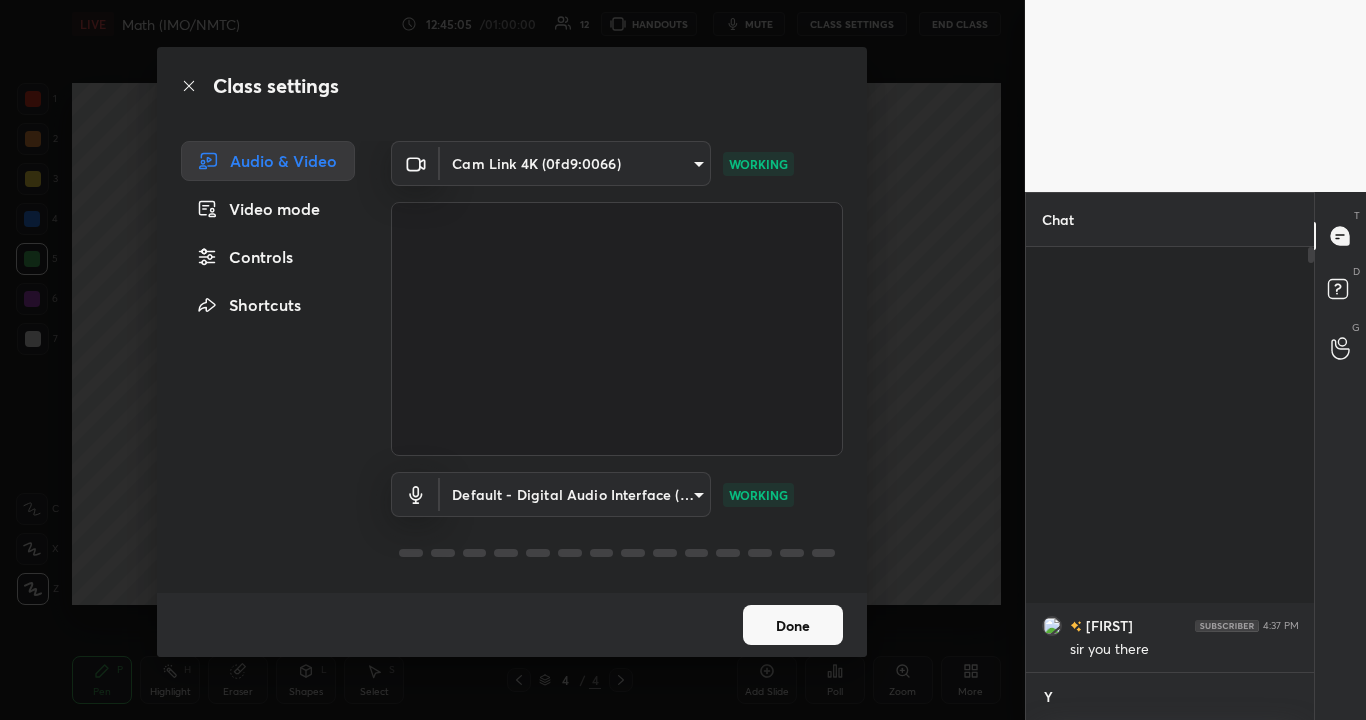 type on "x" 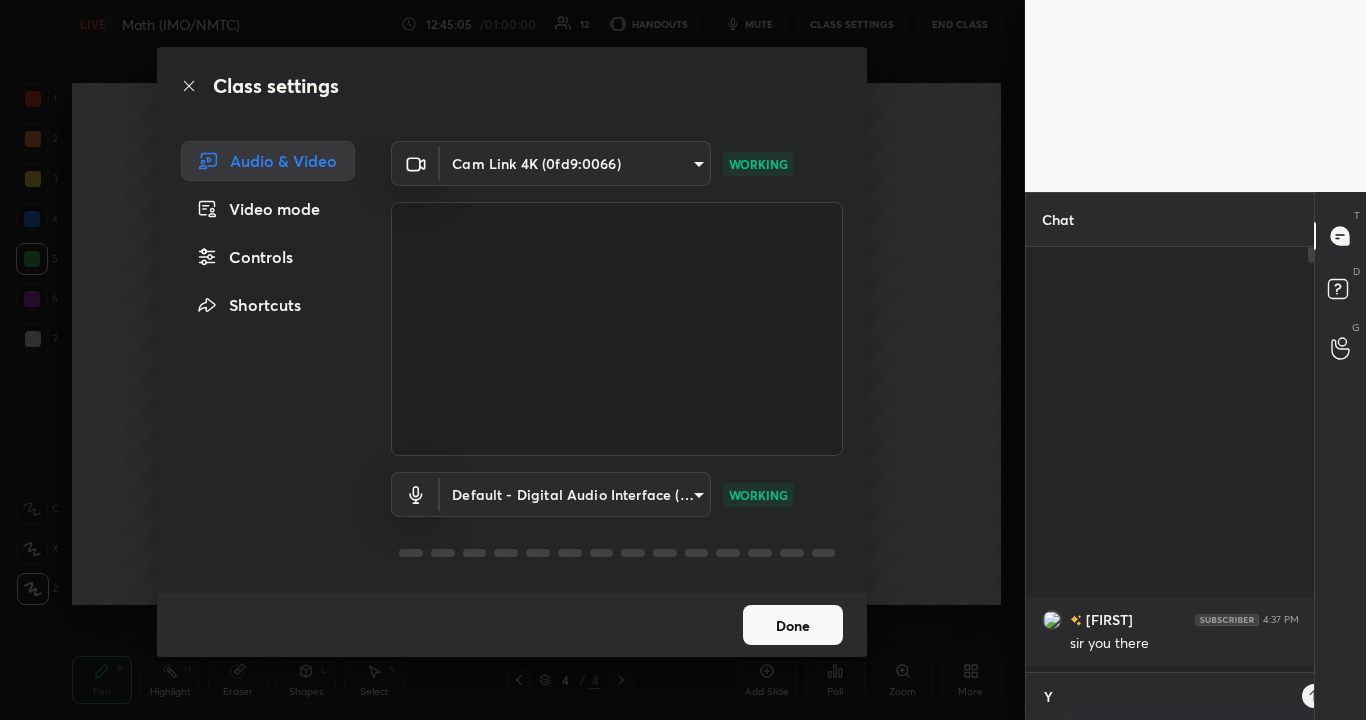 scroll, scrollTop: 412, scrollLeft: 282, axis: both 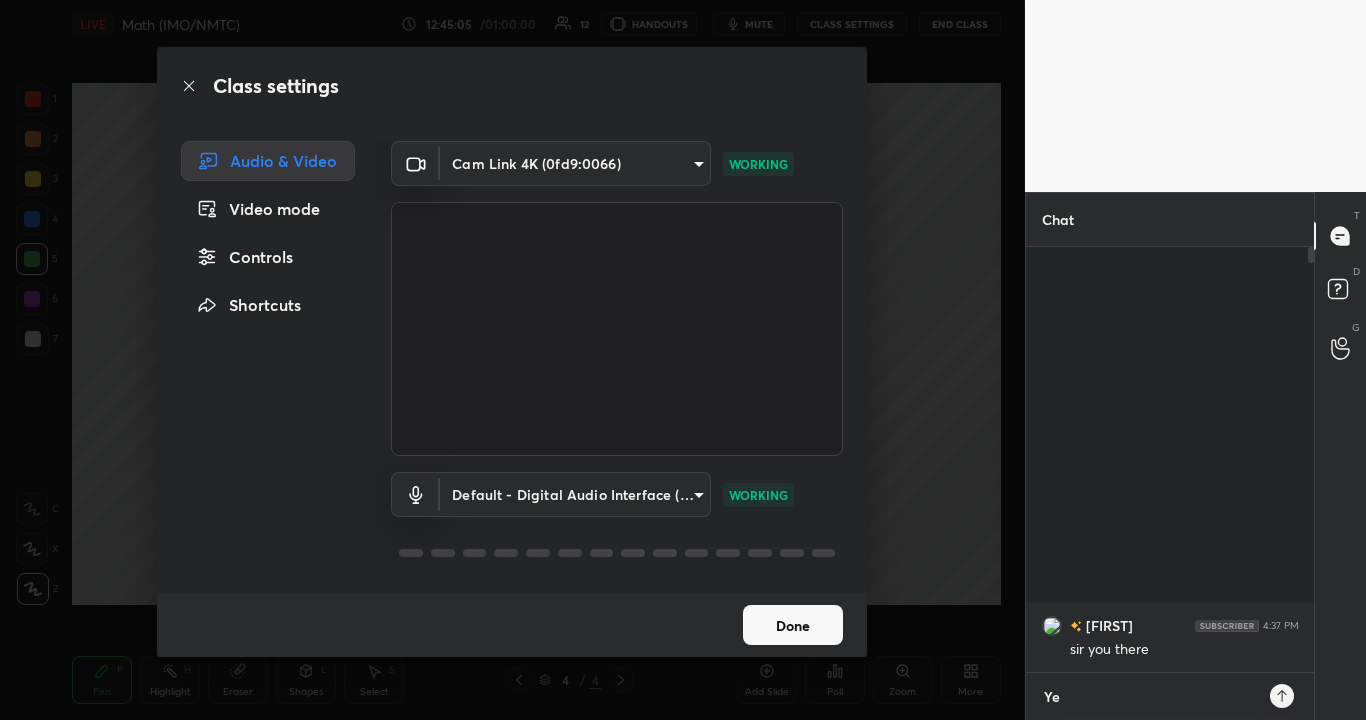 type on "x" 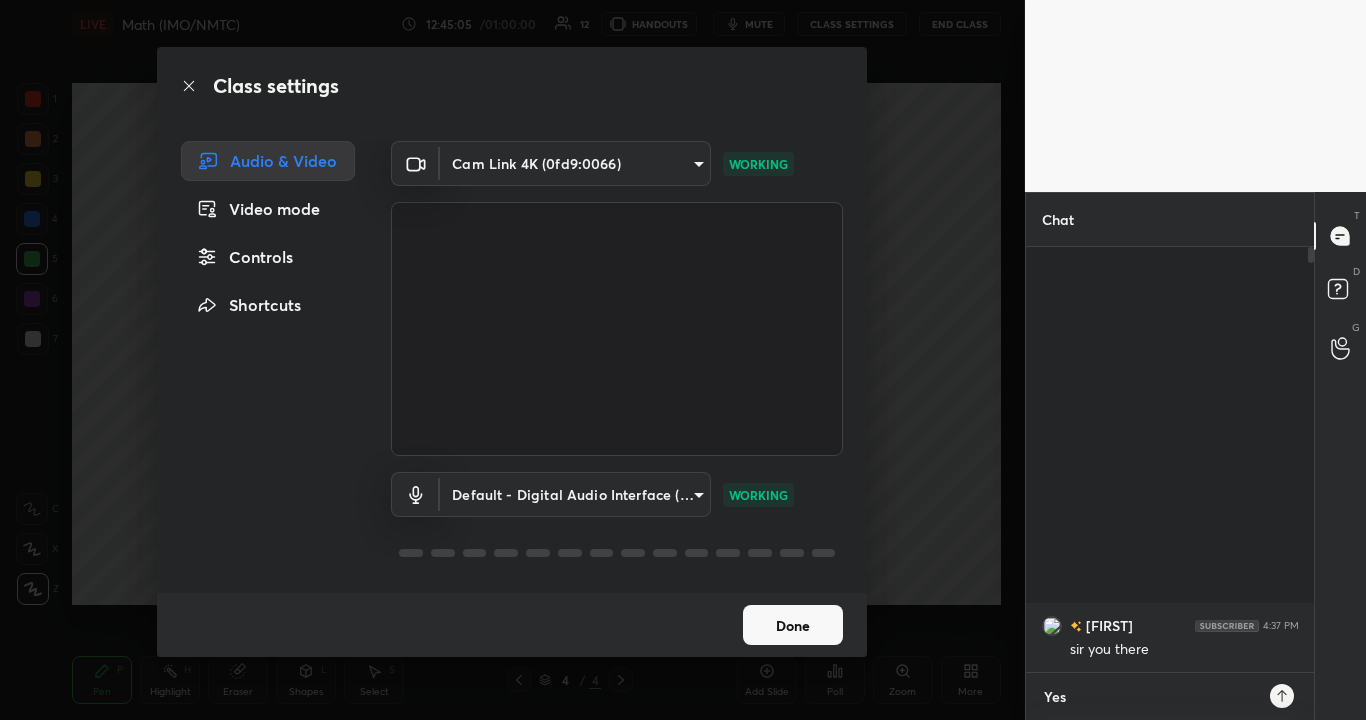 type on "x" 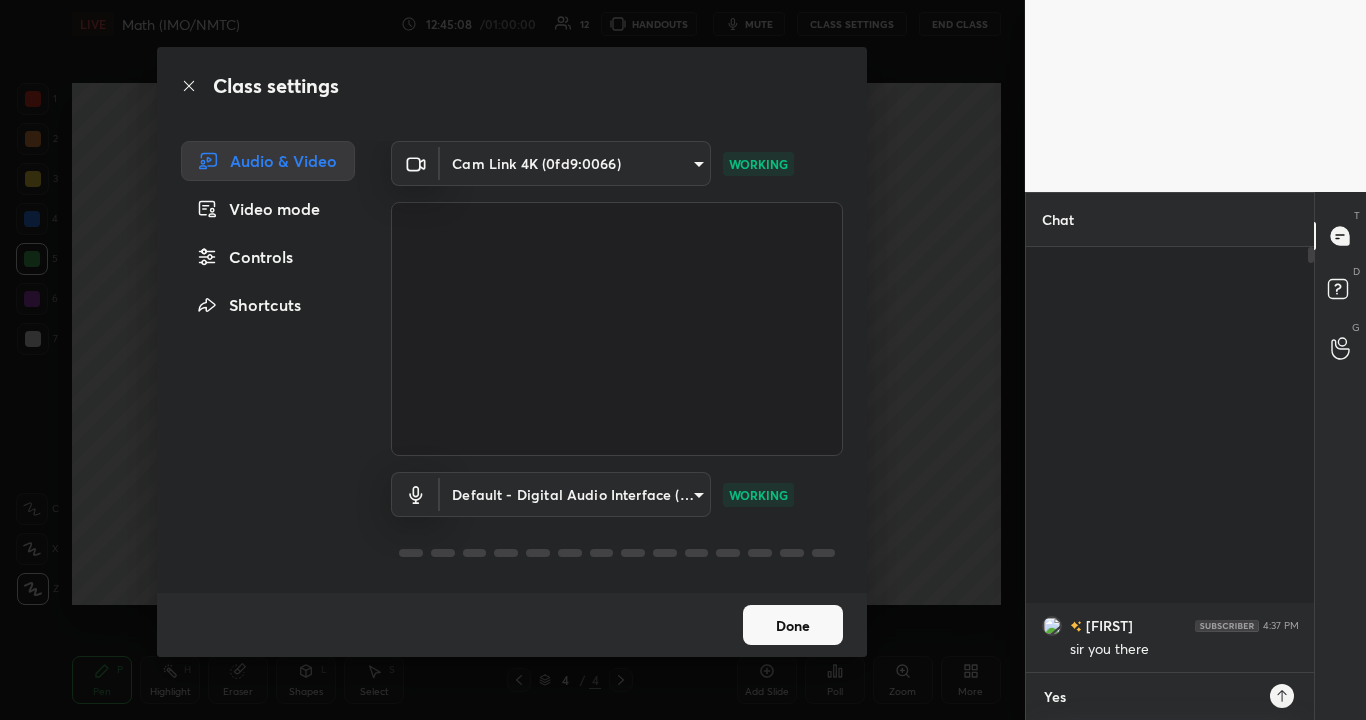 type on "Yes" 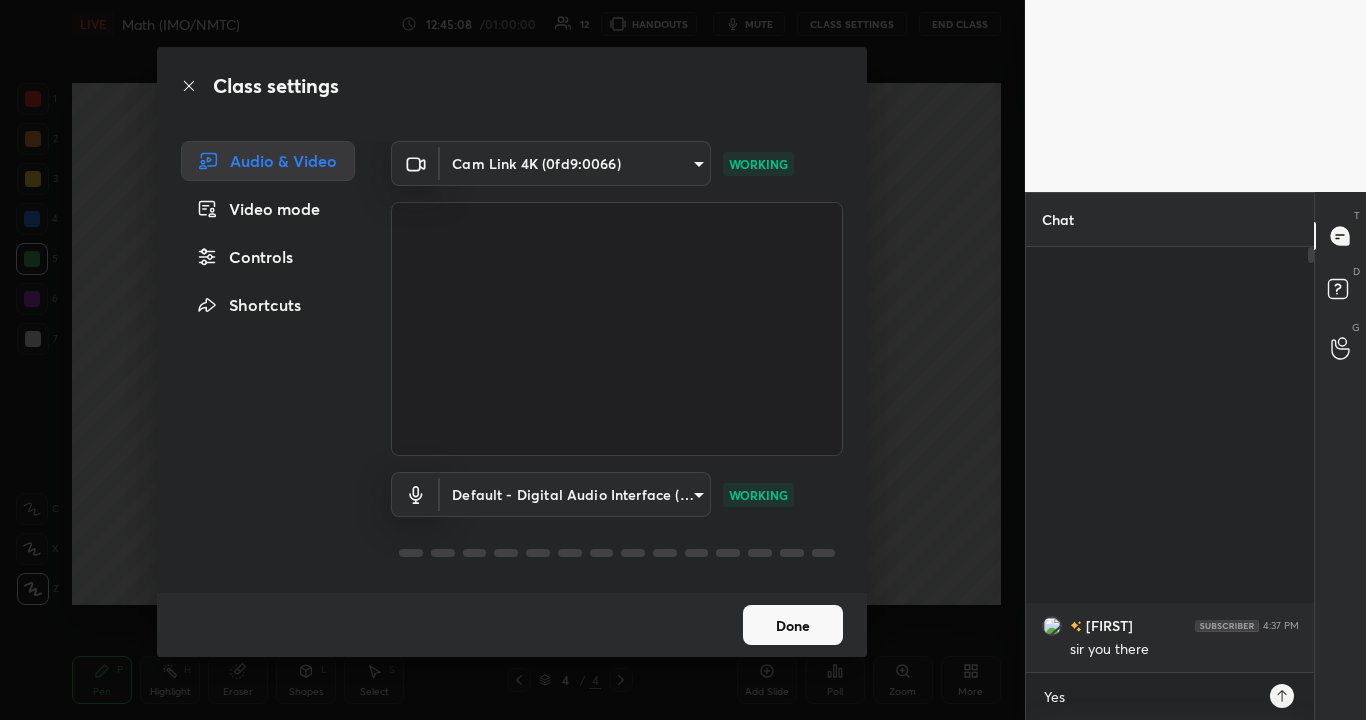 click 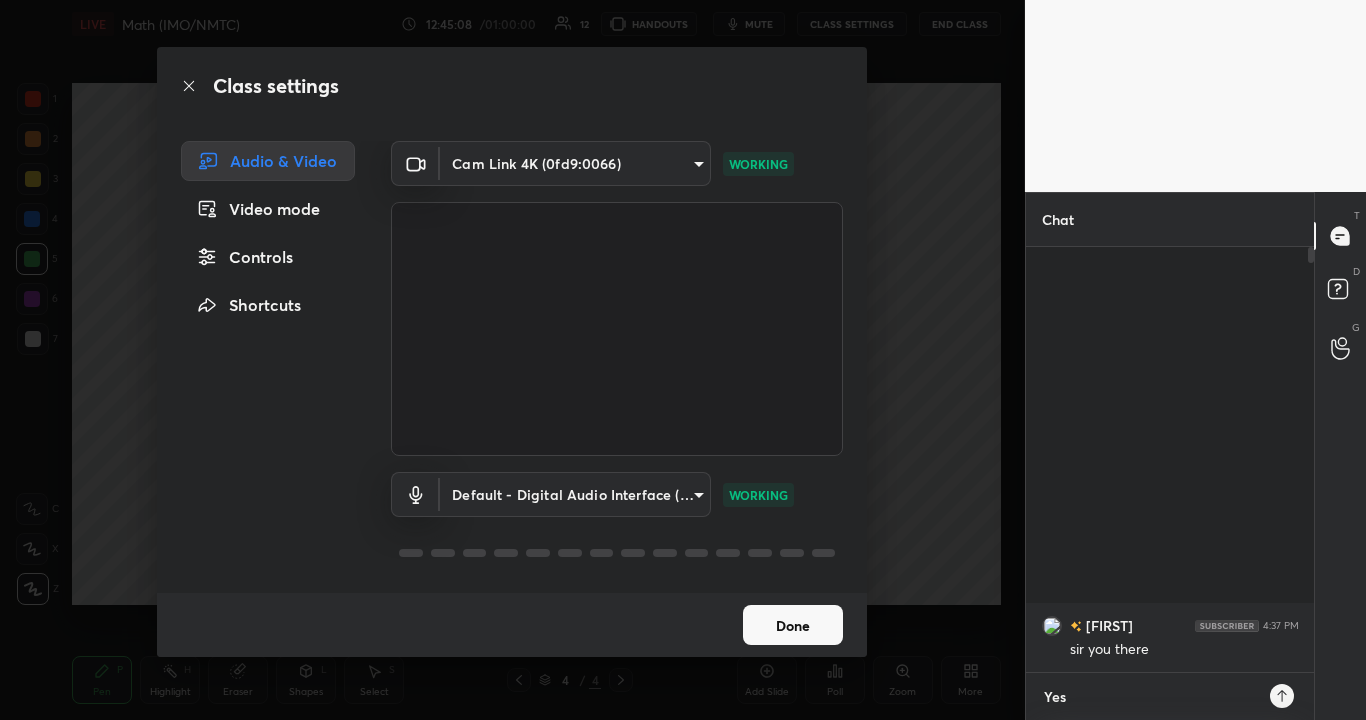 type 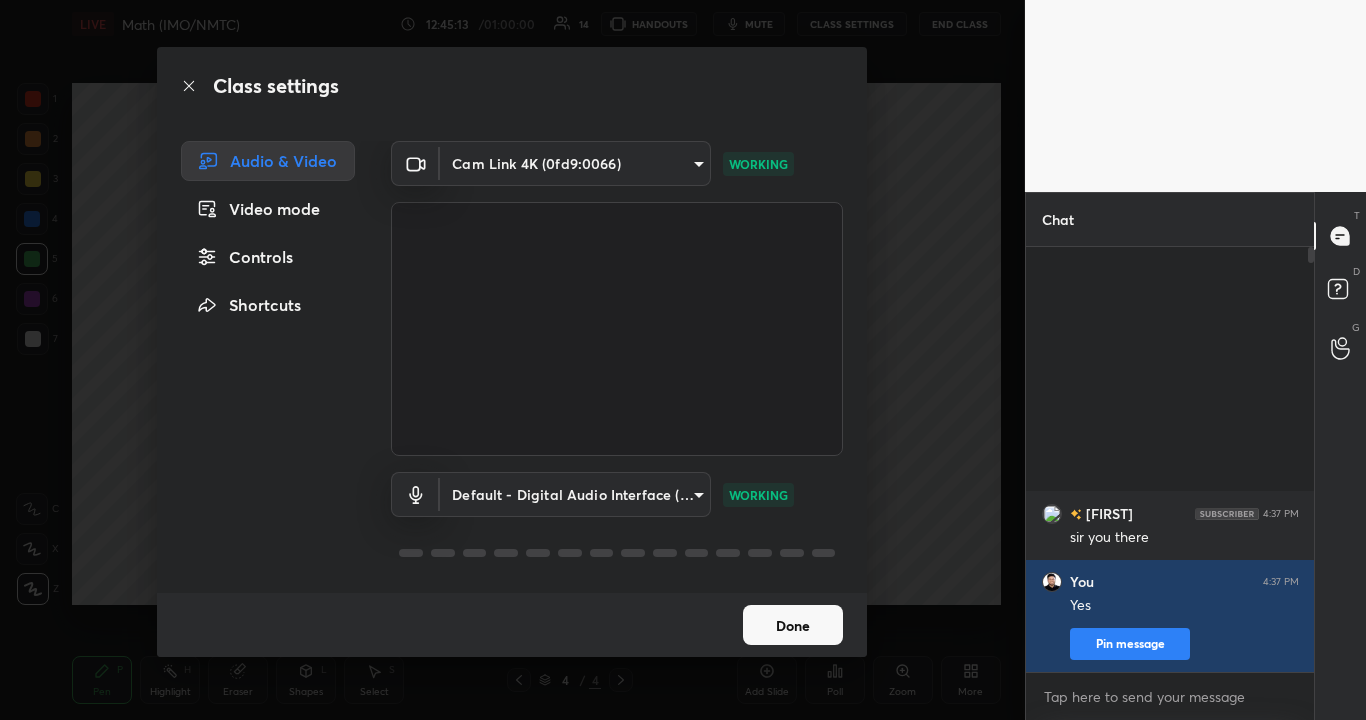click on "Done" at bounding box center [793, 625] 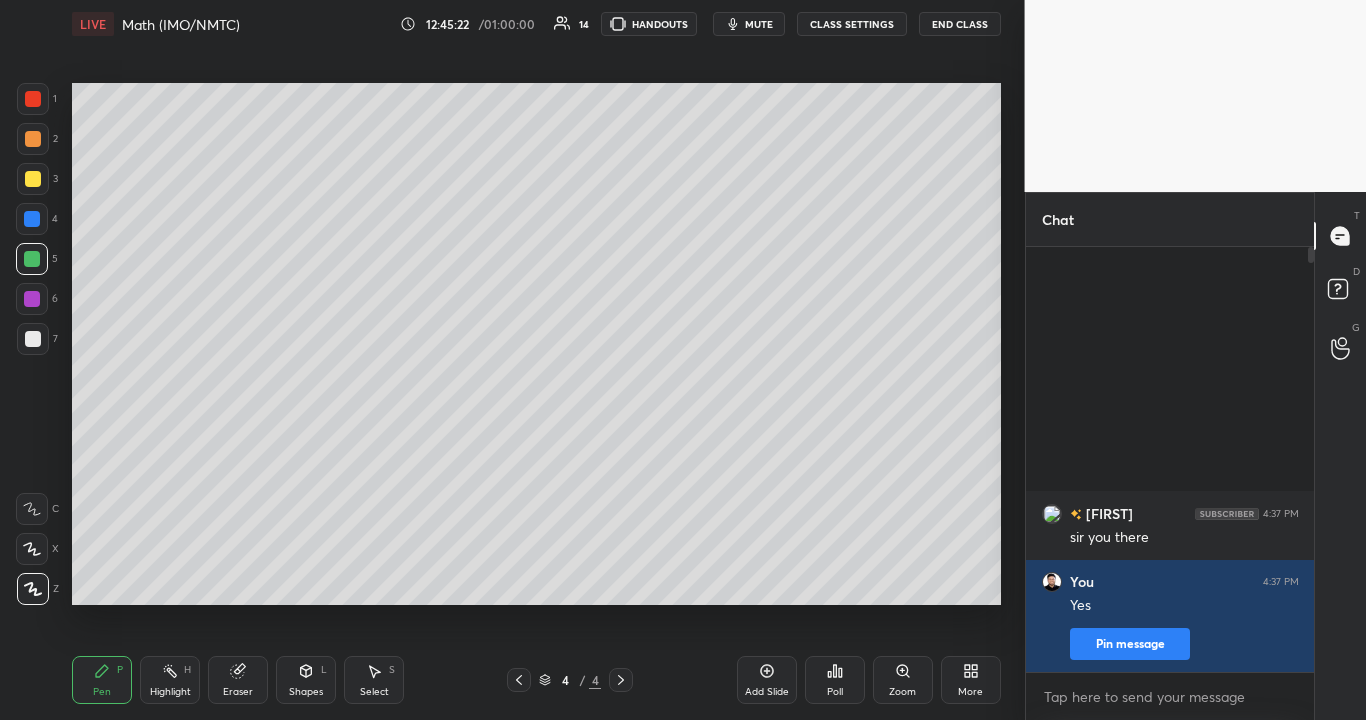 click on "CLASS SETTINGS" at bounding box center (852, 24) 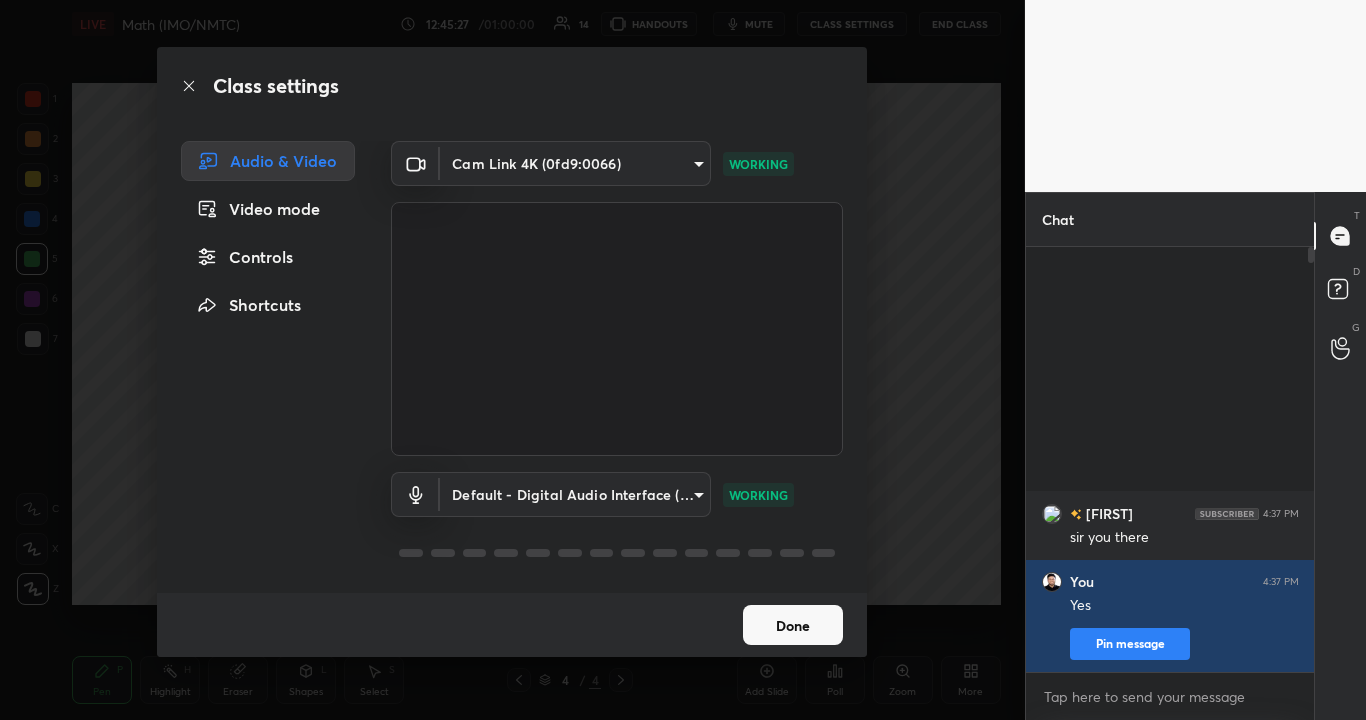 click on "Controls" at bounding box center [268, 257] 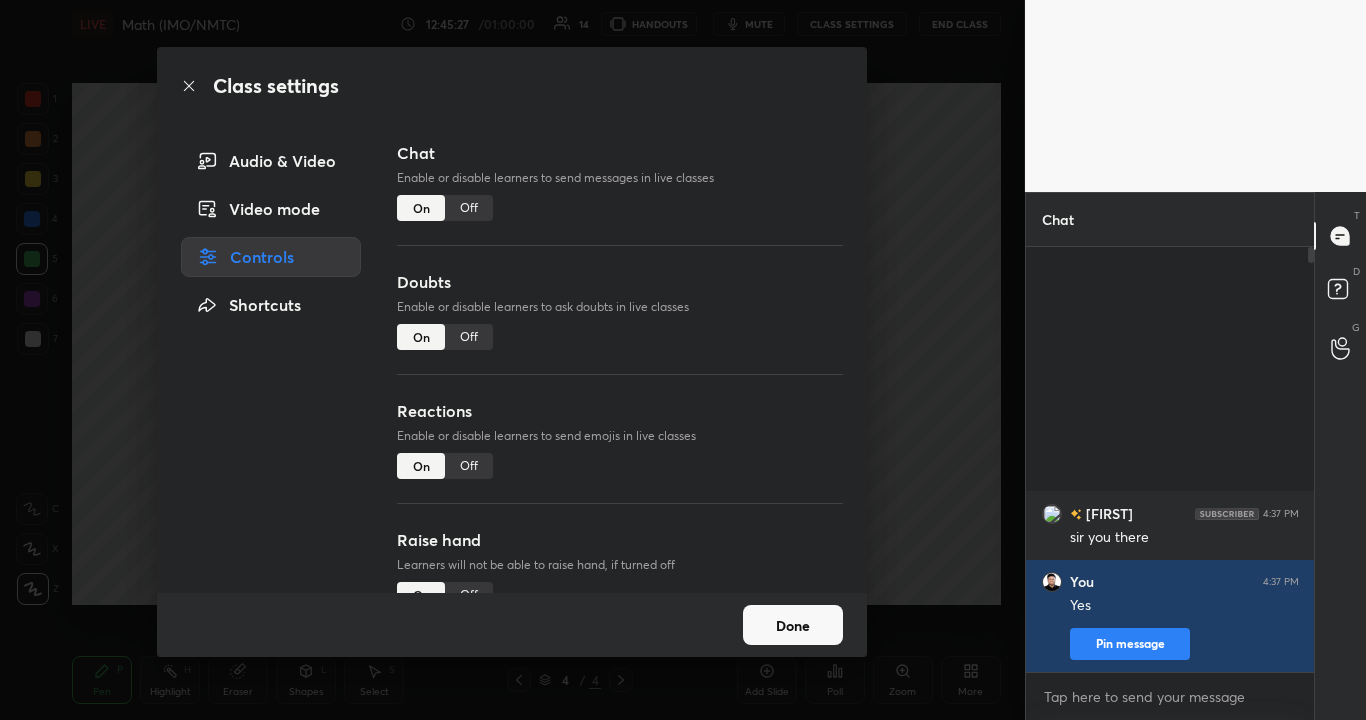 click on "Controls" at bounding box center [271, 257] 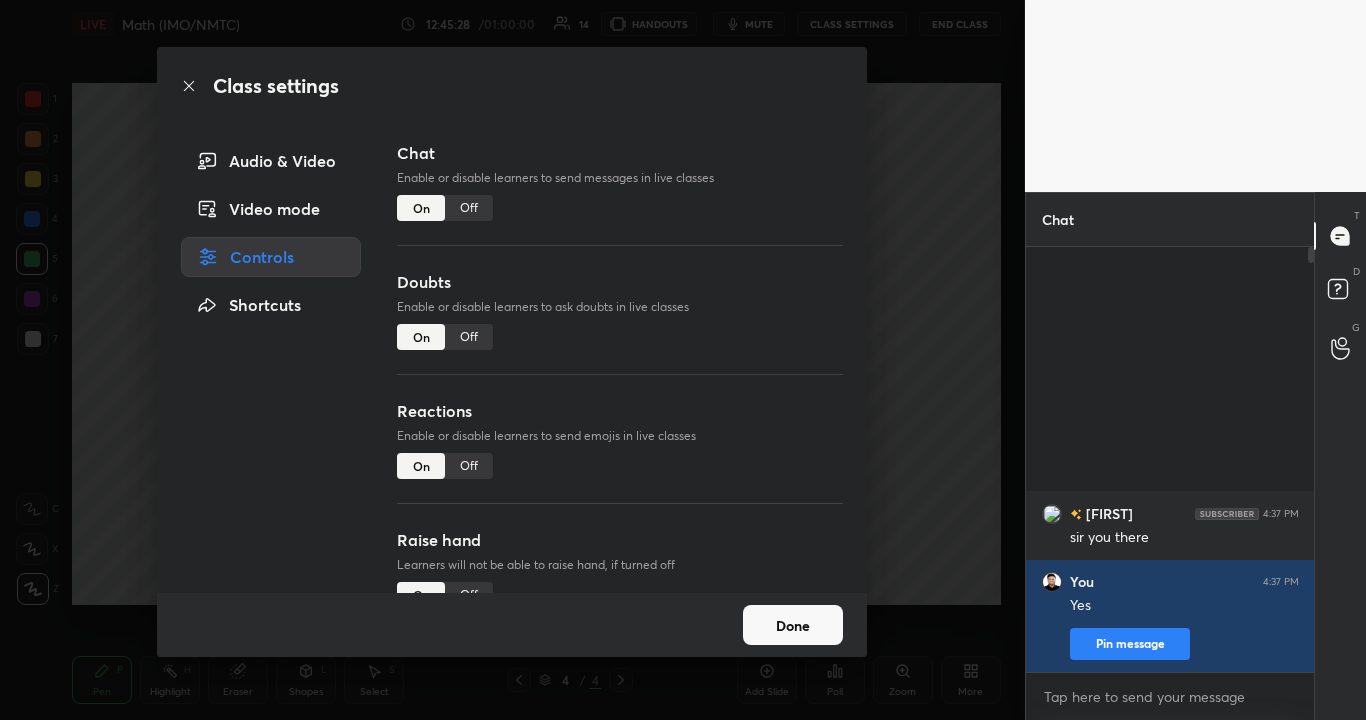 click on "Video mode" at bounding box center (271, 209) 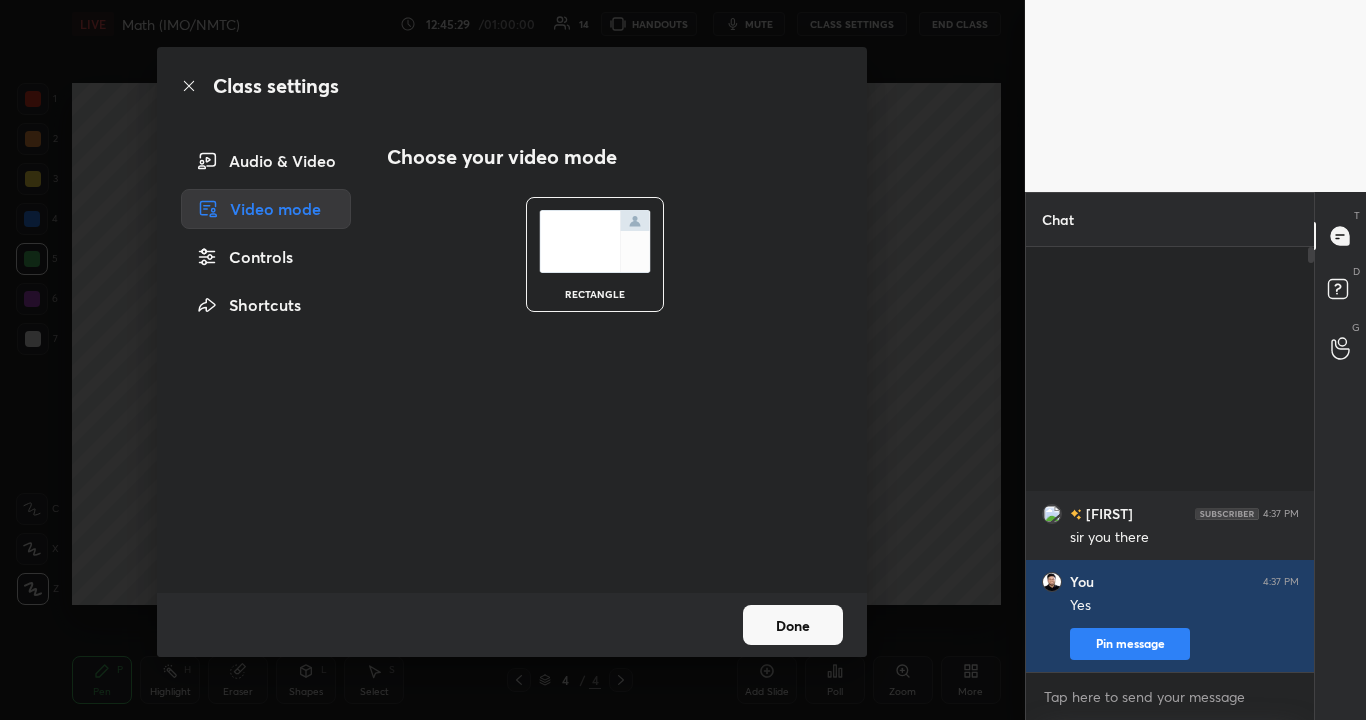 click on "Audio & Video" at bounding box center [266, 161] 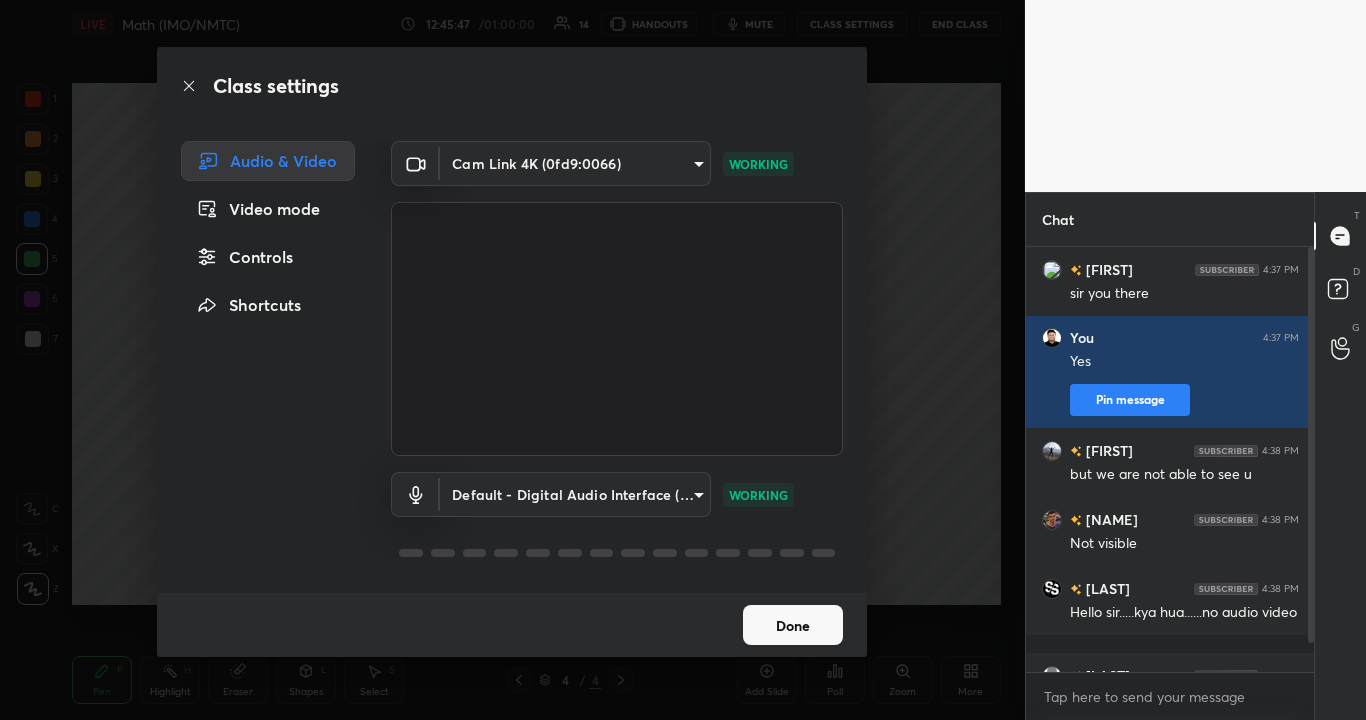 scroll, scrollTop: 50, scrollLeft: 0, axis: vertical 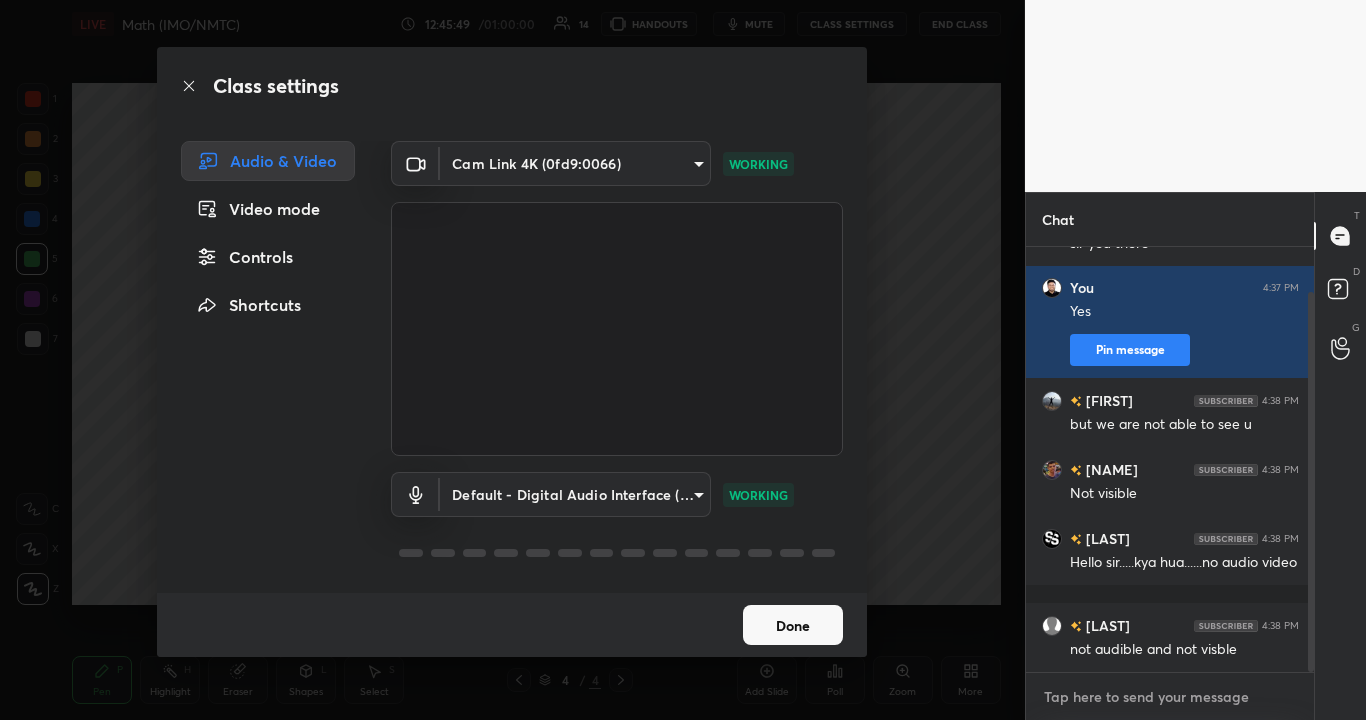 click at bounding box center [1170, 697] 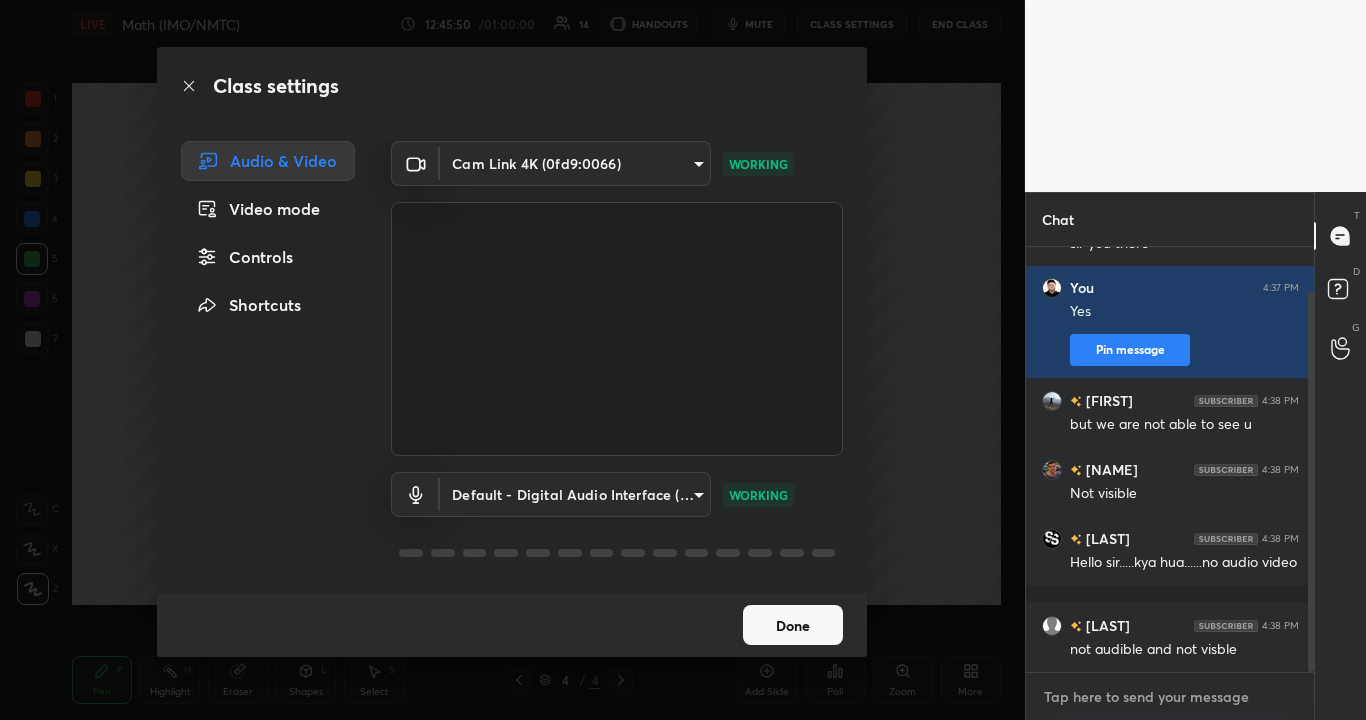 type on "W" 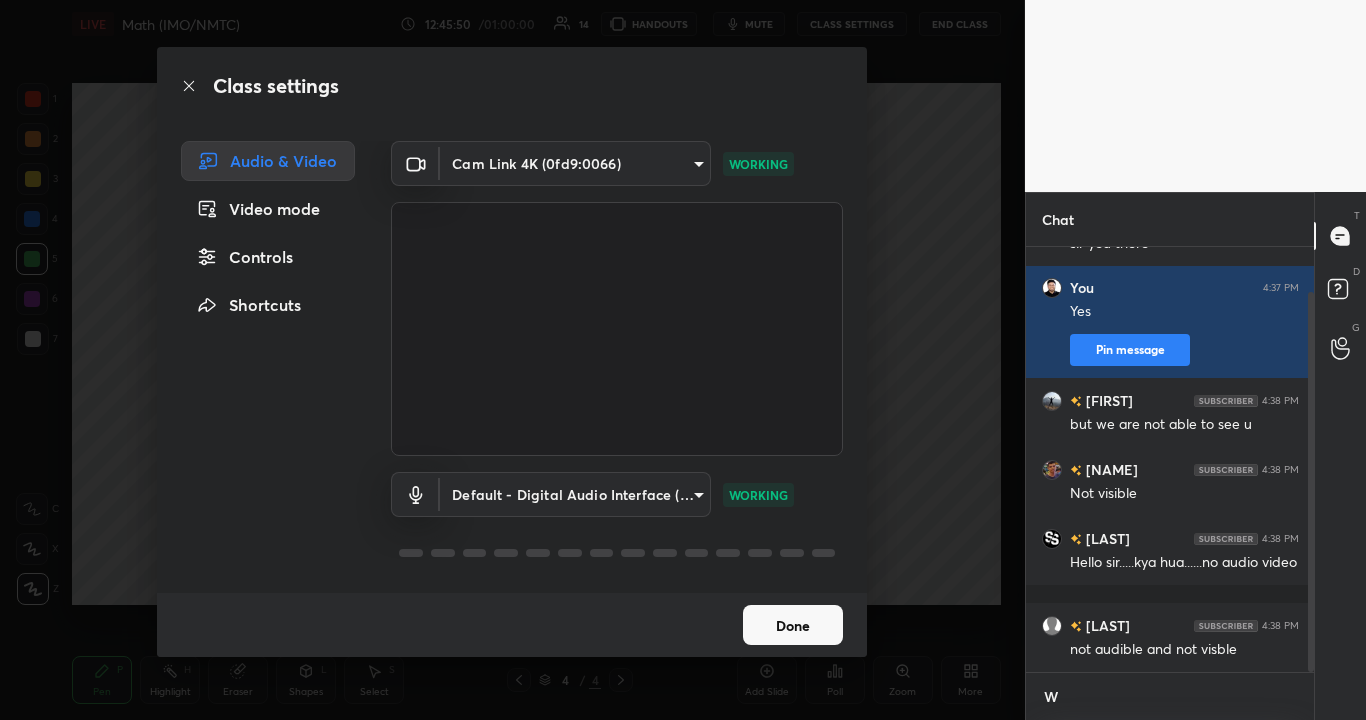 type on "x" 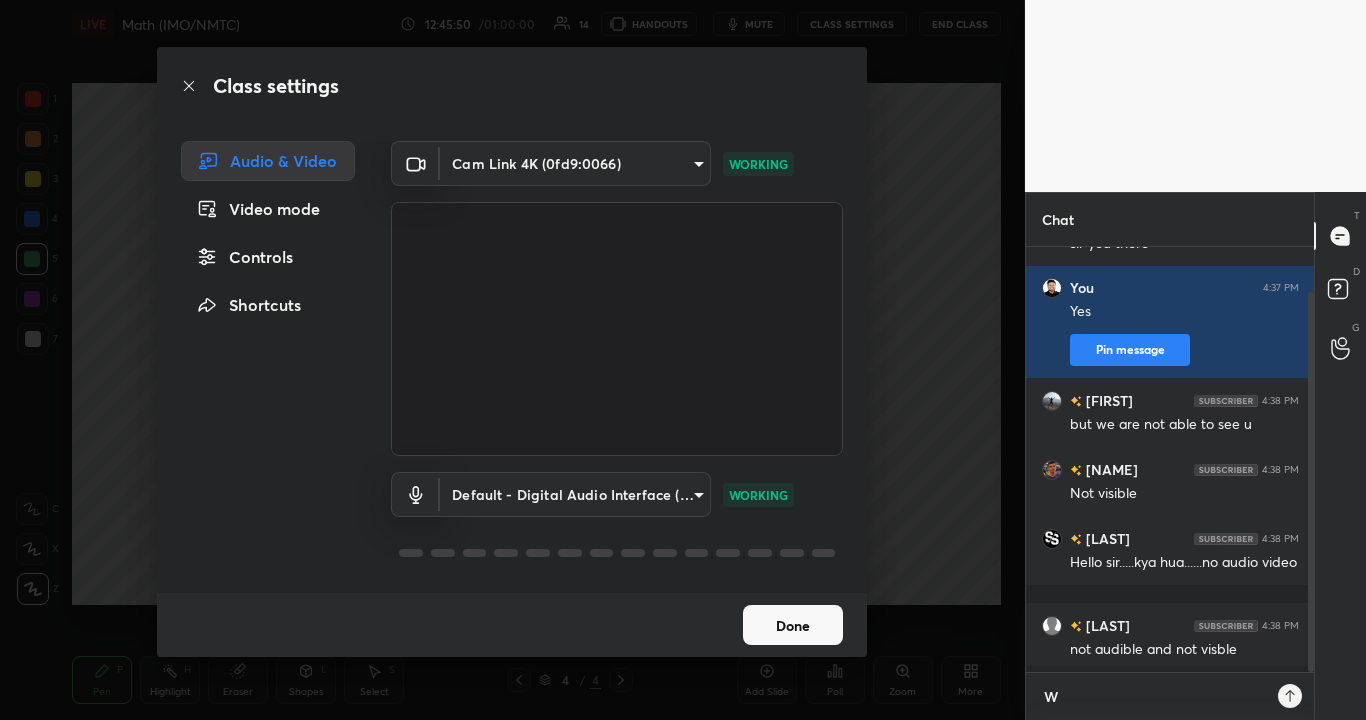 scroll, scrollTop: 7, scrollLeft: 7, axis: both 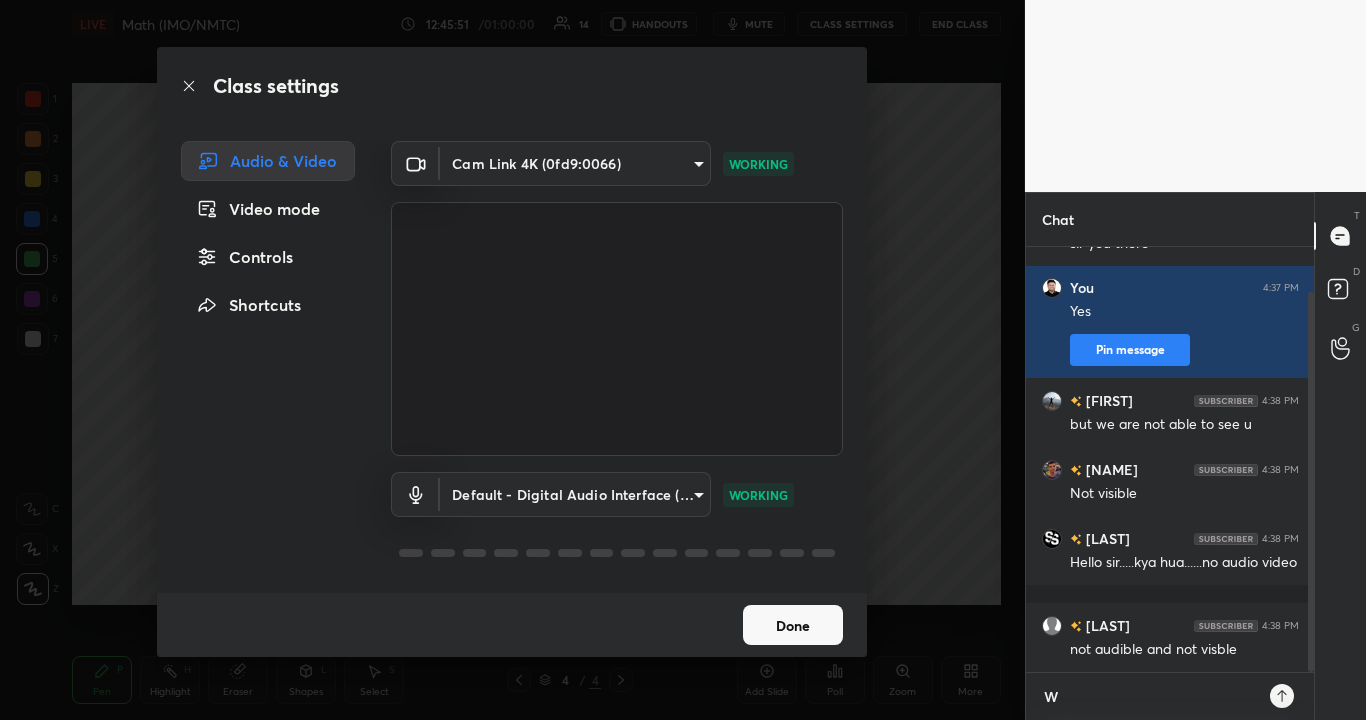 type on "Wa" 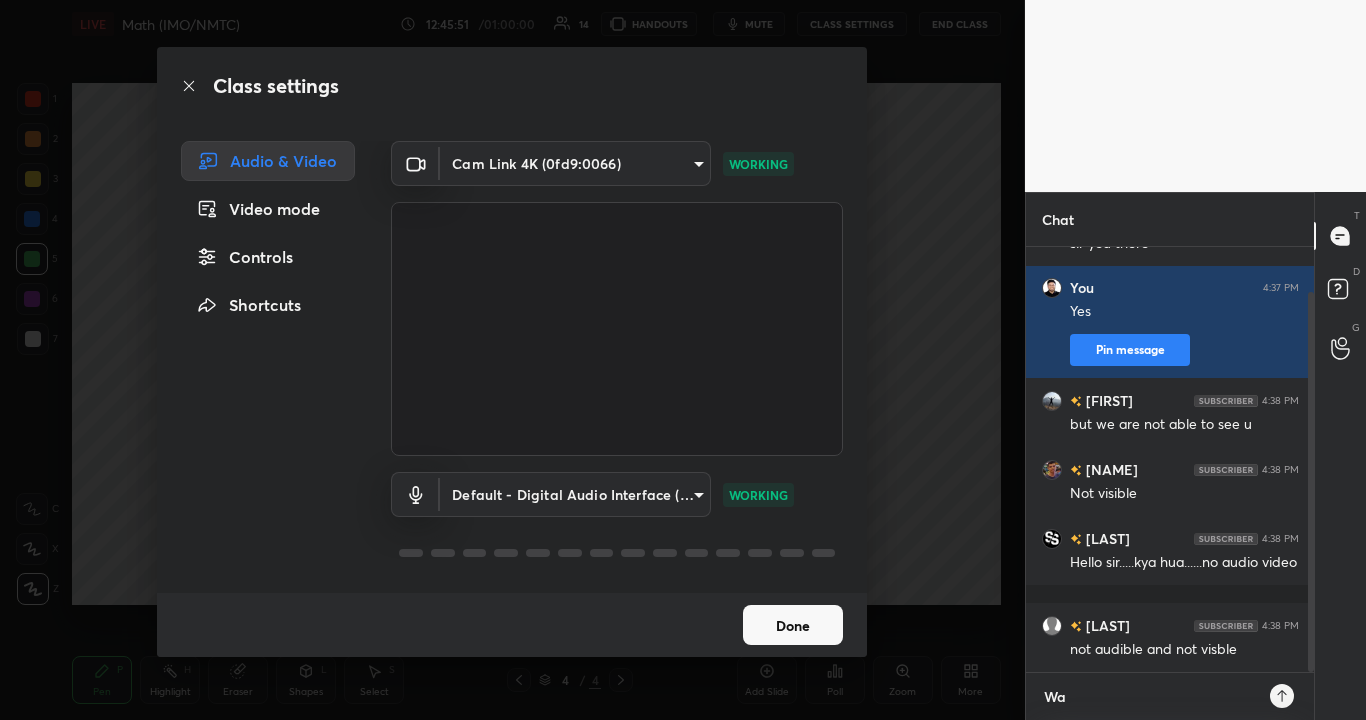type on "x" 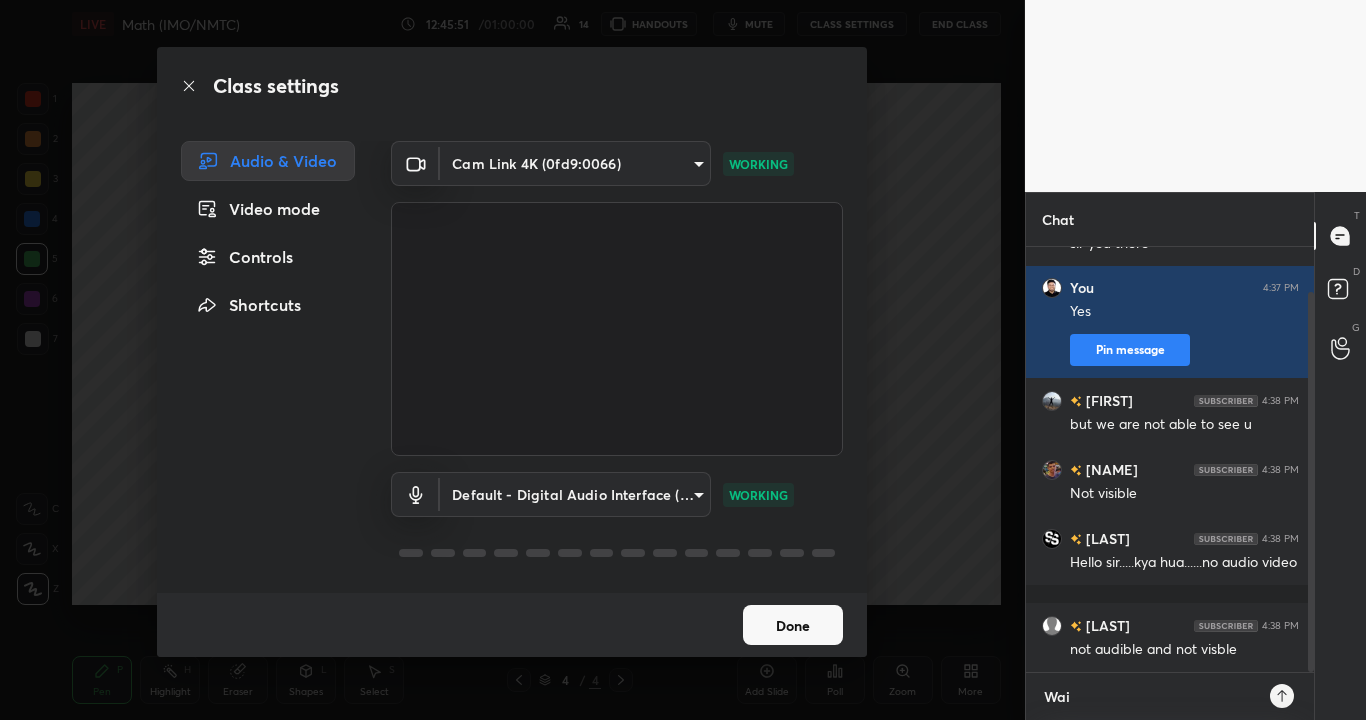 type on "x" 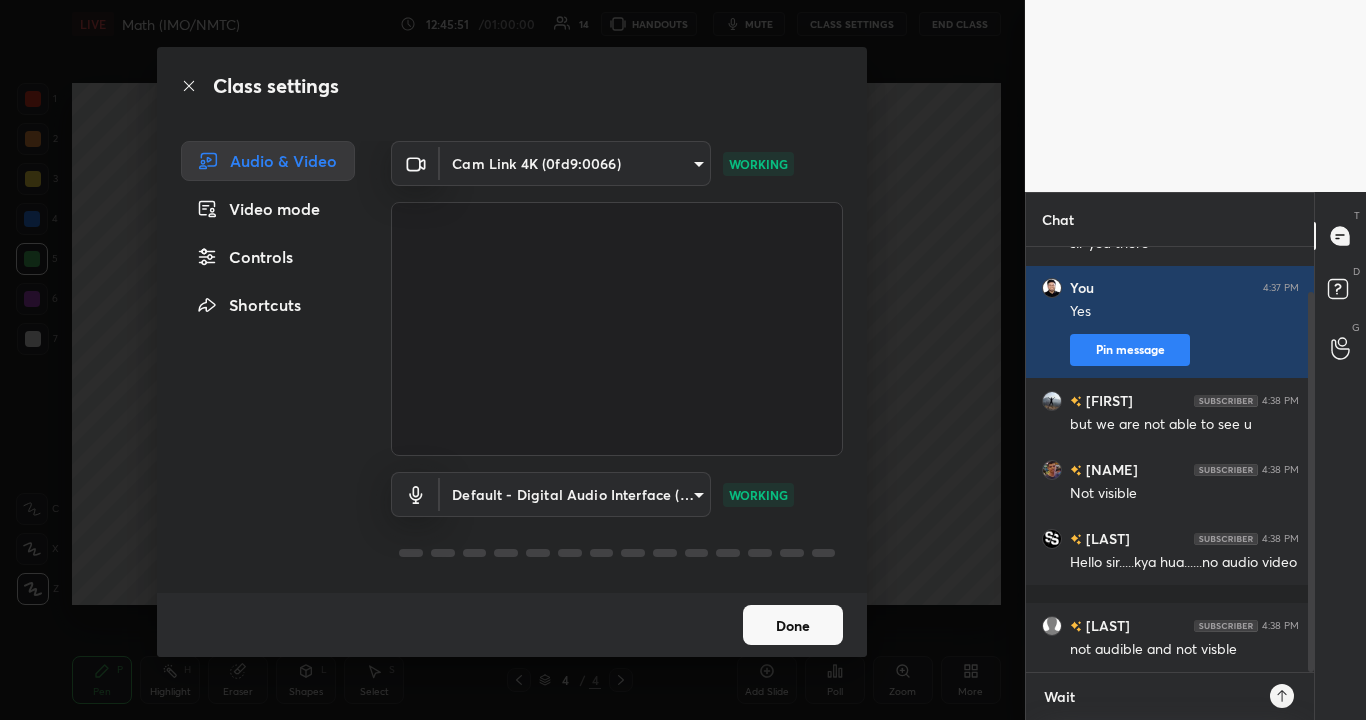 type on "x" 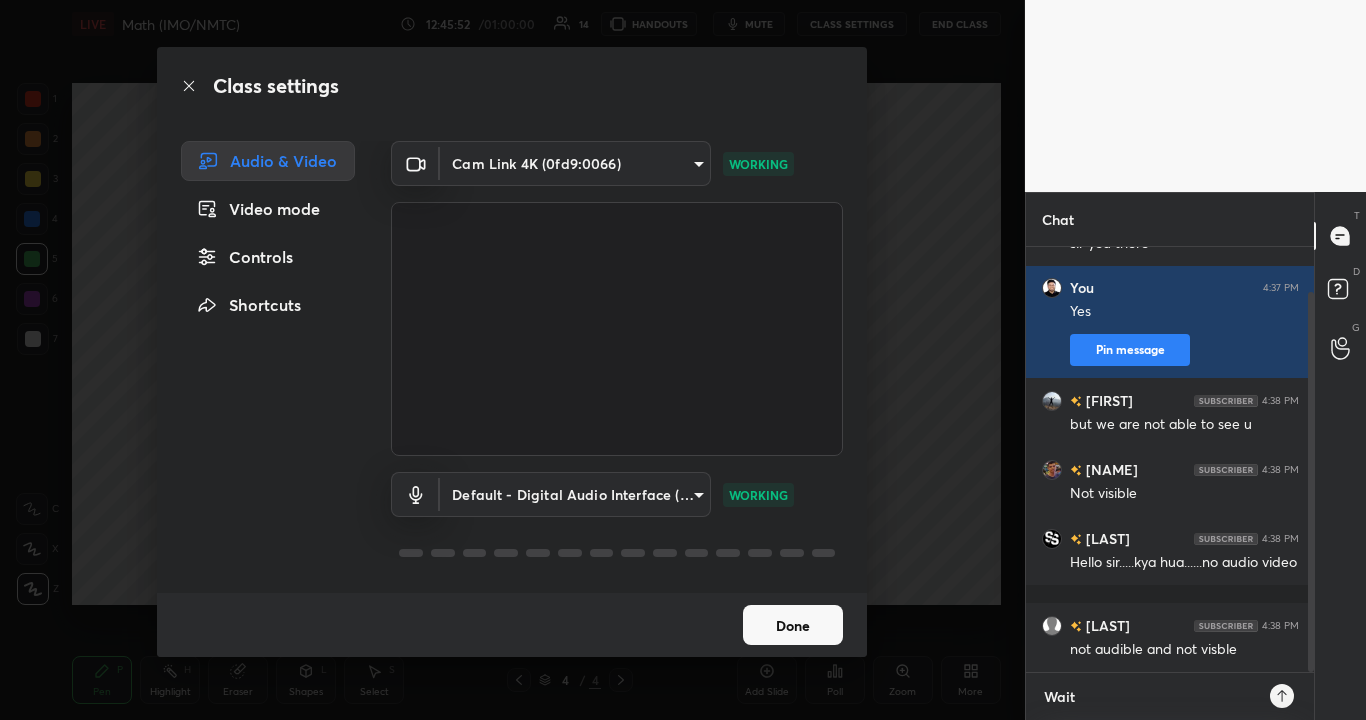 type on "Wait" 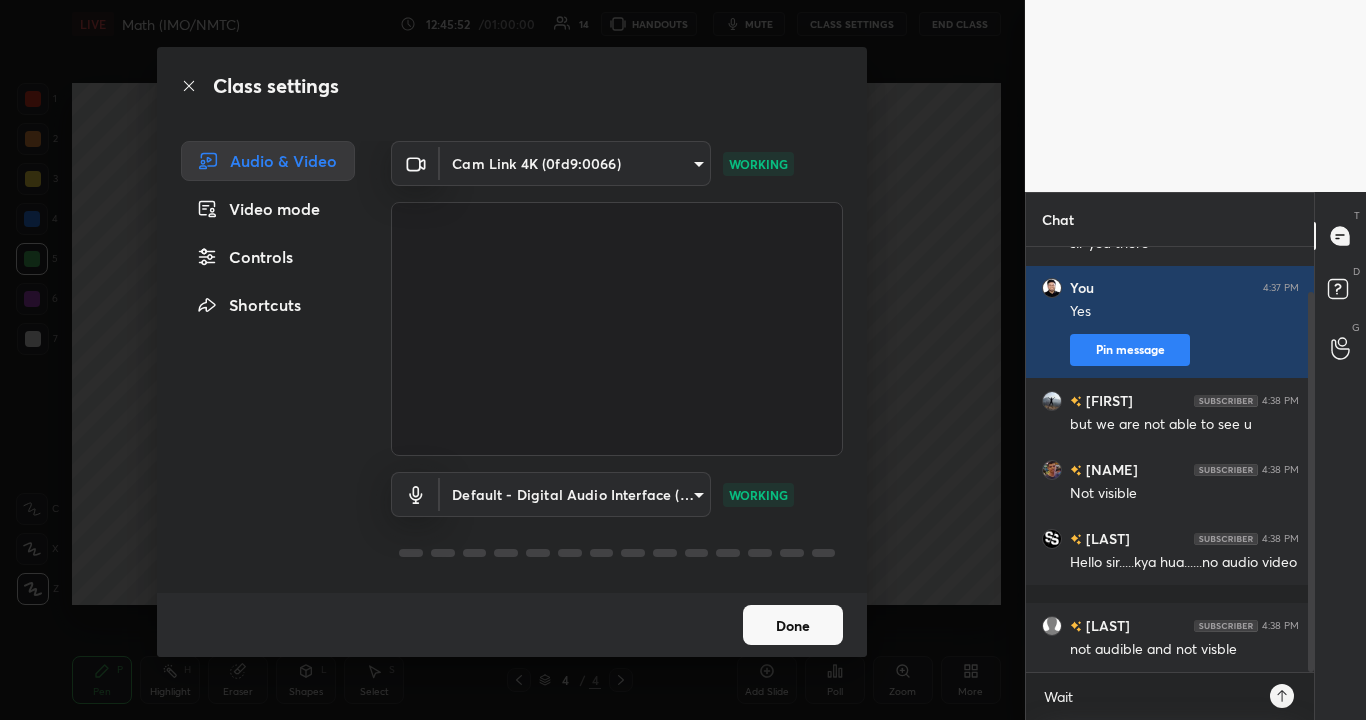 click 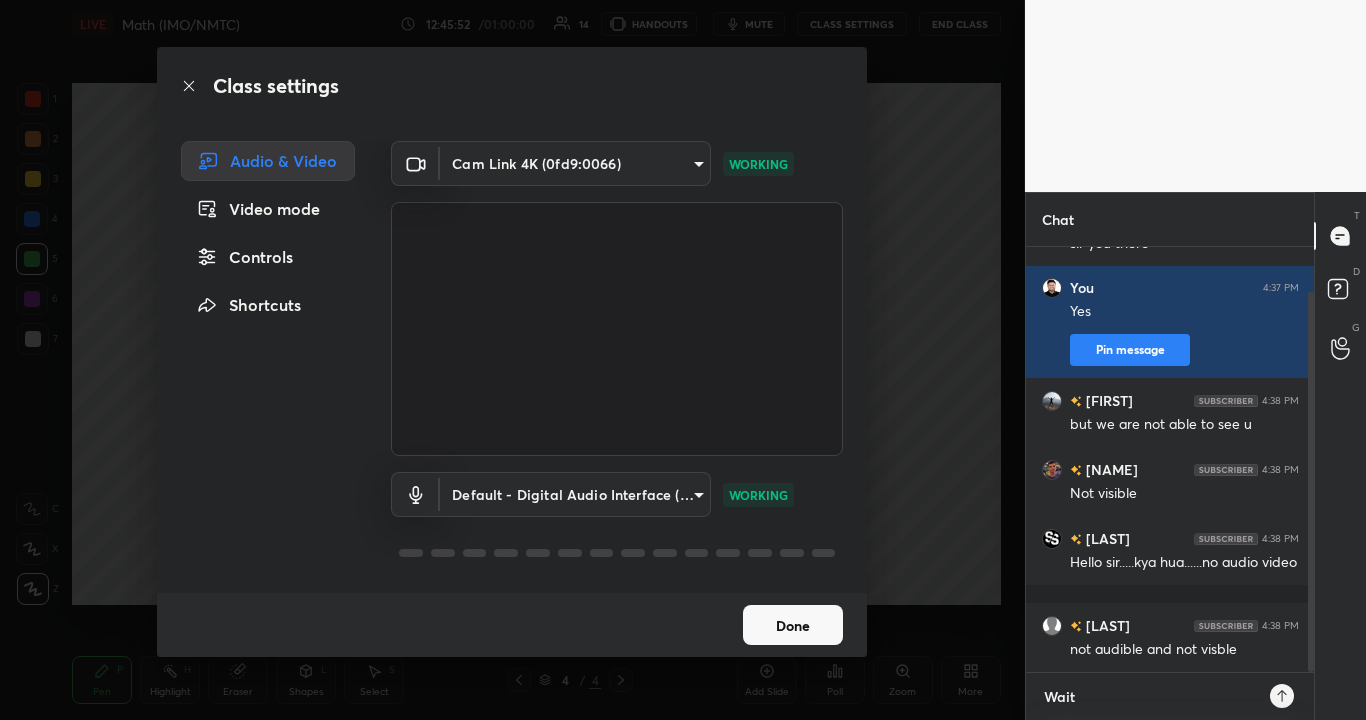 type 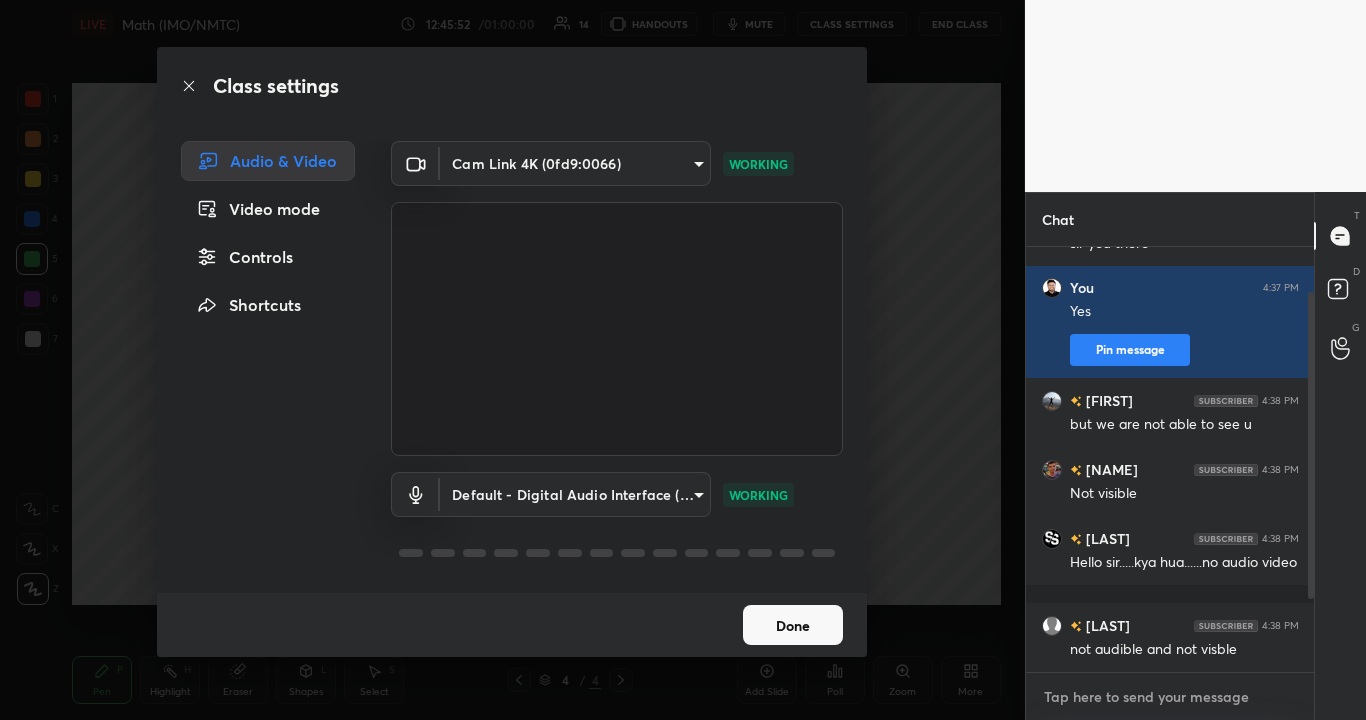 scroll, scrollTop: 162, scrollLeft: 0, axis: vertical 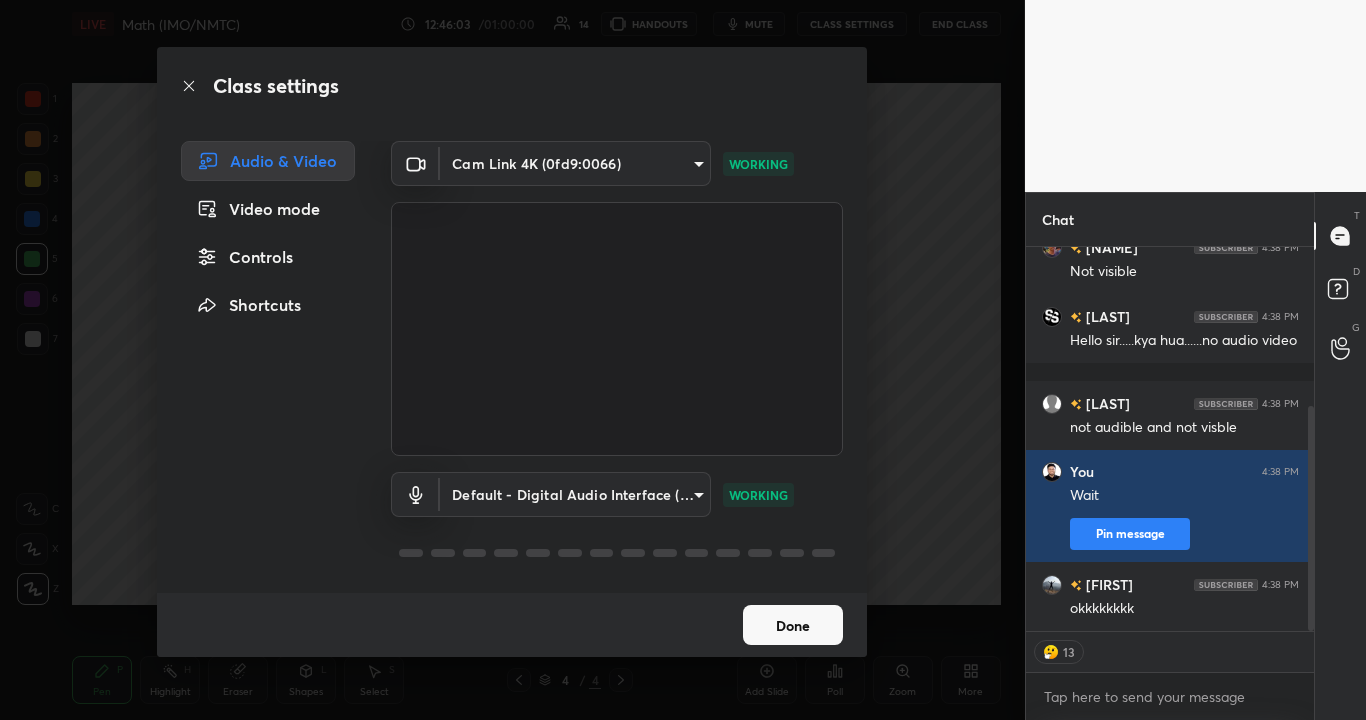 click 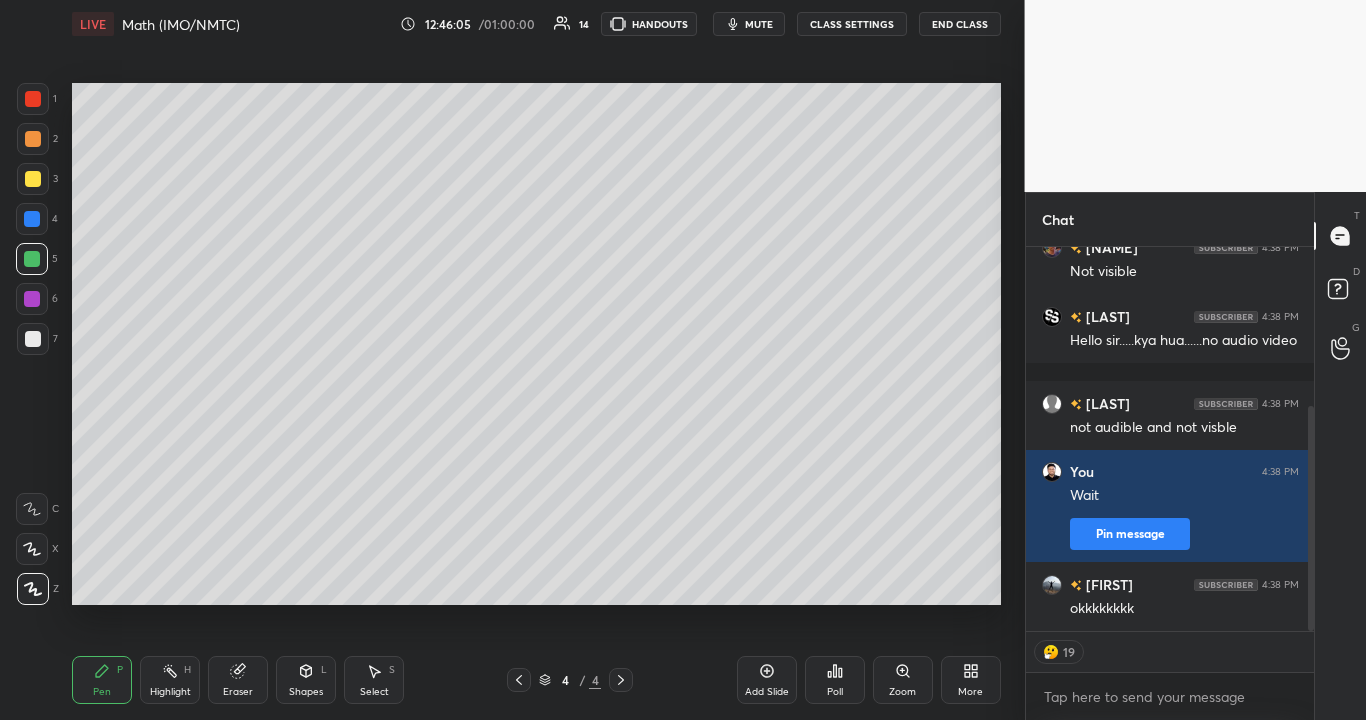 click on "More" at bounding box center [971, 680] 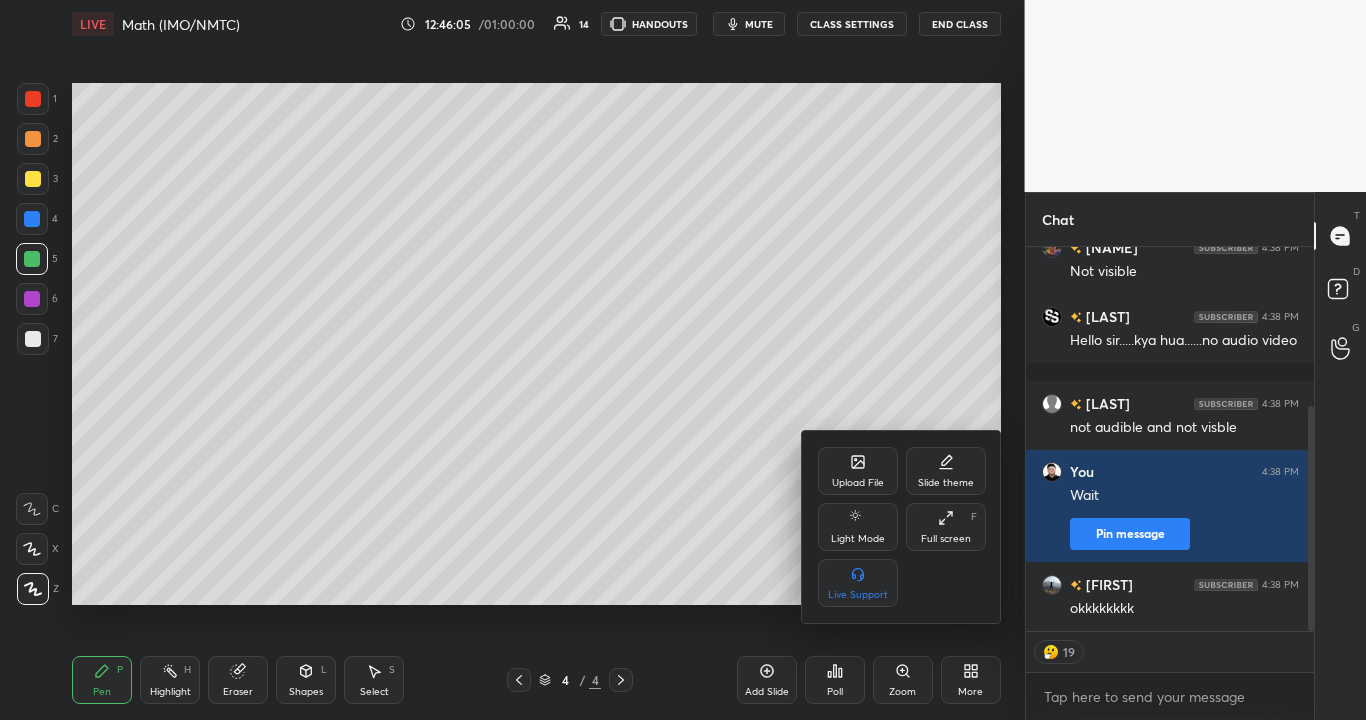 click at bounding box center [683, 360] 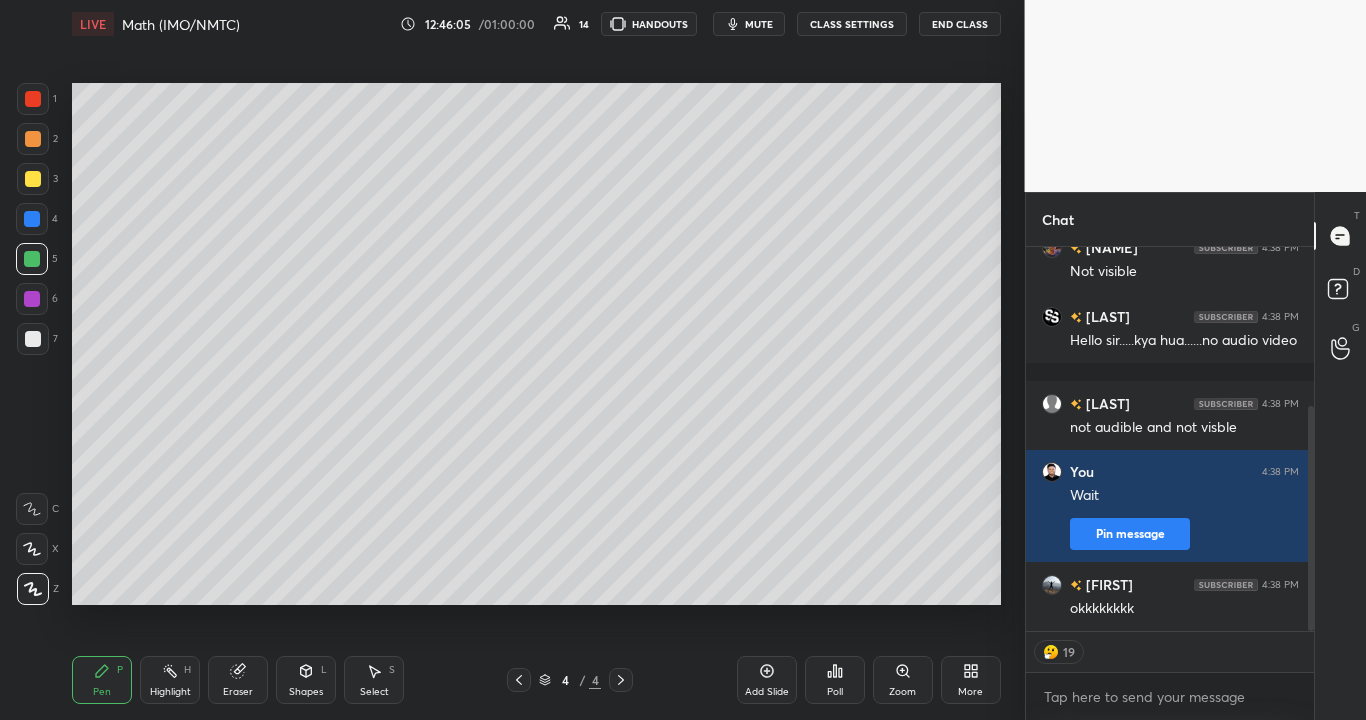 click on "More" at bounding box center [971, 680] 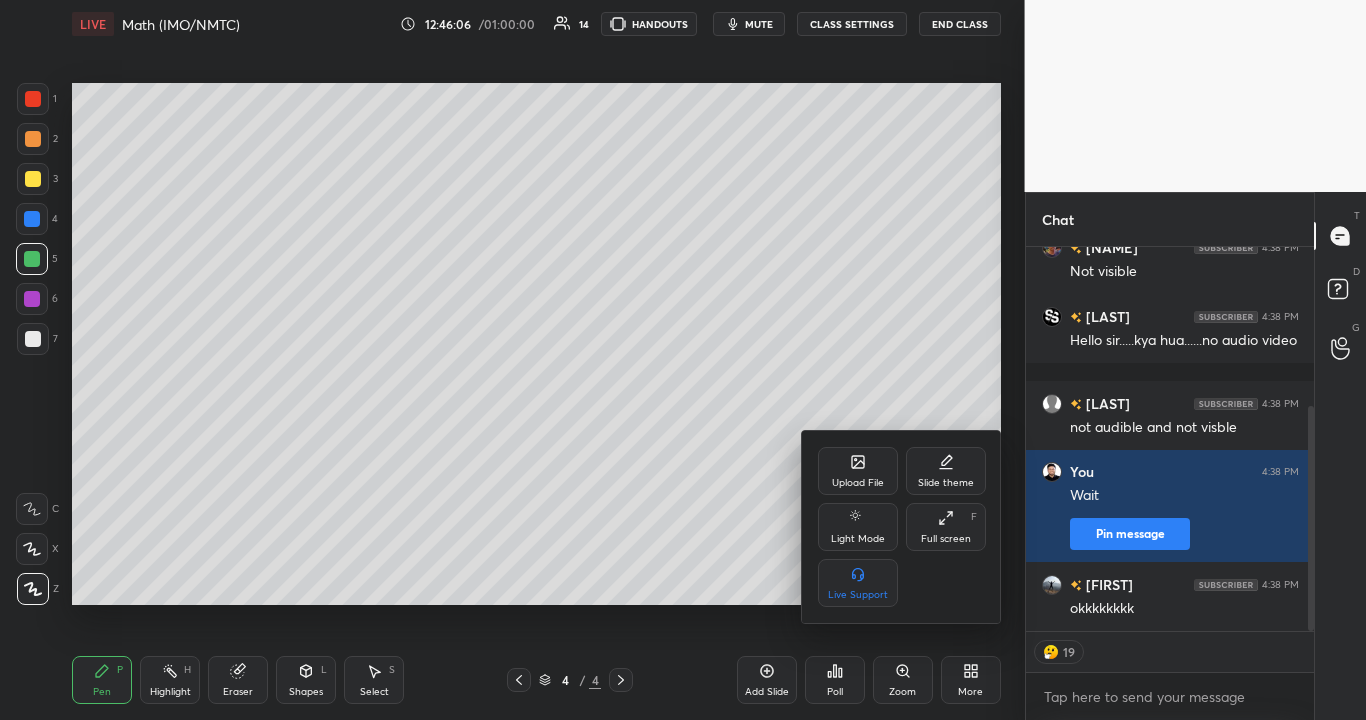 click on "Full screen F" at bounding box center (946, 527) 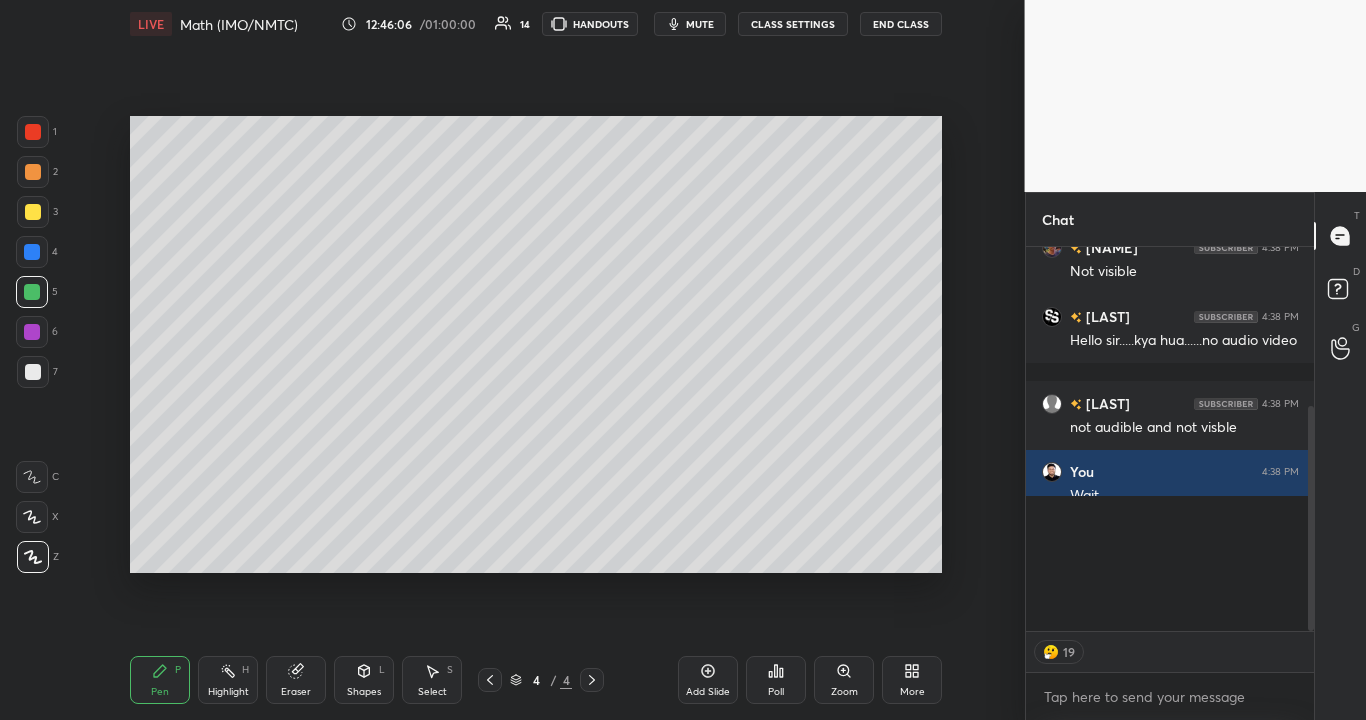 type on "x" 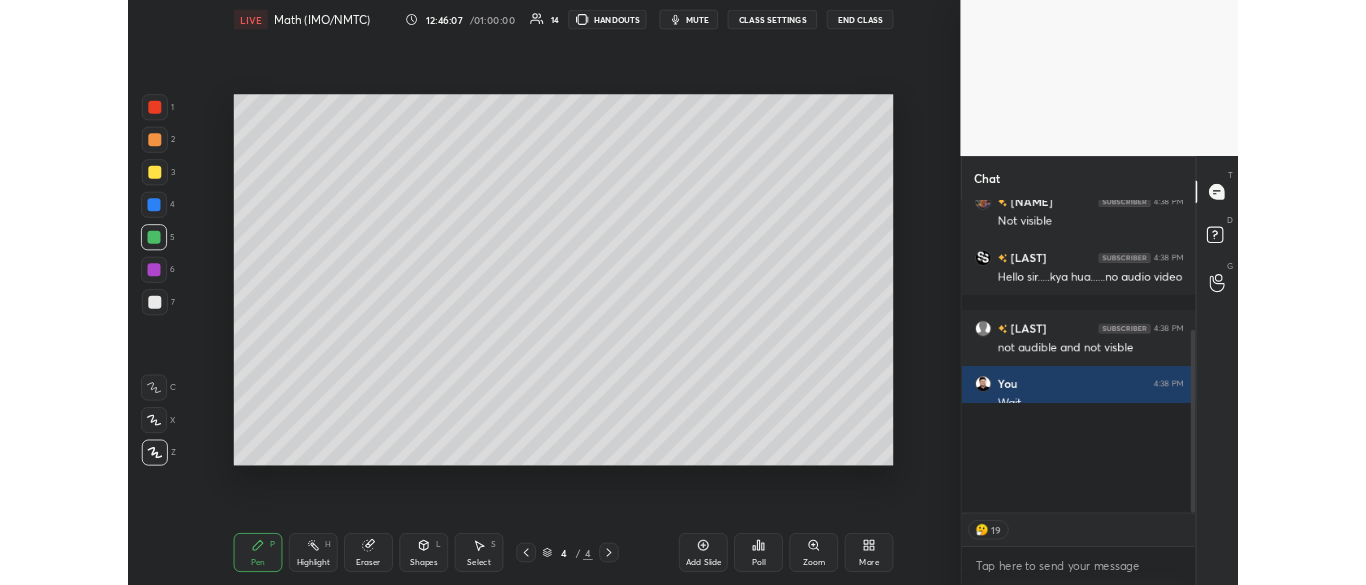 scroll, scrollTop: 457, scrollLeft: 944, axis: both 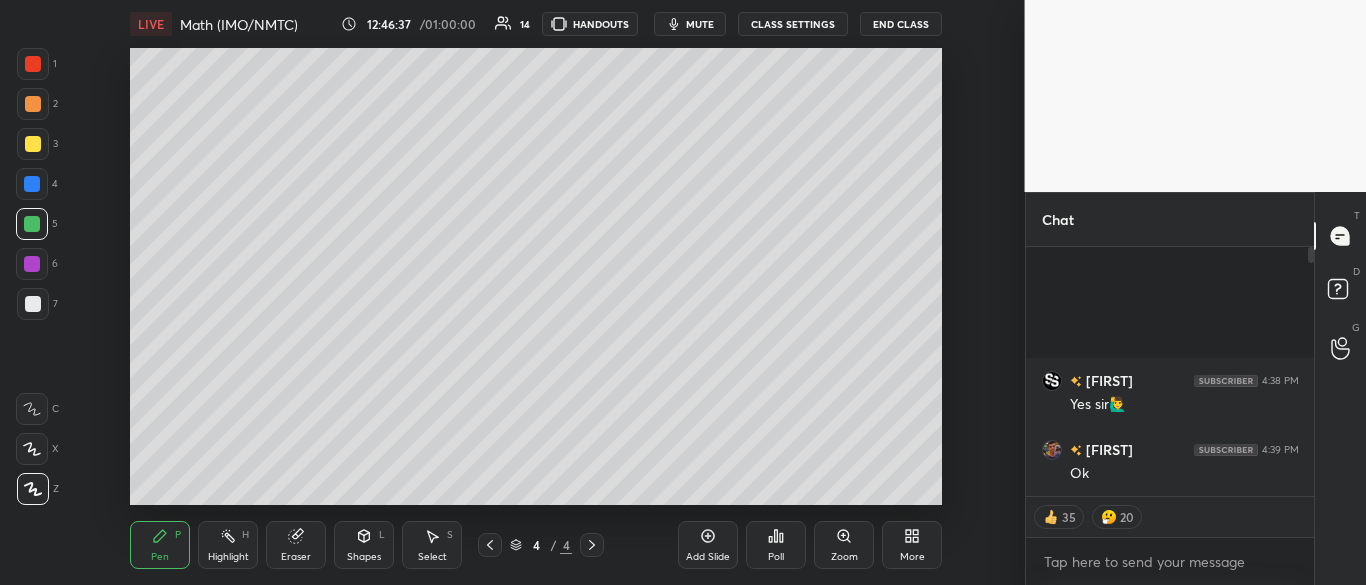 click on "CLASS SETTINGS" at bounding box center [793, 24] 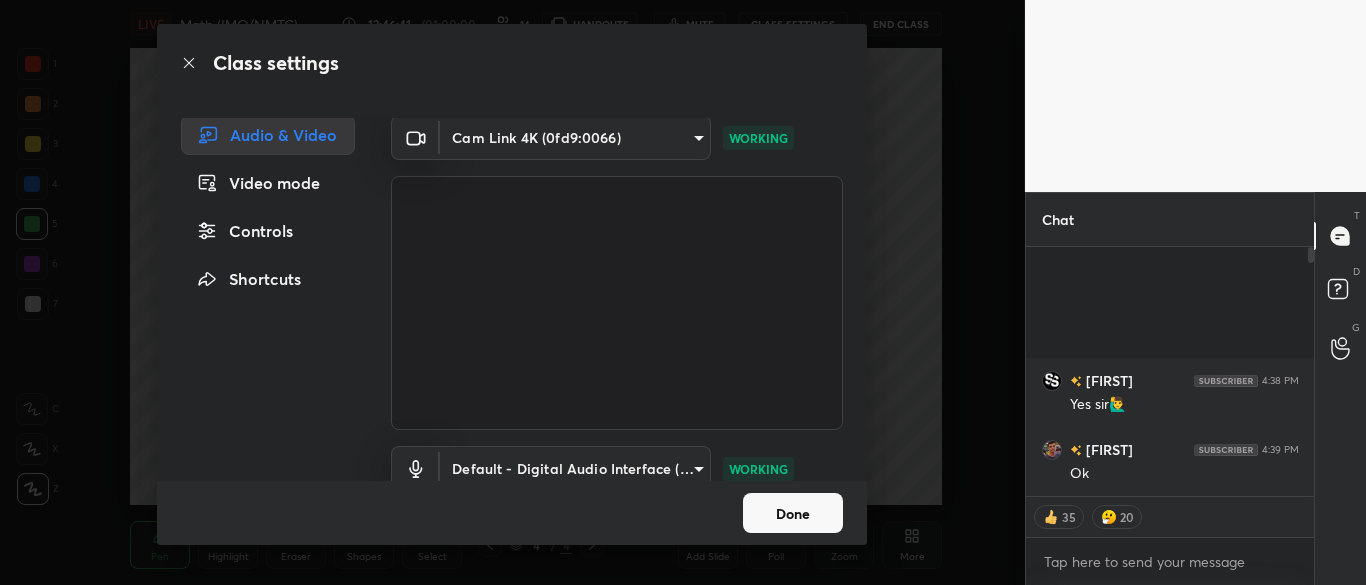 scroll, scrollTop: 0, scrollLeft: 0, axis: both 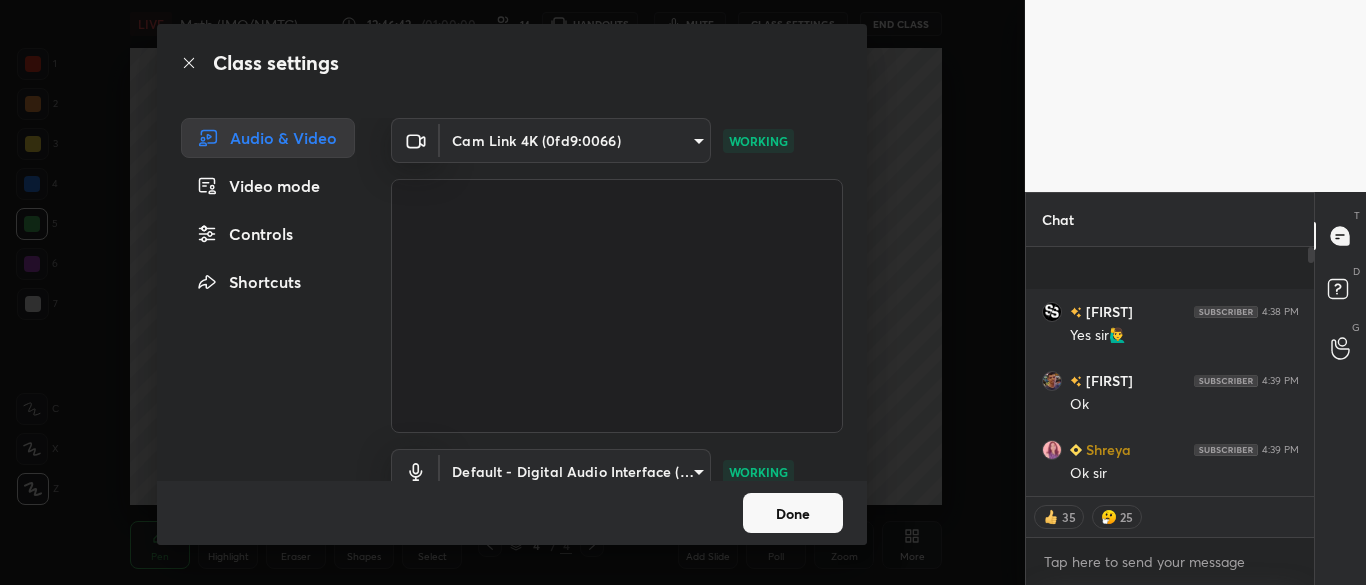 click on "Done" at bounding box center [793, 513] 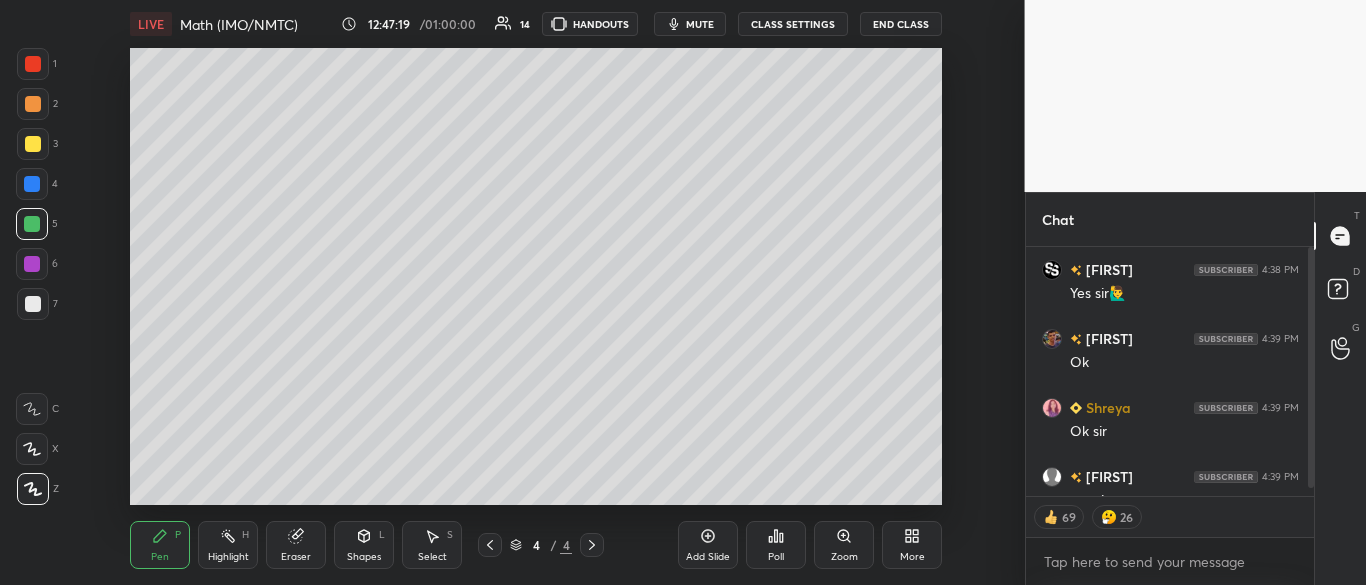 type on "x" 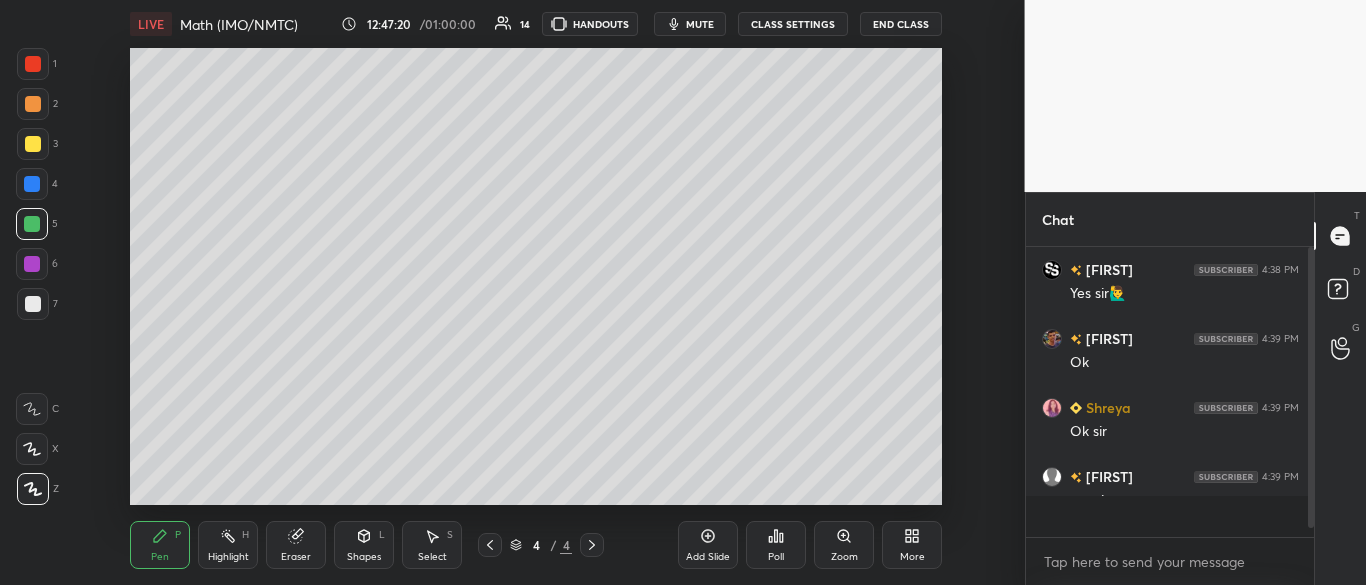 scroll, scrollTop: 7, scrollLeft: 7, axis: both 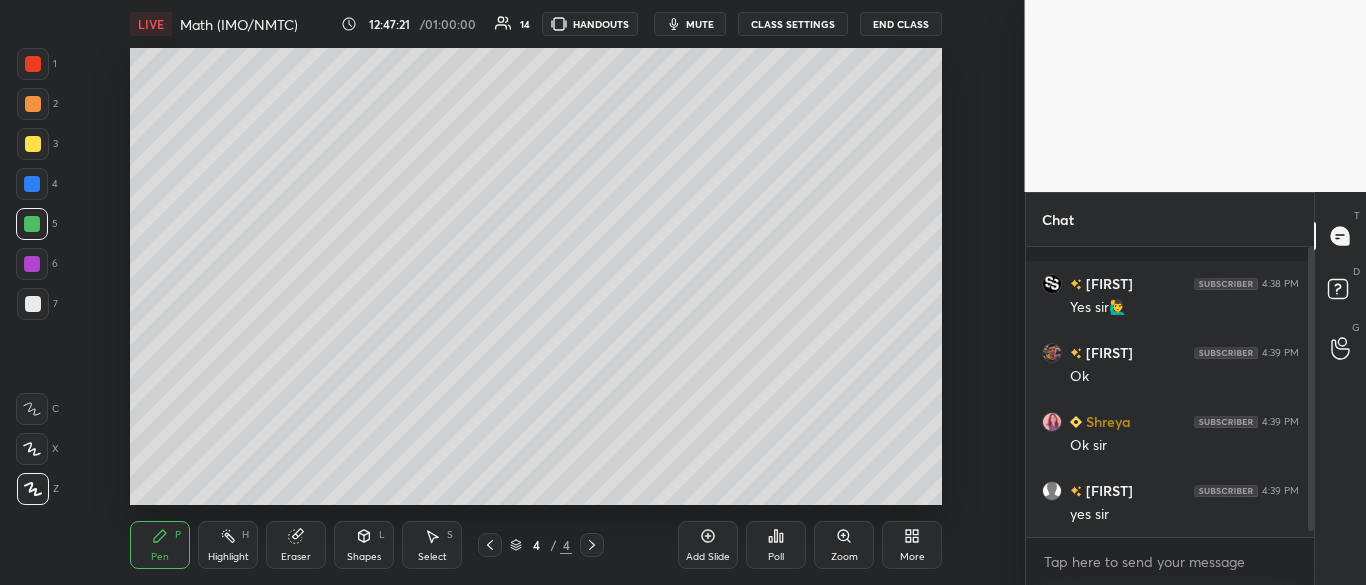 click on "Setting up your live class Poll for   secs No correct answer Start poll" at bounding box center [536, 276] 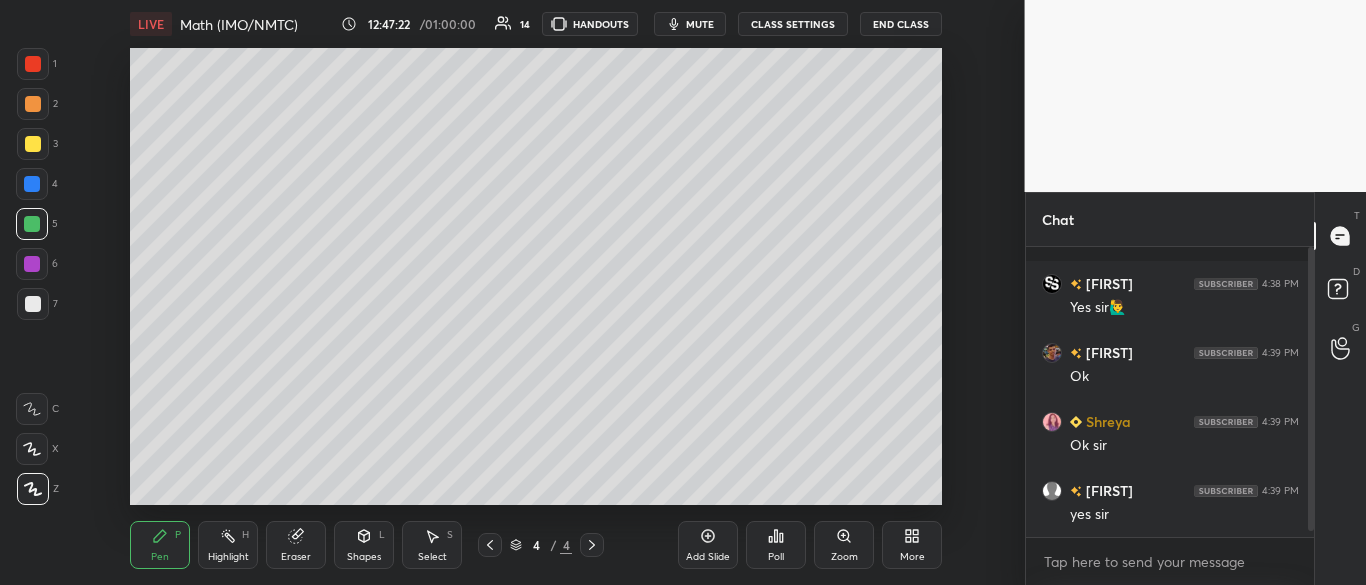 click at bounding box center (1196, 96) 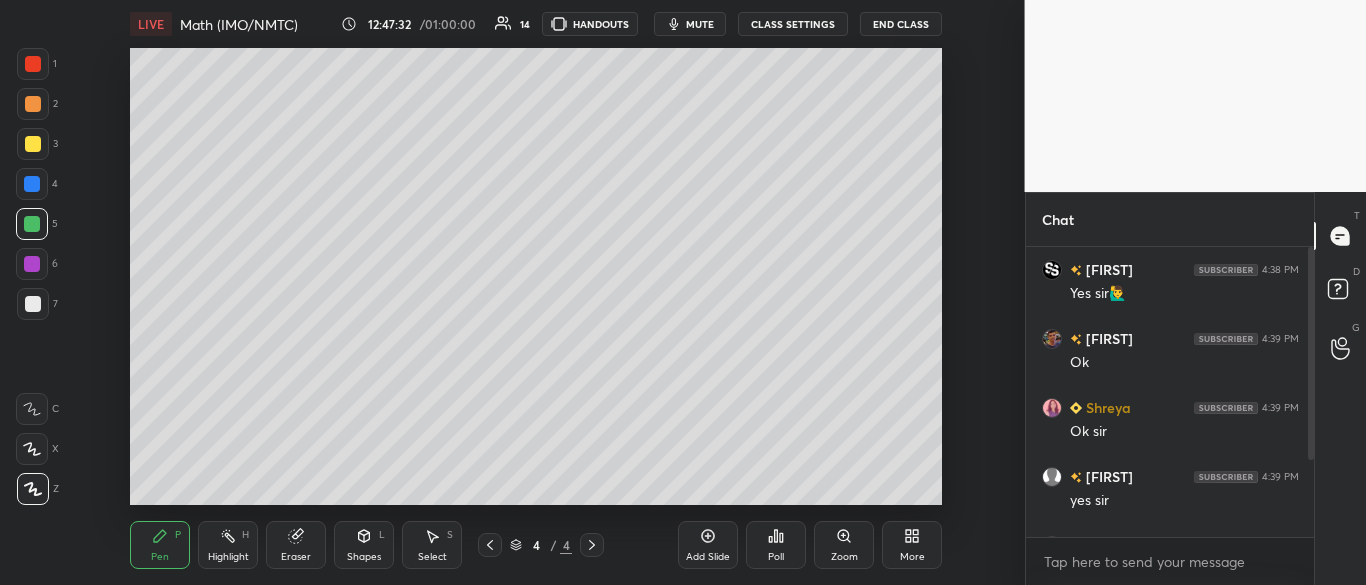 click on "LIVE" at bounding box center [151, 24] 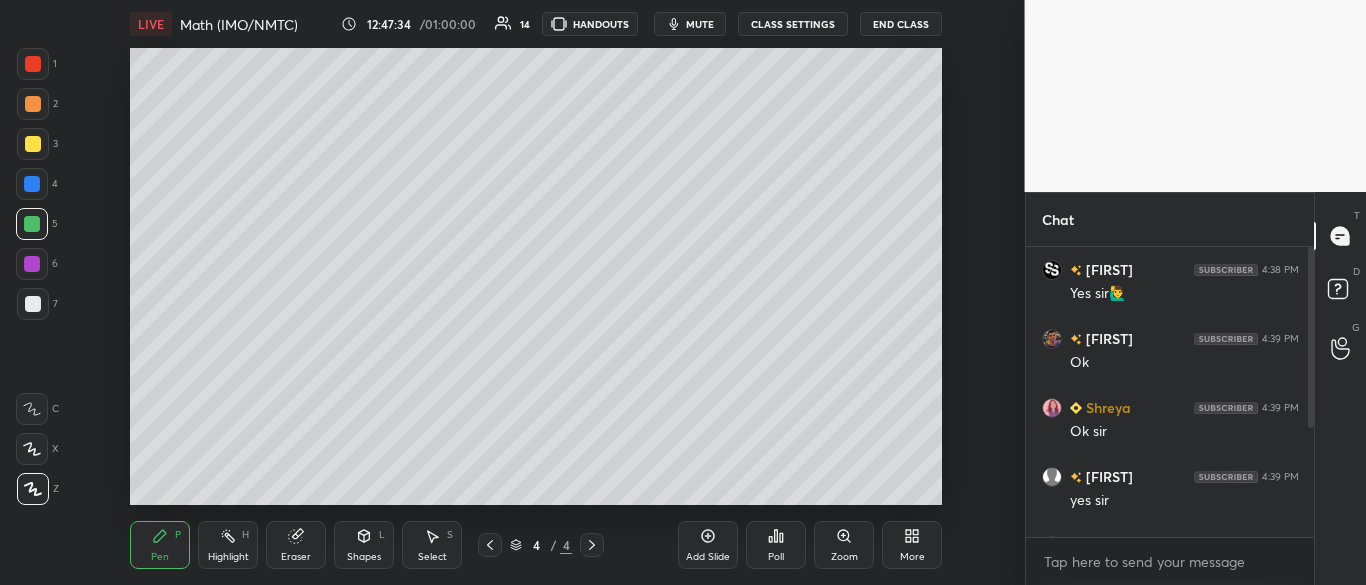 click on "LIVE" at bounding box center (151, 24) 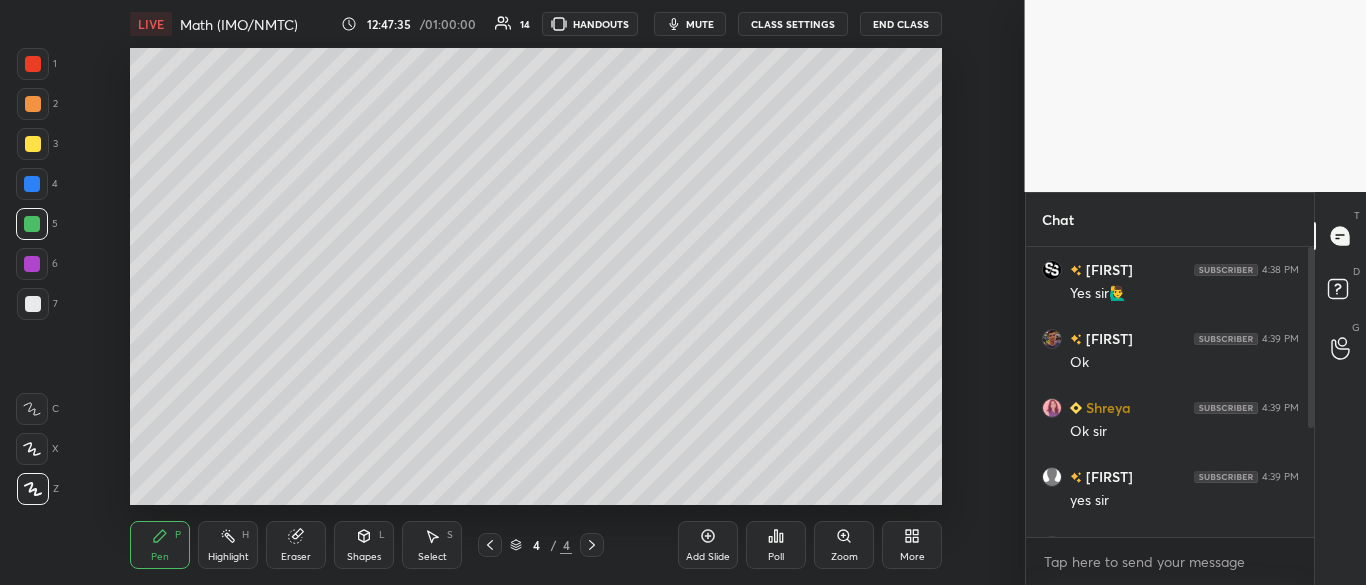 click on "LIVE" at bounding box center [151, 24] 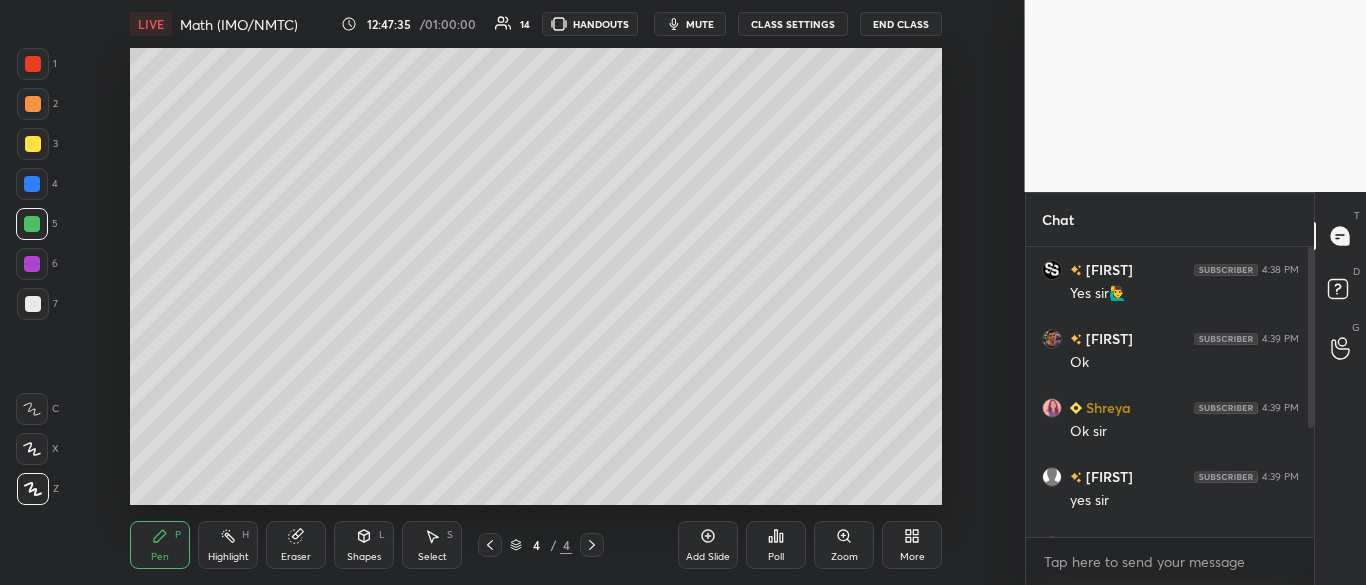 click on "LIVE" at bounding box center [151, 24] 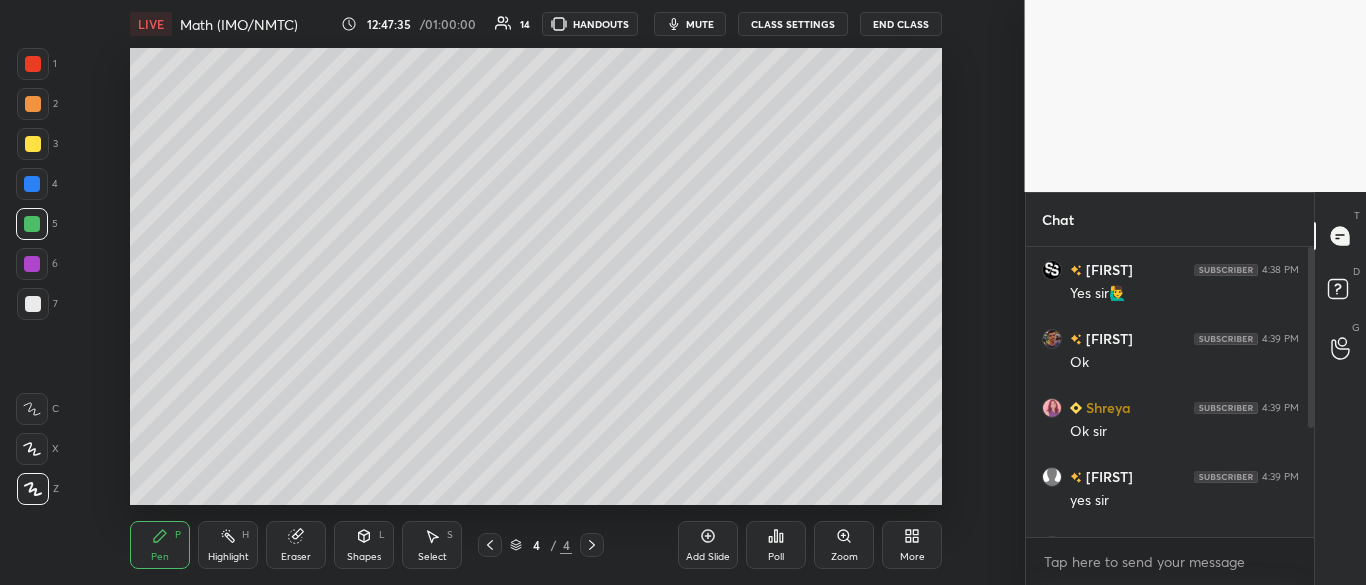click on "LIVE" at bounding box center (151, 24) 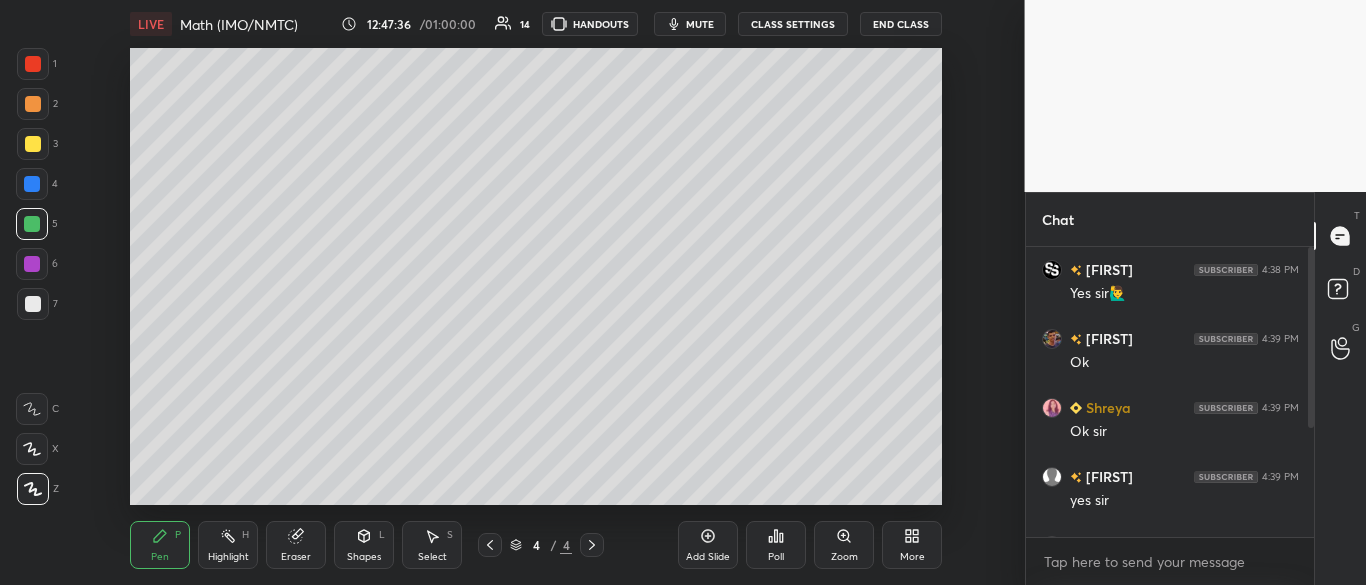click on "LIVE" at bounding box center [151, 24] 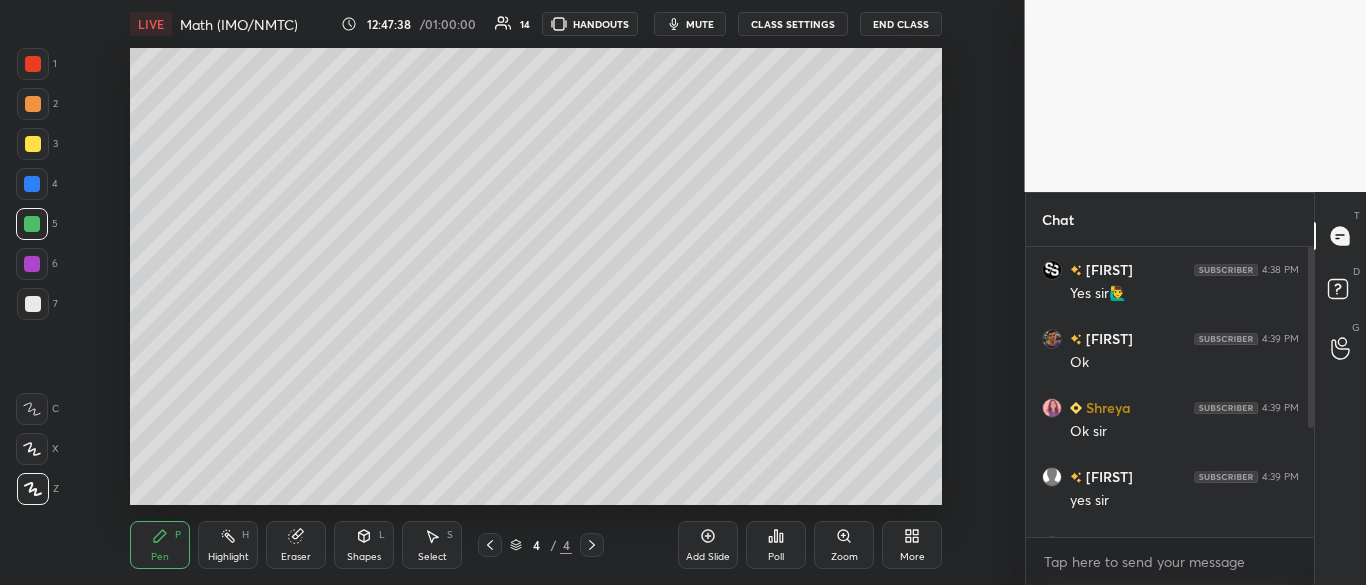 click on "LIVE" at bounding box center [151, 24] 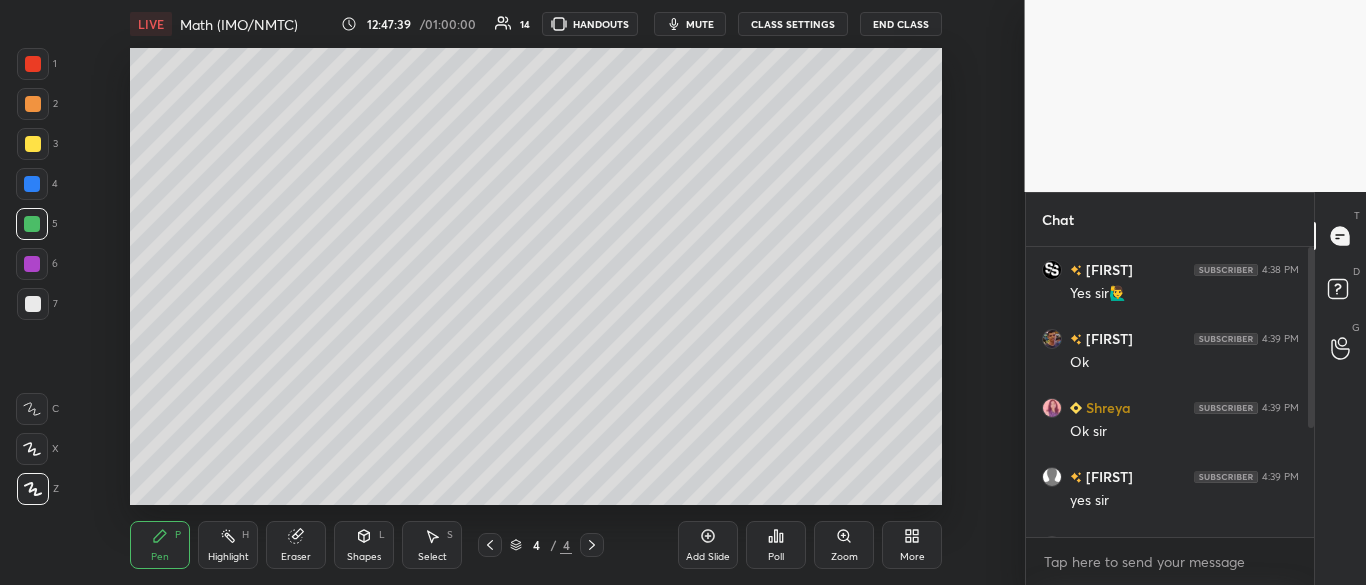 click on "LIVE" at bounding box center [151, 24] 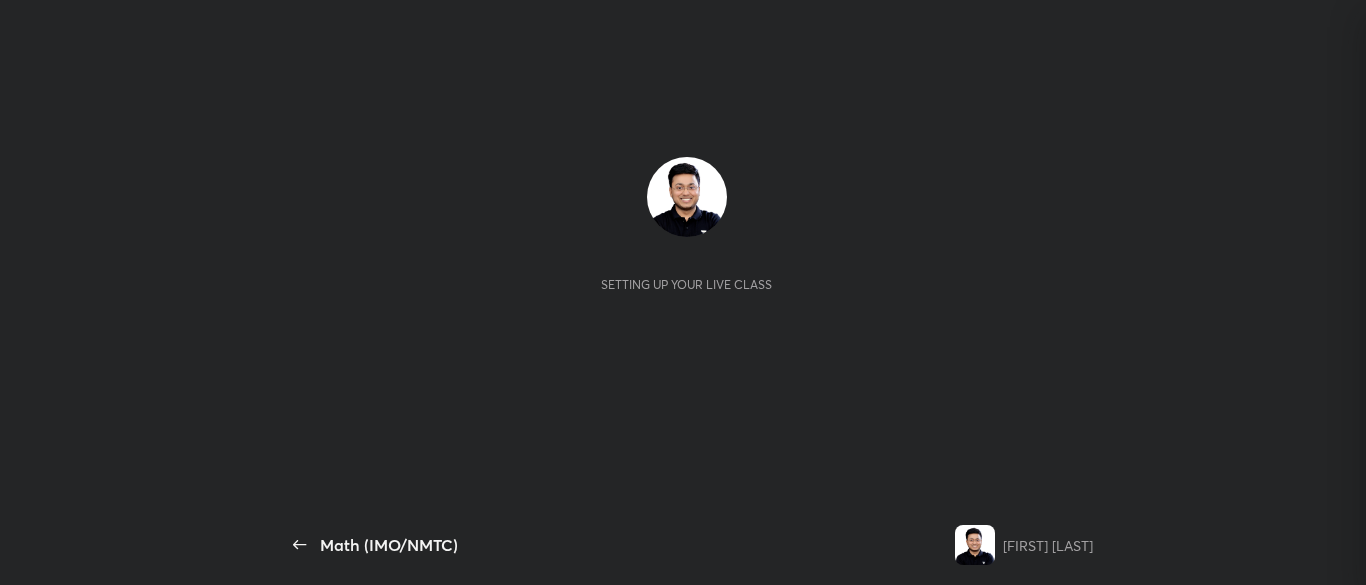 scroll, scrollTop: 0, scrollLeft: 0, axis: both 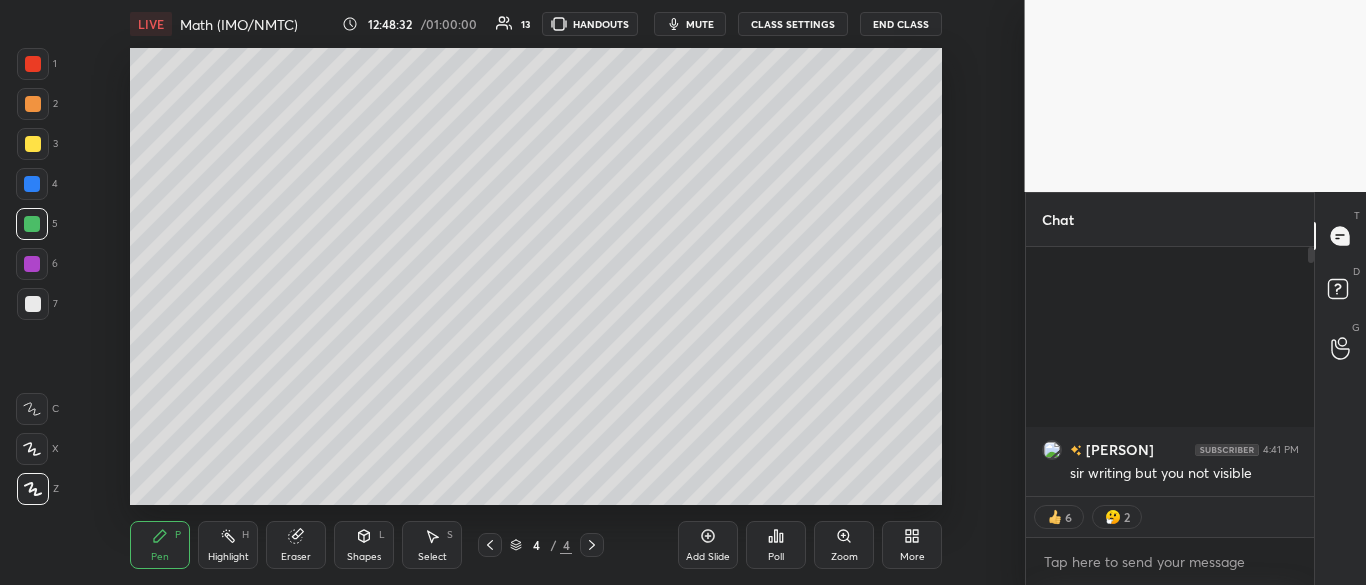 click on "Eraser" at bounding box center (296, 545) 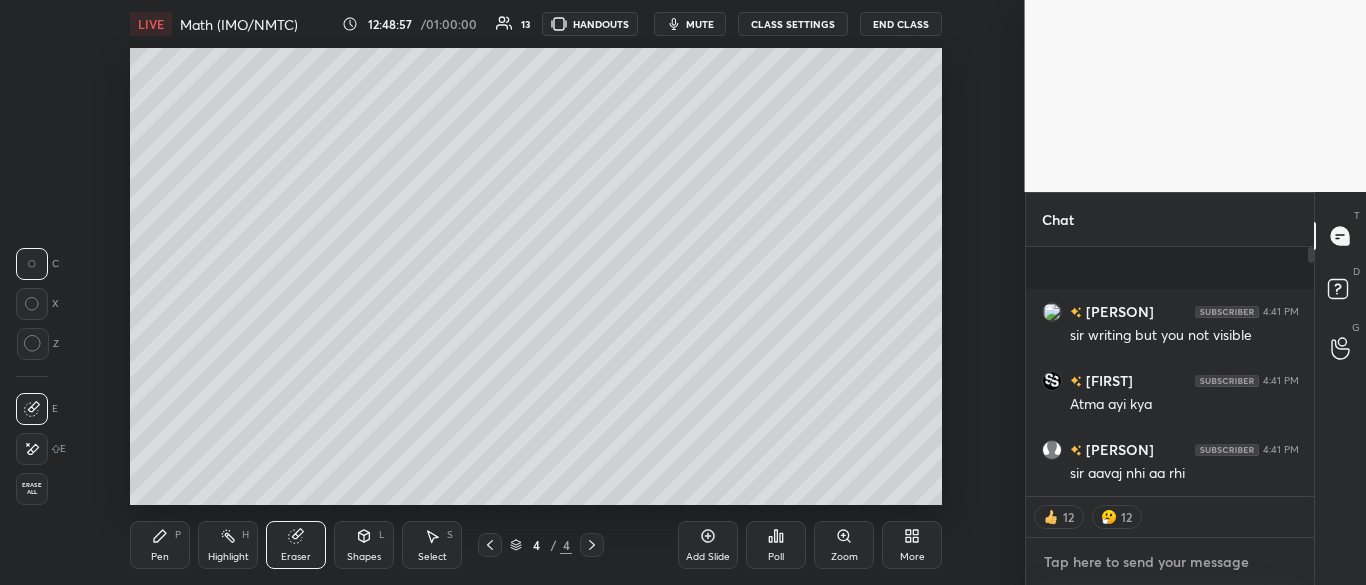 click at bounding box center (1170, 562) 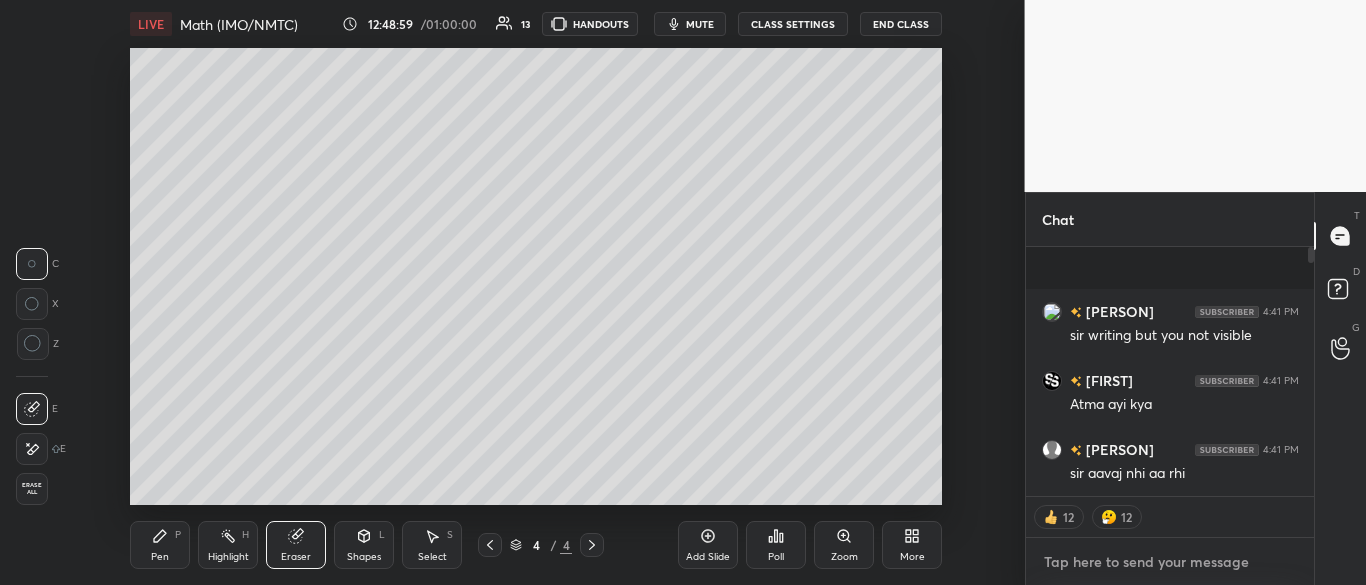 type on "P" 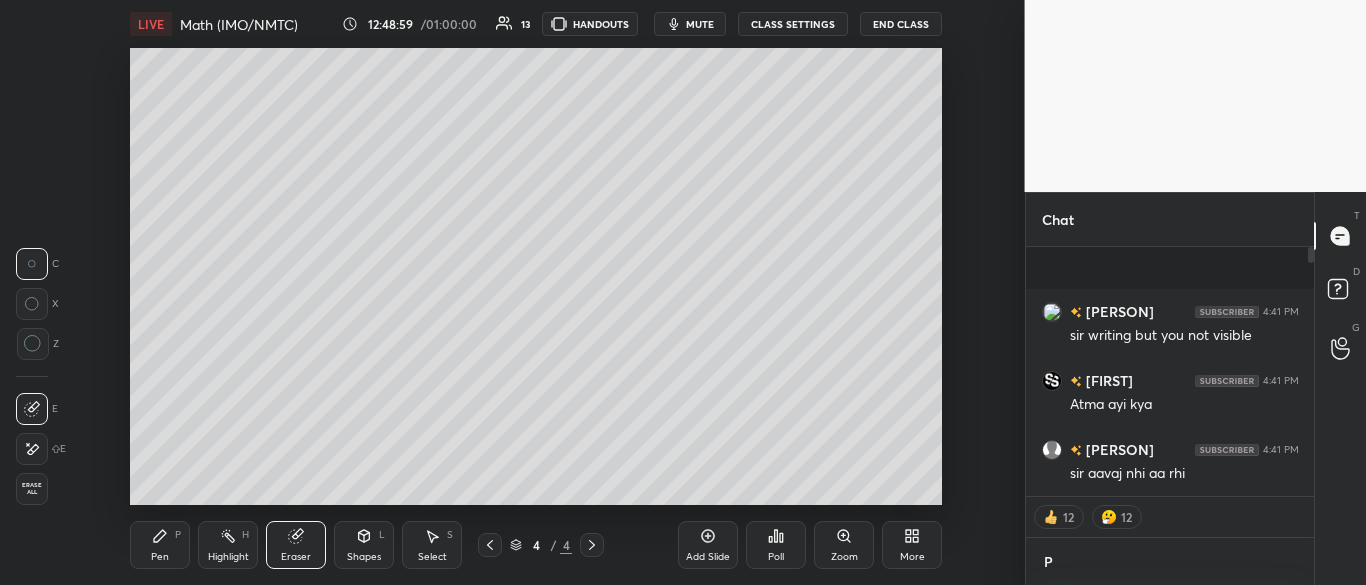 type on "x" 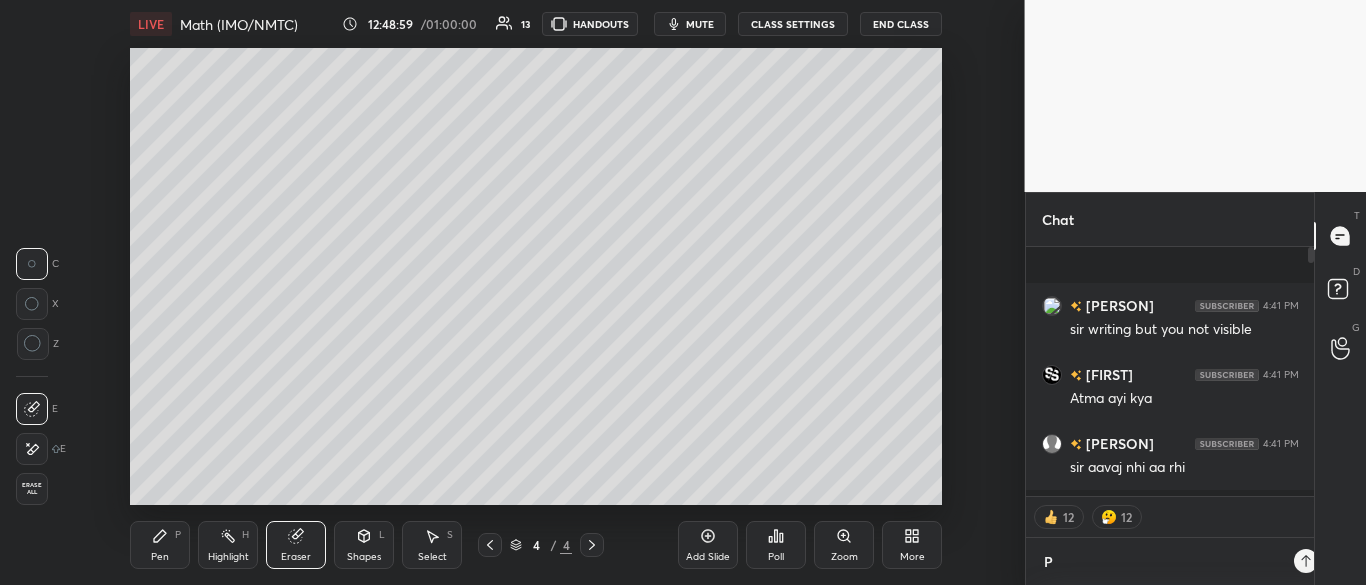 scroll, scrollTop: 236, scrollLeft: 282, axis: both 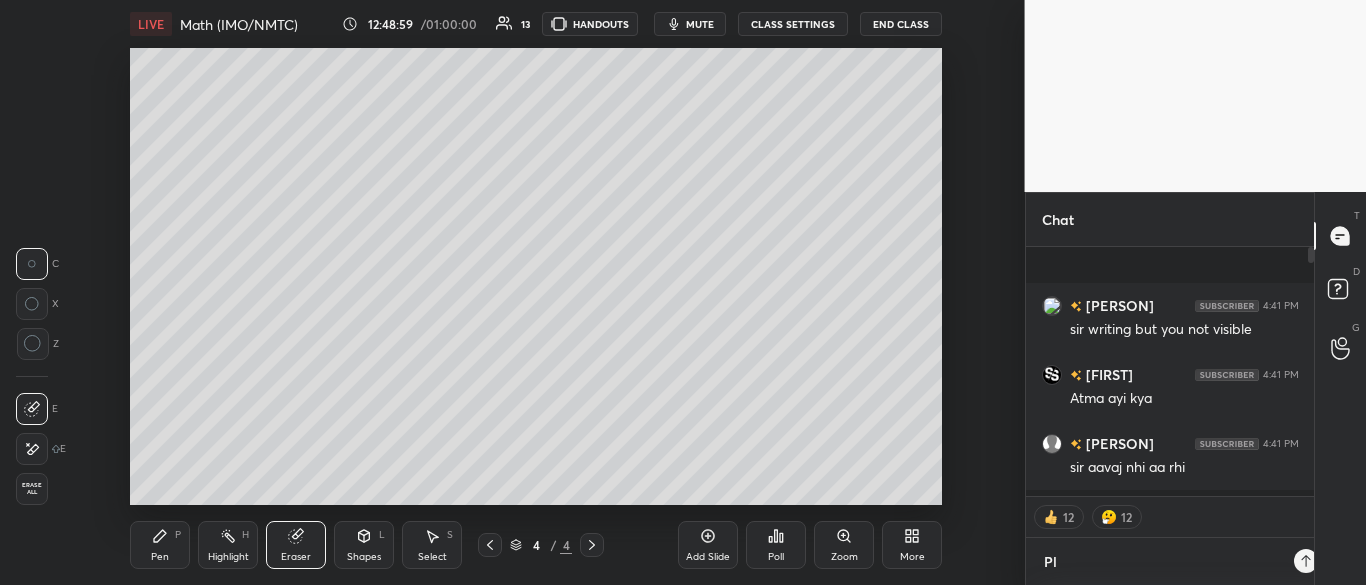 type on "x" 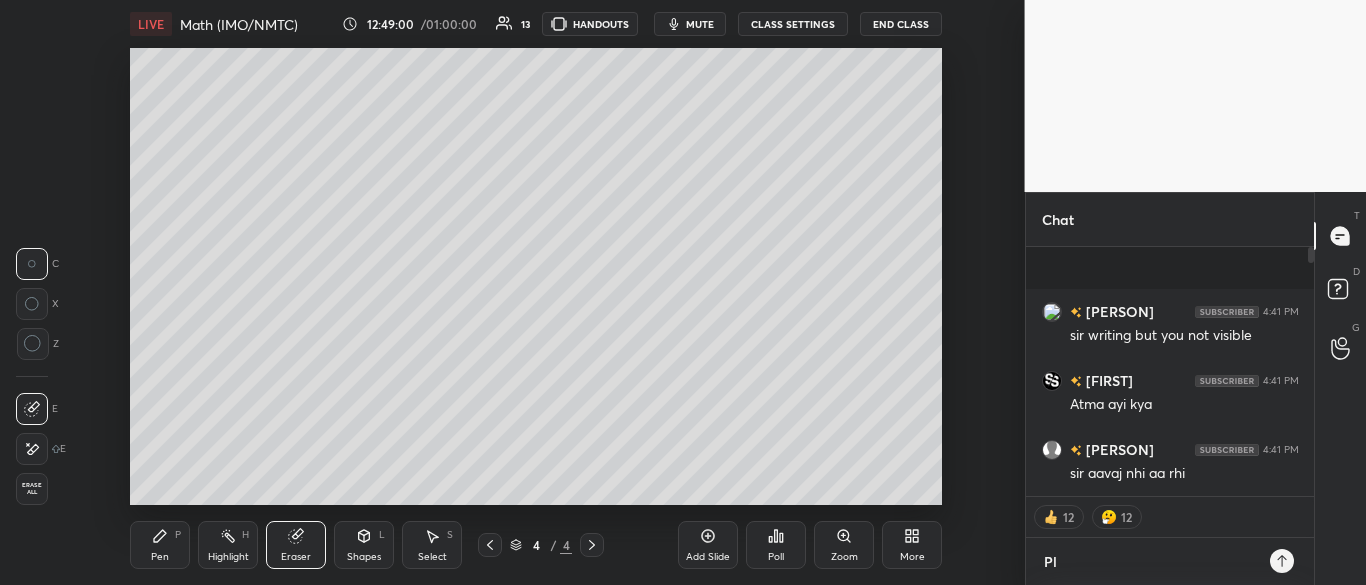 type on "Ple" 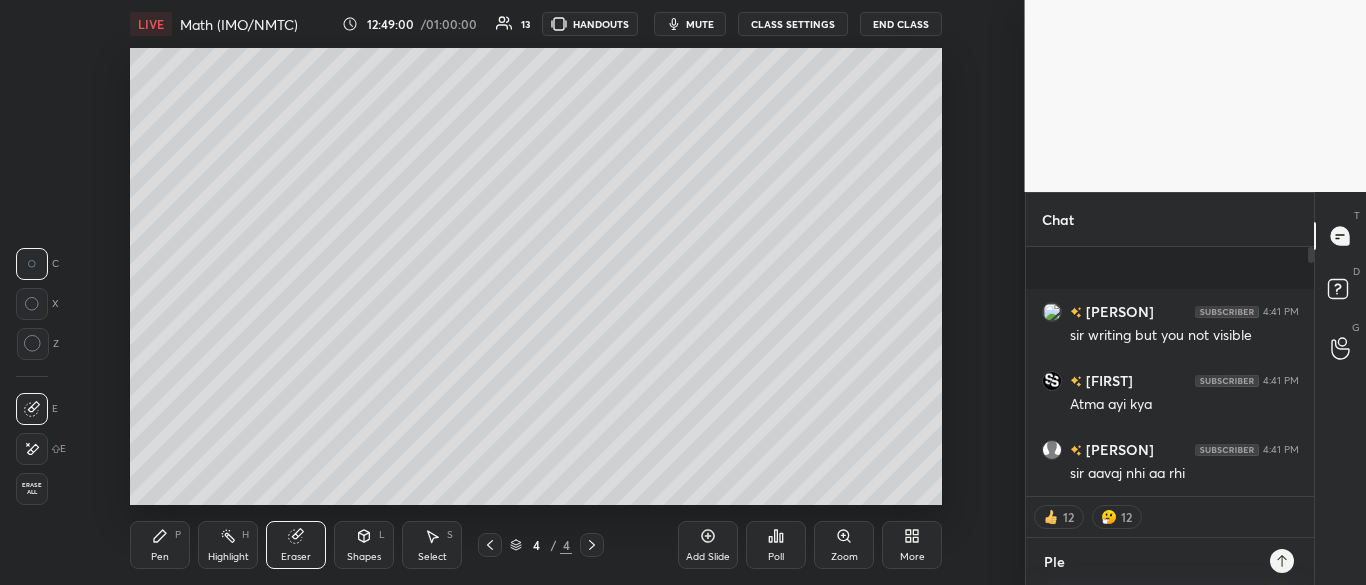 type on "x" 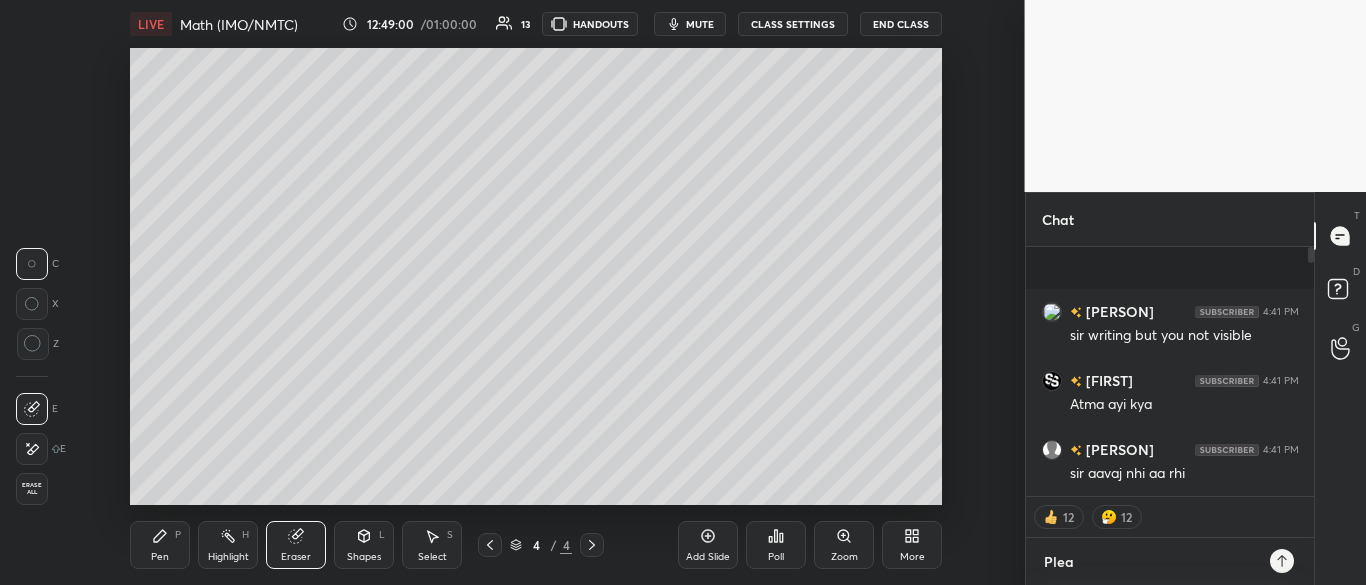 type on "x" 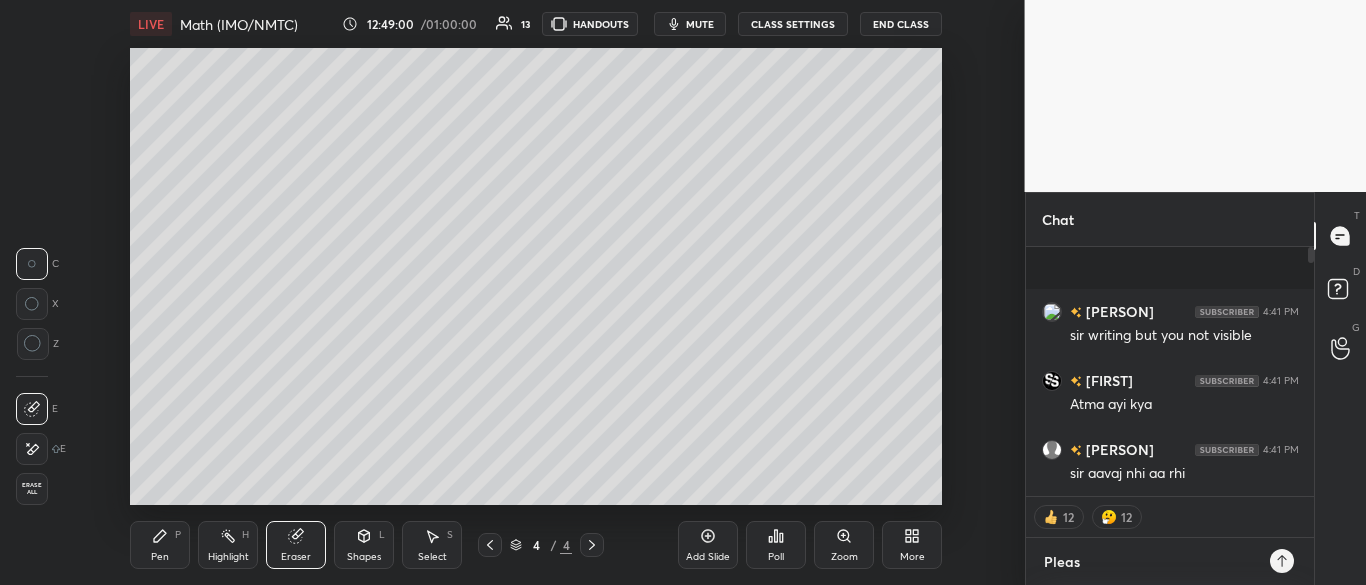 type on "x" 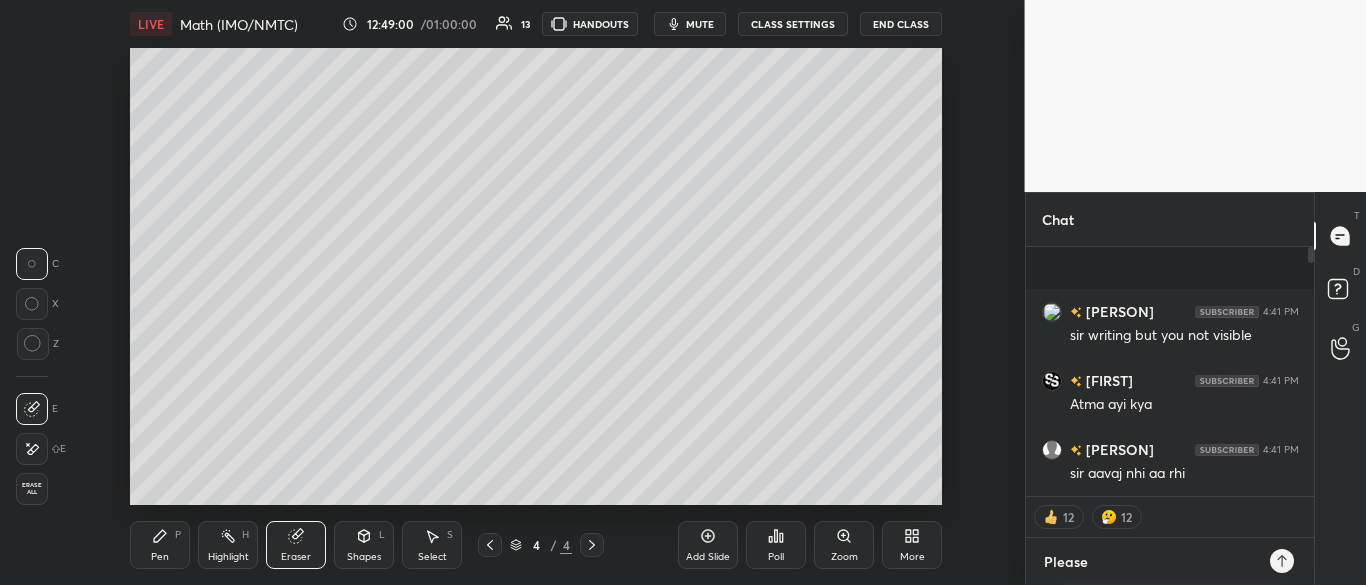 type on "x" 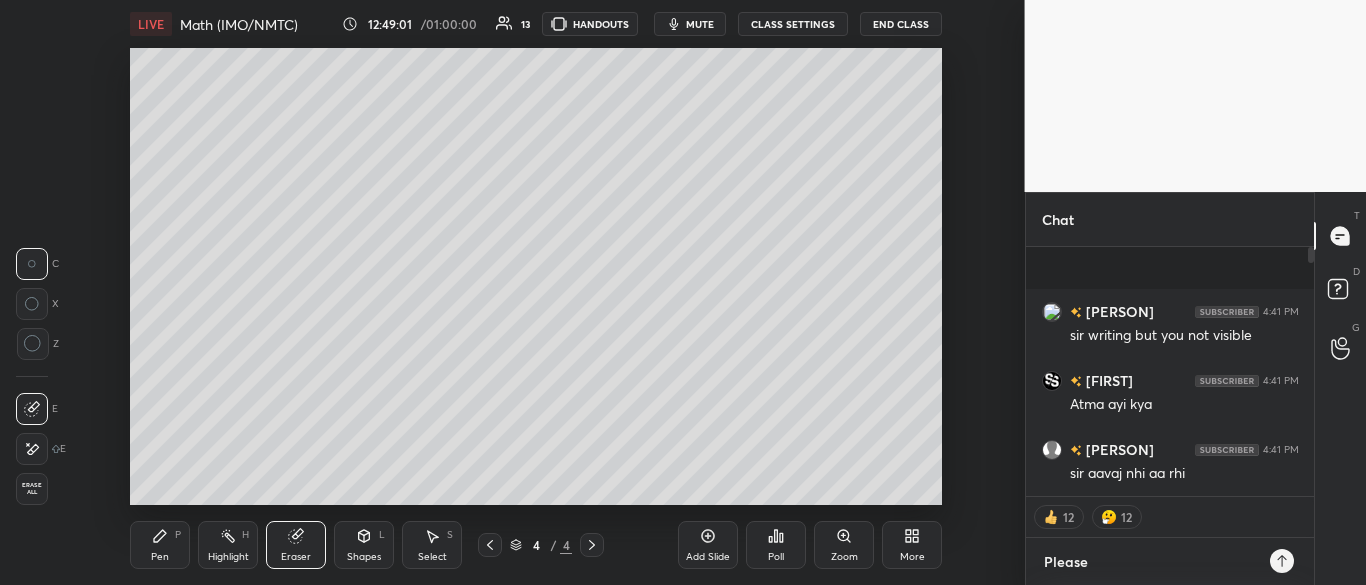 type on "Please" 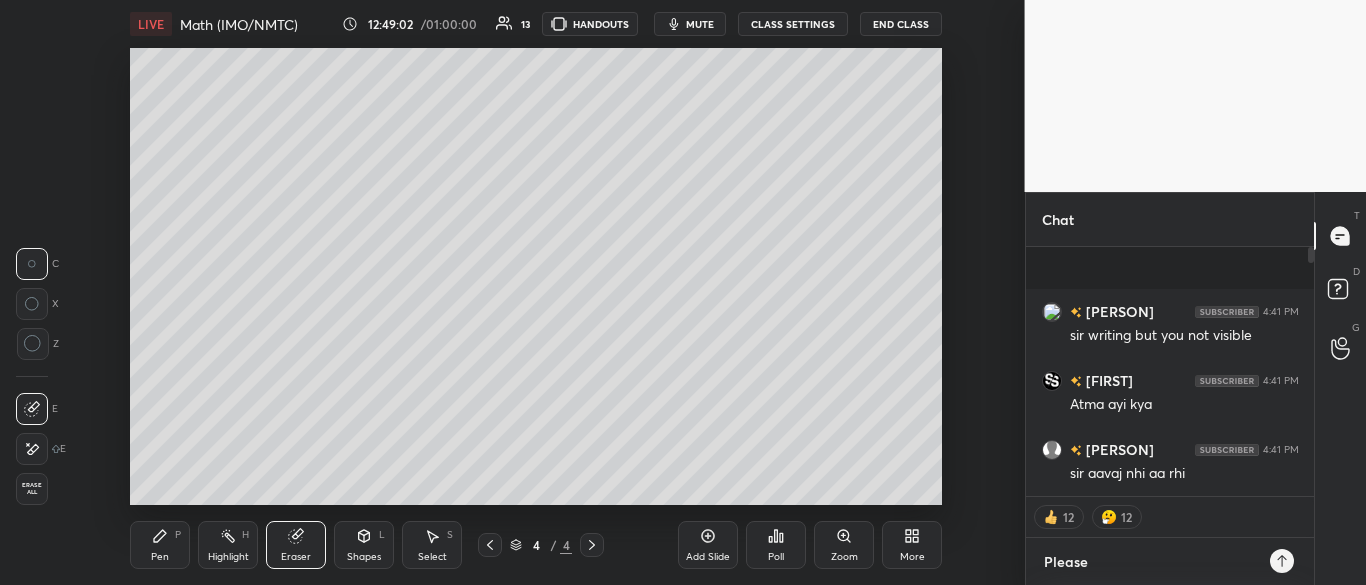 type on "Please c" 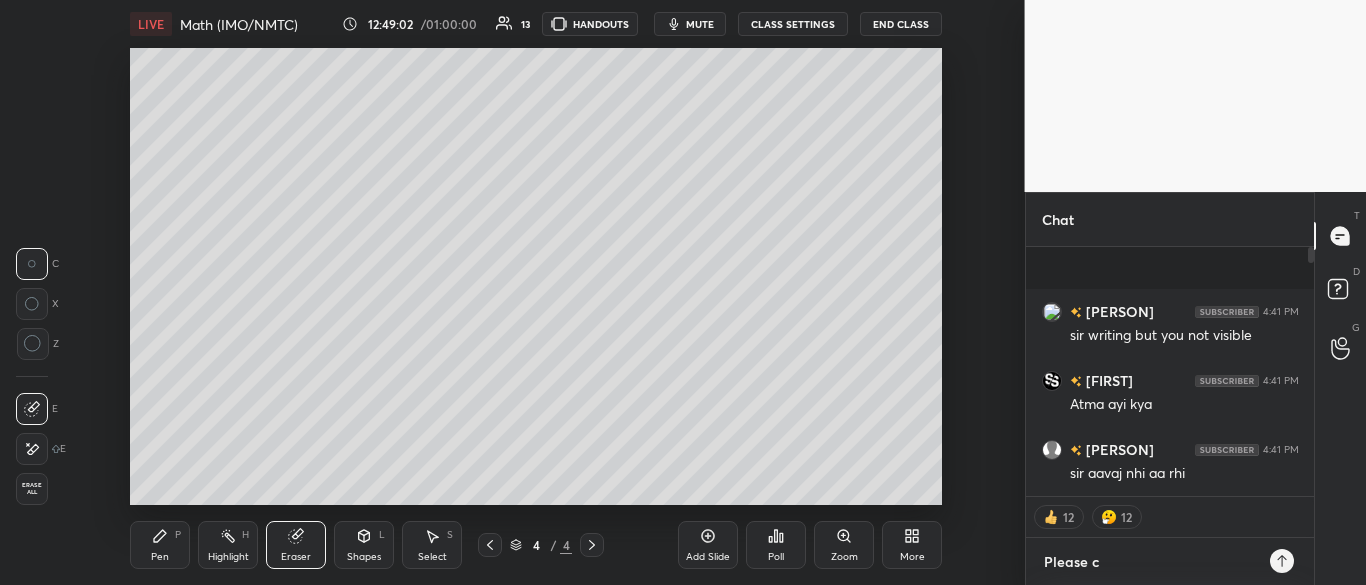 type on "x" 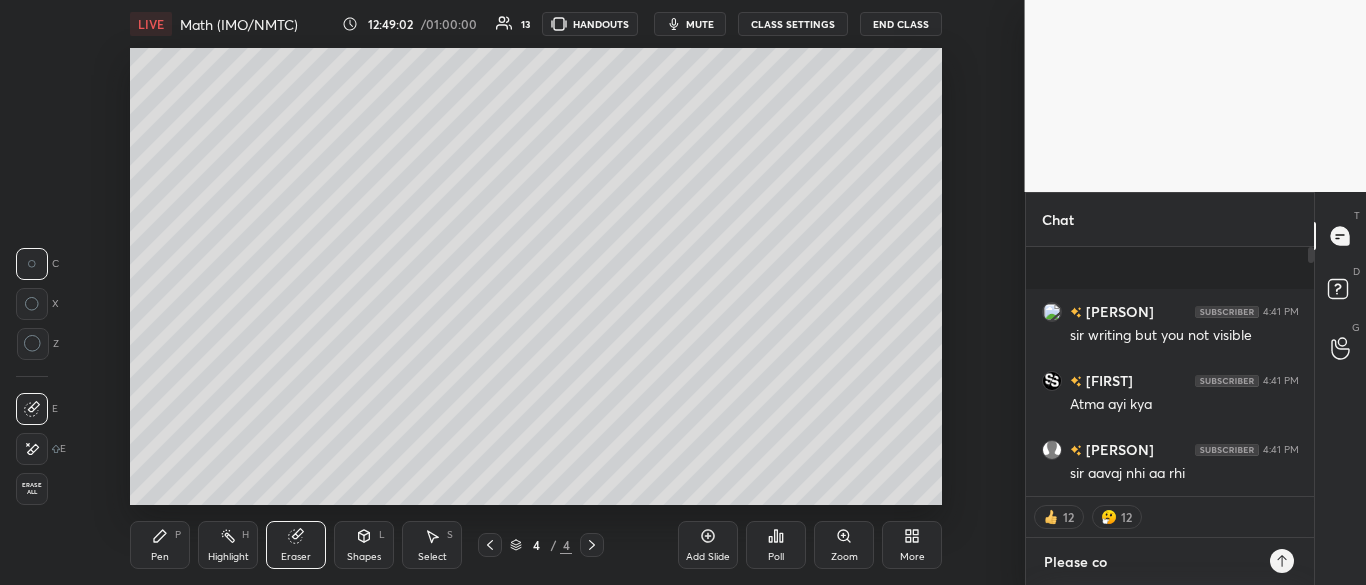 type on "x" 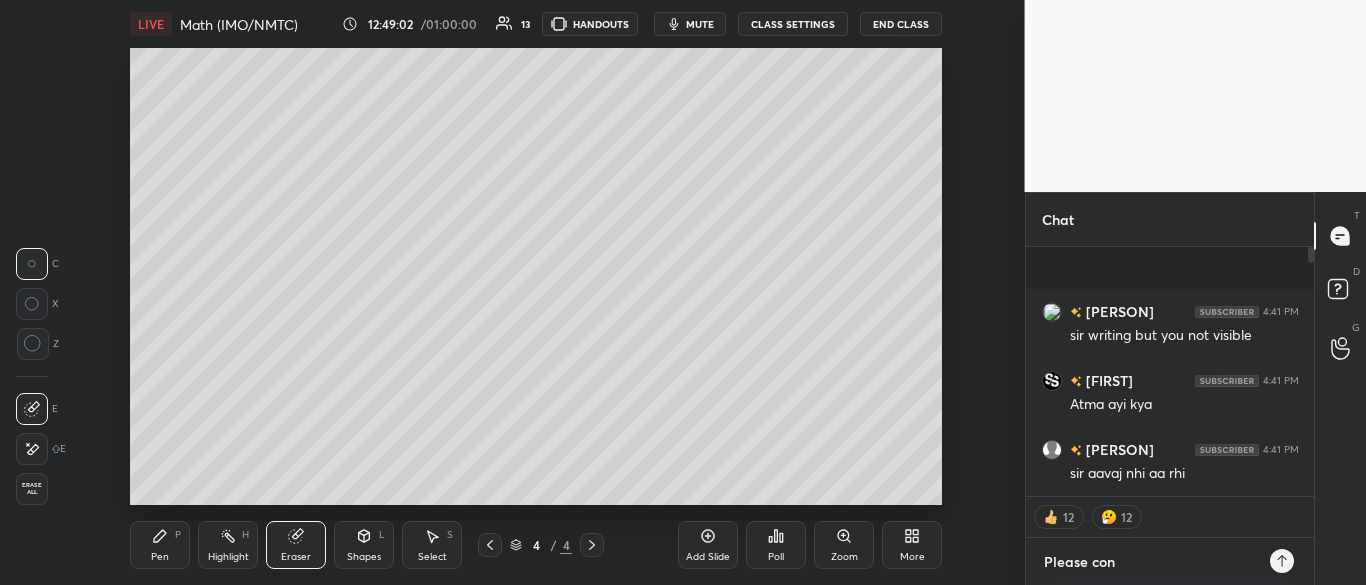type on "x" 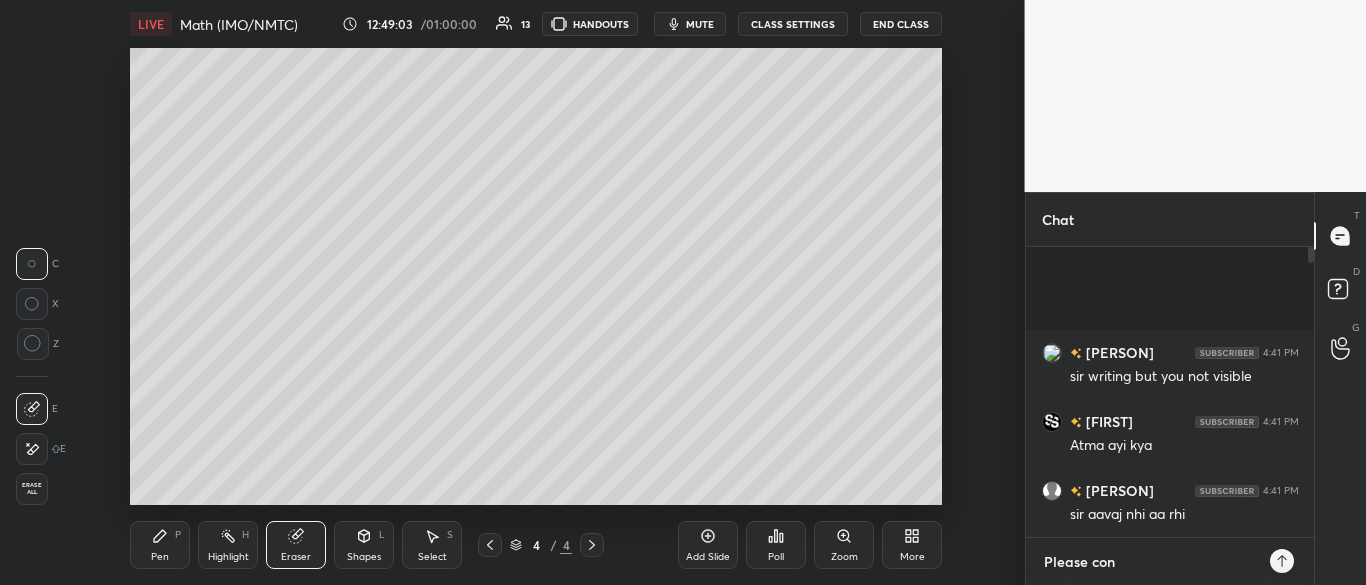 scroll, scrollTop: 7, scrollLeft: 7, axis: both 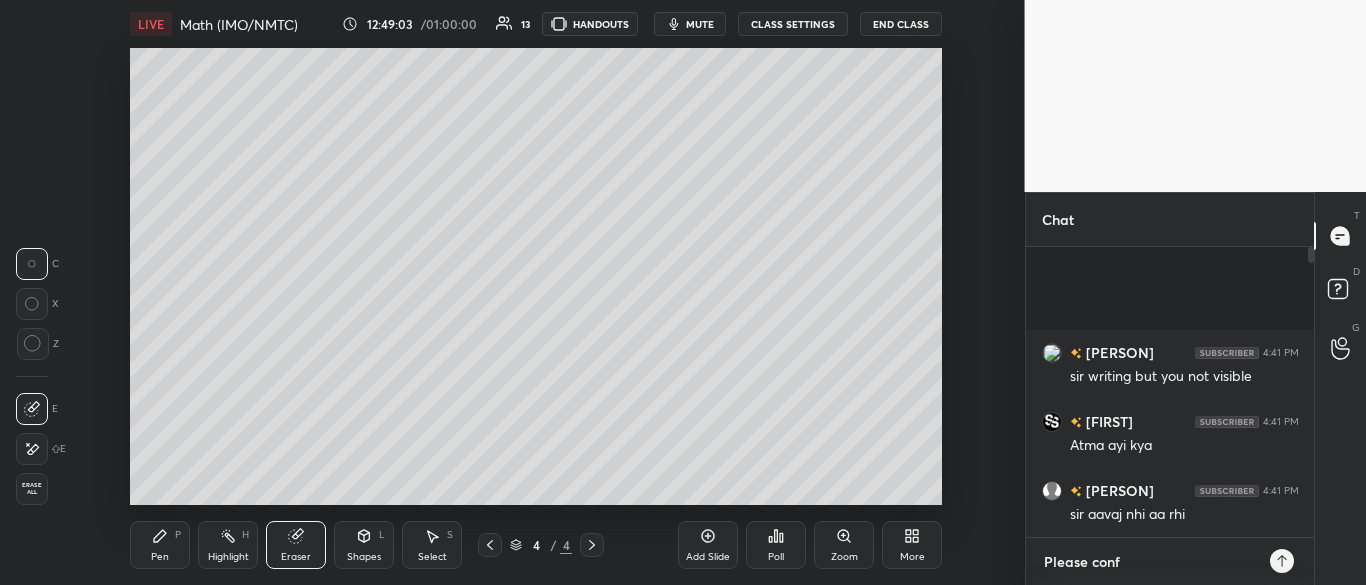 type on "x" 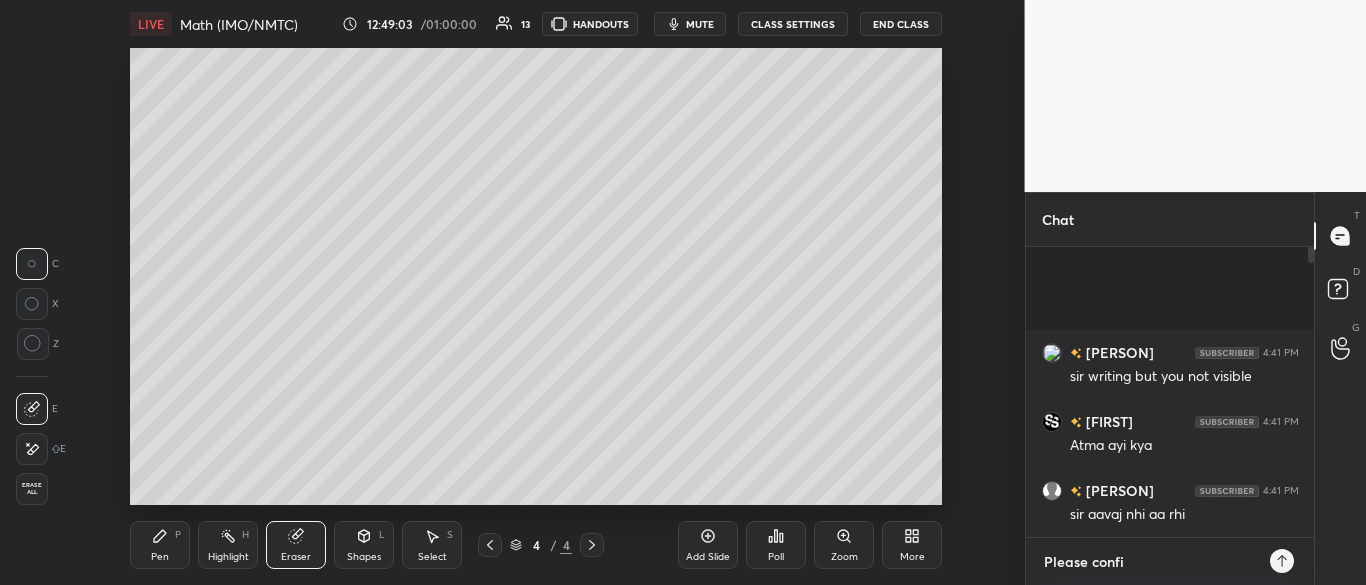 type on "x" 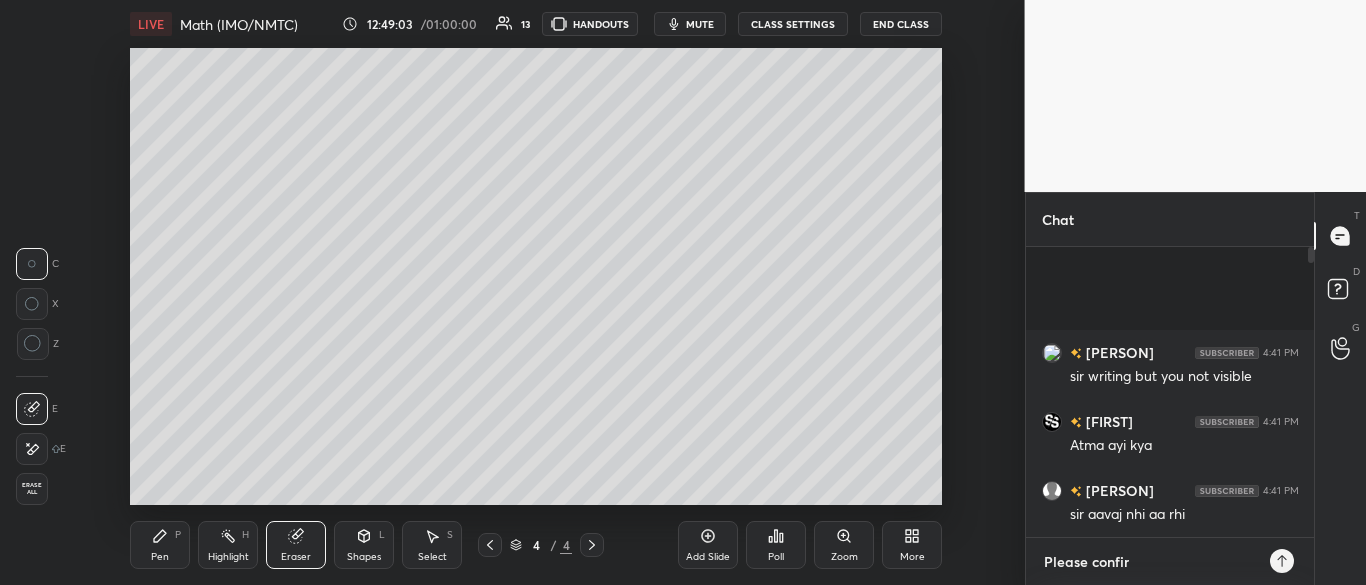 type on "x" 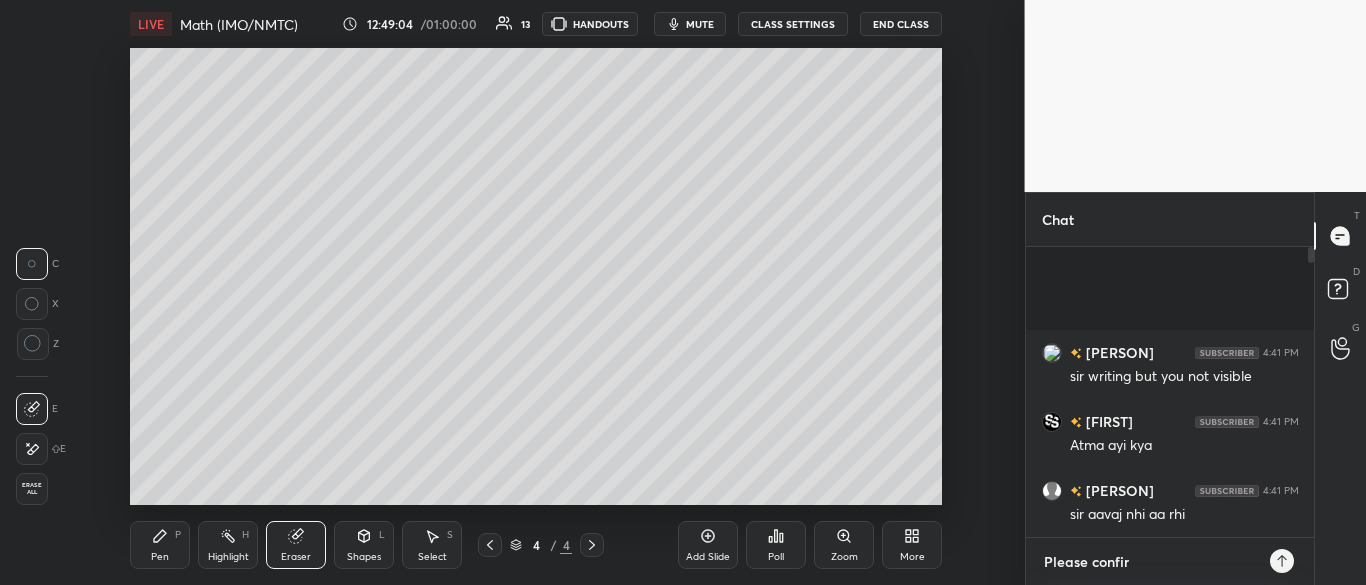 type on "Please confirm" 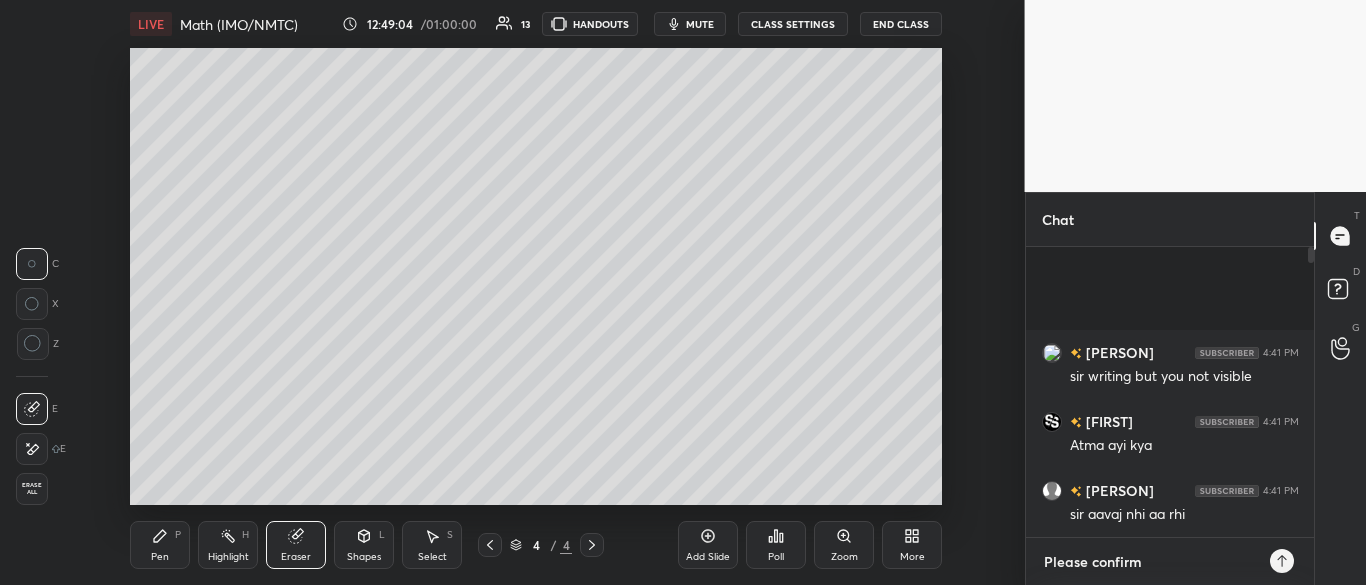 type on "x" 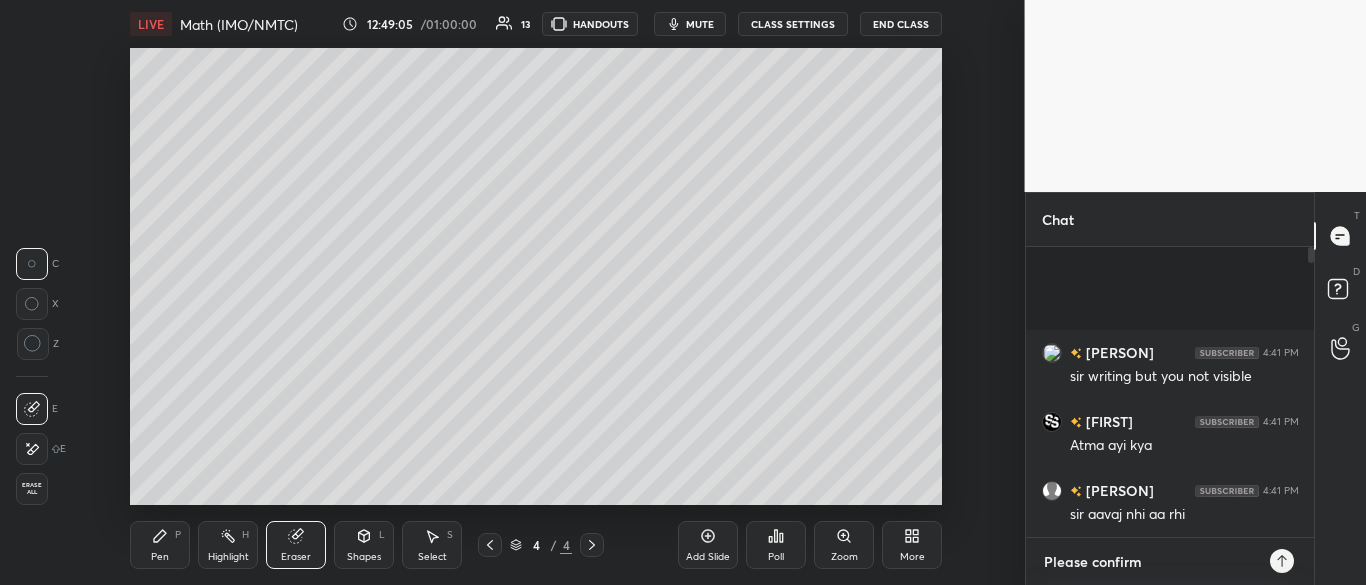 type on "Please confirm a" 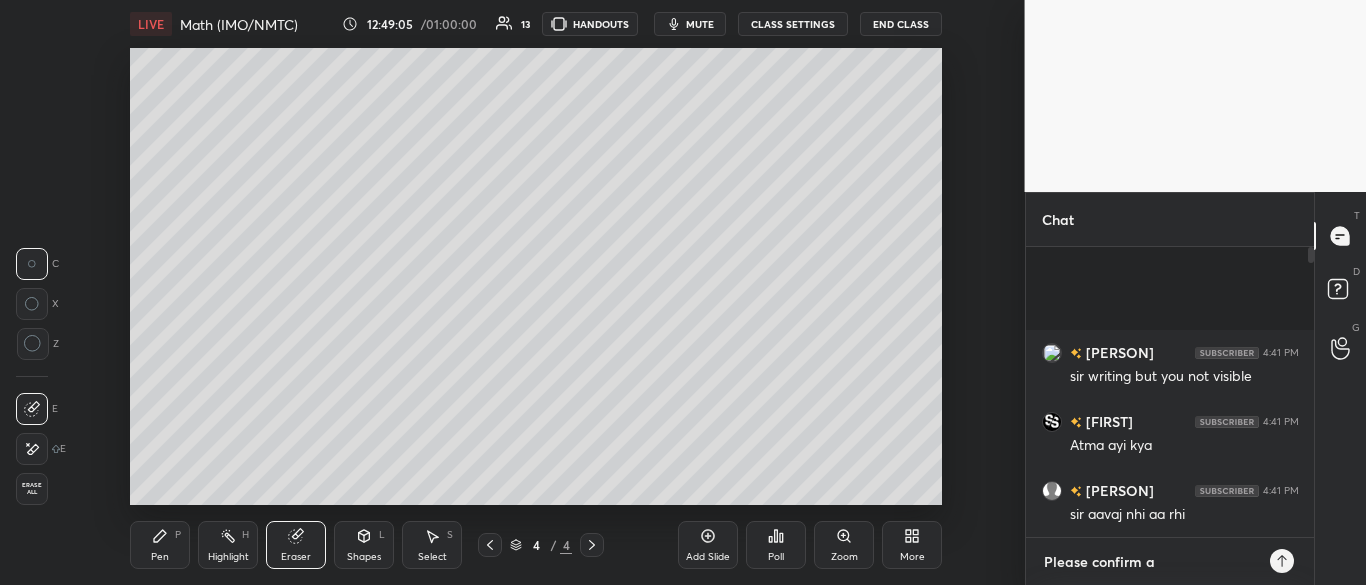 type on "x" 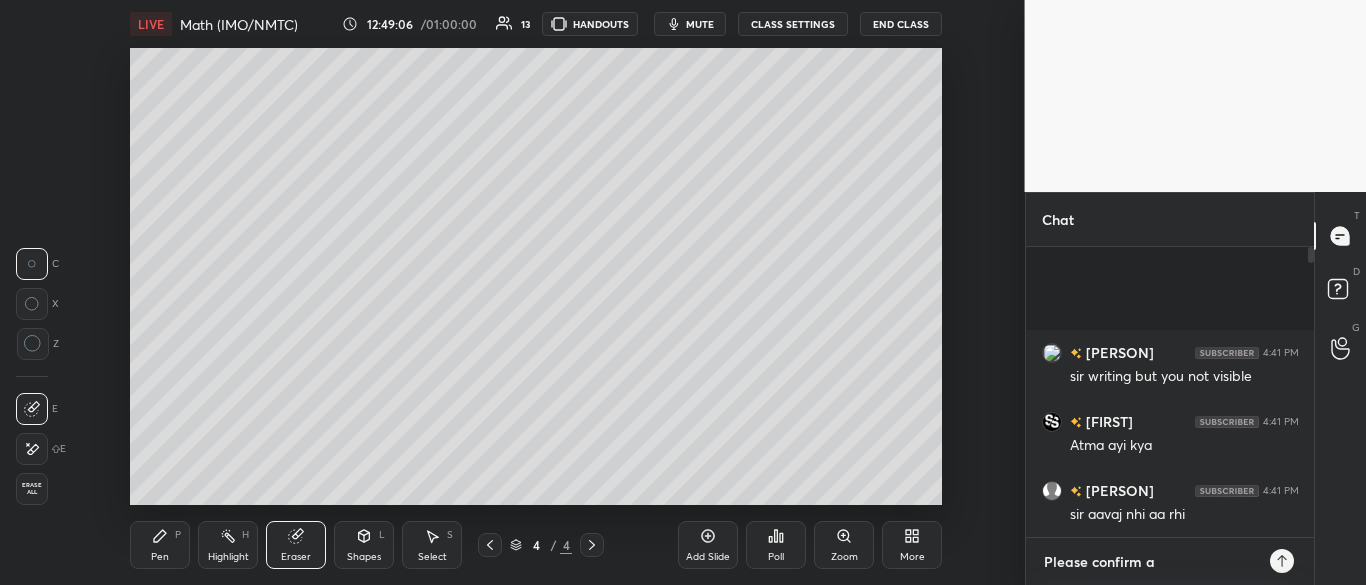type on "Please confirm au" 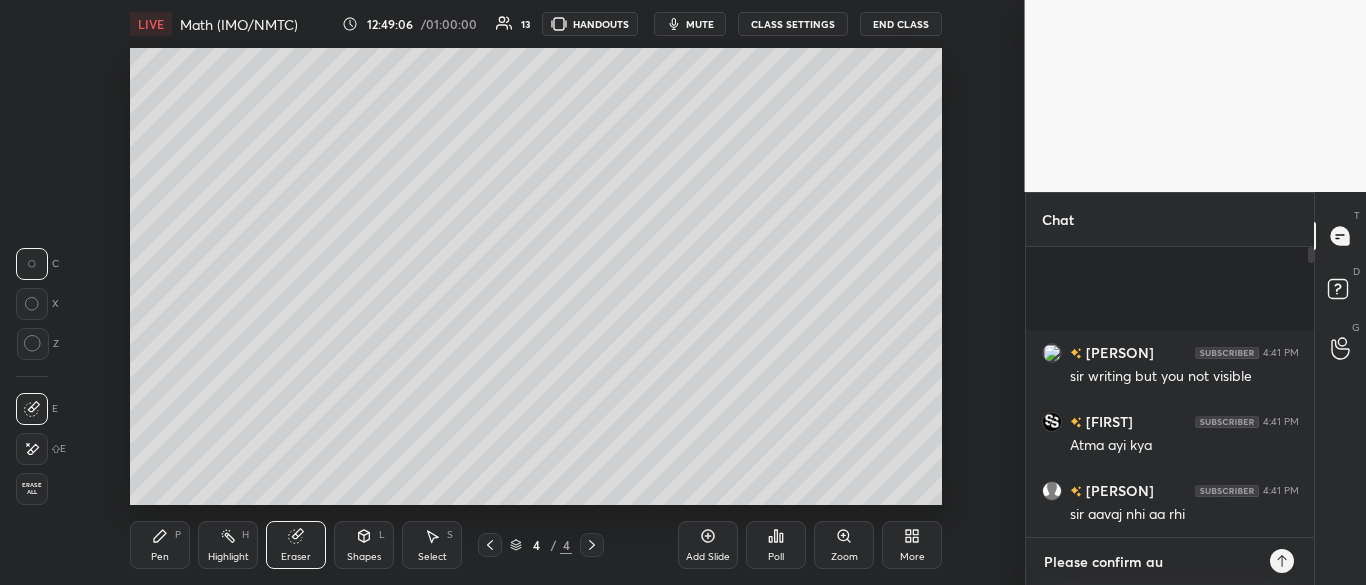 type on "x" 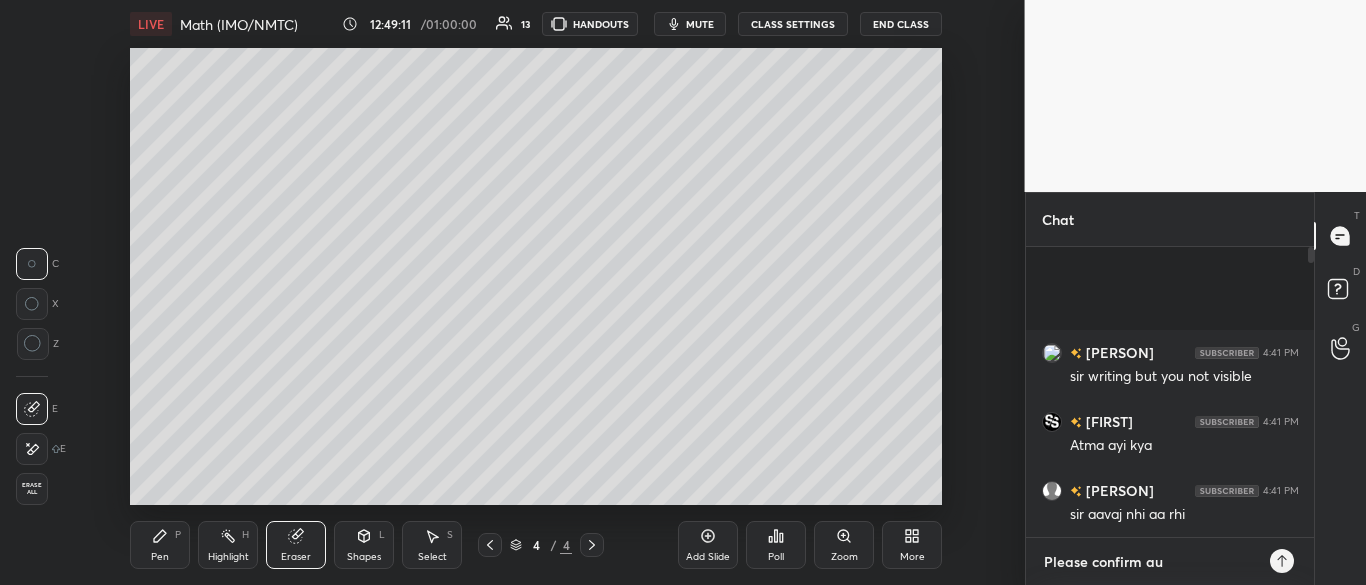 type on "Please confirm aud" 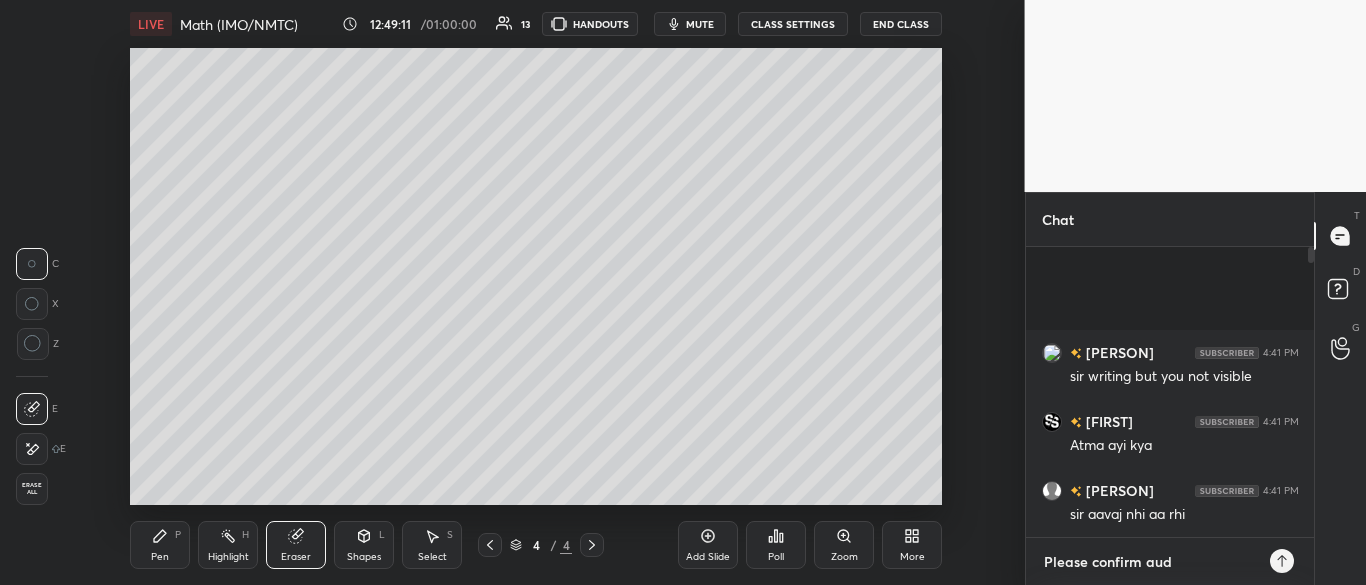 type on "x" 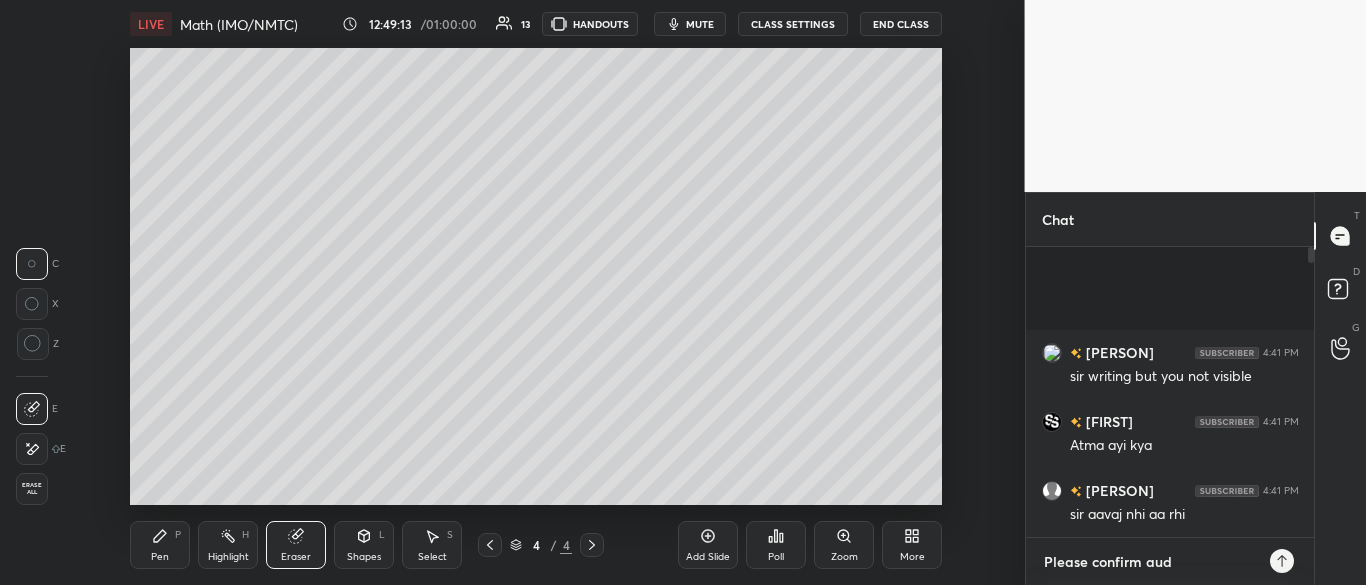 type on "Please confirm audi" 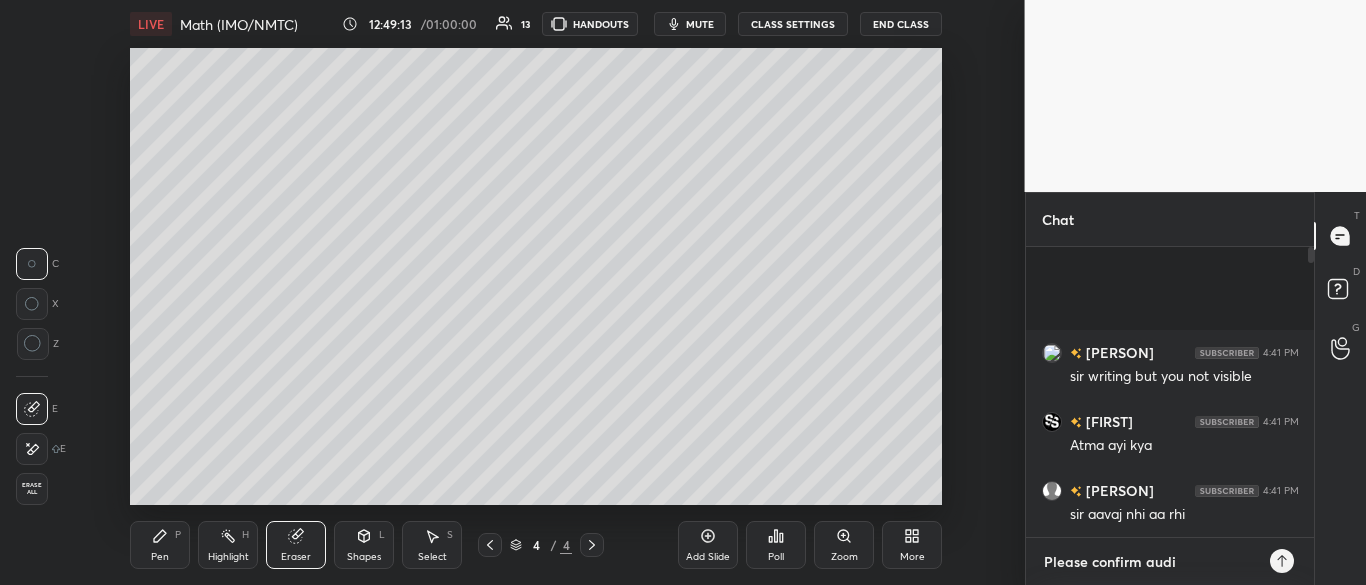 type on "x" 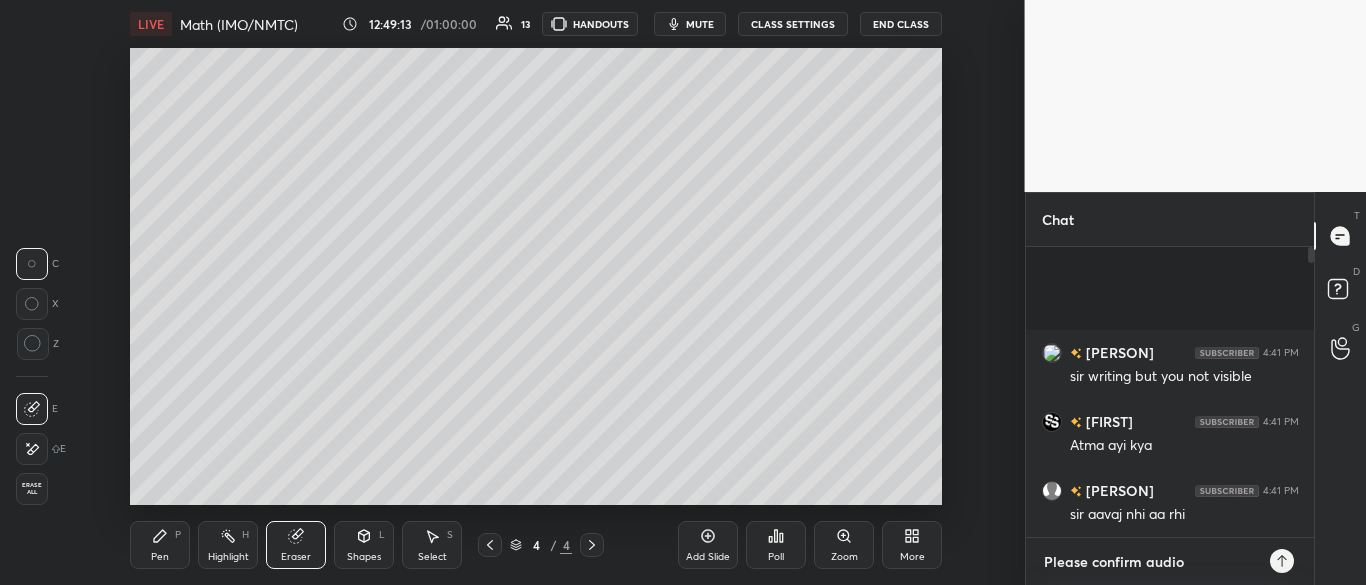 type on "x" 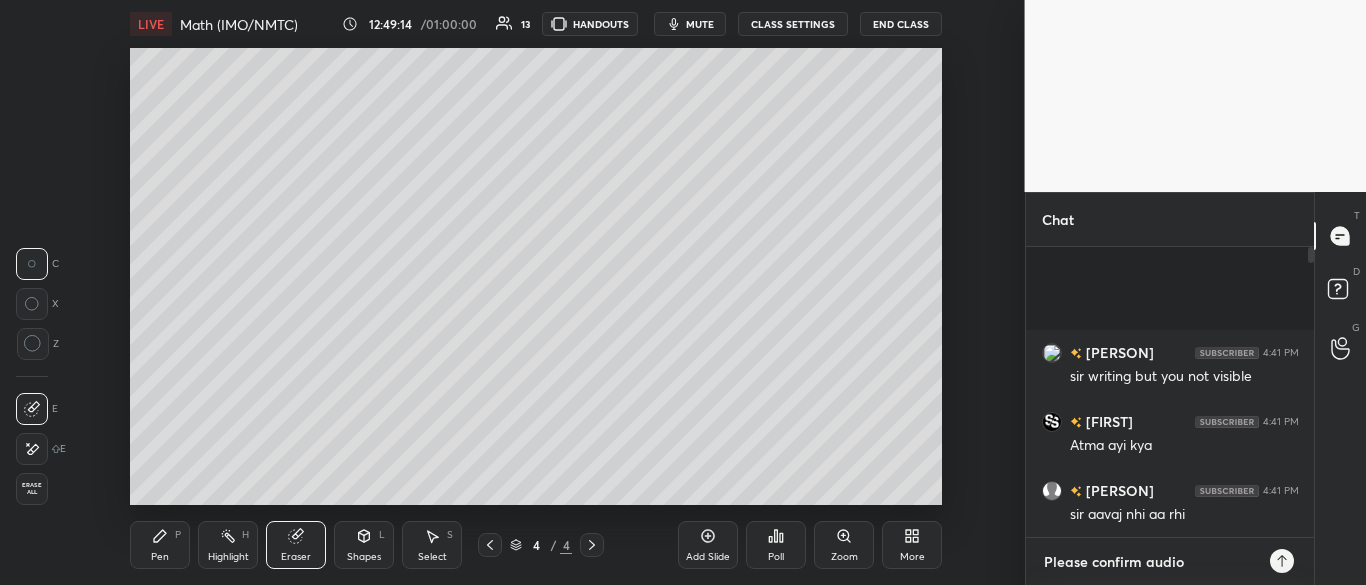 type on "Please confirm audio" 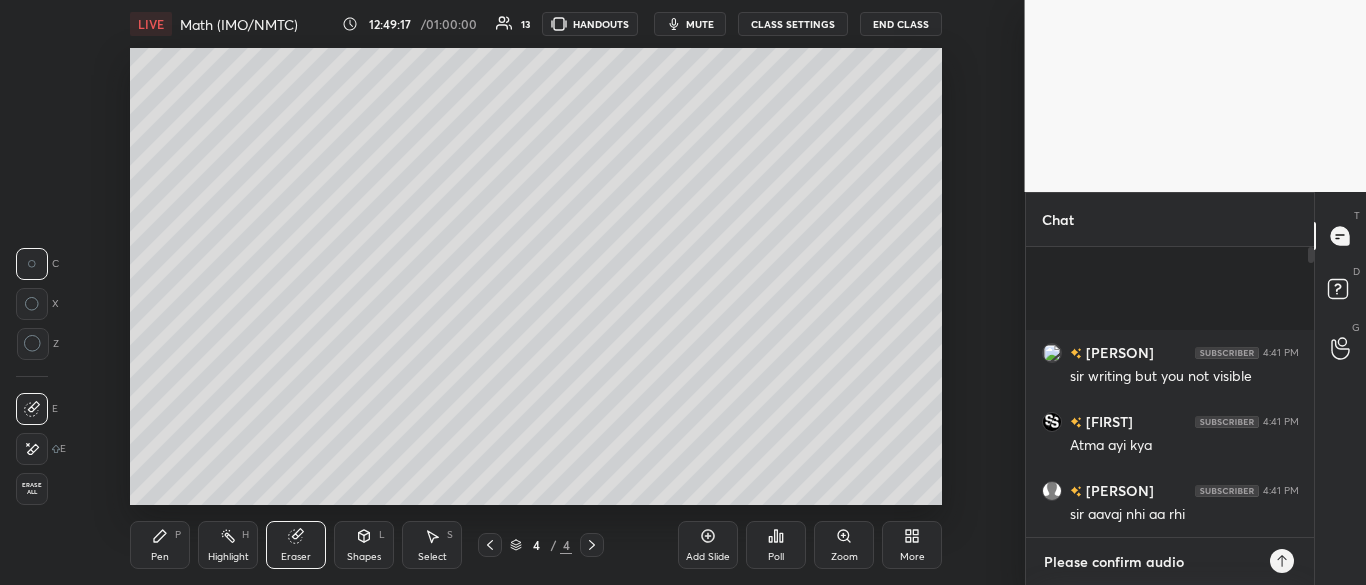 type on "Please confirm audio" 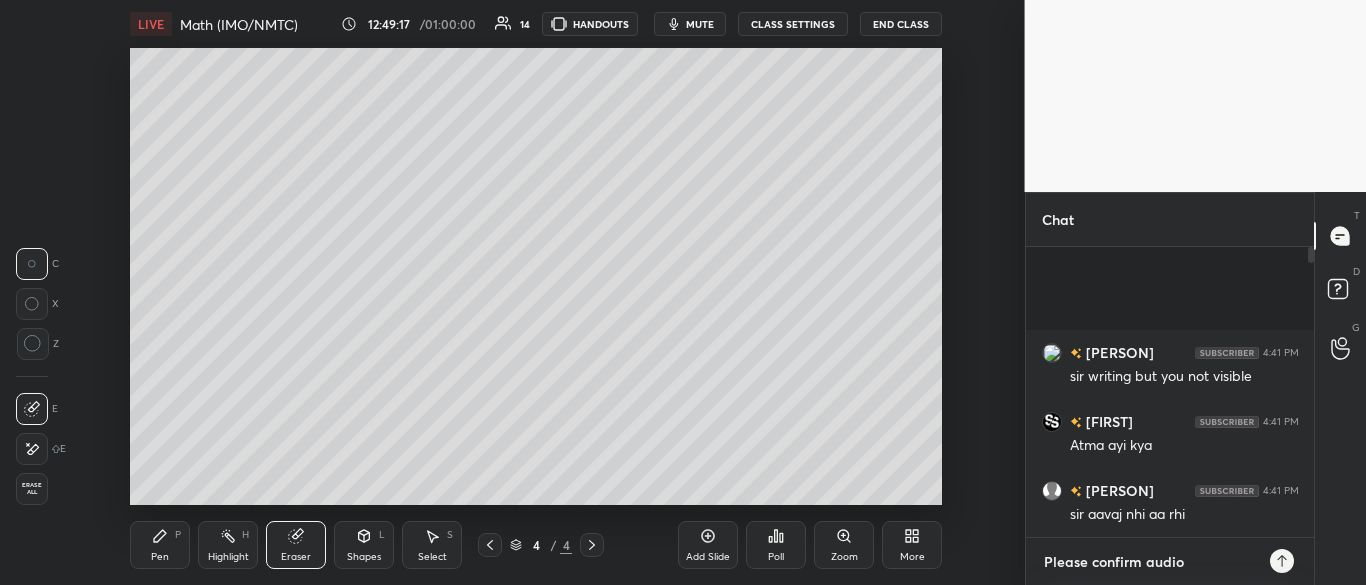 type on "Please confirm audi" 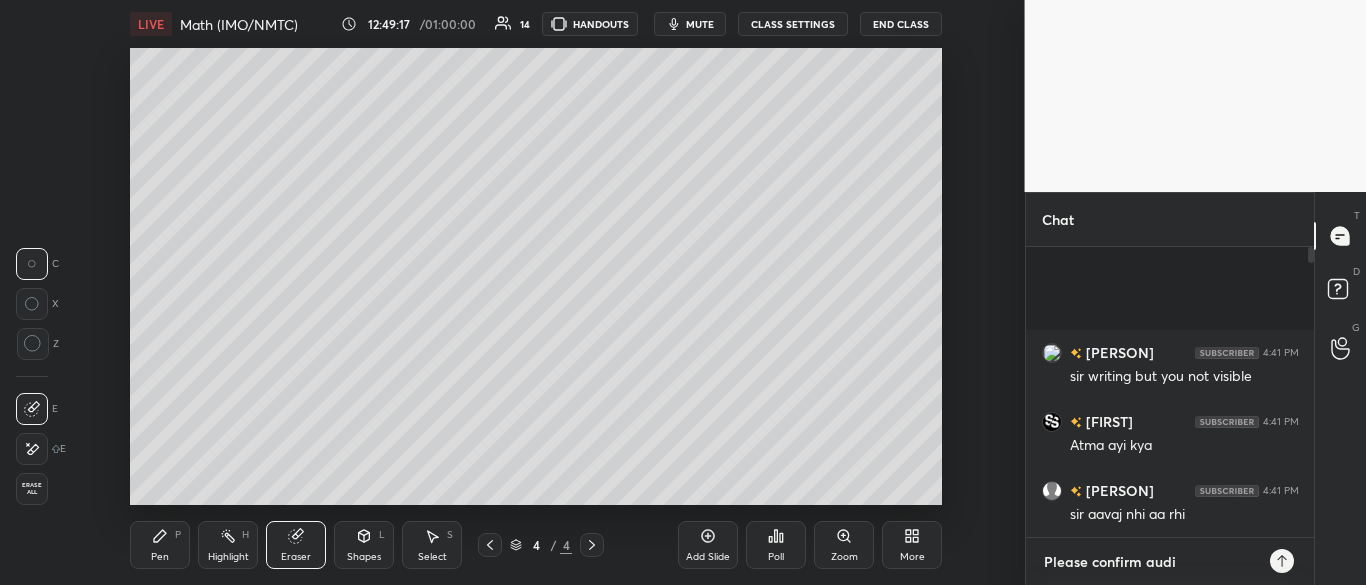type on "x" 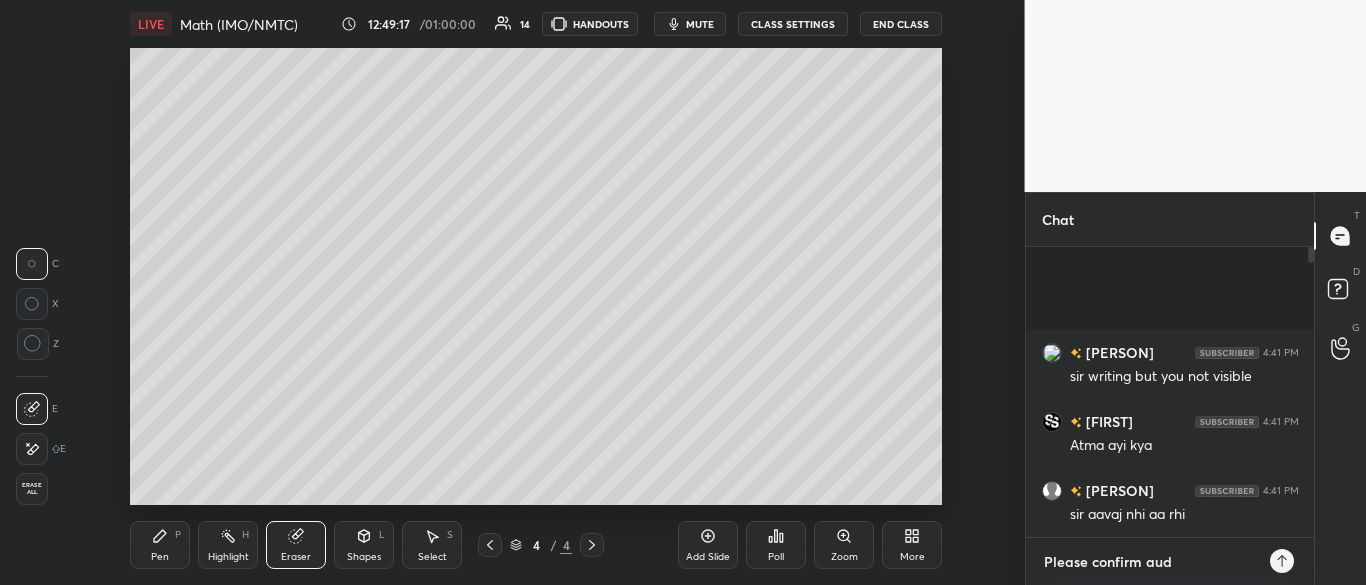 type on "x" 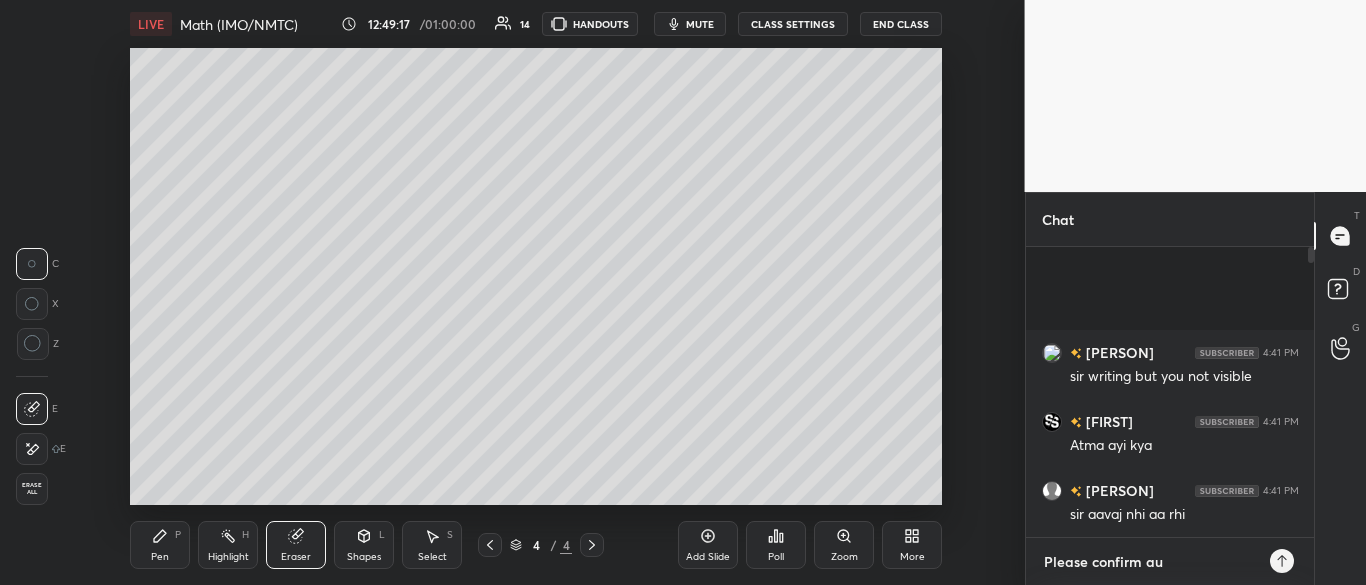 type on "x" 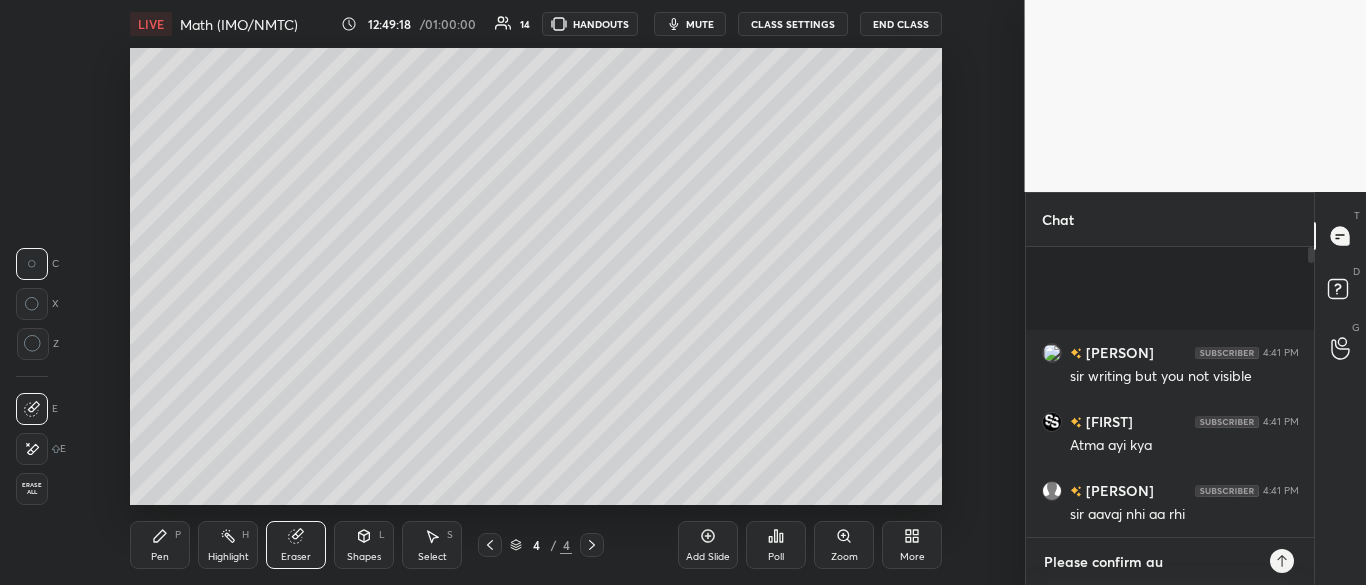 type on "Please confirm a" 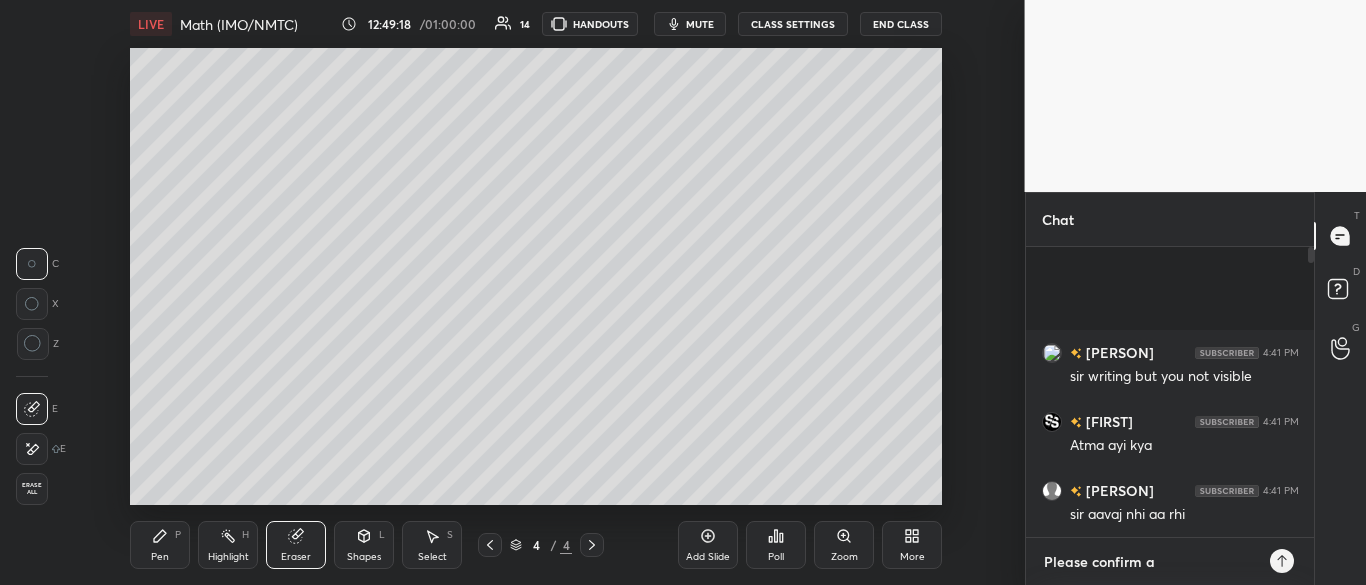 type on "x" 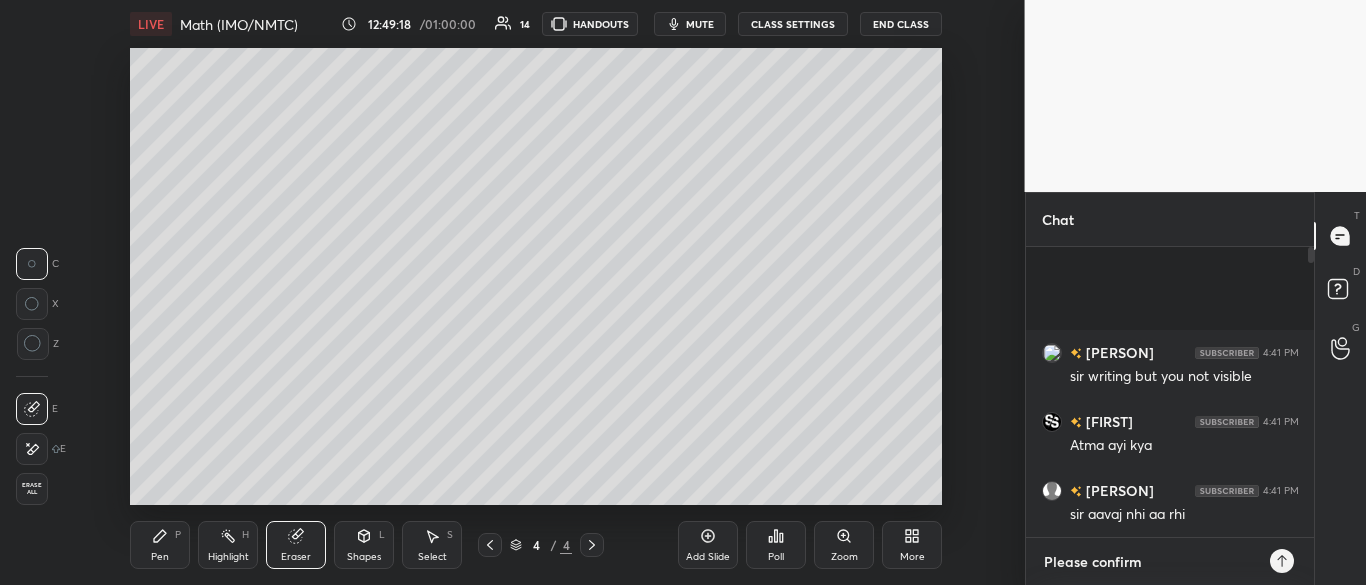 type on "x" 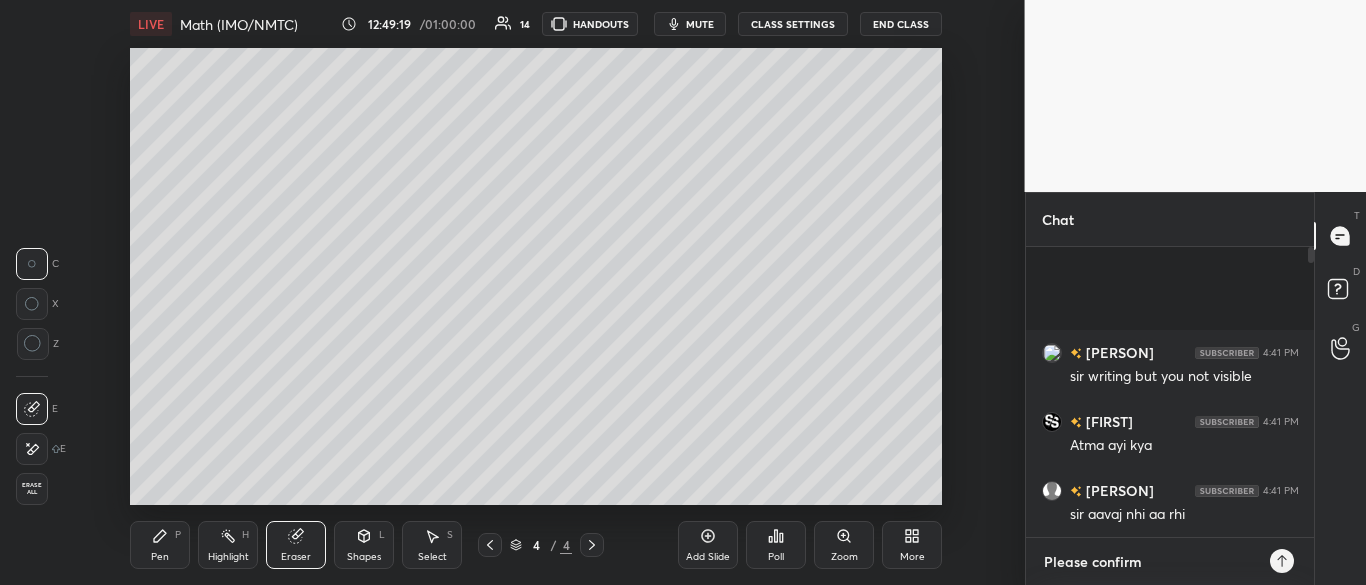 type on "Please confirm a" 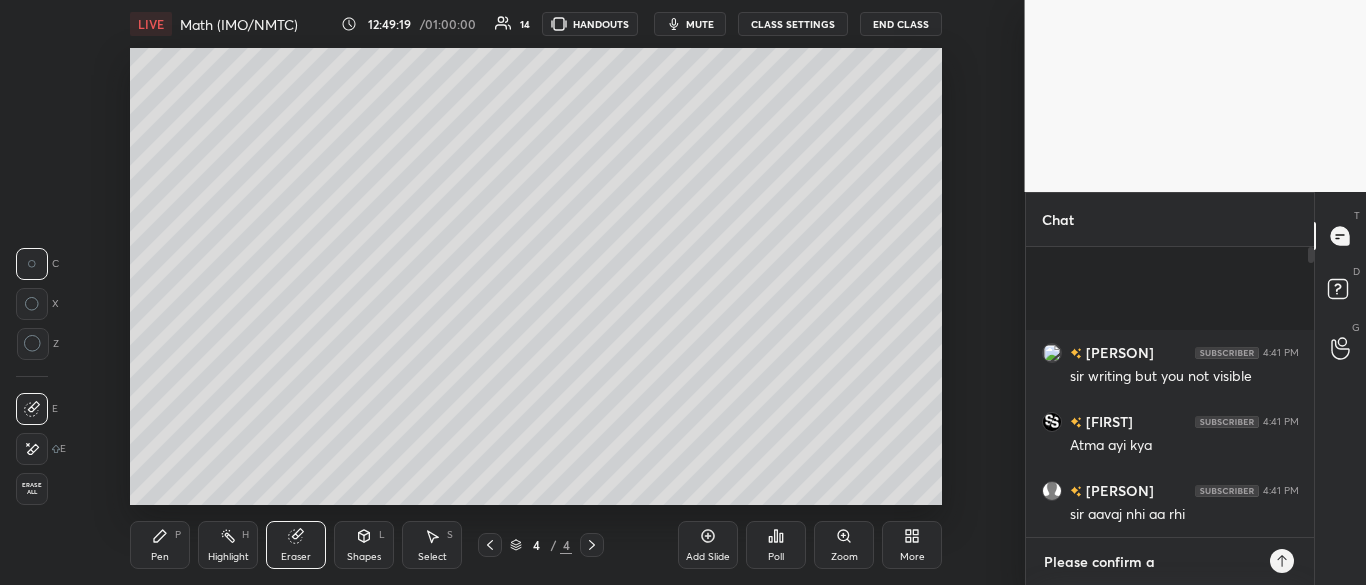 type on "x" 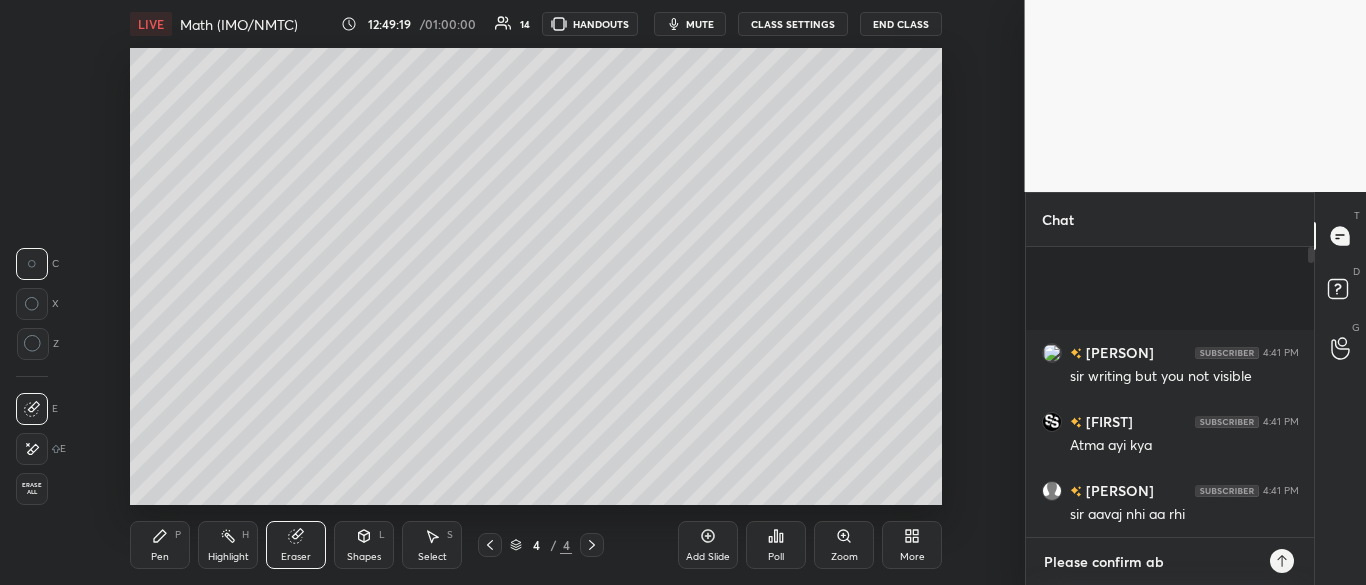 type on "x" 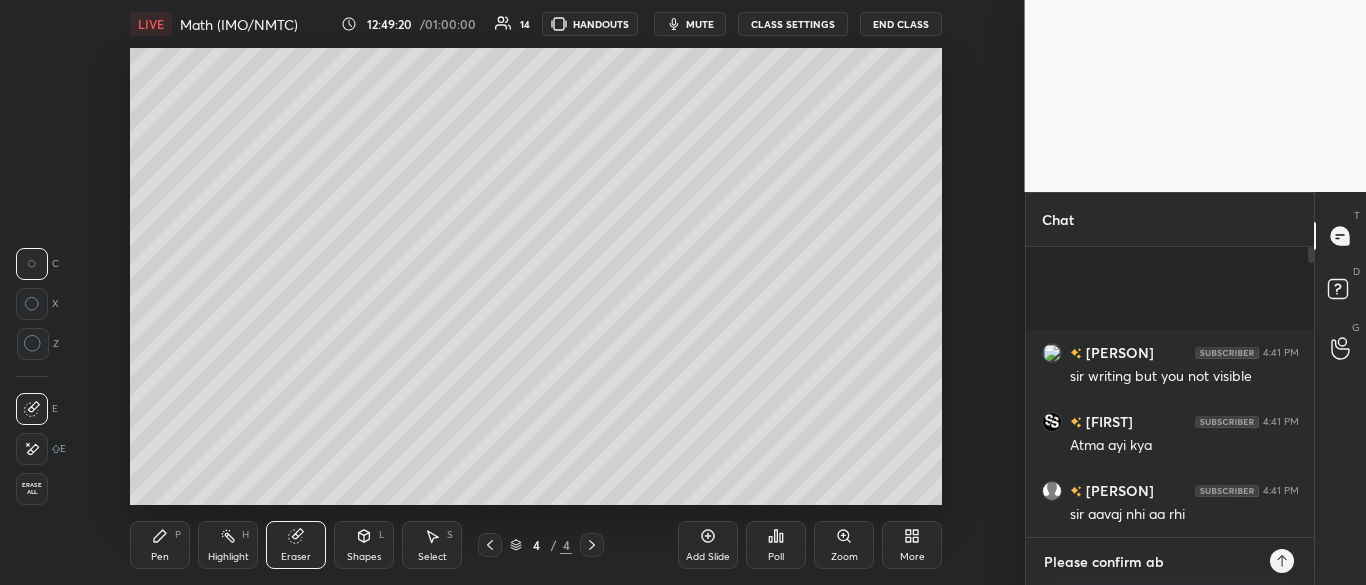 type on "Please confirm abo" 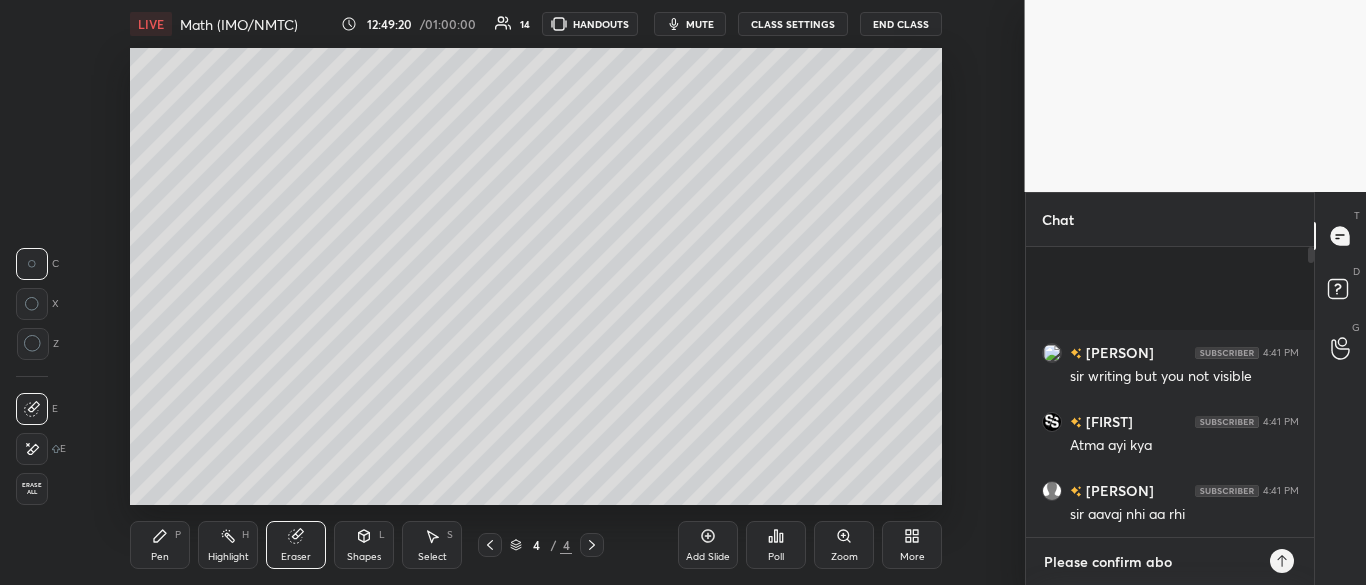 type on "x" 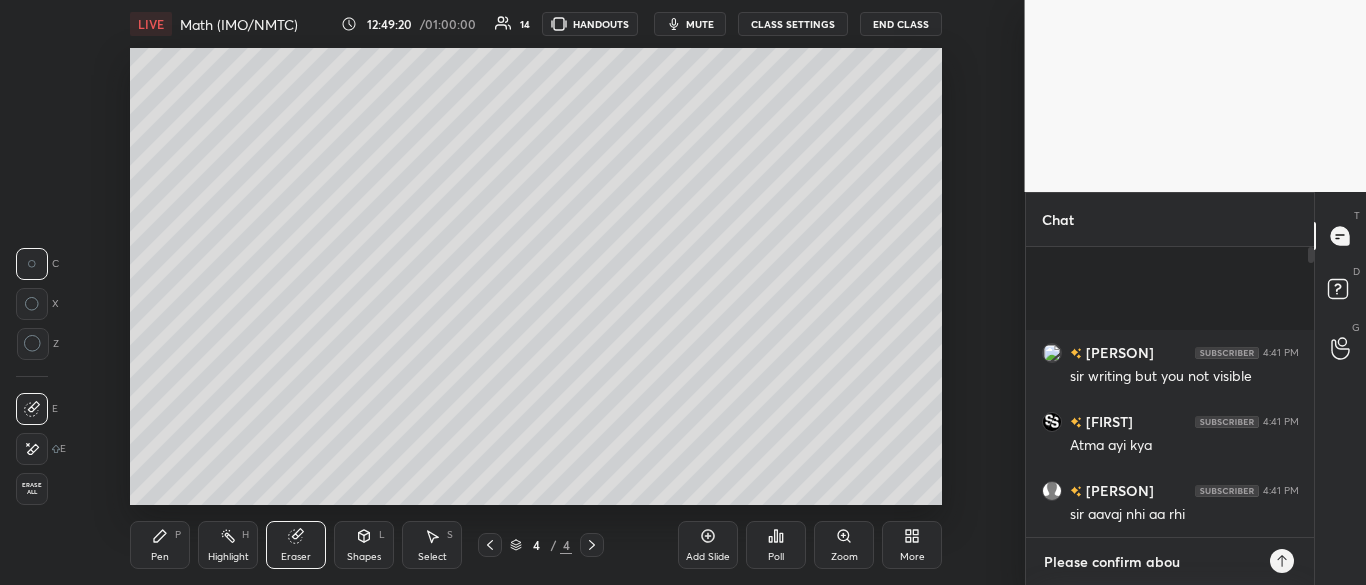 type on "x" 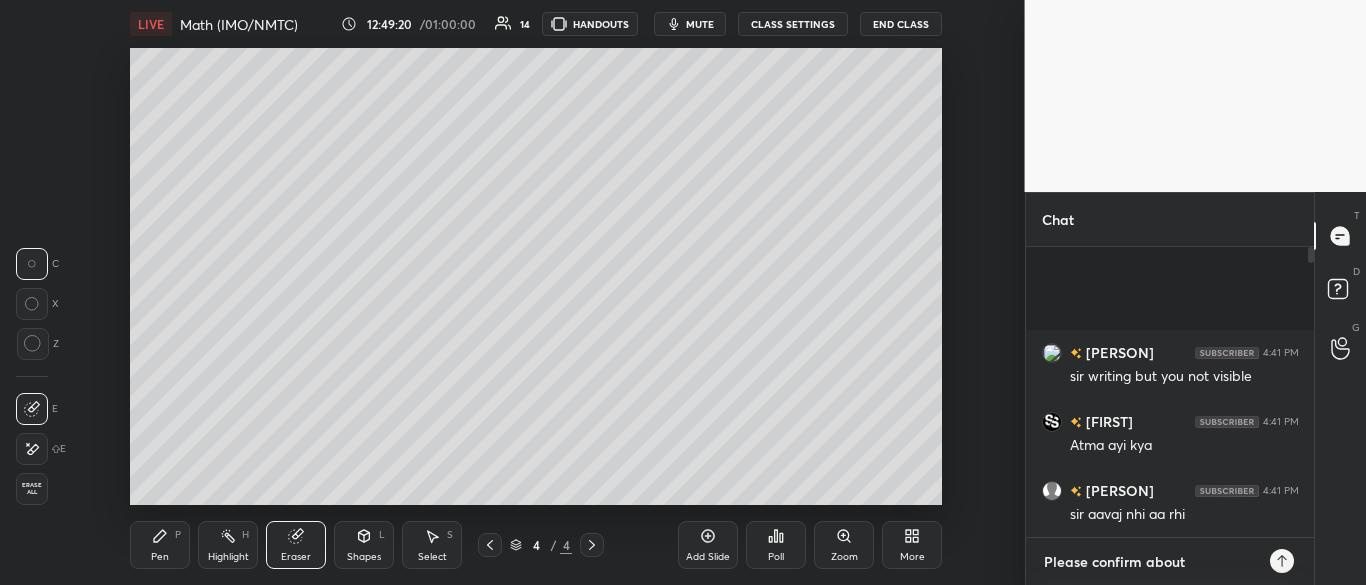 type on "x" 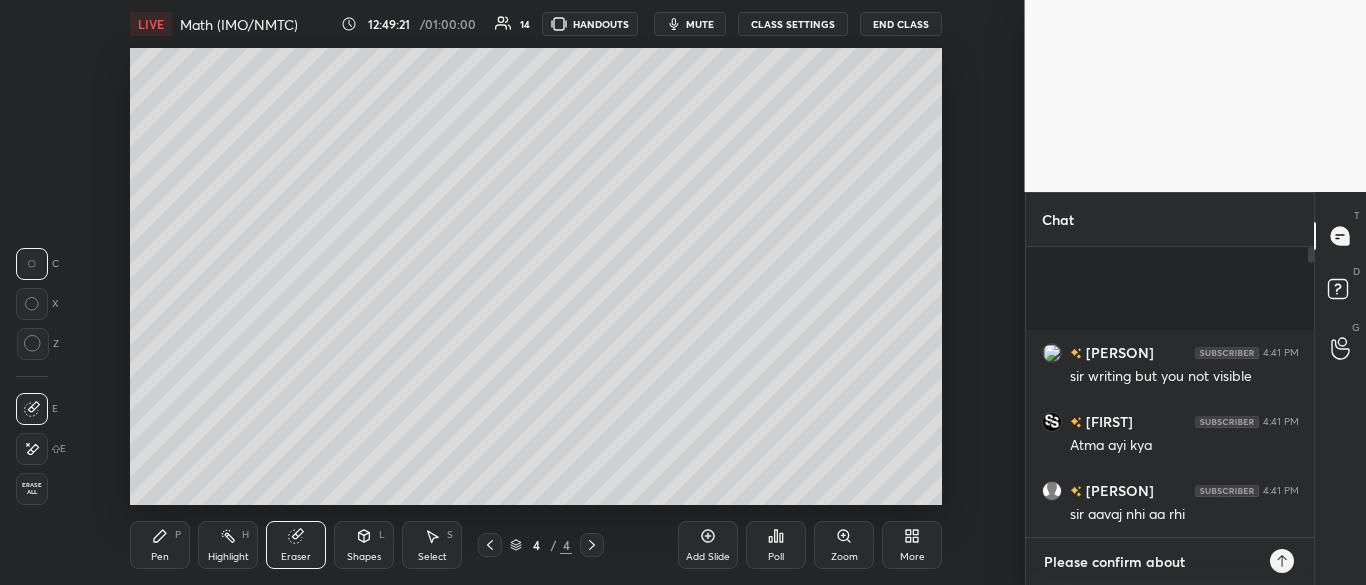 type on "Please confirm about" 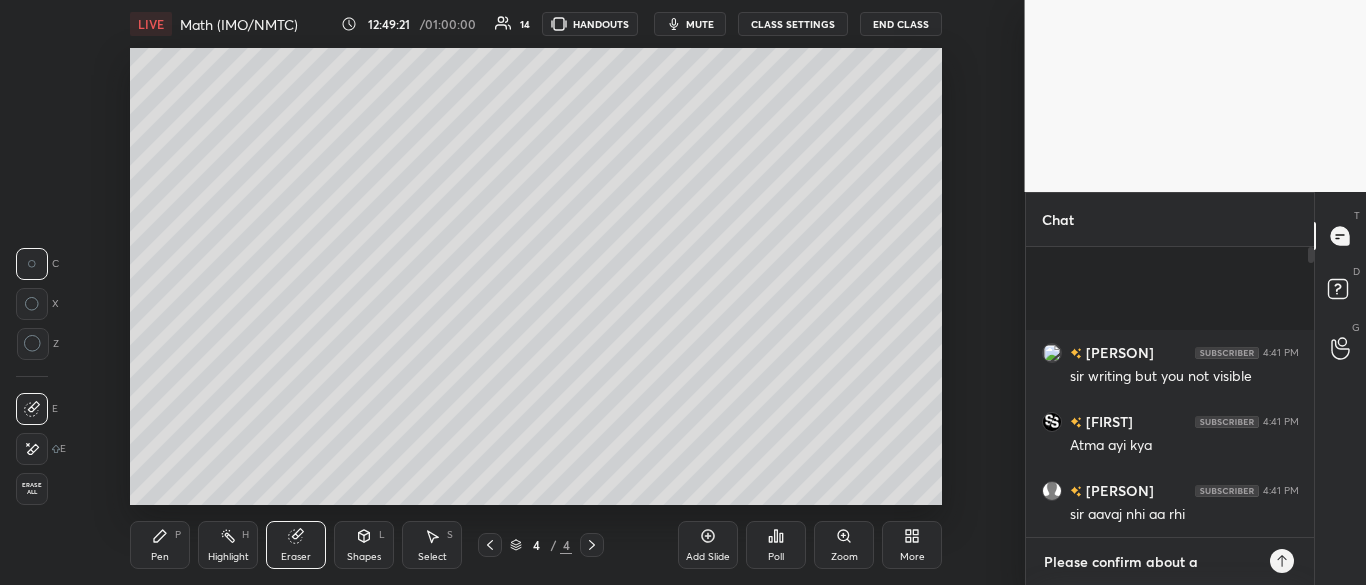 type on "x" 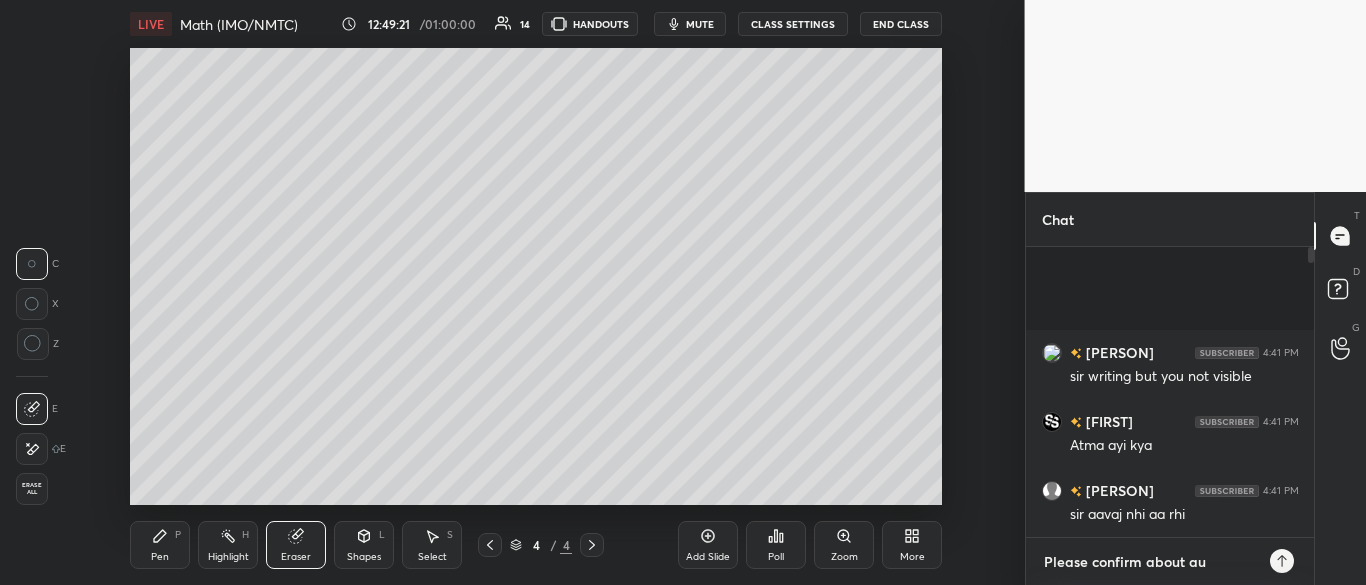 type on "x" 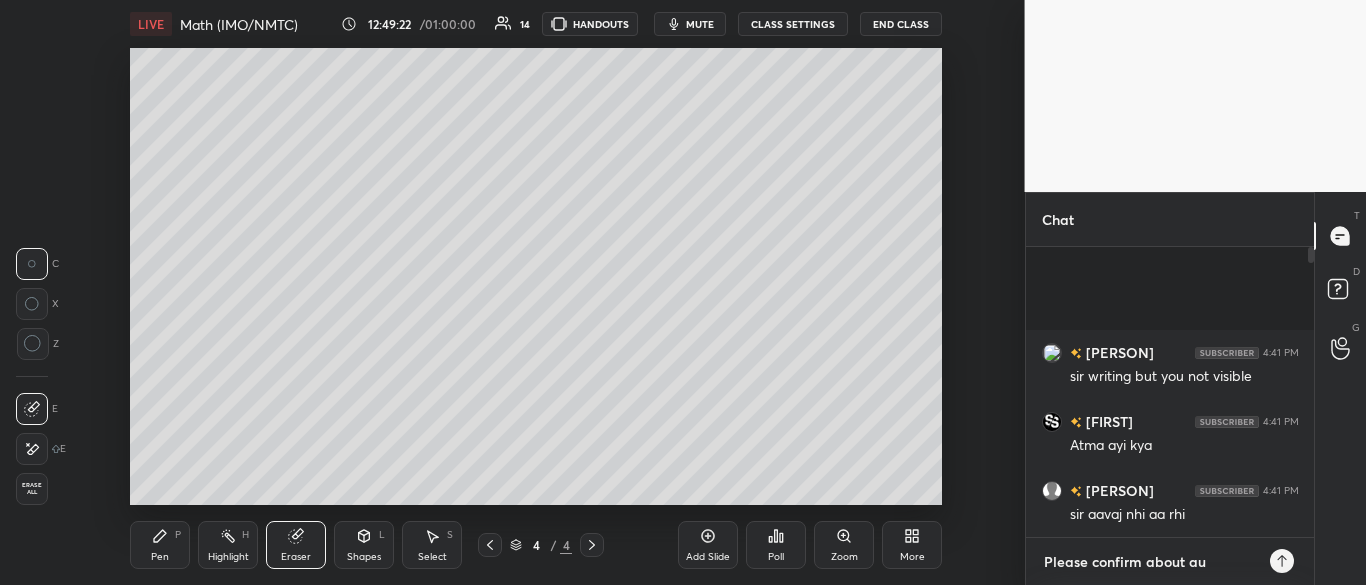 type on "Please confirm about aud" 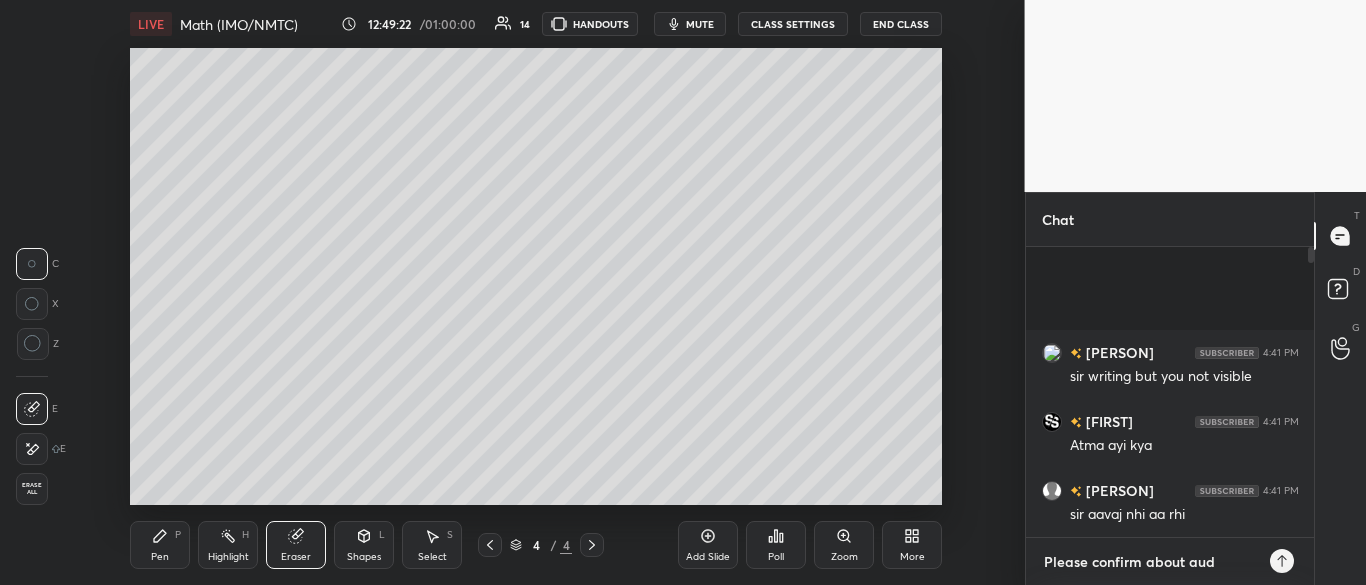 type on "x" 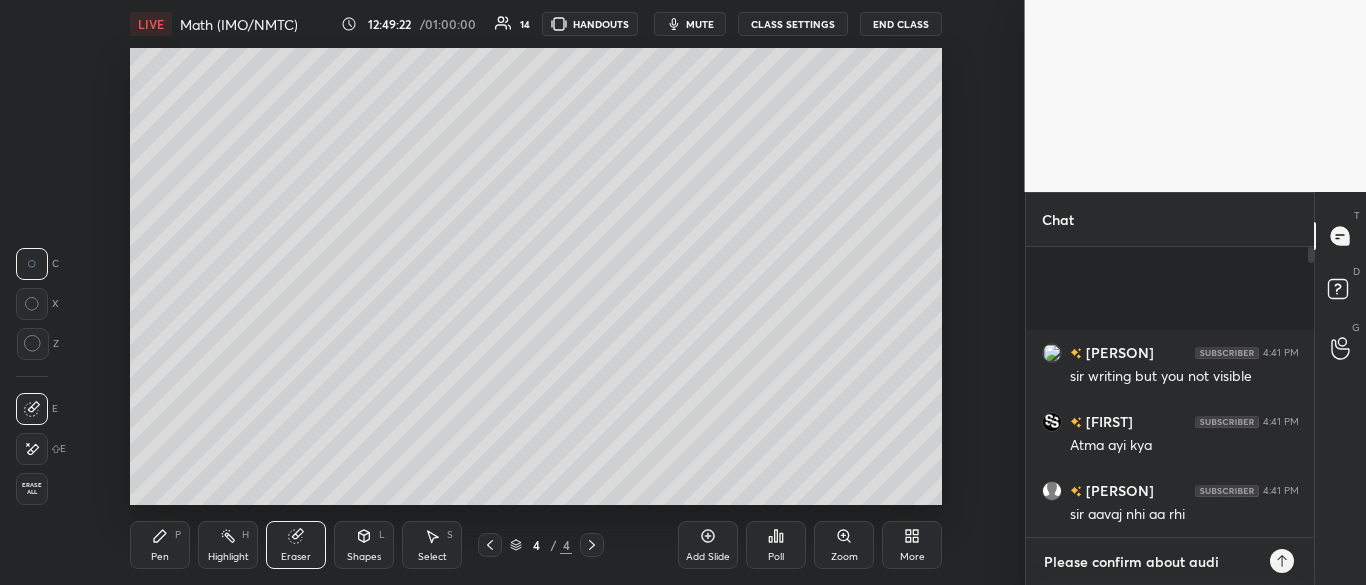 type on "x" 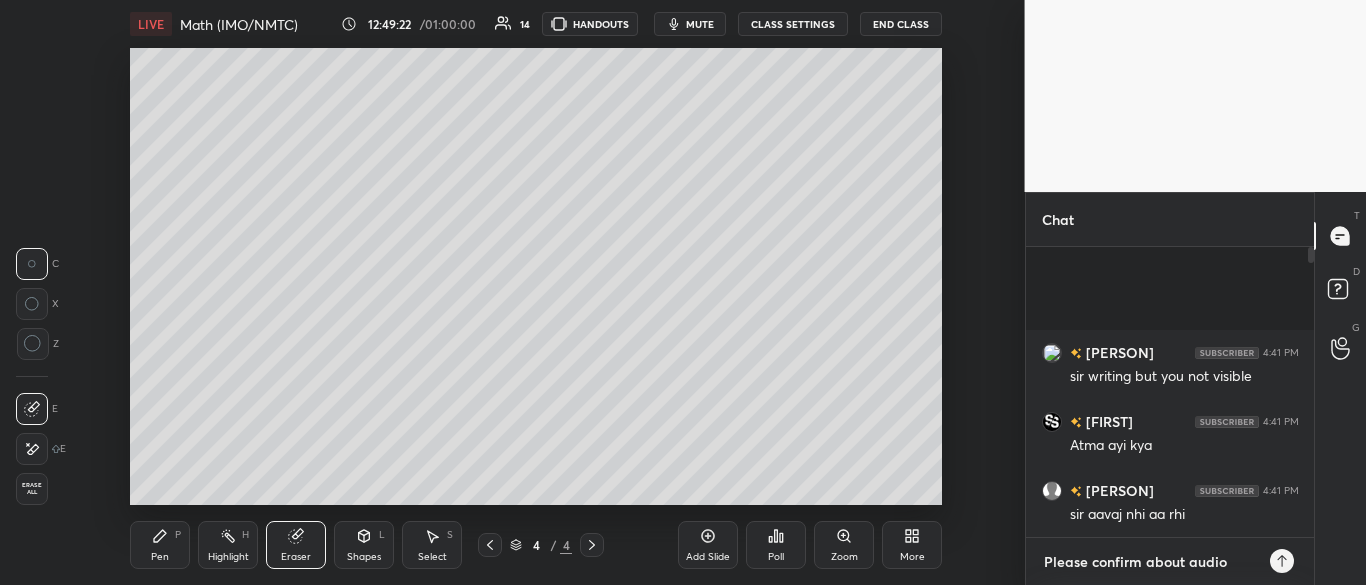 type on "x" 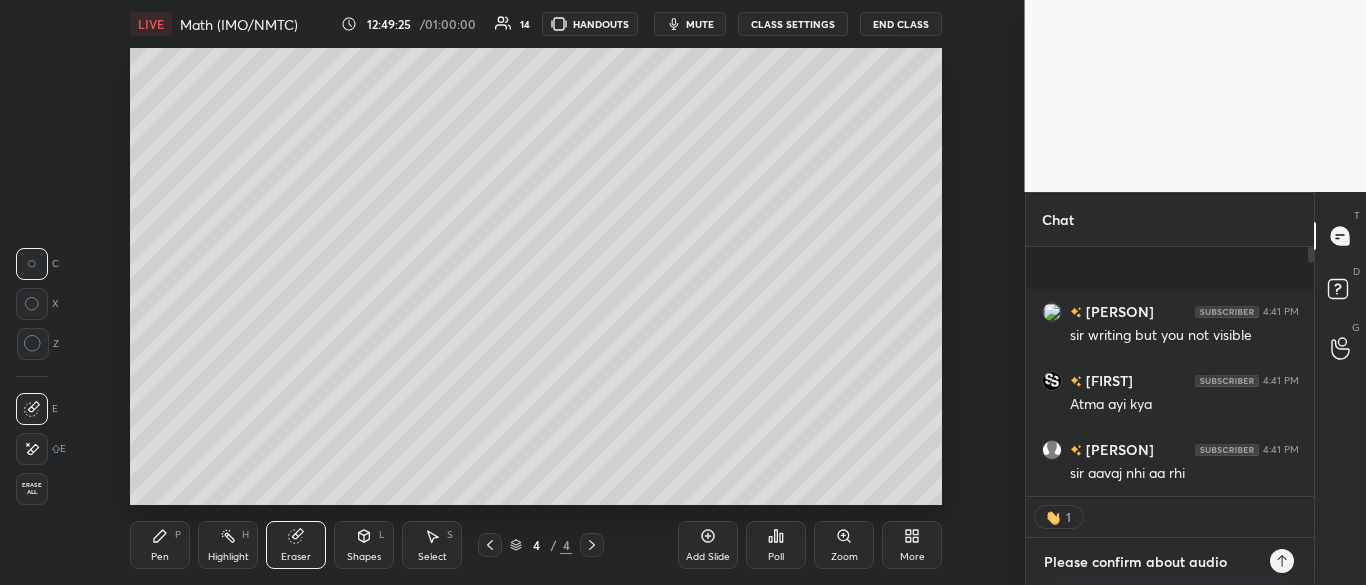type on "Please confirm about audio" 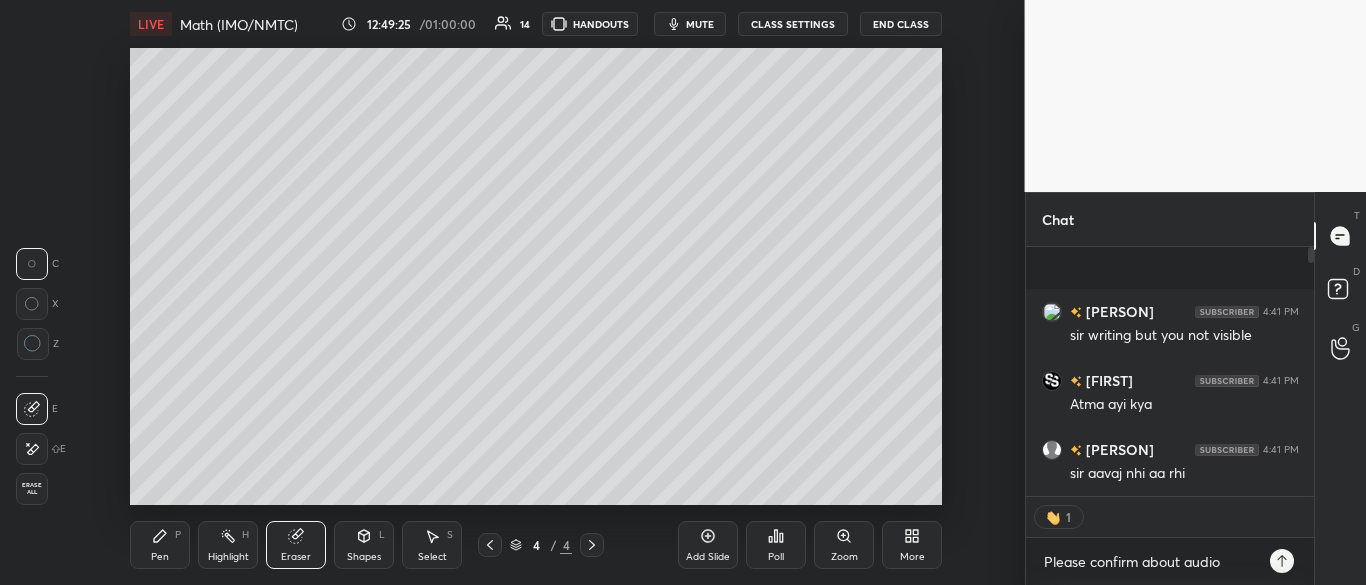 click 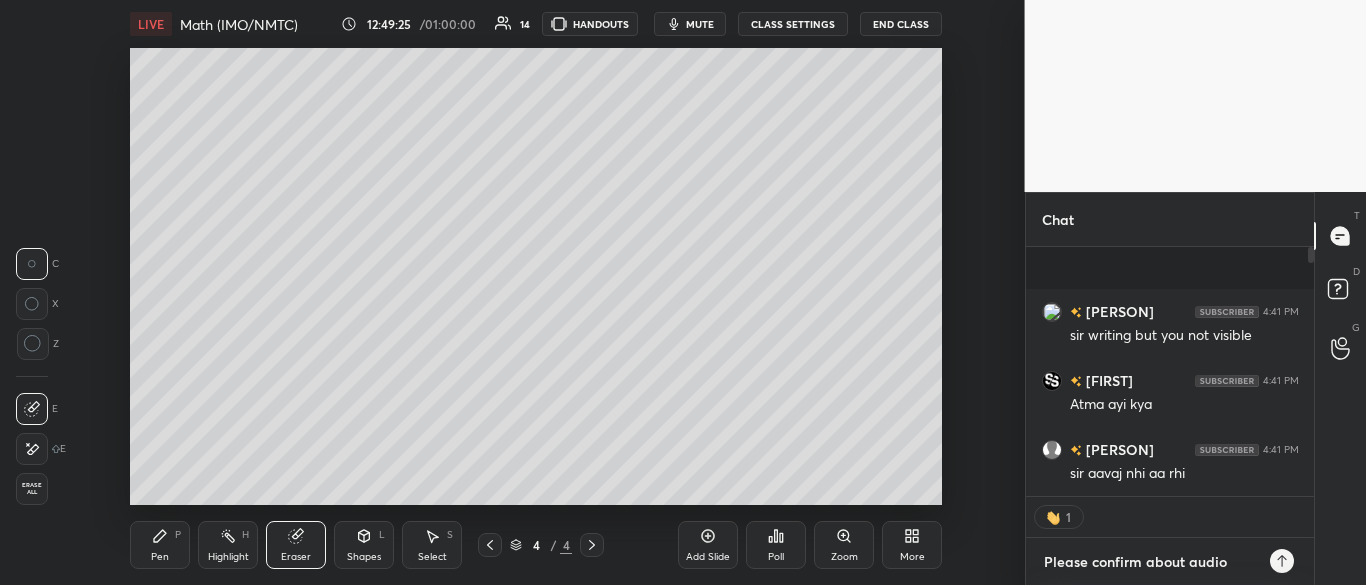 type 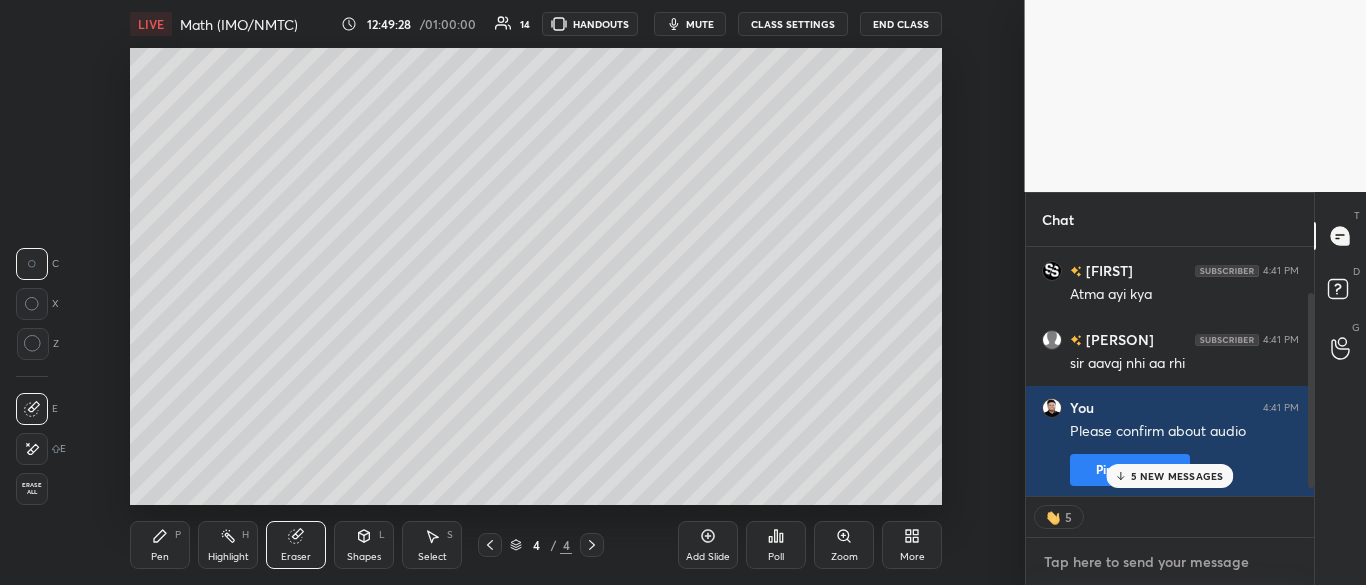 scroll, scrollTop: 70, scrollLeft: 0, axis: vertical 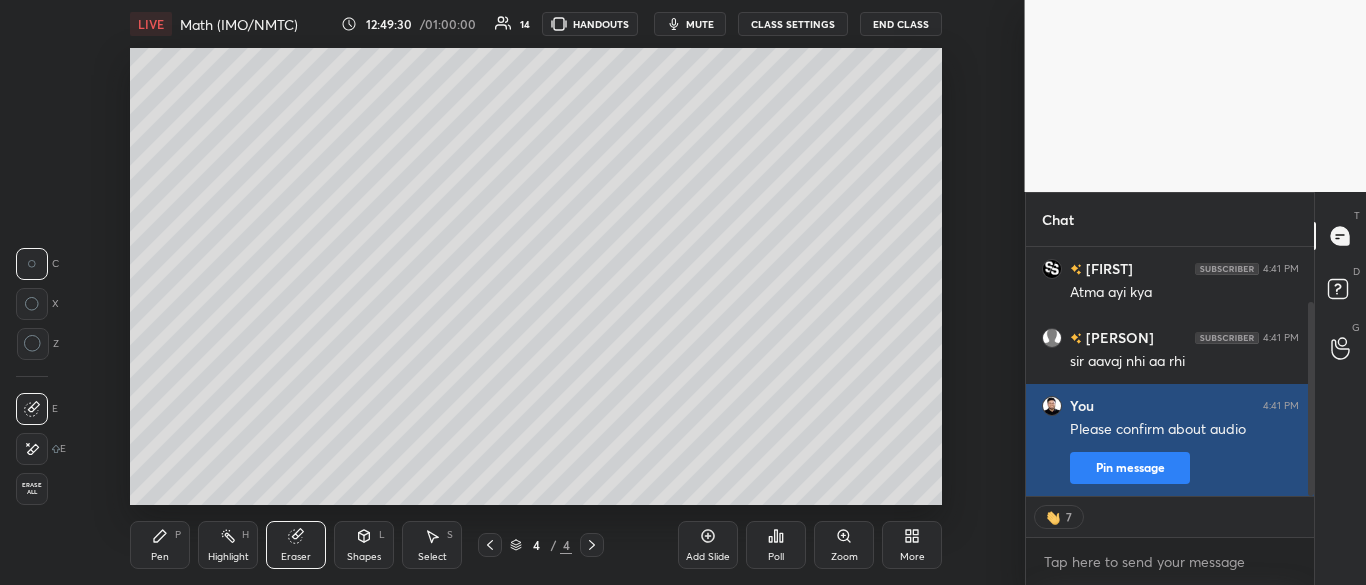 click on "Pin message" at bounding box center [1130, 468] 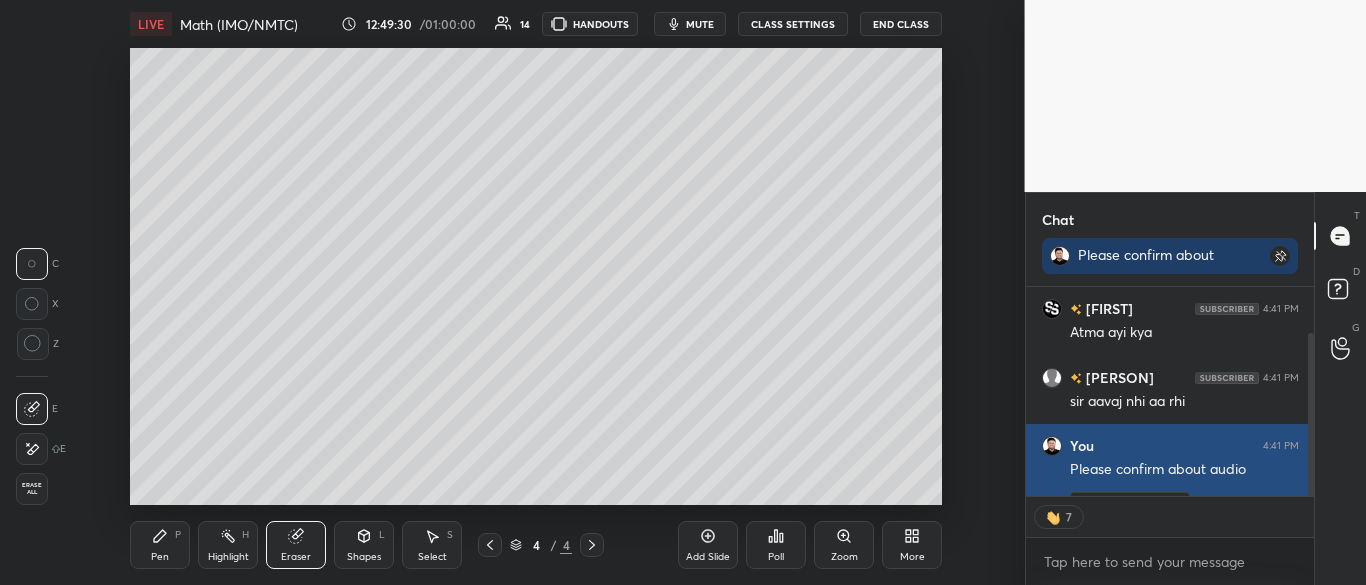 scroll, scrollTop: 202, scrollLeft: 282, axis: both 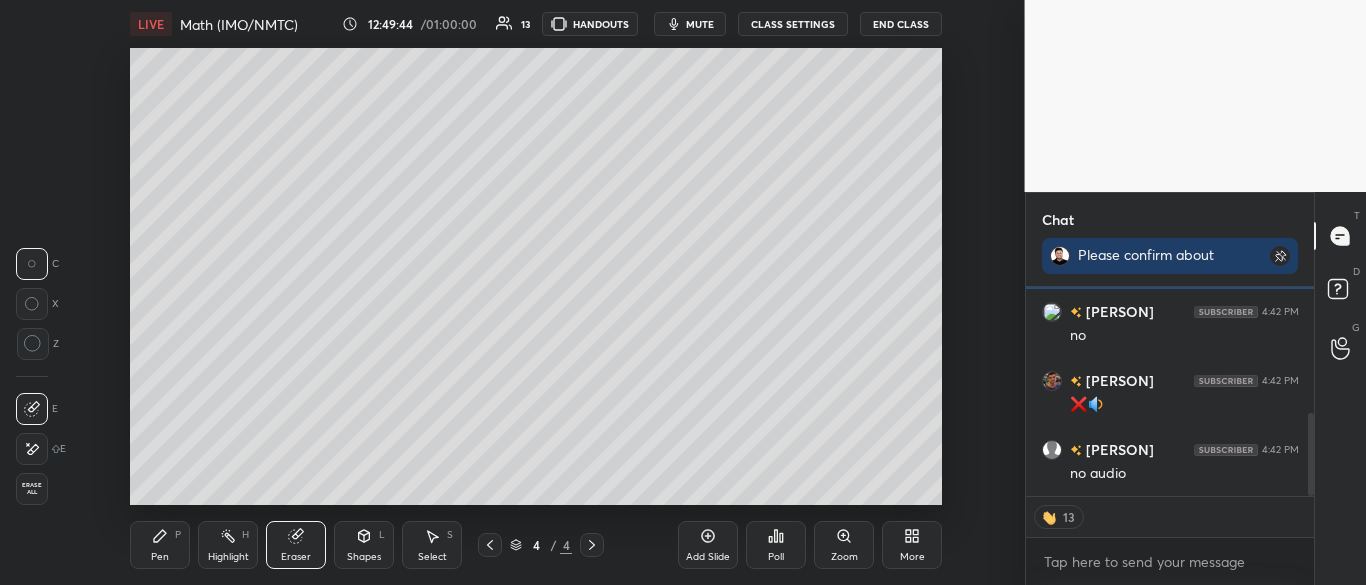 type on "x" 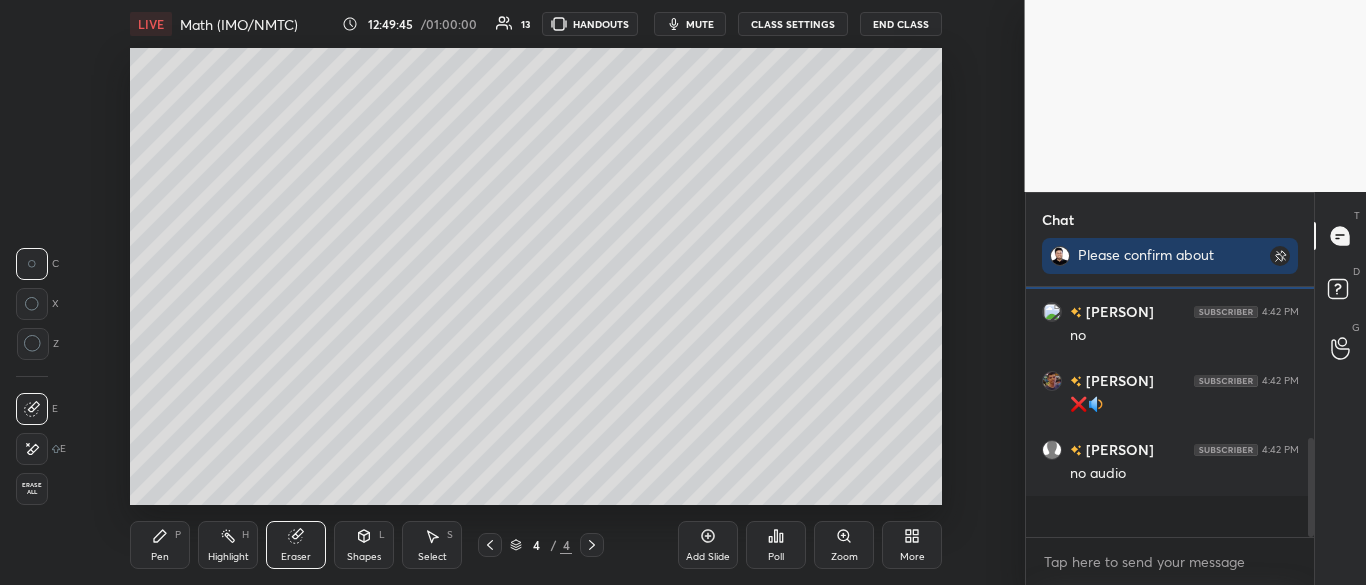 scroll, scrollTop: 7, scrollLeft: 7, axis: both 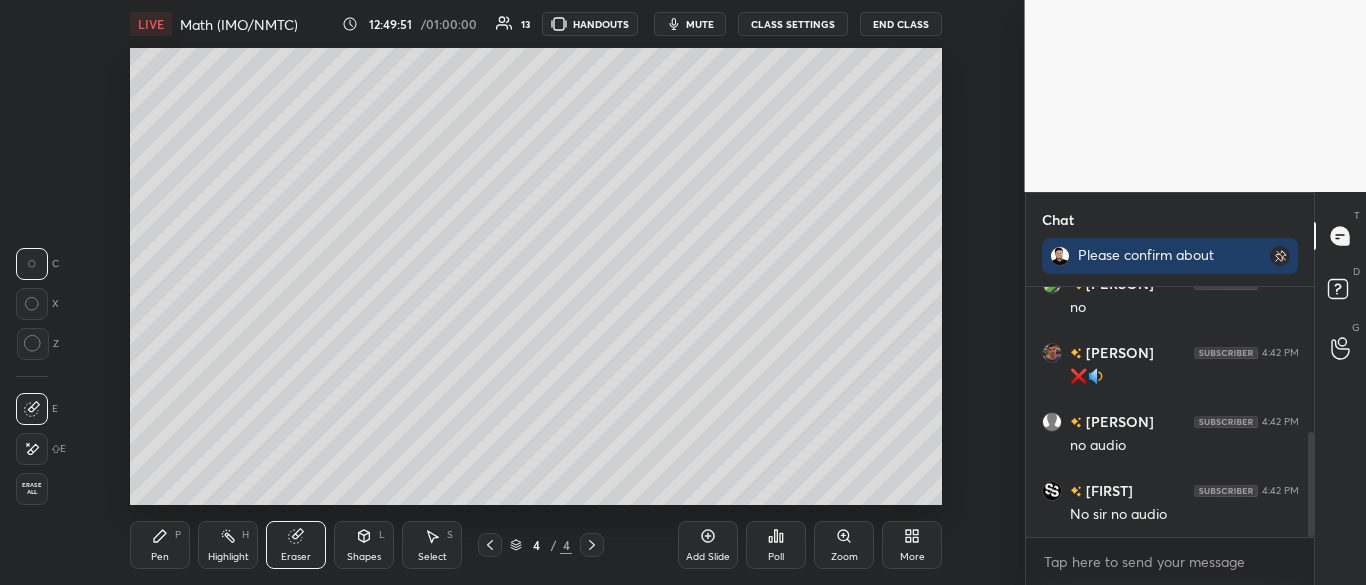 click on "mute" at bounding box center (700, 24) 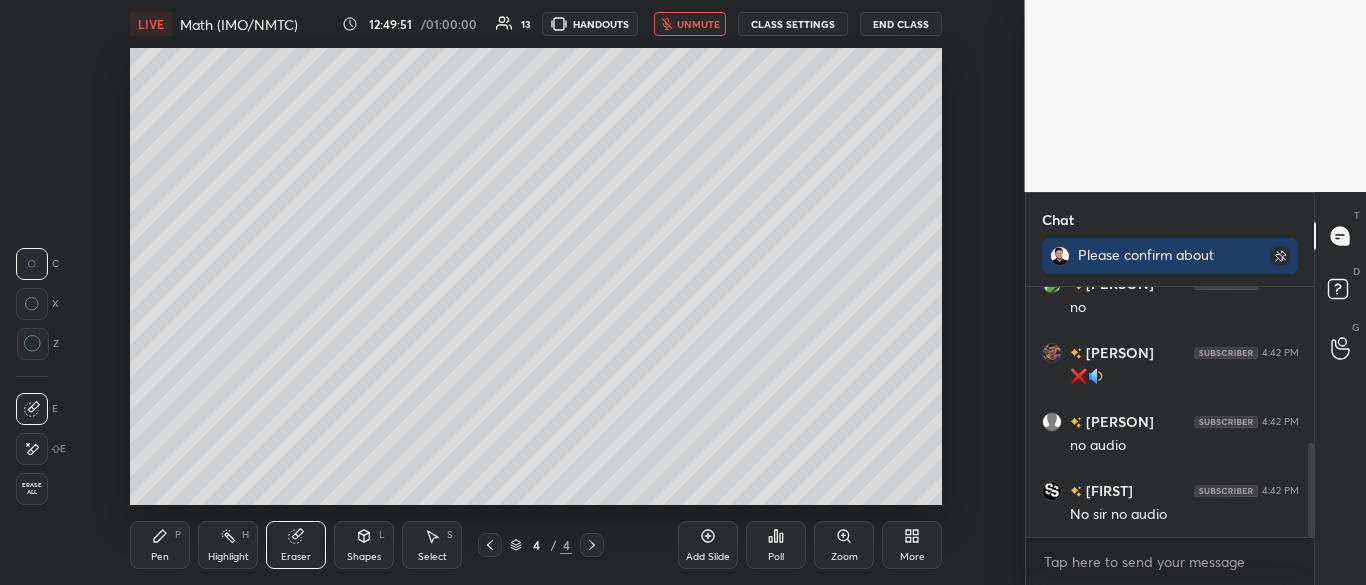 scroll, scrollTop: 414, scrollLeft: 0, axis: vertical 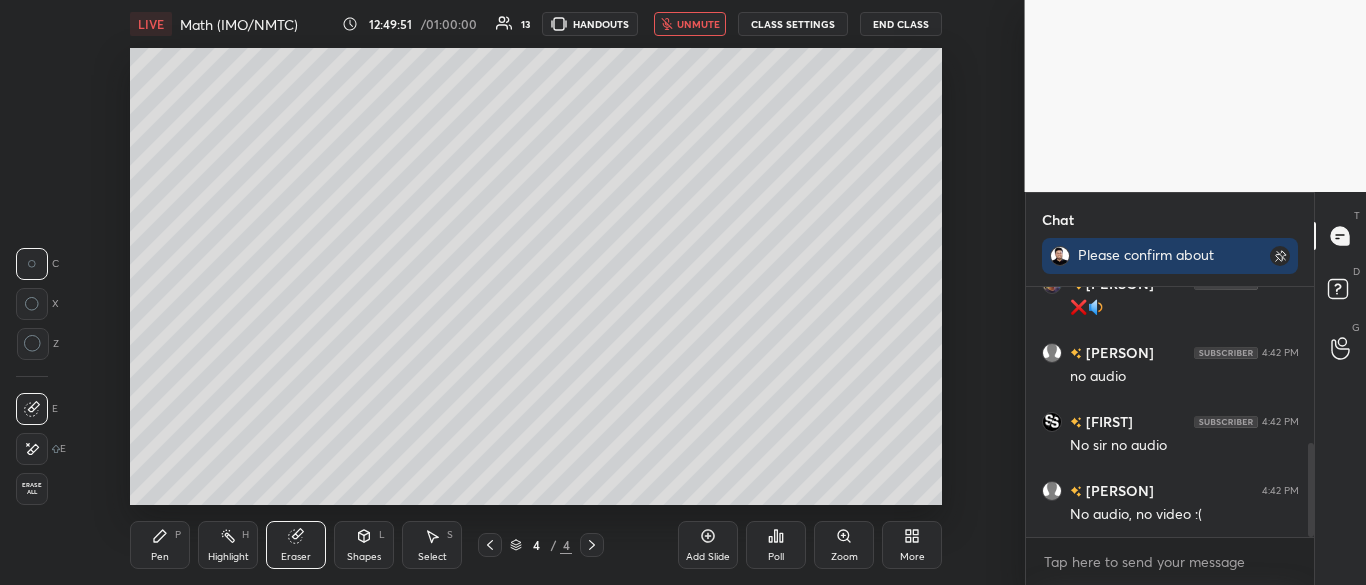 click on "unmute" at bounding box center [698, 24] 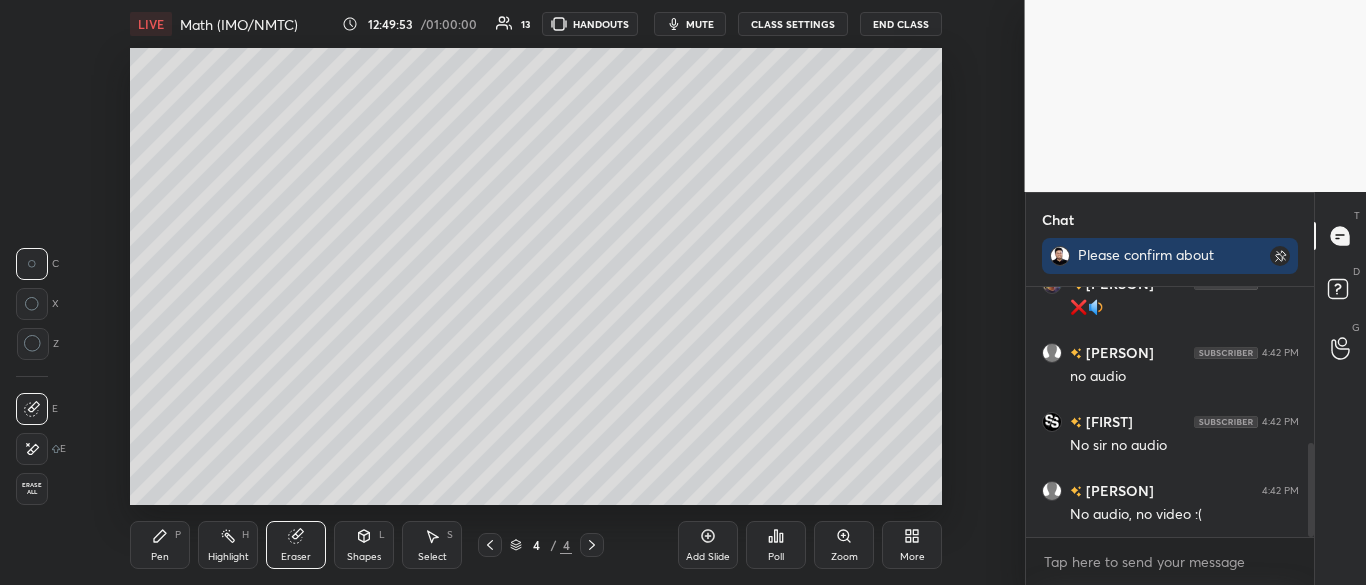 scroll, scrollTop: 483, scrollLeft: 0, axis: vertical 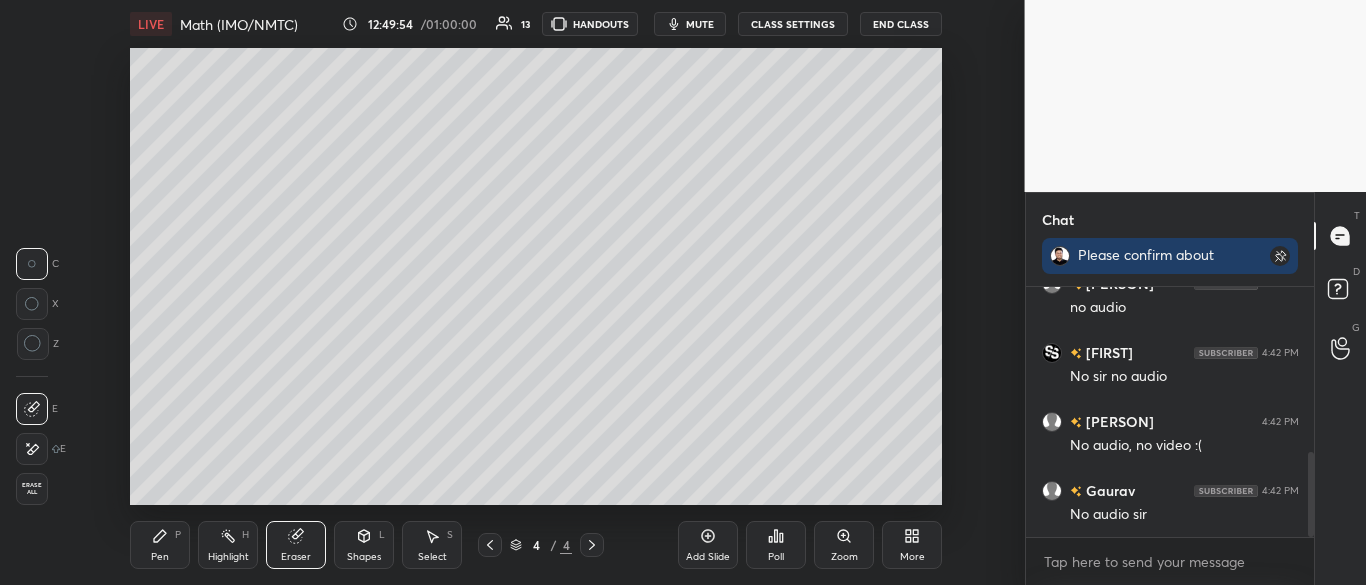 click on "CLASS SETTINGS" at bounding box center (793, 24) 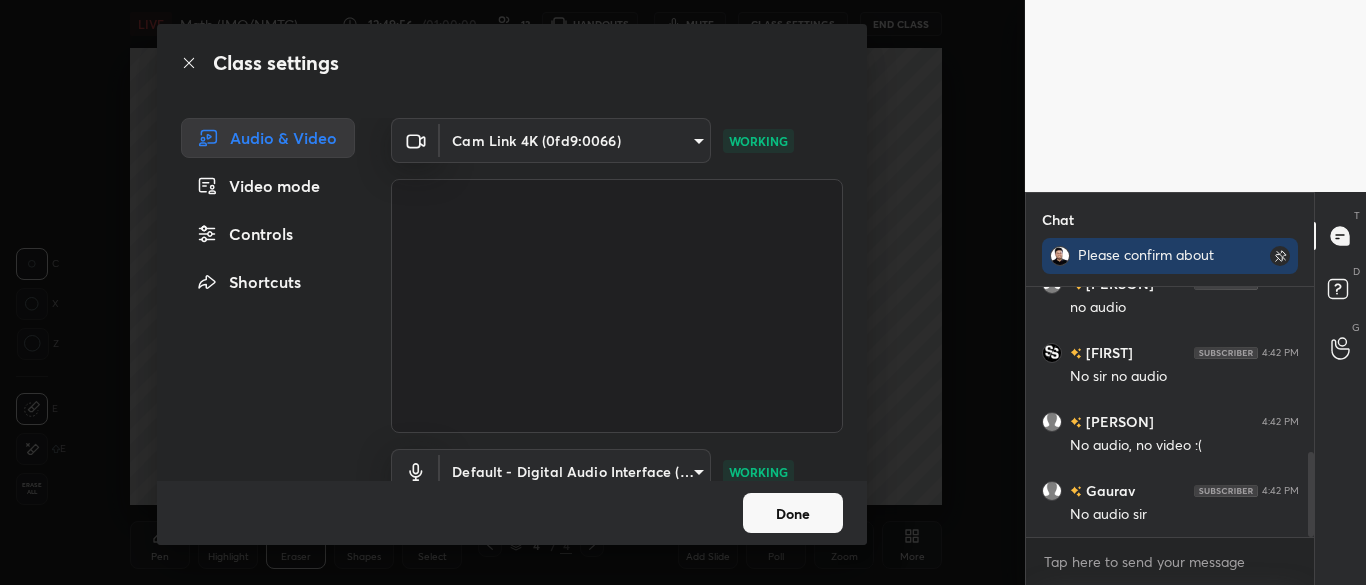 click on "1 2 3 4 5 6 7 C X Z C X Z E E Erase all   H H LIVE Math (IMO/NMTC) 12:49:56 /  01:00:00 13 HANDOUTS mute CLASS SETTINGS End Class Setting up your live class Poll for   secs No correct answer Start poll Back Math (IMO/NMTC) Arpit Gupta Pen P Highlight H Eraser Shapes L Select S 4 / 4 Add Slide Poll Zoom More Chat Please confirm about audio Zain 4:42 PM ❌🔉 Veda 4:42 PM no audio SHOURYA 4:42 PM No sir no audio Aaditva 4:42 PM No audio, no video :( Gaurav 4:42 PM No audio sir JUMP TO LATEST Enable hand raising Enable raise hand to speak to learners. Once enabled, chat will be turned off temporarily. Enable x   introducing Raise a hand with a doubt Now learners can raise their hand along with a doubt  How it works? Doubts asked by learners will show up here NEW DOUBTS ASKED No one has raised a hand yet Can't raise hand Looks like educator just invited you to speak. Please wait before you can raise your hand again. Got it T Messages (T) D Doubts (D) G Raise Hand (G) Report an issue Reason for reporting ​" at bounding box center [683, 292] 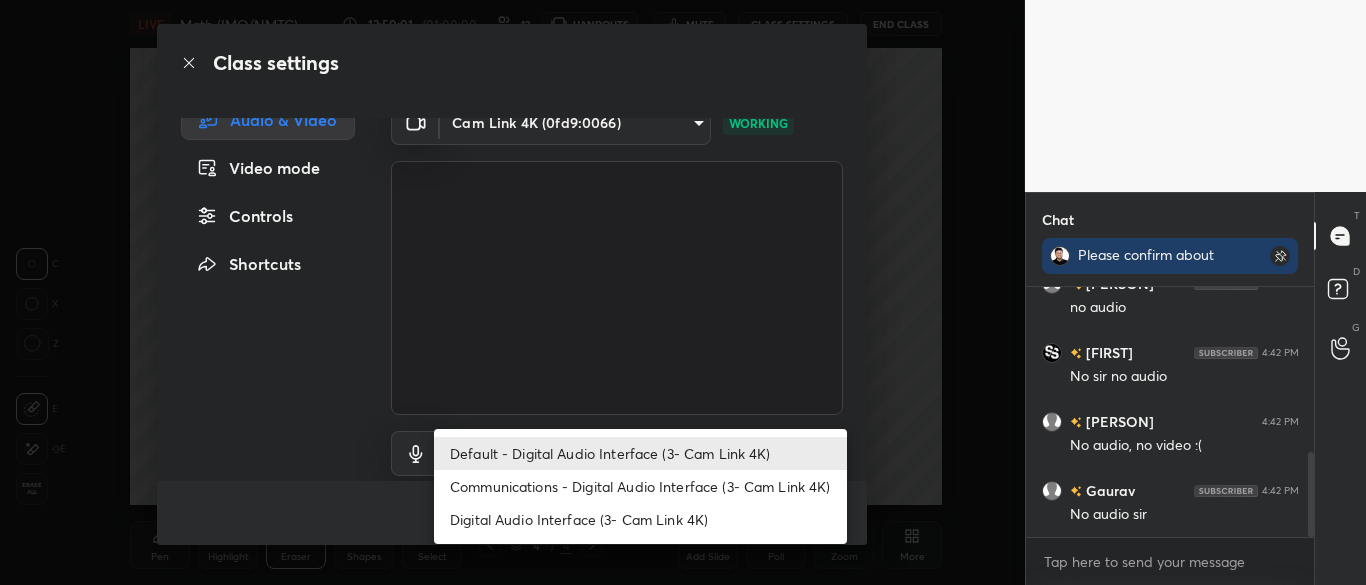 click at bounding box center [683, 292] 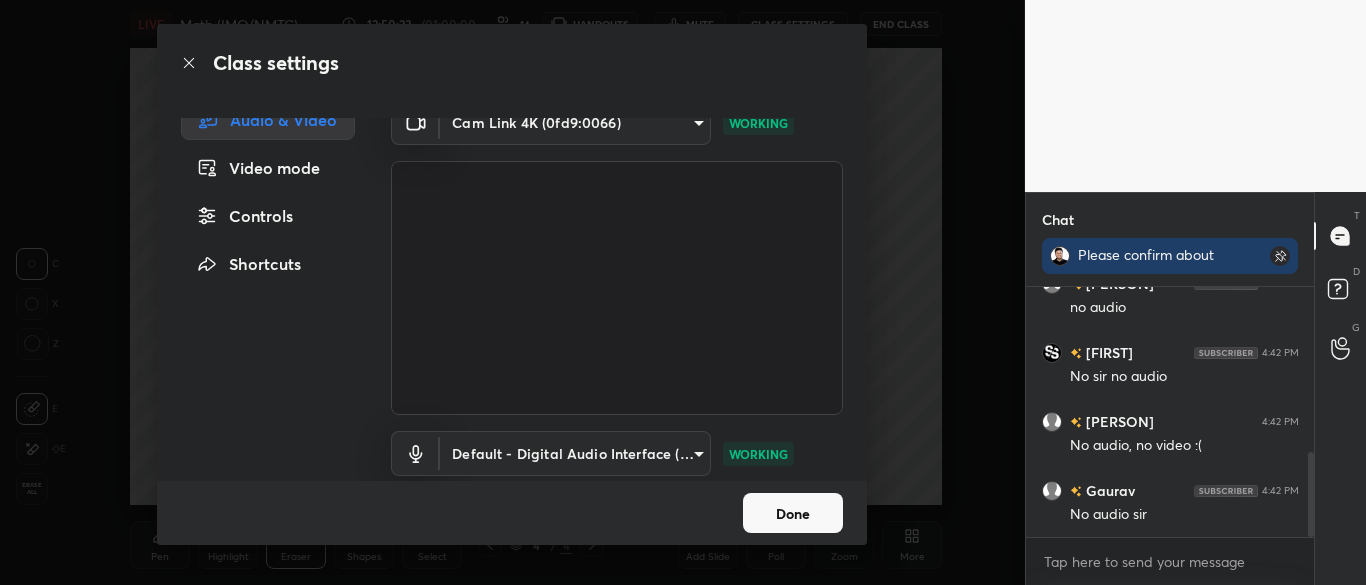 scroll, scrollTop: 0, scrollLeft: 0, axis: both 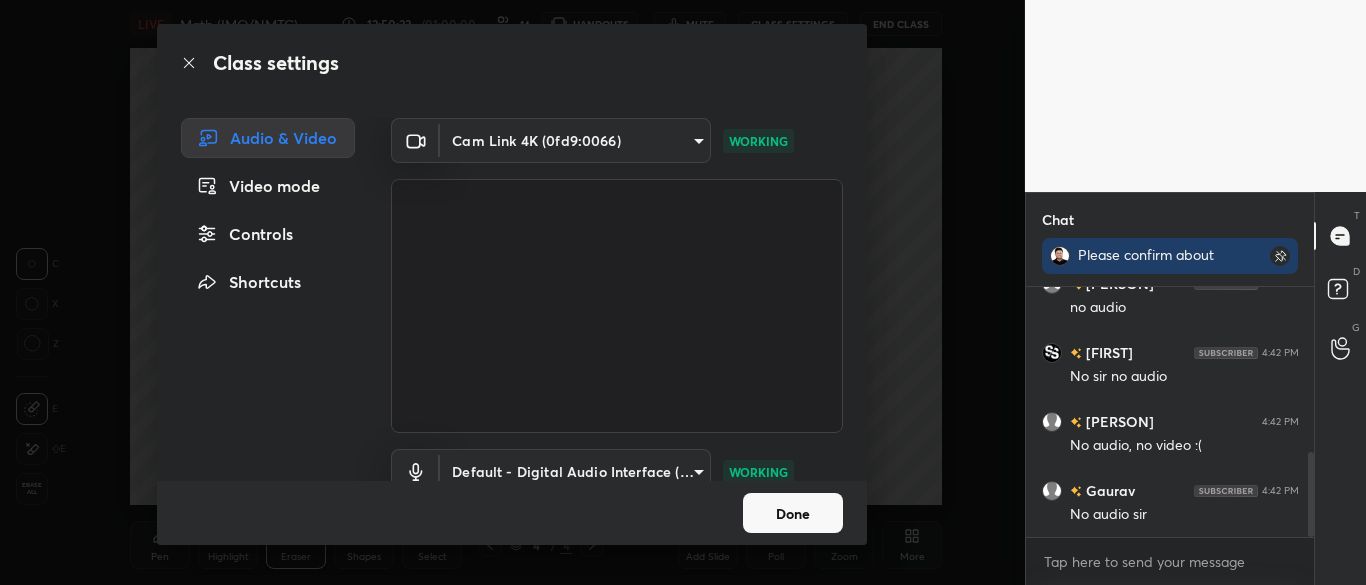 click on "1 2 3 4 5 6 7 C X Z C X Z E E Erase all   H H LIVE Math (IMO/NMTC) 12:50:23 /  01:00:00 14 HANDOUTS mute CLASS SETTINGS End Class Setting up your live class Poll for   secs No correct answer Start poll Back Math (IMO/NMTC) Arpit Gupta Pen P Highlight H Eraser Shapes L Select S 4 / 4 Add Slide Poll Zoom More Chat Please confirm about audio Zain 4:42 PM ❌🔉 Veda 4:42 PM no audio SHOURYA 4:42 PM No sir no audio Aaditva 4:42 PM No audio, no video :( Gaurav 4:42 PM No audio sir JUMP TO LATEST Enable hand raising Enable raise hand to speak to learners. Once enabled, chat will be turned off temporarily. Enable x   introducing Raise a hand with a doubt Now learners can raise their hand along with a doubt  How it works? Doubts asked by learners will show up here NEW DOUBTS ASKED No one has raised a hand yet Can't raise hand Looks like educator just invited you to speak. Please wait before you can raise your hand again. Got it T Messages (T) D Doubts (D) G Raise Hand (G) Report an issue Reason for reporting ​" at bounding box center (683, 292) 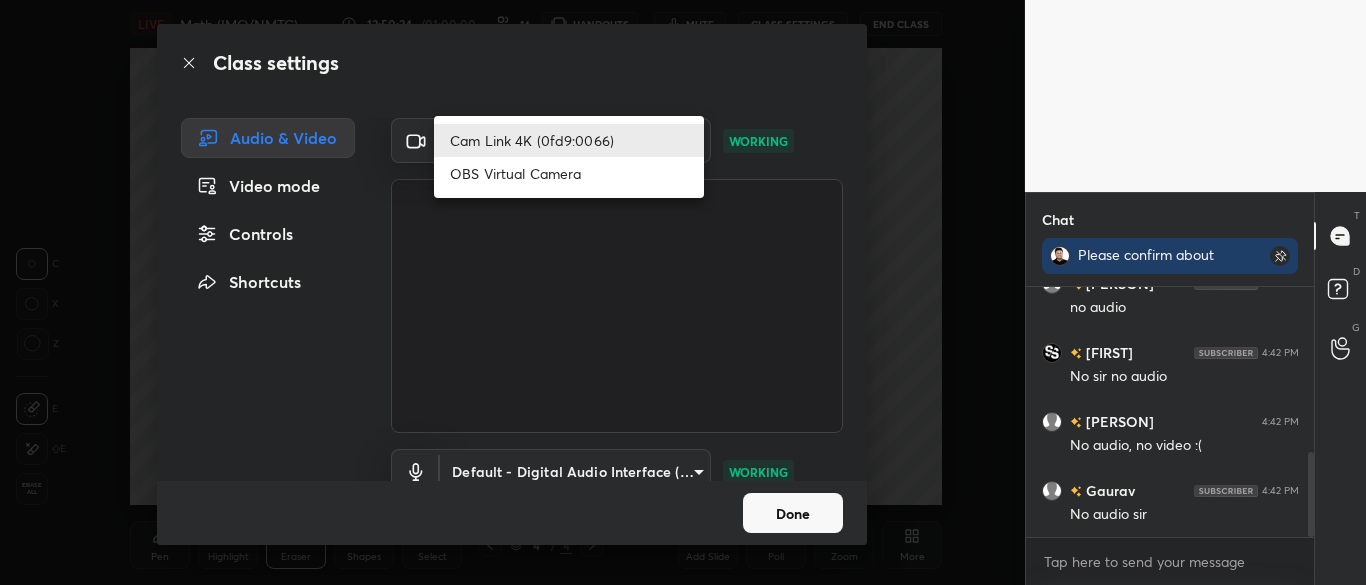 click on "Cam Link 4K (0fd9:0066)" at bounding box center [569, 140] 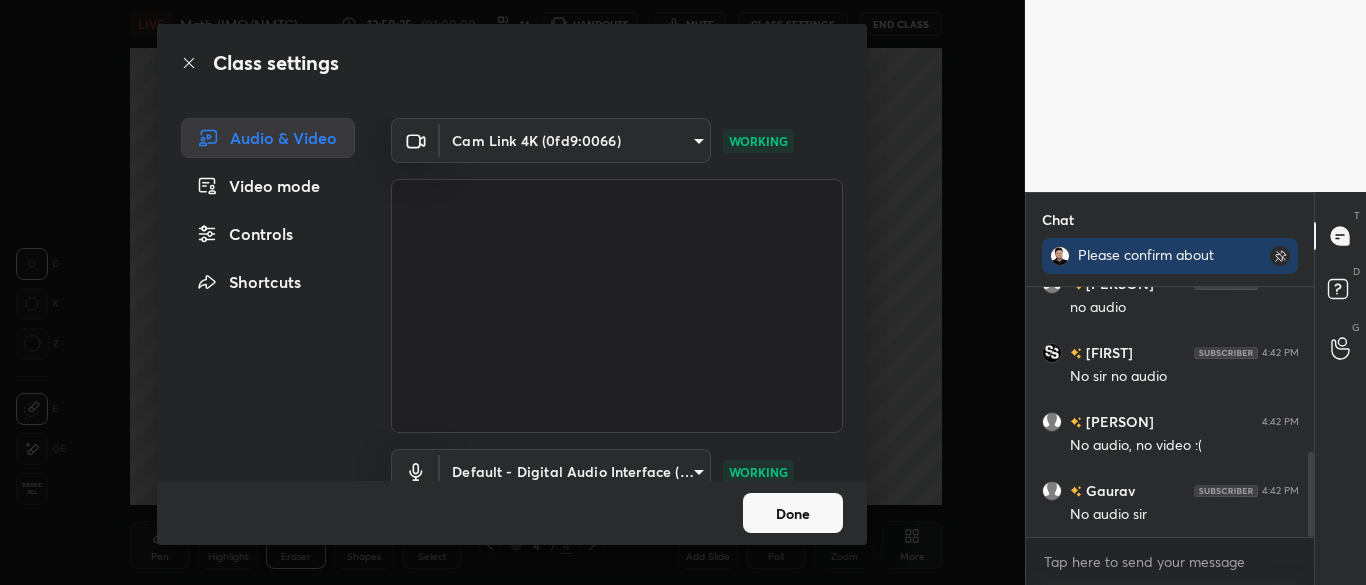 scroll, scrollTop: 91, scrollLeft: 0, axis: vertical 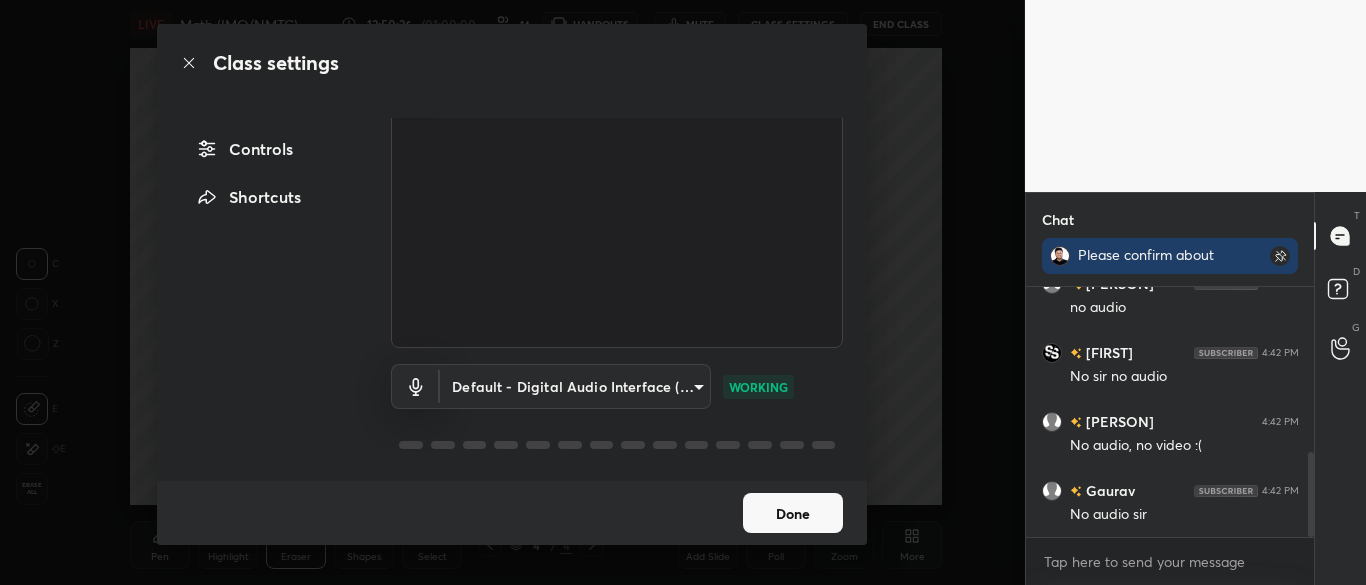 click on "1 2 3 4 5 6 7 C X Z C X Z E E Erase all   H H LIVE Math (IMO/NMTC) 12:50:26 /  01:00:00 14 HANDOUTS mute CLASS SETTINGS End Class Setting up your live class Poll for   secs No correct answer Start poll Back Math (IMO/NMTC) Arpit Gupta Pen P Highlight H Eraser Shapes L Select S 4 / 4 Add Slide Poll Zoom More Chat Please confirm about audio Zain 4:42 PM ❌🔉 Veda 4:42 PM no audio SHOURYA 4:42 PM No sir no audio Aaditva 4:42 PM No audio, no video :( Gaurav 4:42 PM No audio sir JUMP TO LATEST Enable hand raising Enable raise hand to speak to learners. Once enabled, chat will be turned off temporarily. Enable x   introducing Raise a hand with a doubt Now learners can raise their hand along with a doubt  How it works? Doubts asked by learners will show up here NEW DOUBTS ASKED No one has raised a hand yet Can't raise hand Looks like educator just invited you to speak. Please wait before you can raise your hand again. Got it T Messages (T) D Doubts (D) G Raise Hand (G) Report an issue Reason for reporting ​" at bounding box center (683, 292) 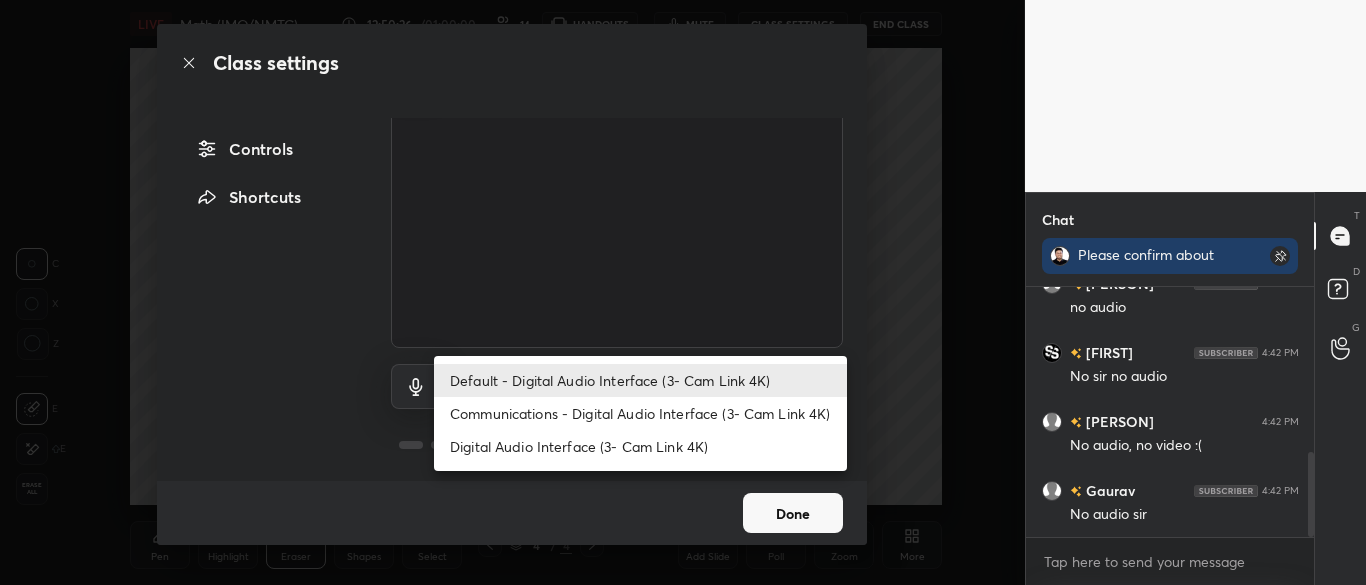 scroll, scrollTop: 552, scrollLeft: 0, axis: vertical 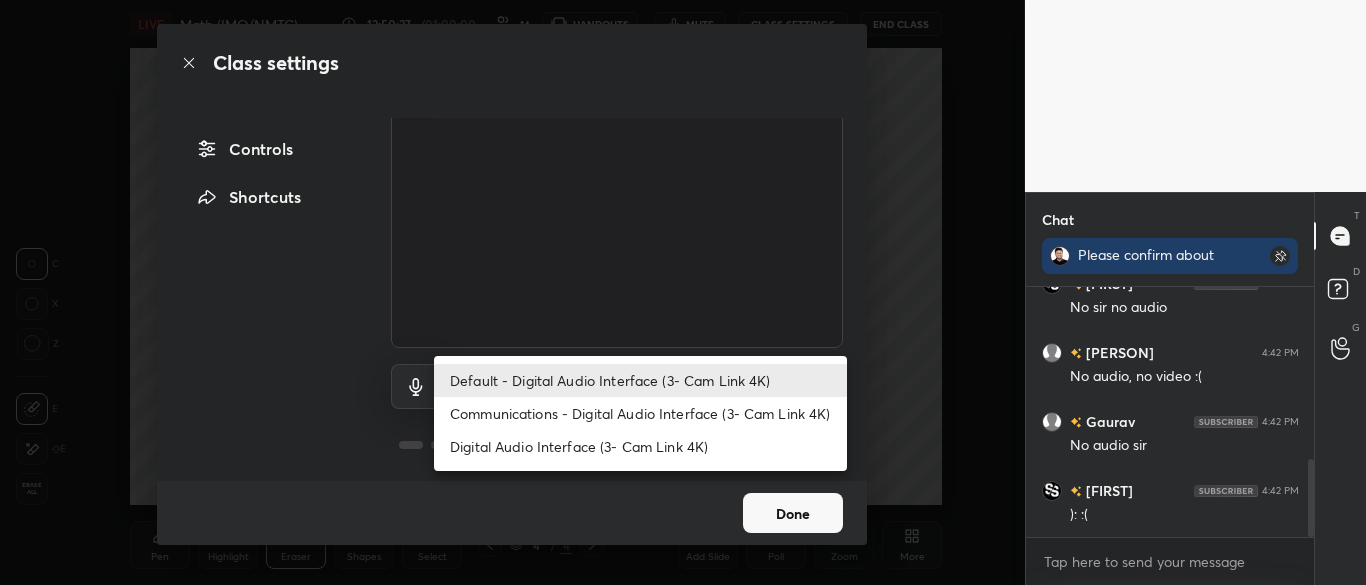 click on "Communications - Digital Audio Interface (3- Cam Link 4K)" at bounding box center (640, 413) 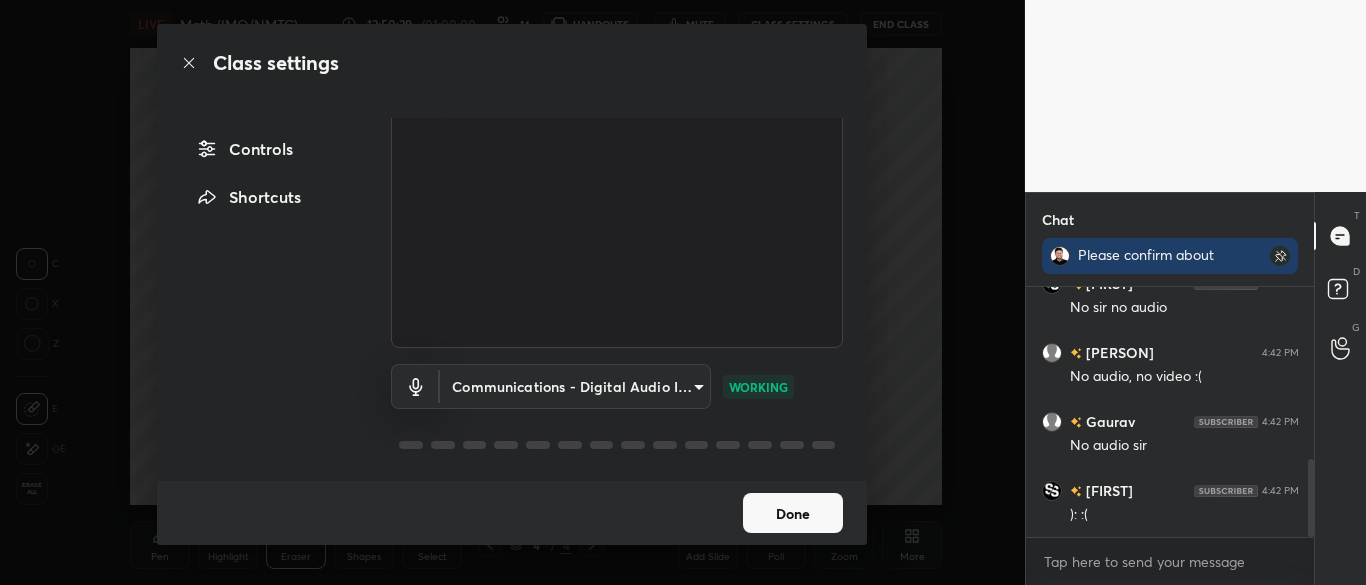 scroll, scrollTop: 0, scrollLeft: 0, axis: both 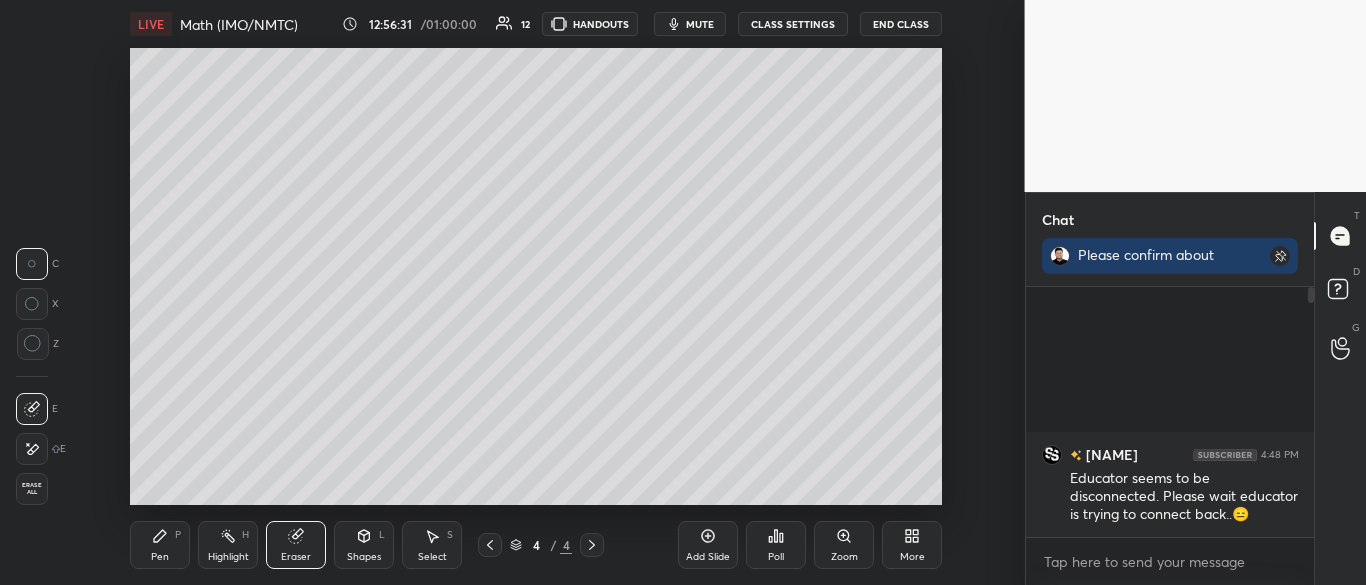 click on "More" at bounding box center (912, 557) 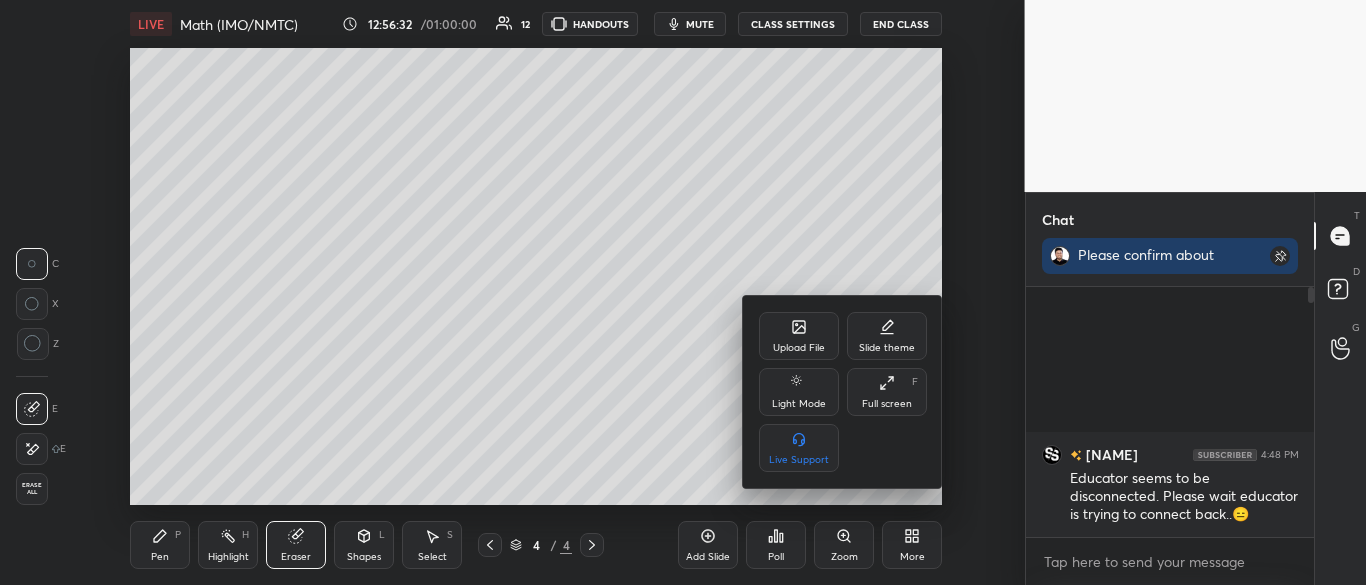 click on "Full screen" at bounding box center [887, 404] 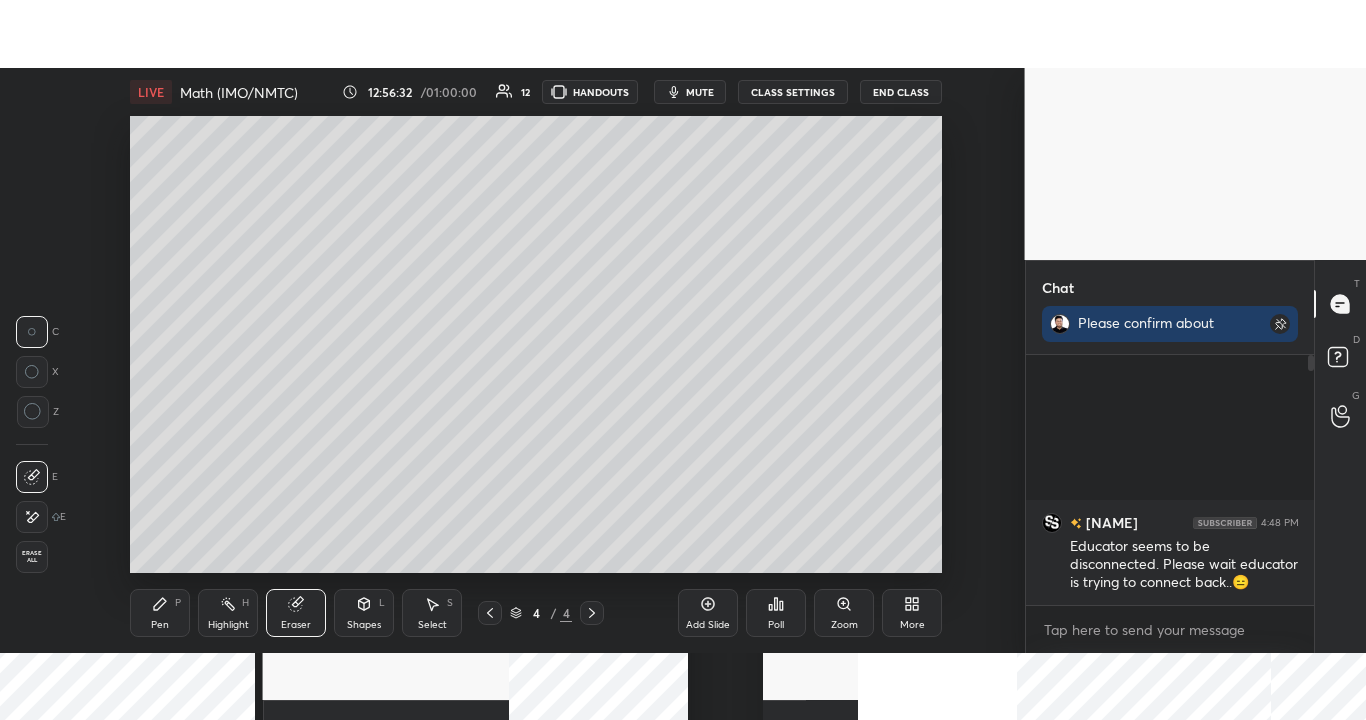 scroll, scrollTop: 99408, scrollLeft: 99055, axis: both 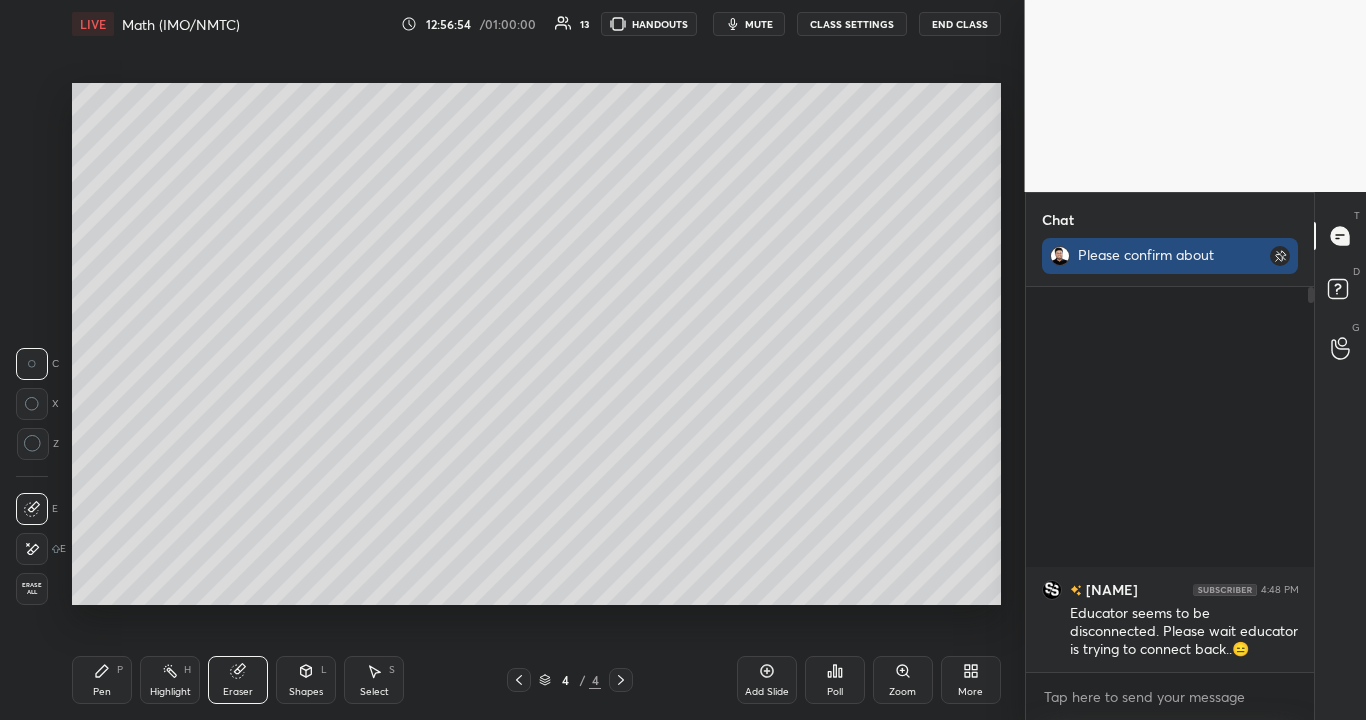 click 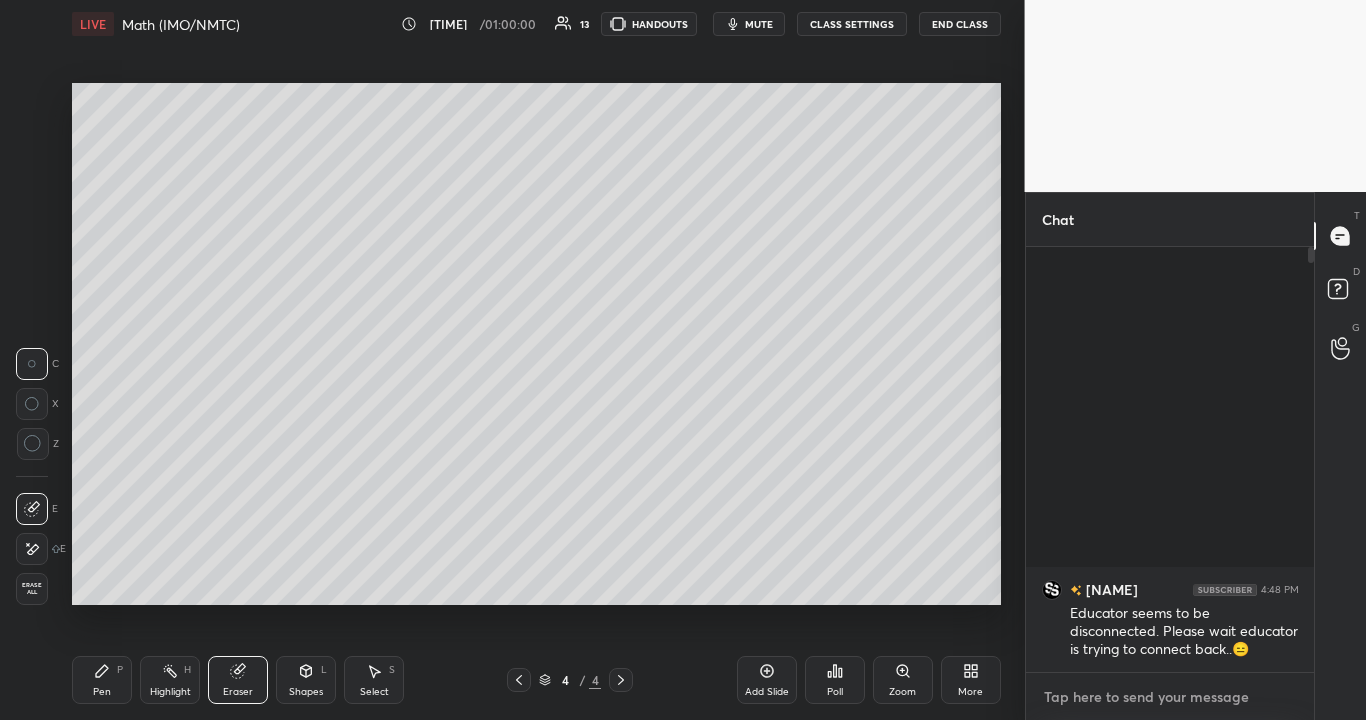 click at bounding box center [1170, 697] 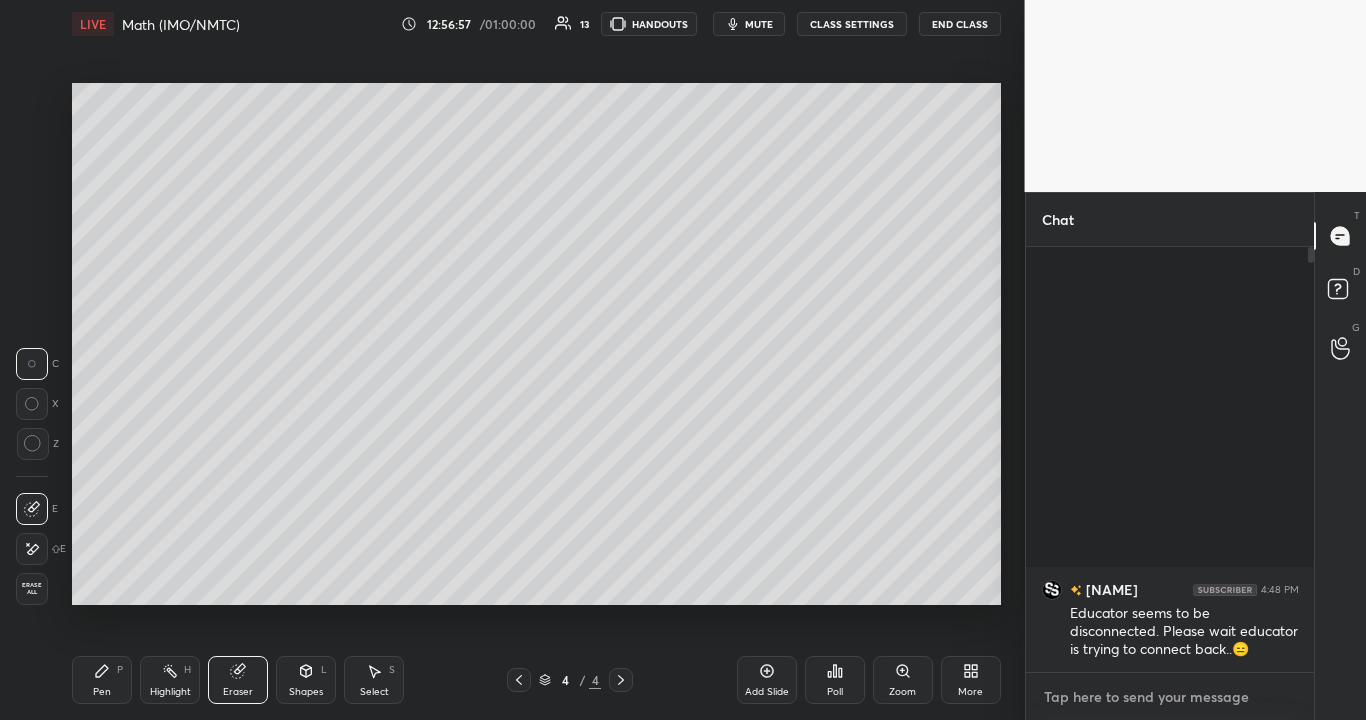 type on "I" 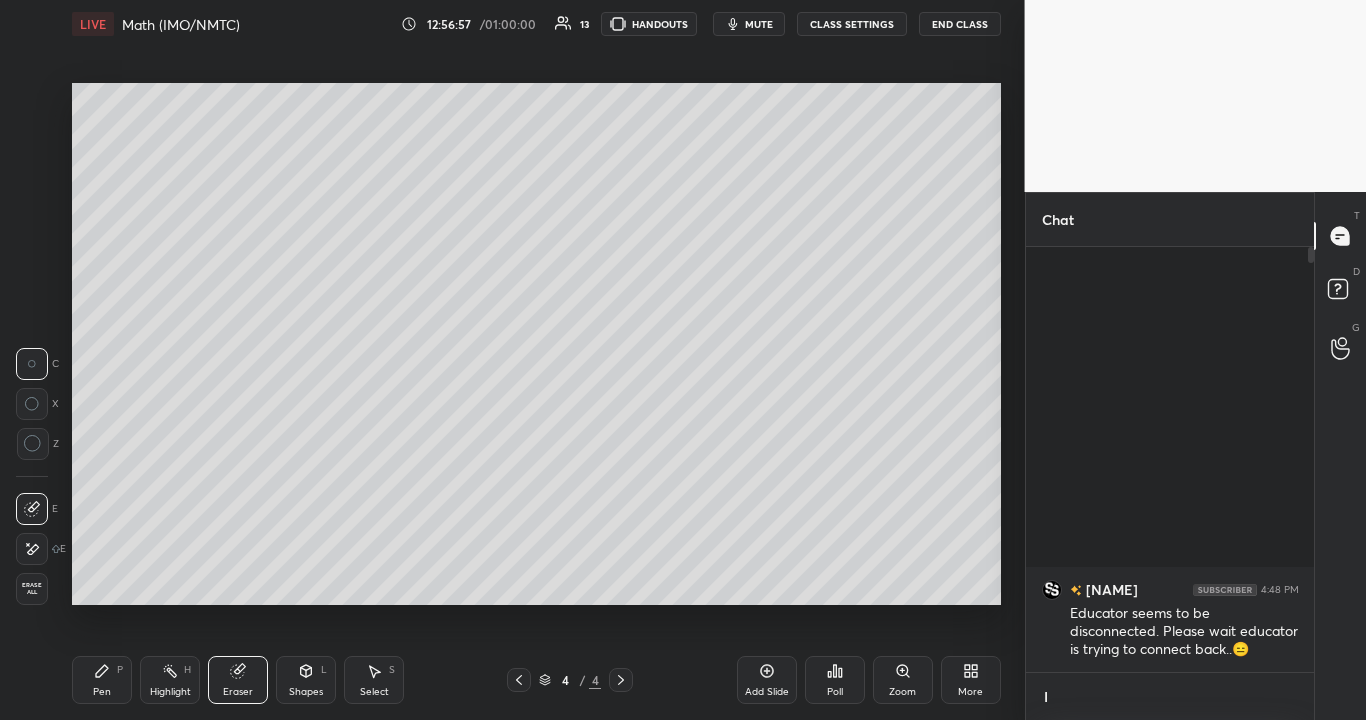 type on "x" 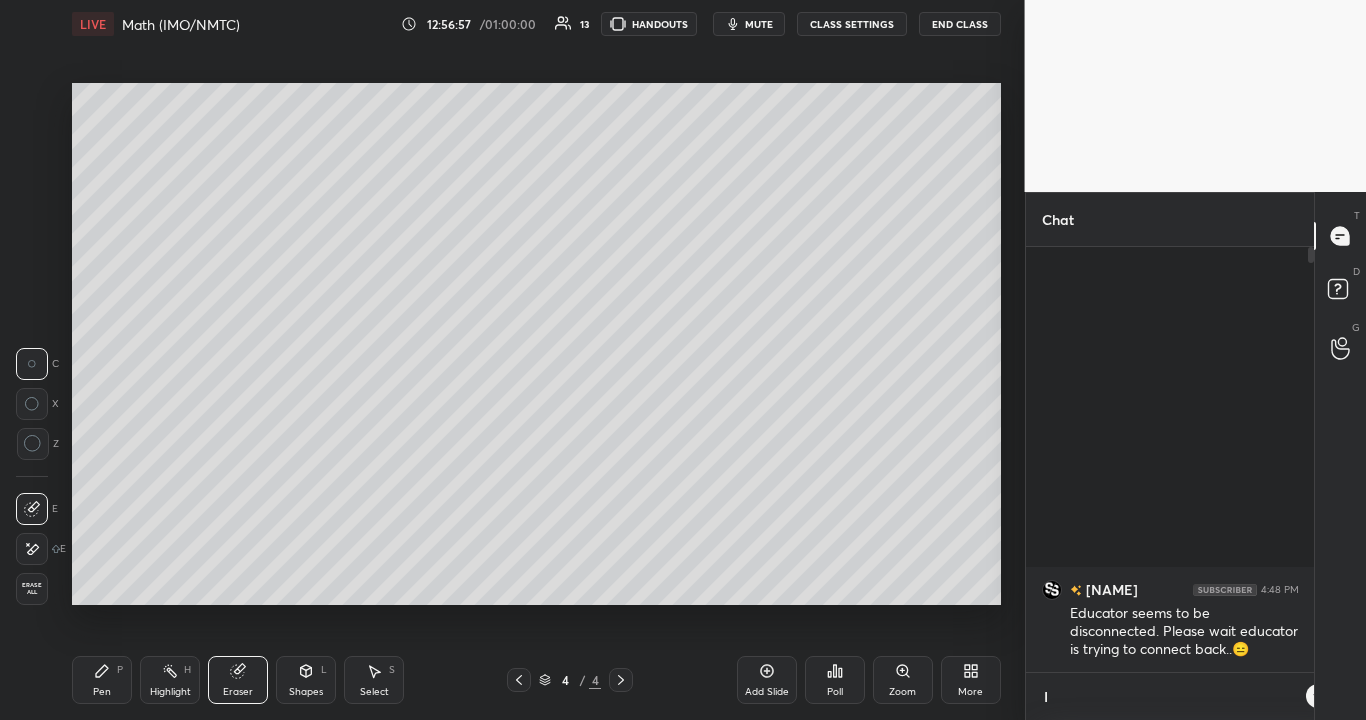 scroll, scrollTop: 412, scrollLeft: 282, axis: both 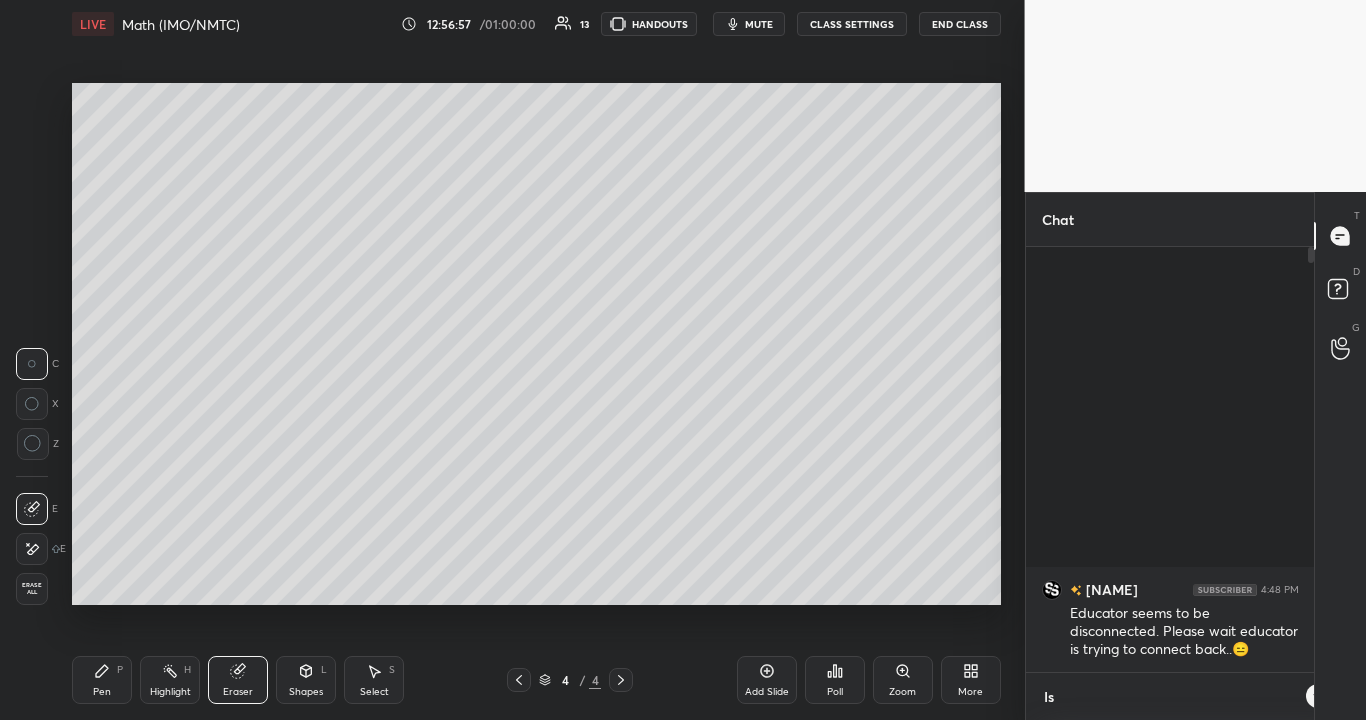 type on "x" 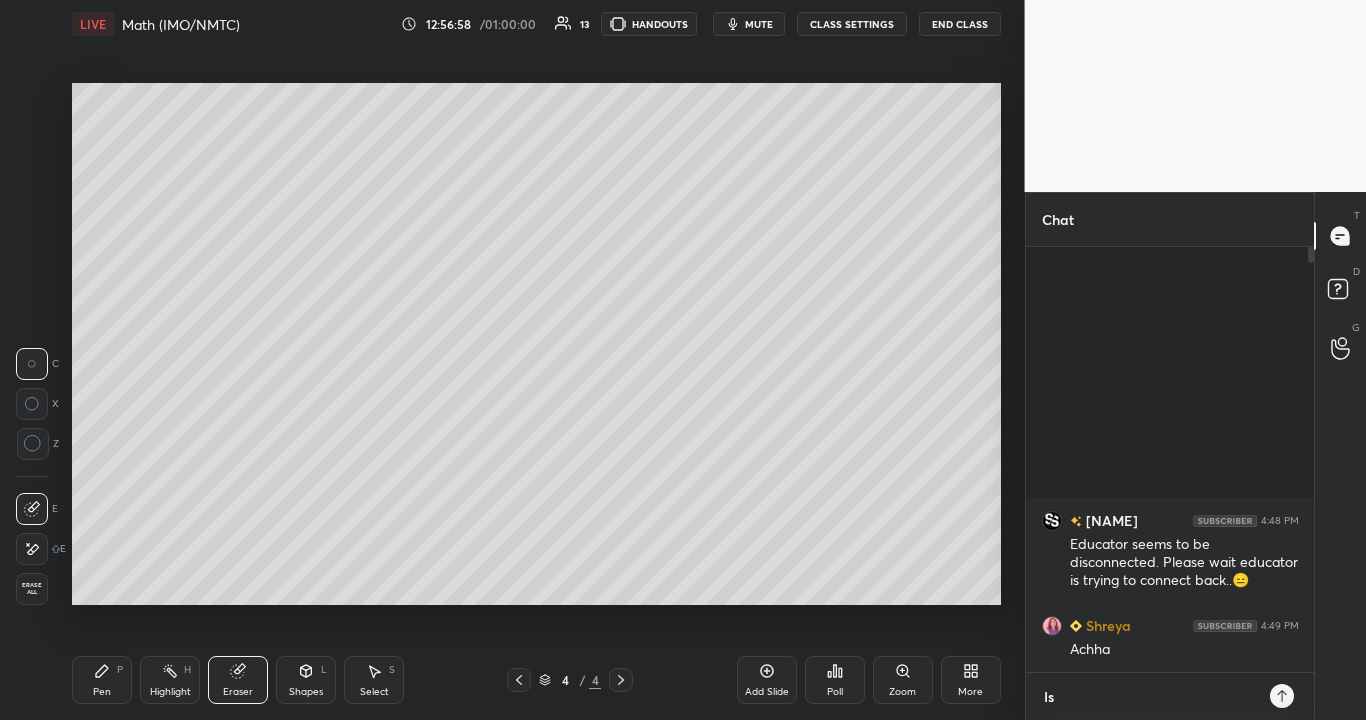 scroll, scrollTop: 7, scrollLeft: 7, axis: both 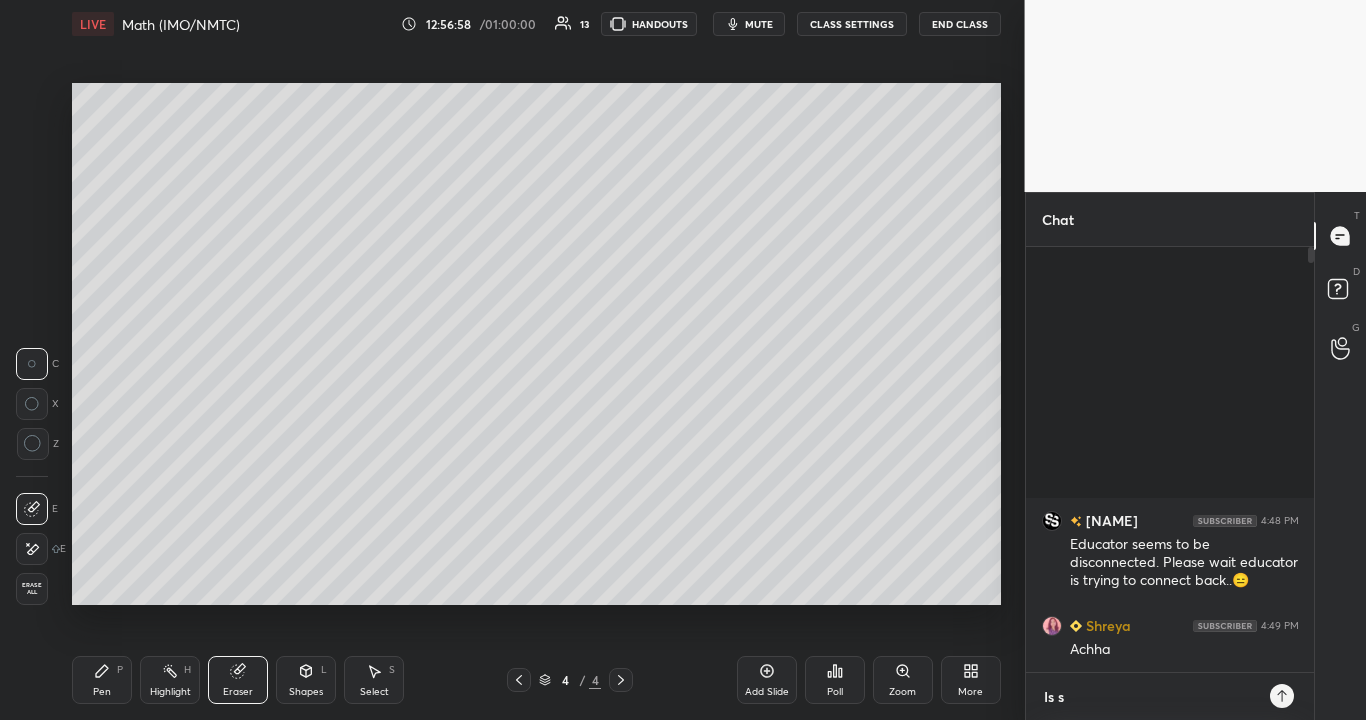 type on "x" 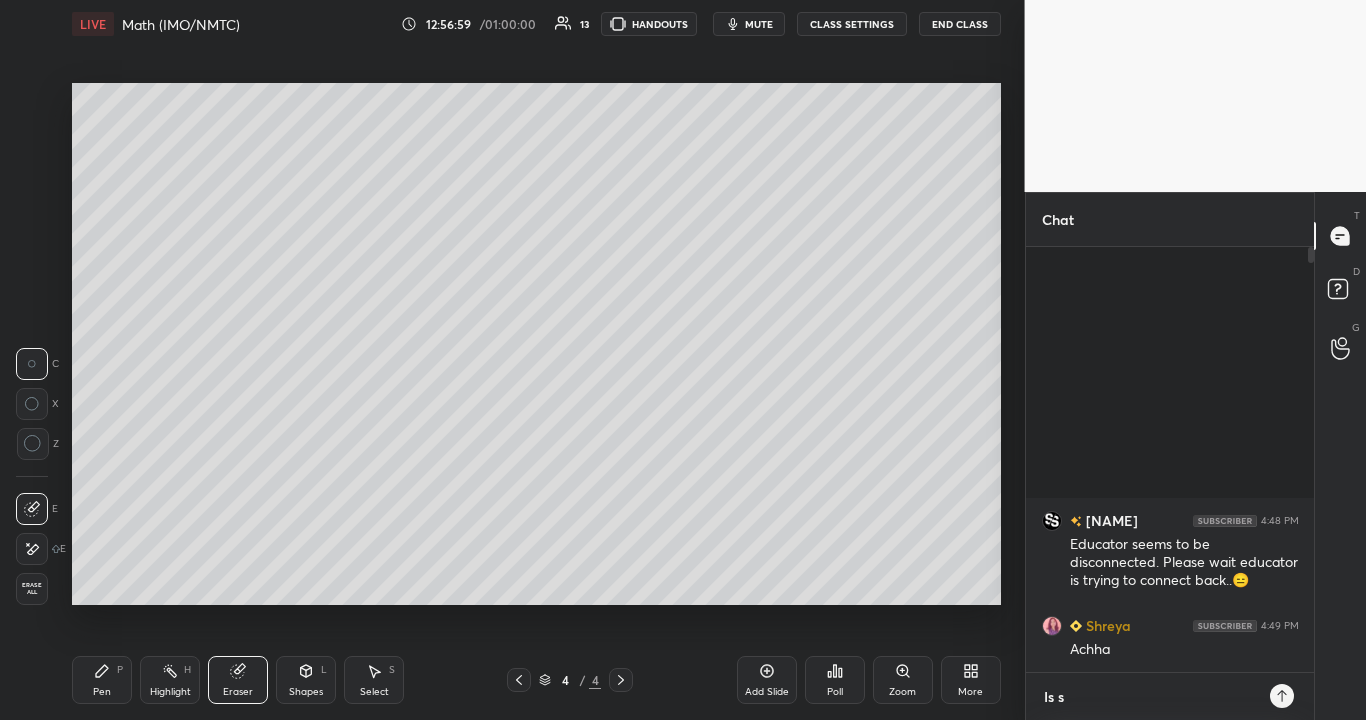 type on "Is sc" 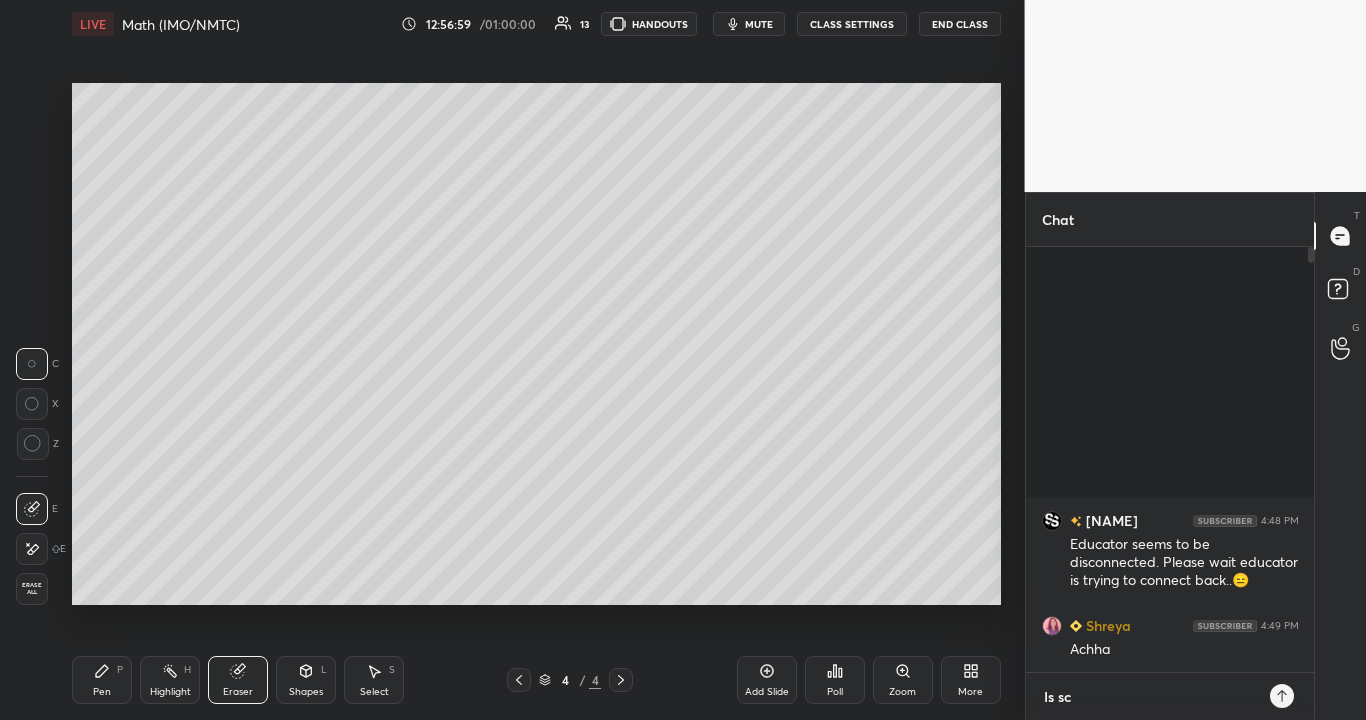 type on "x" 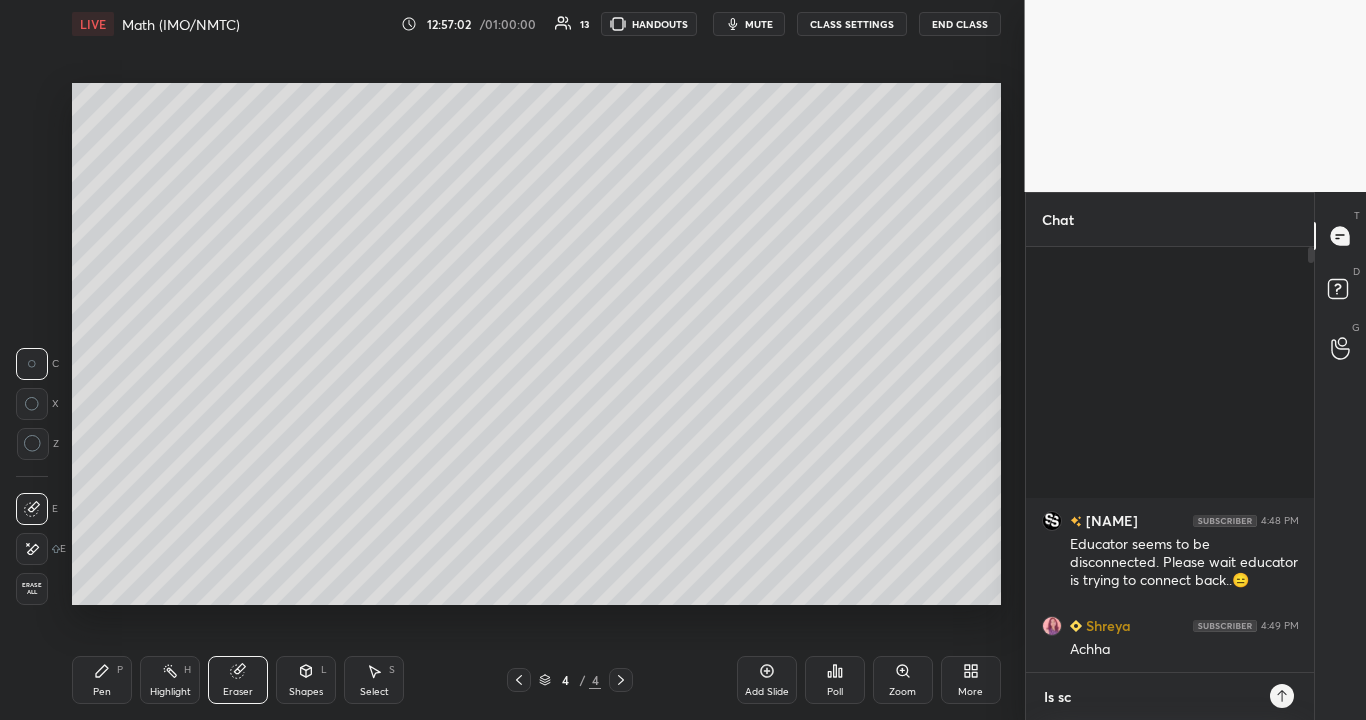 type on "Is scr" 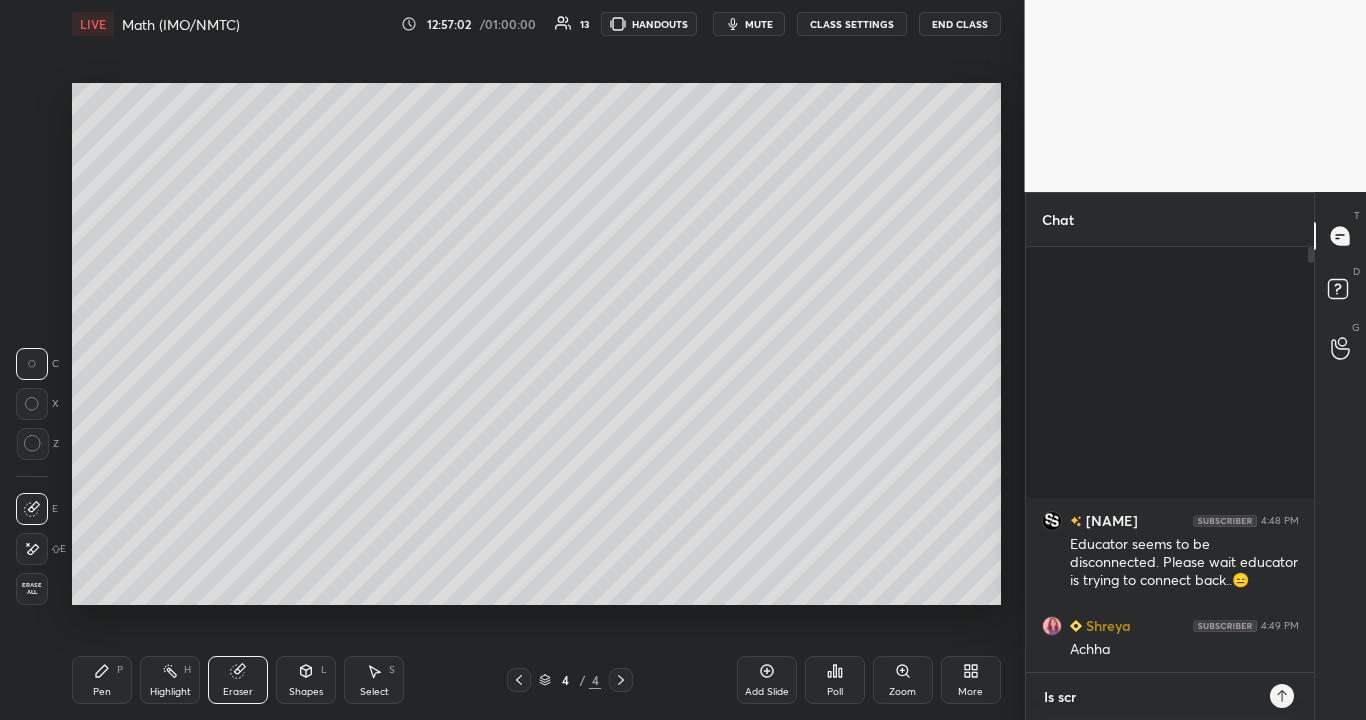 type on "x" 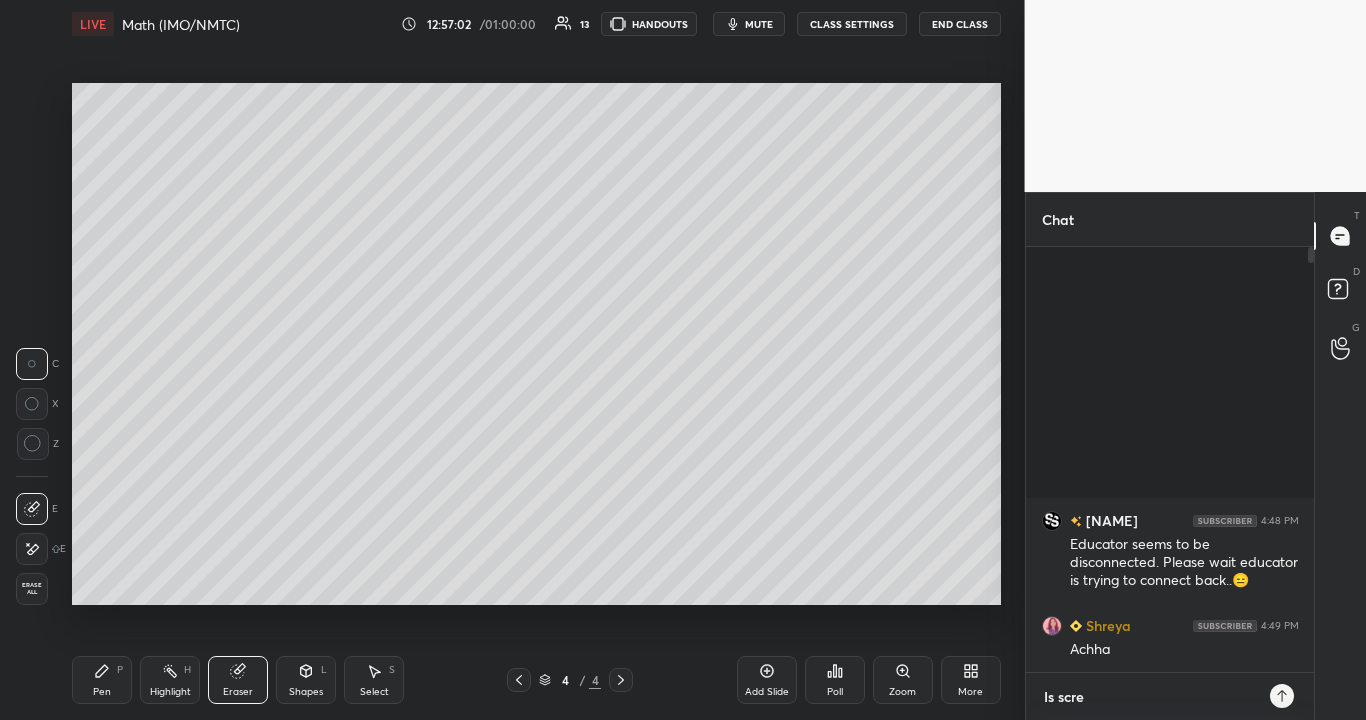 type on "x" 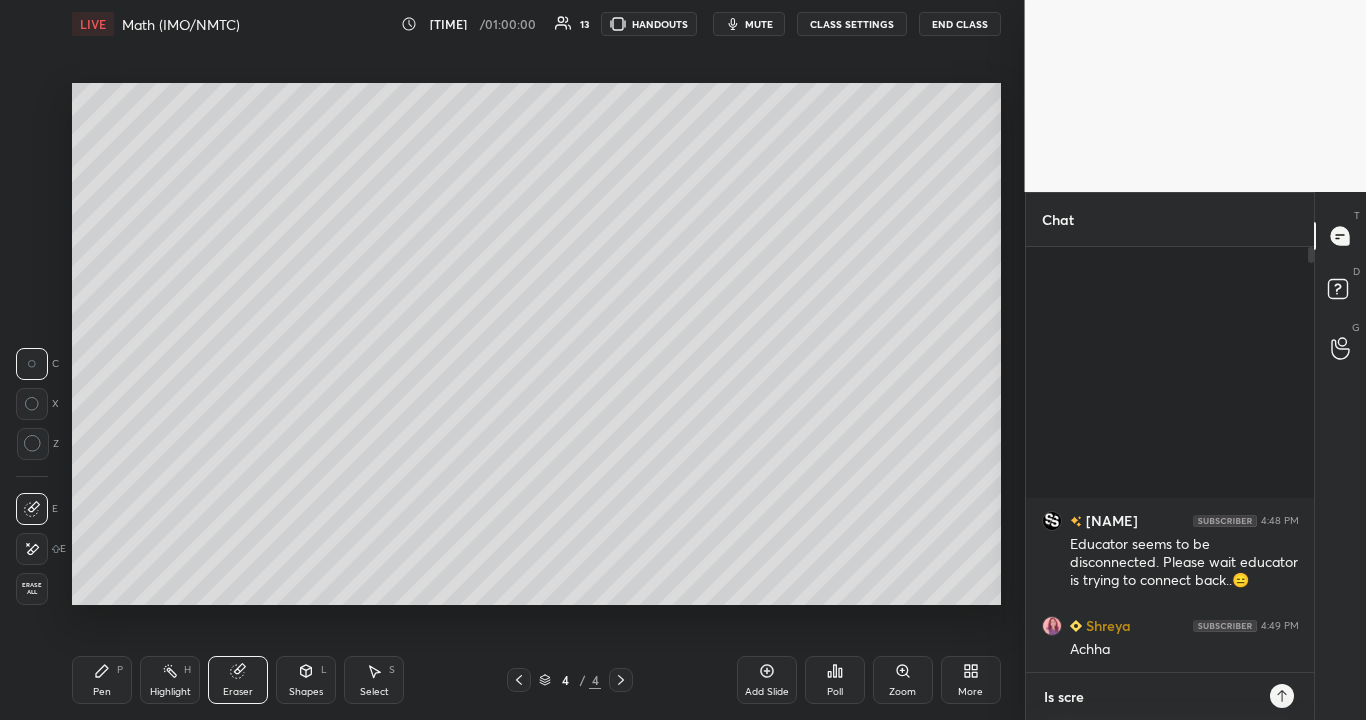 type on "Is scree" 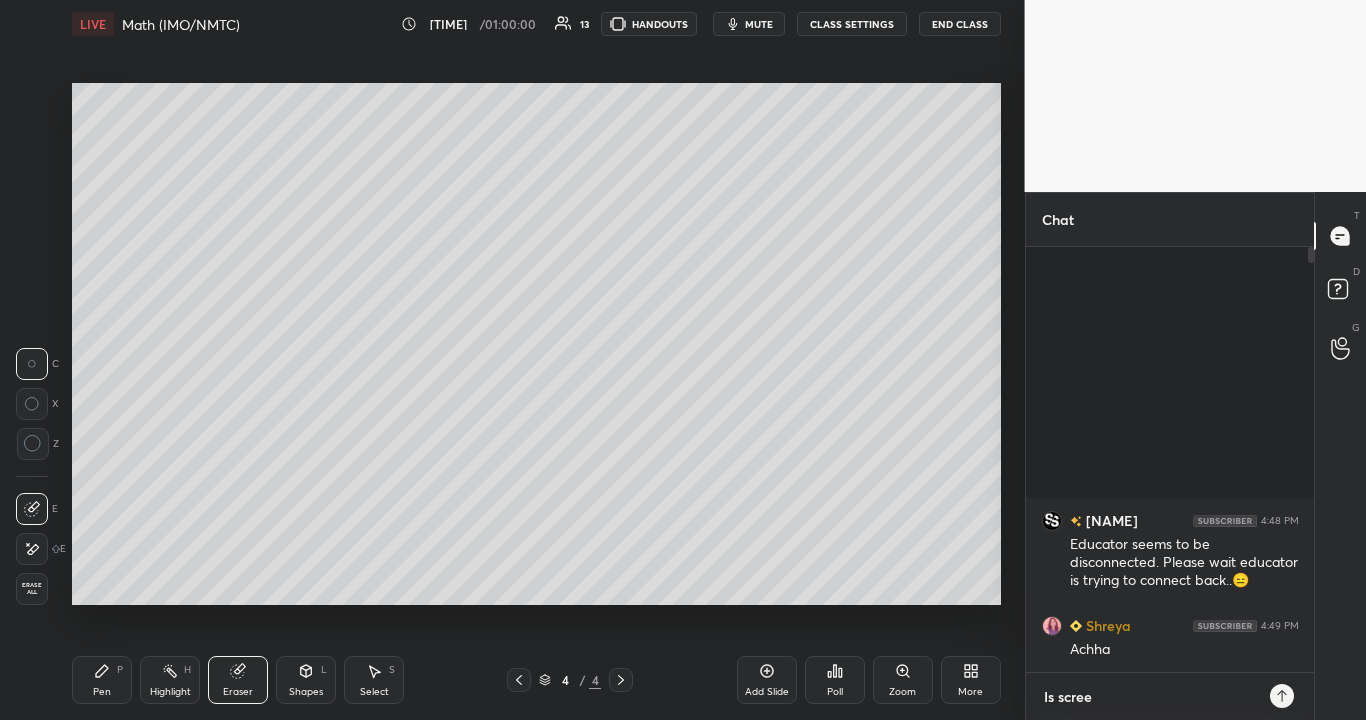 type on "x" 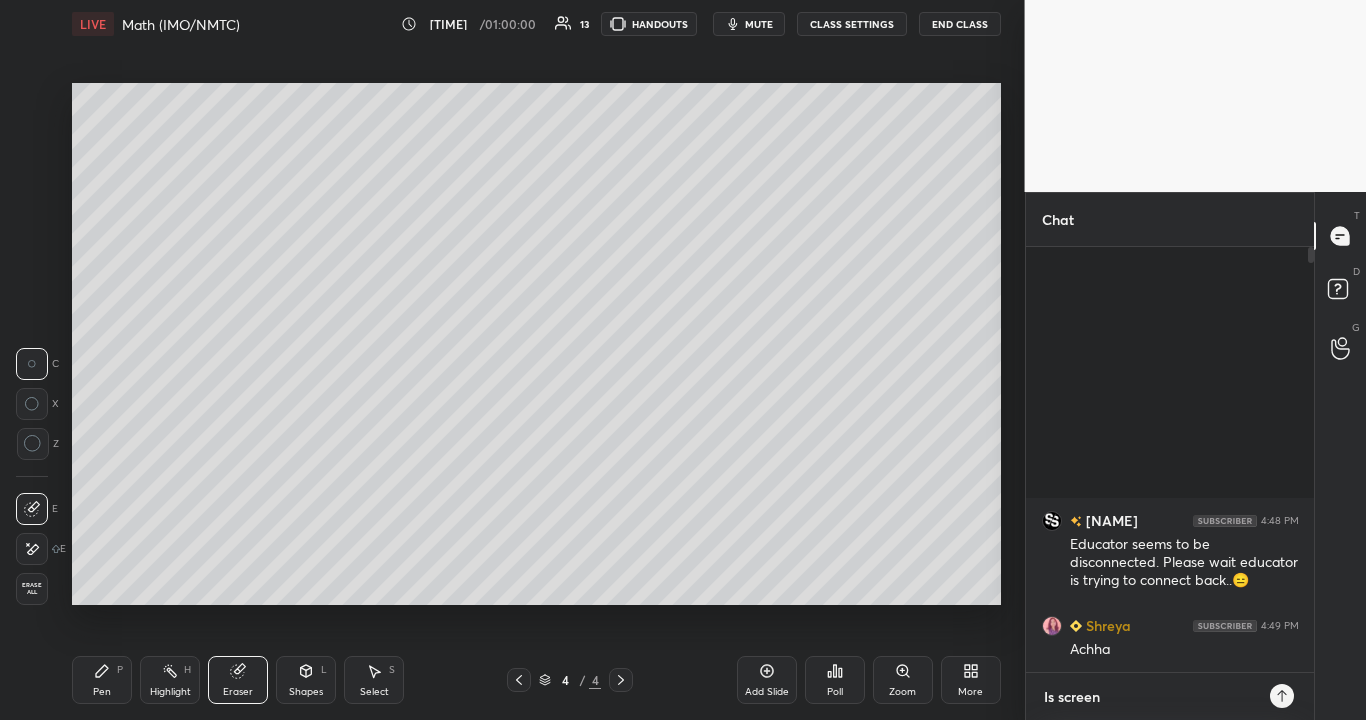 type on "x" 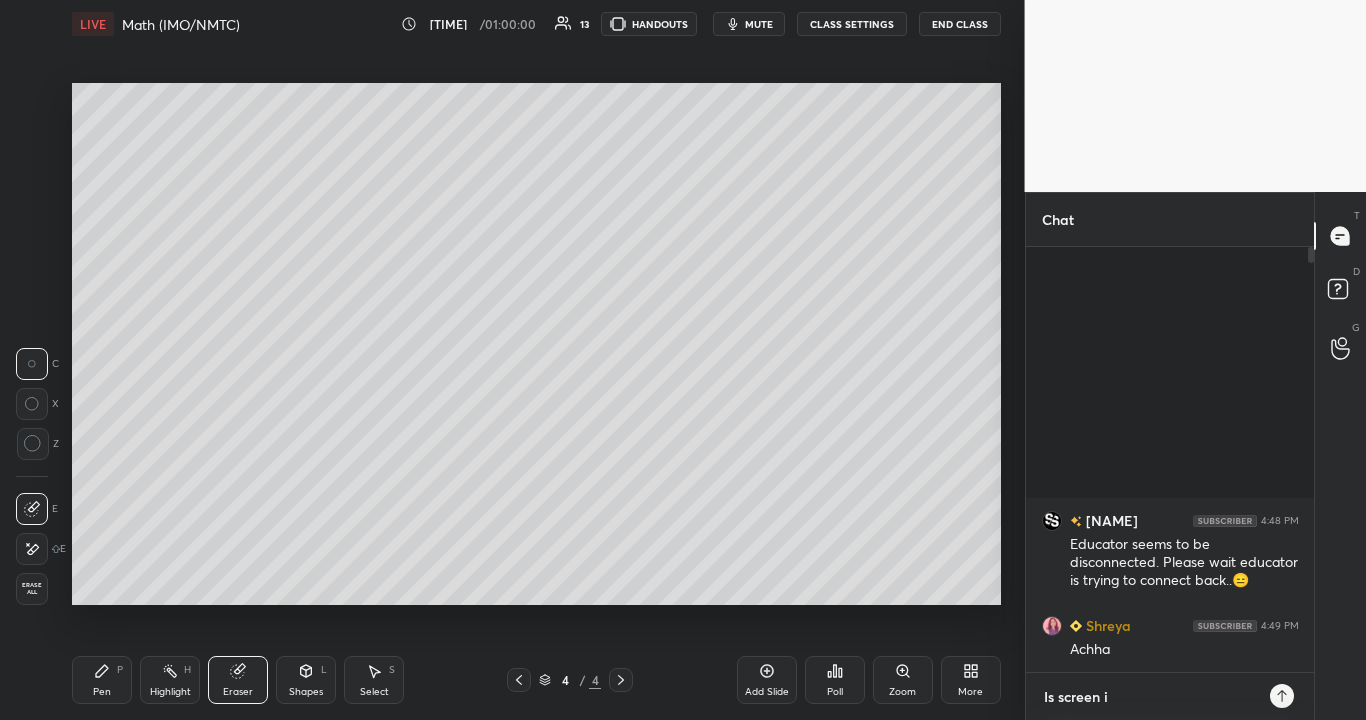 type on "x" 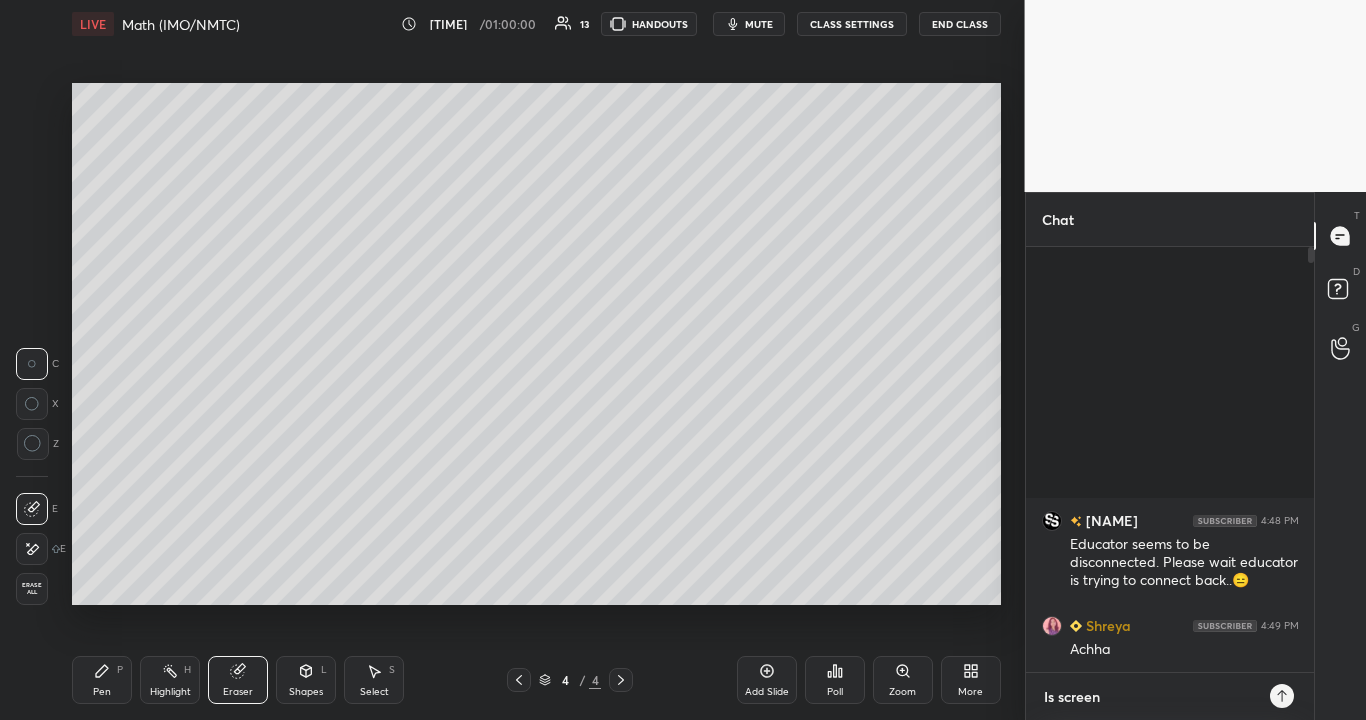 type on "x" 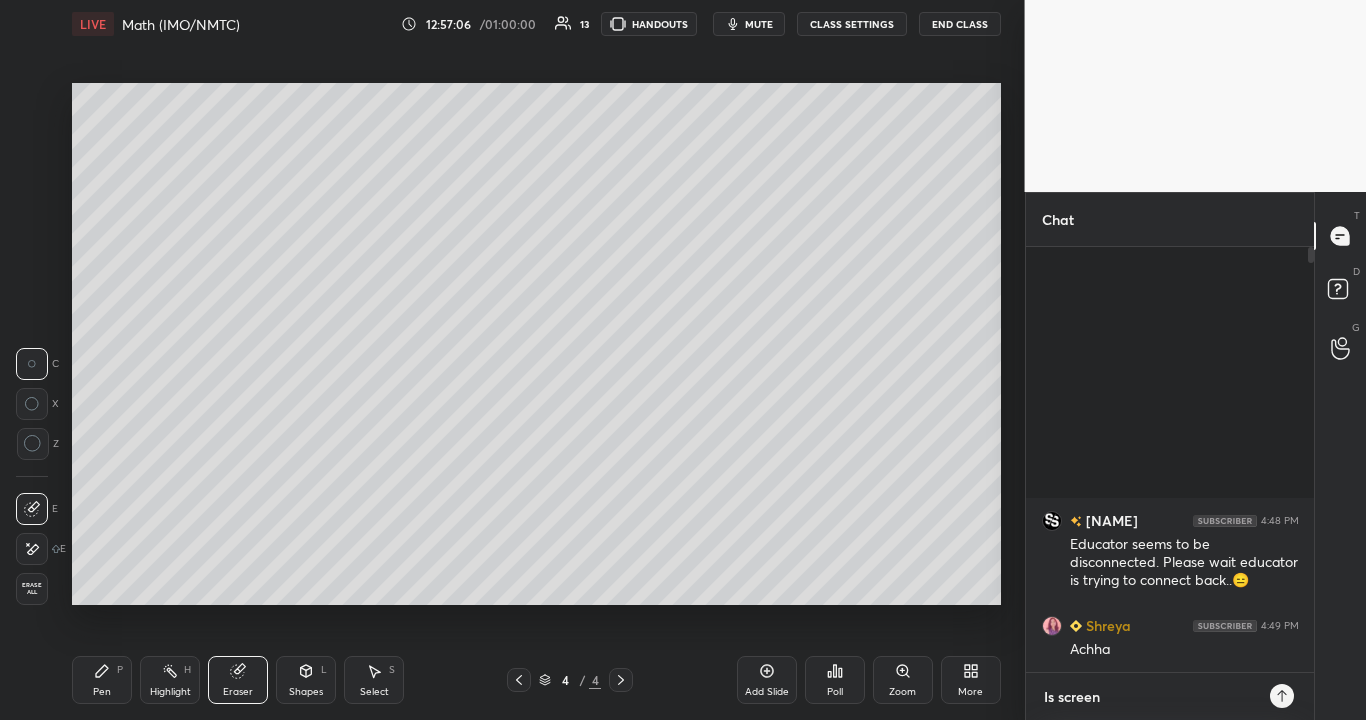 type on "Is screen v" 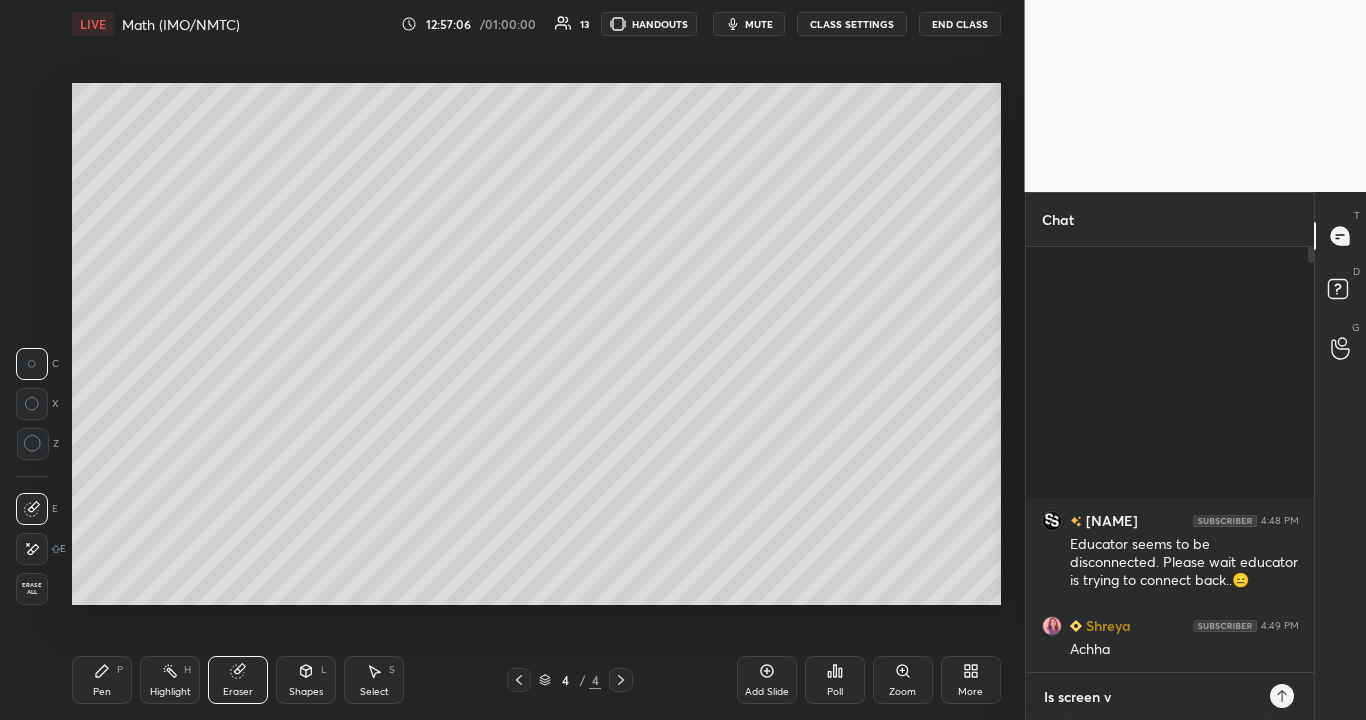 type on "x" 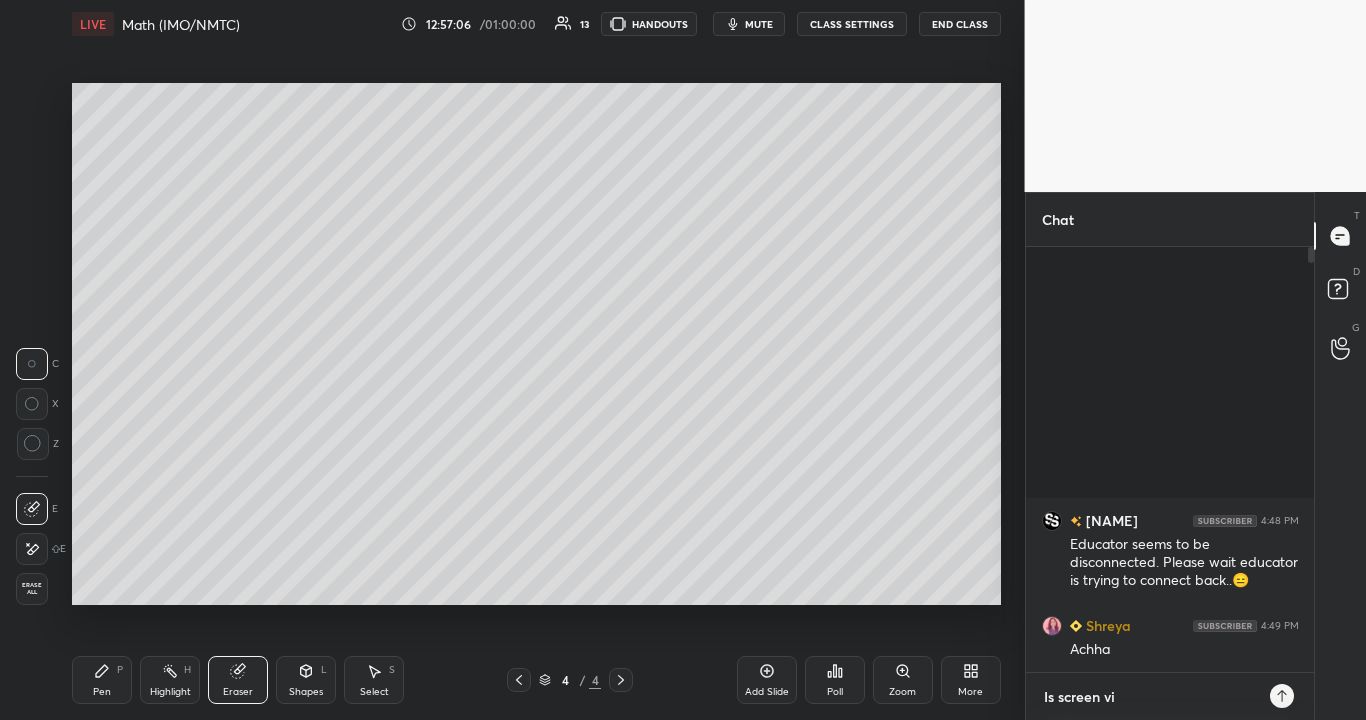 type on "x" 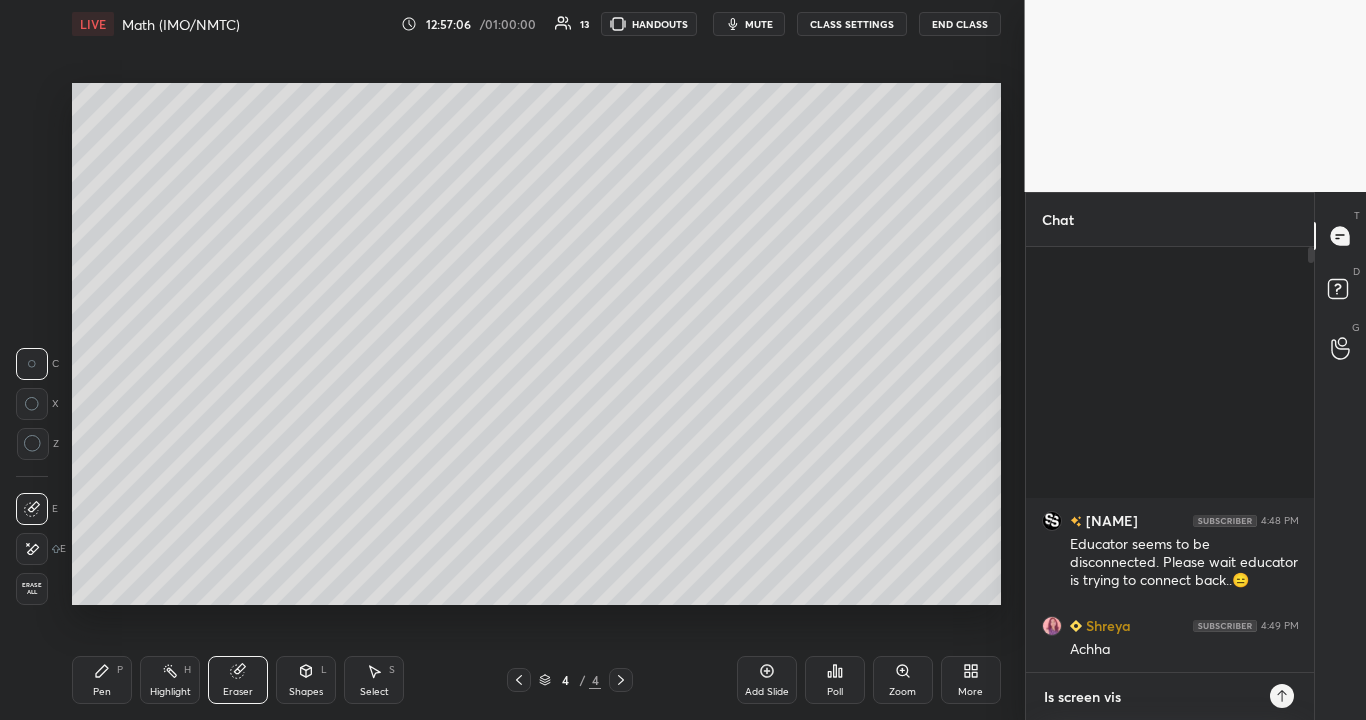 type on "x" 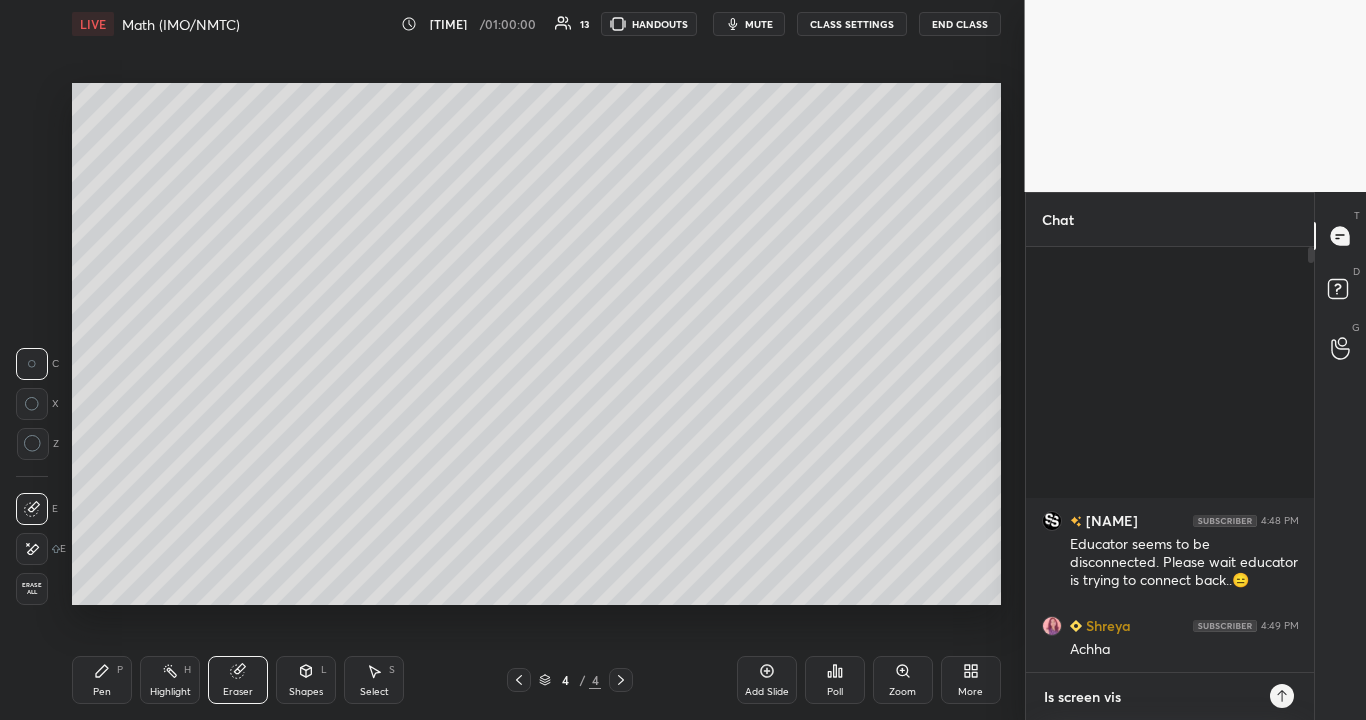 type on "Is screen visi" 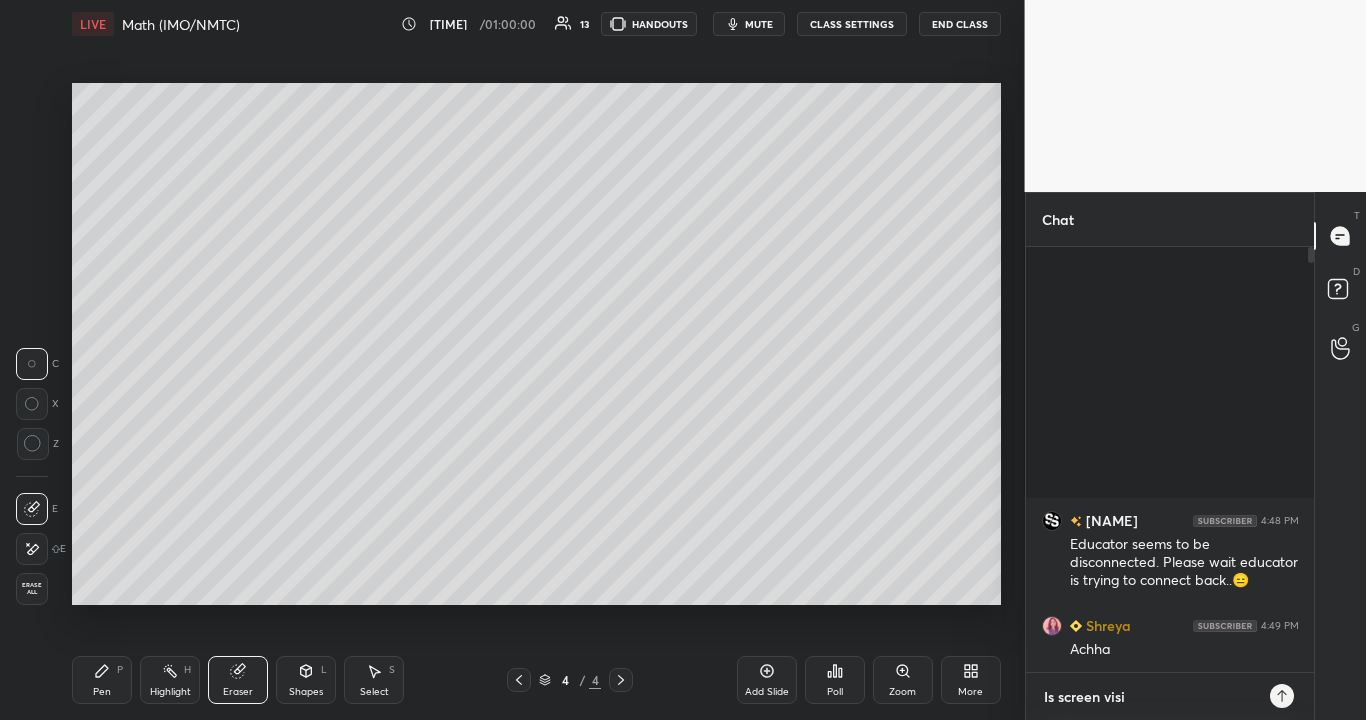 type on "Is screen visib" 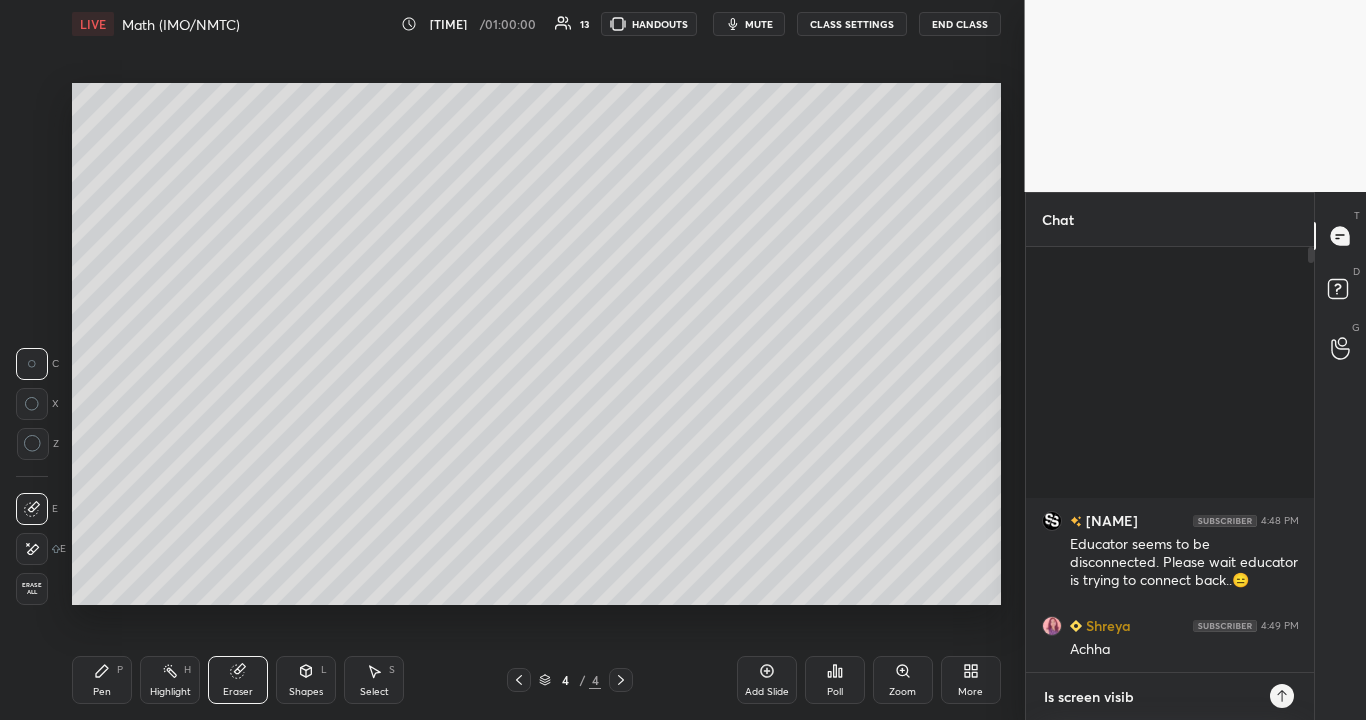 type on "x" 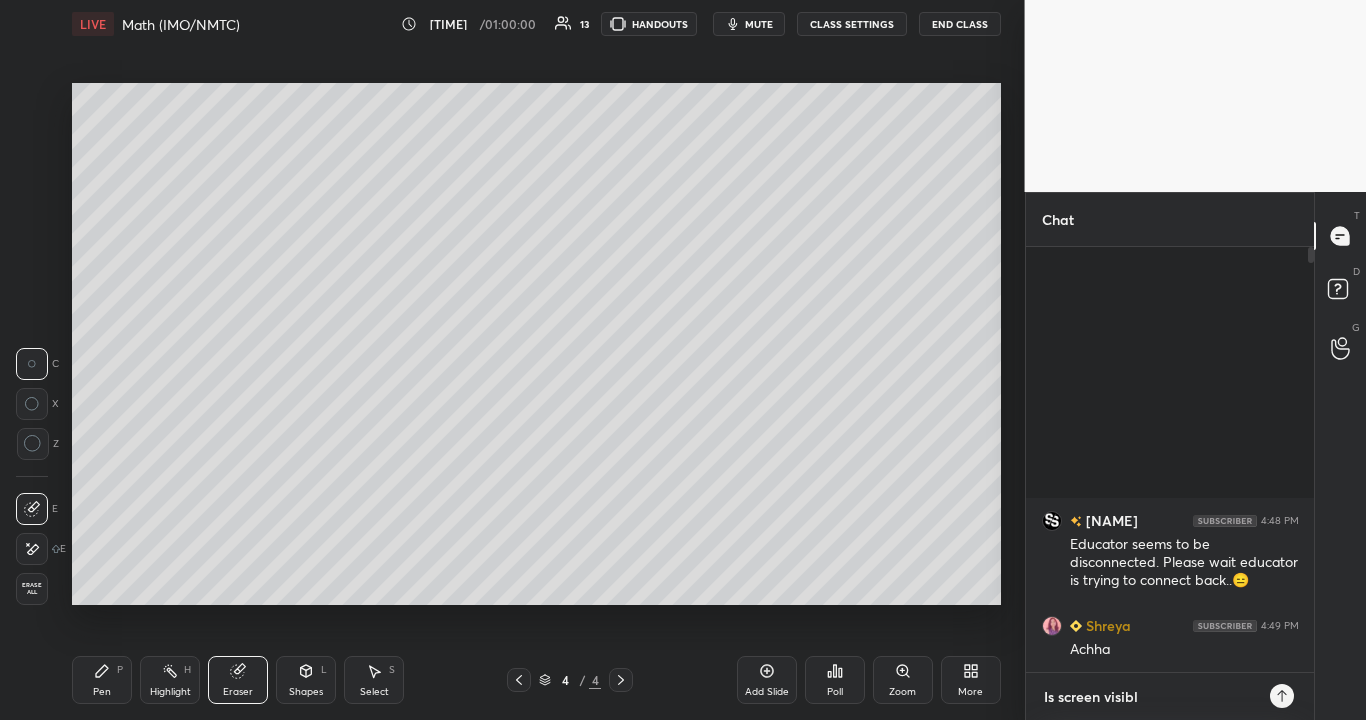 type on "x" 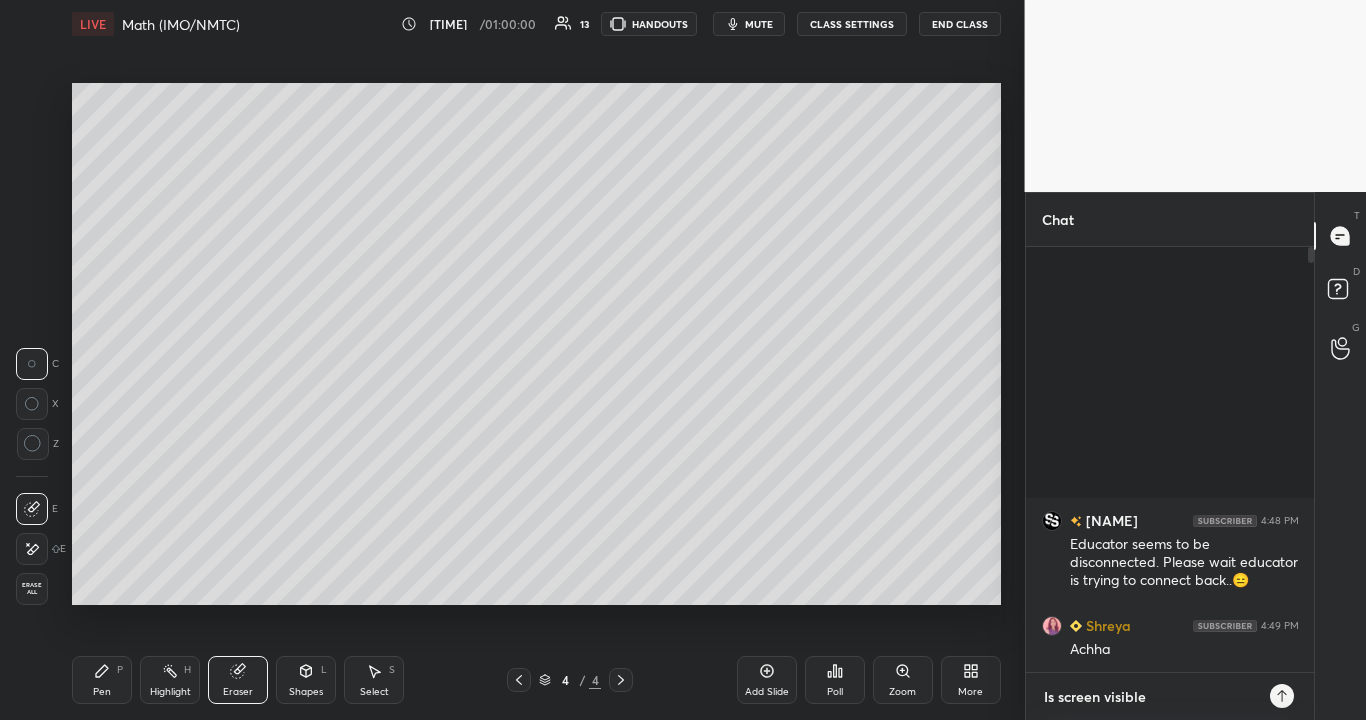 type on "x" 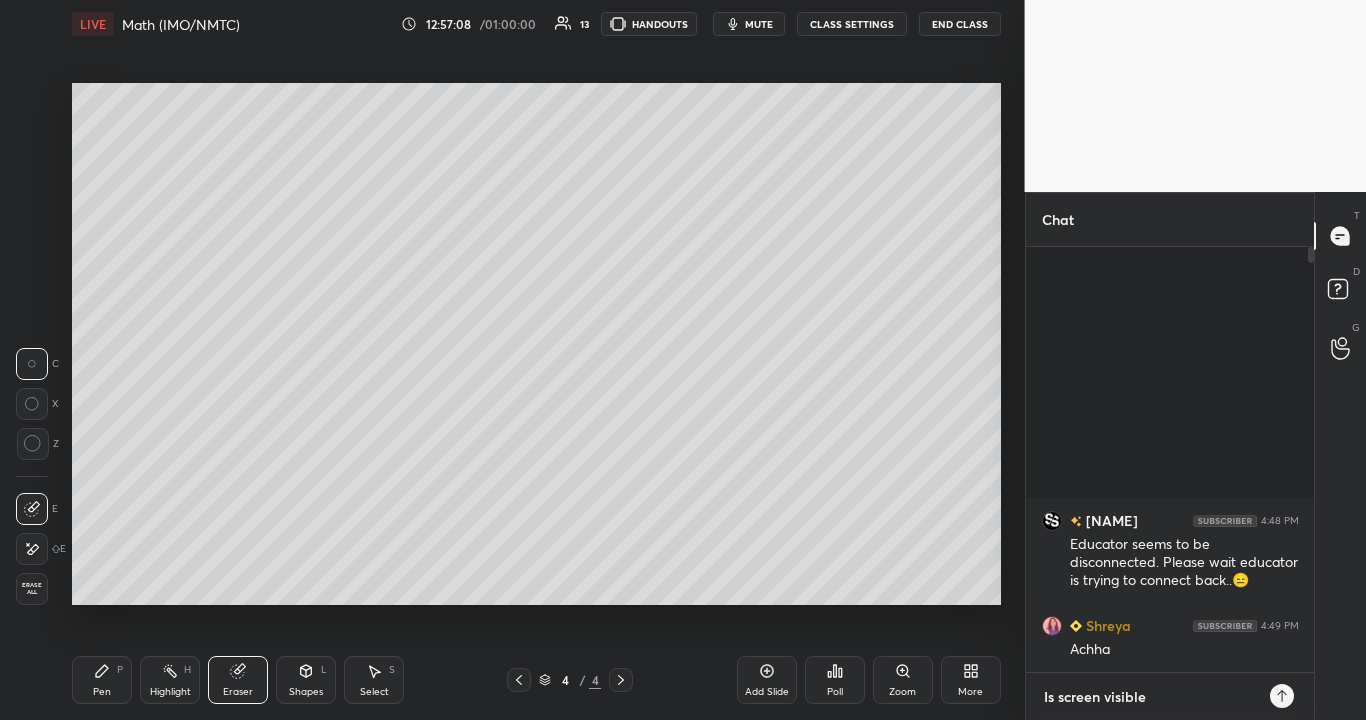 type on "Is screen visible" 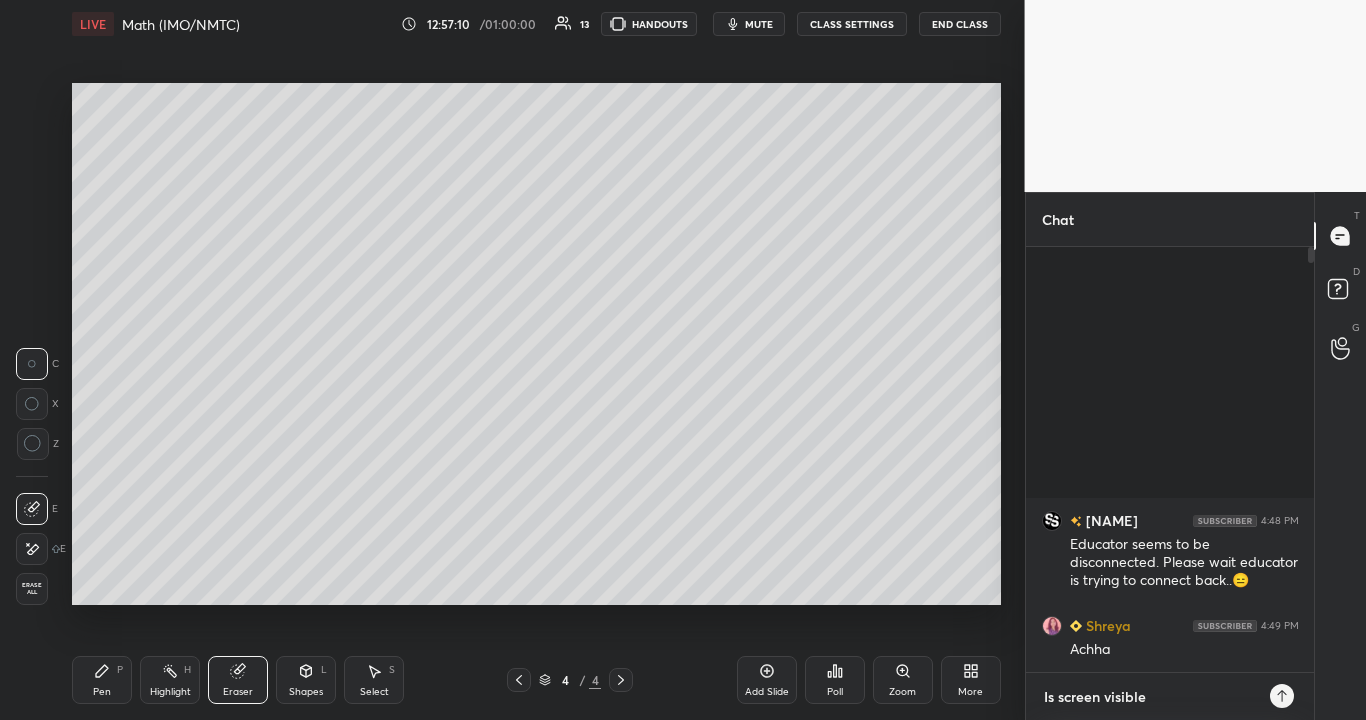 type on "Is screen visible" 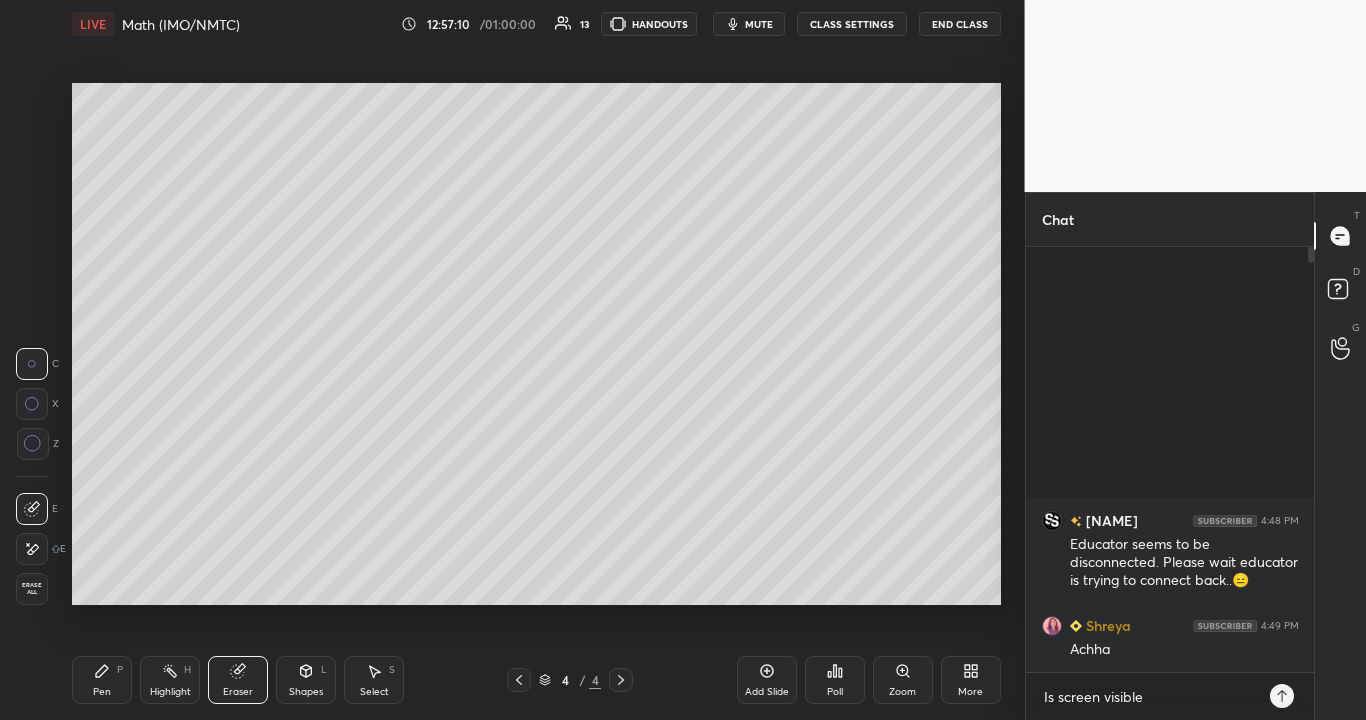 click 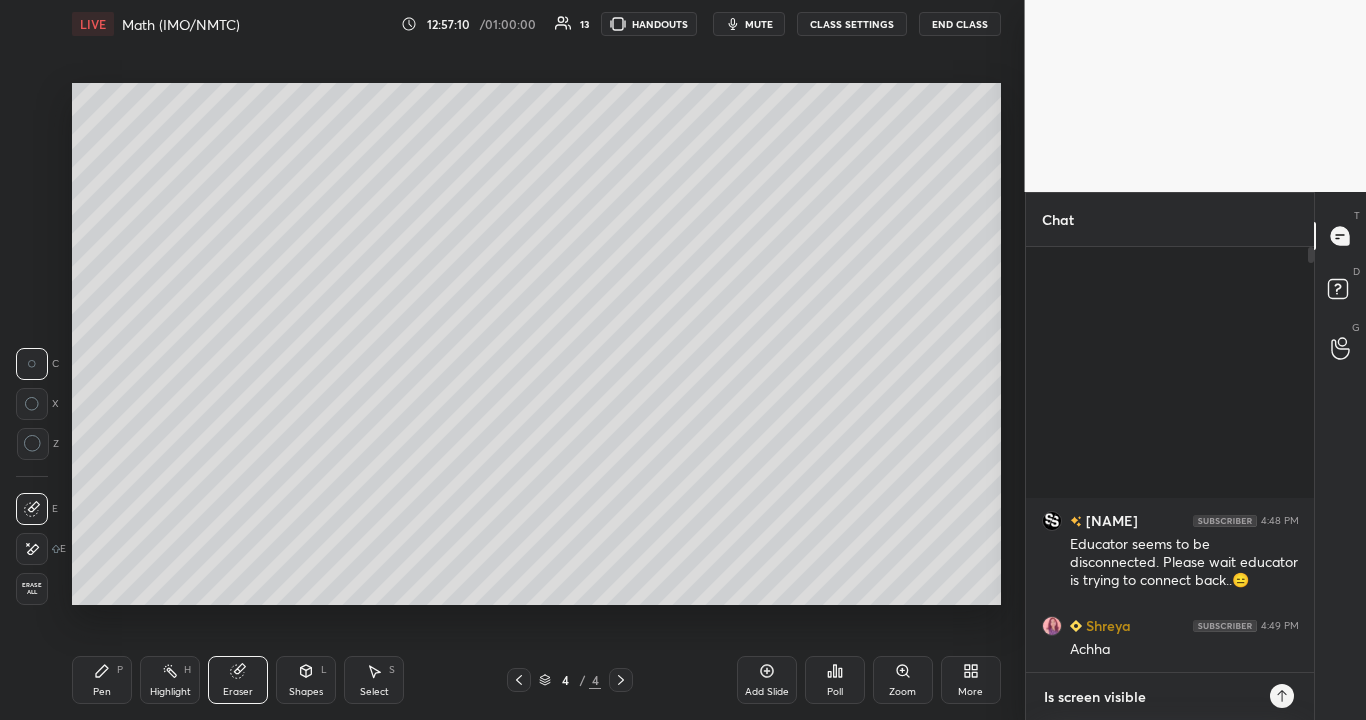 type 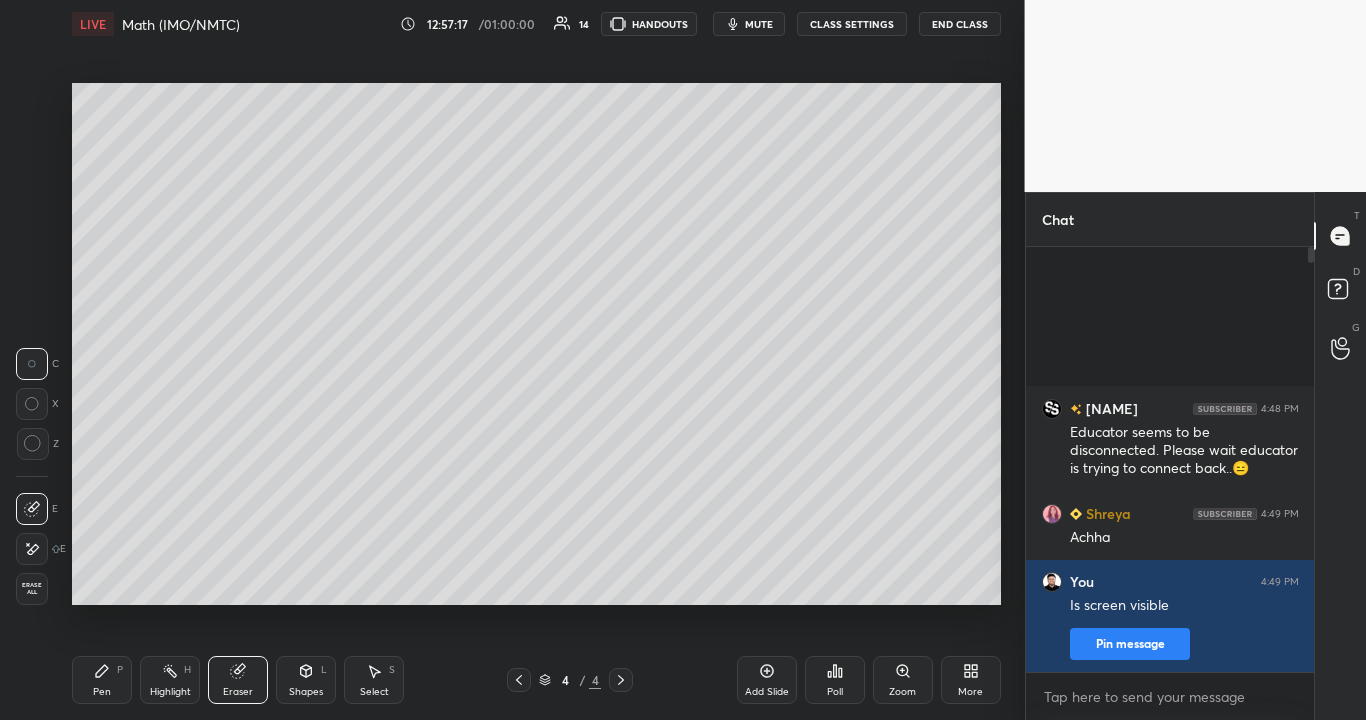 click 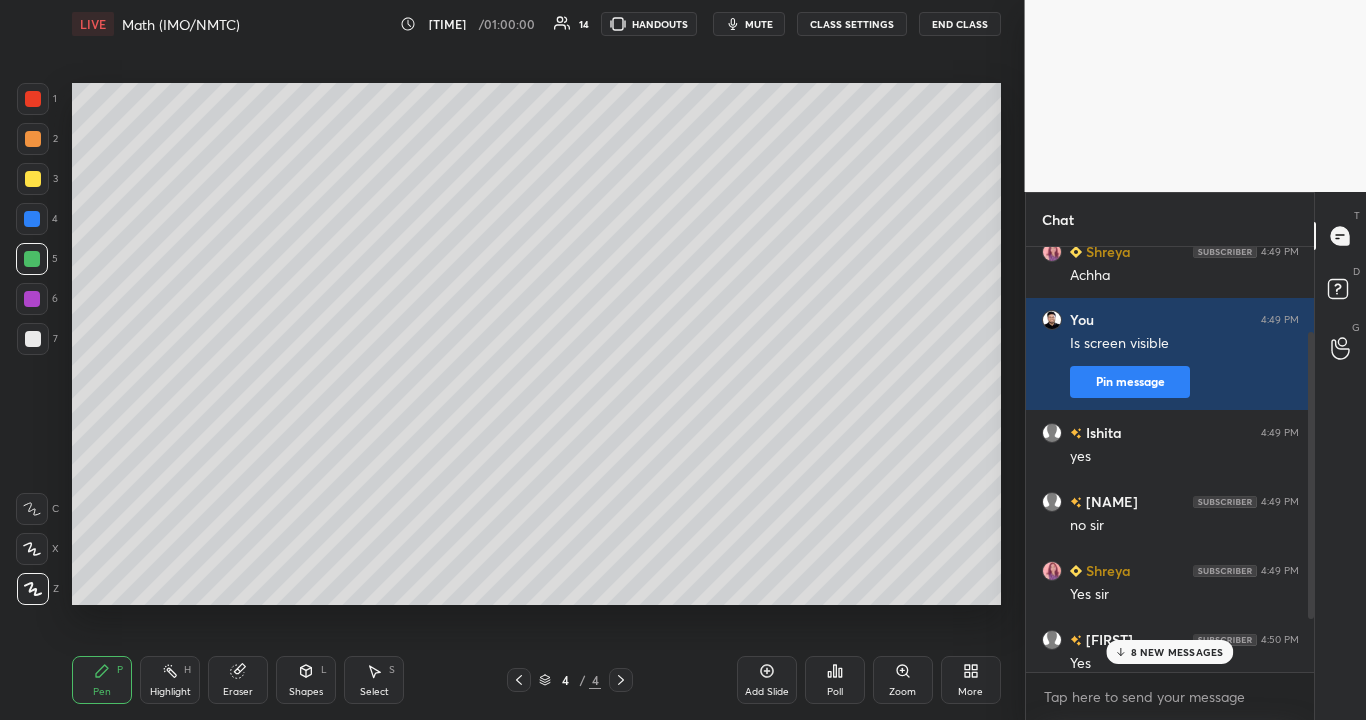 scroll, scrollTop: 206, scrollLeft: 0, axis: vertical 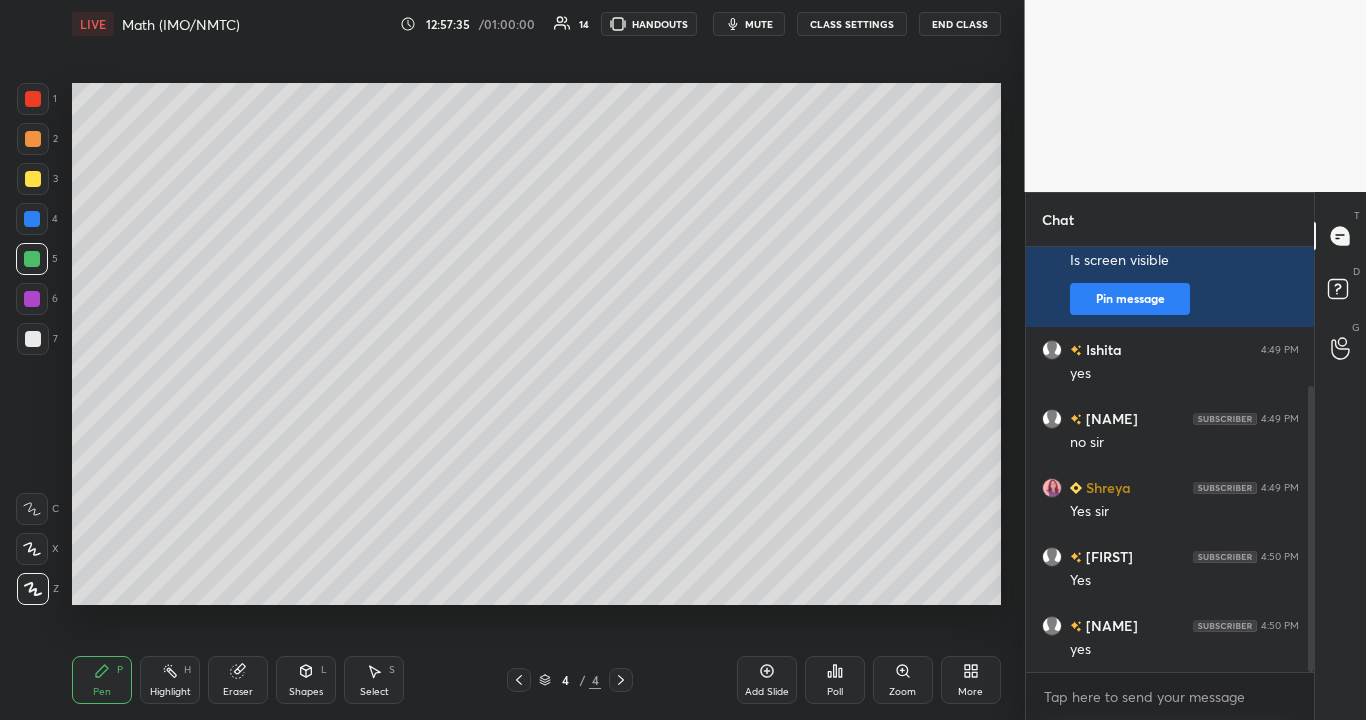 click at bounding box center [33, 339] 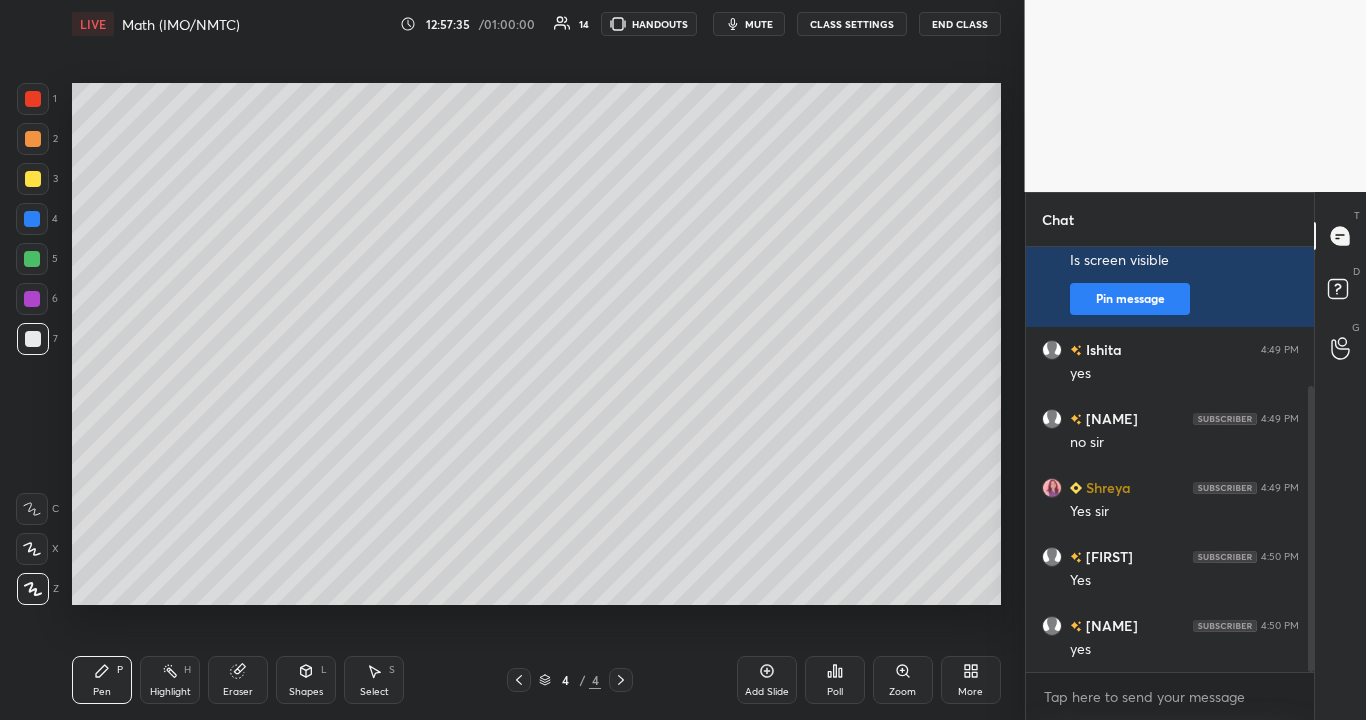 click at bounding box center (33, 339) 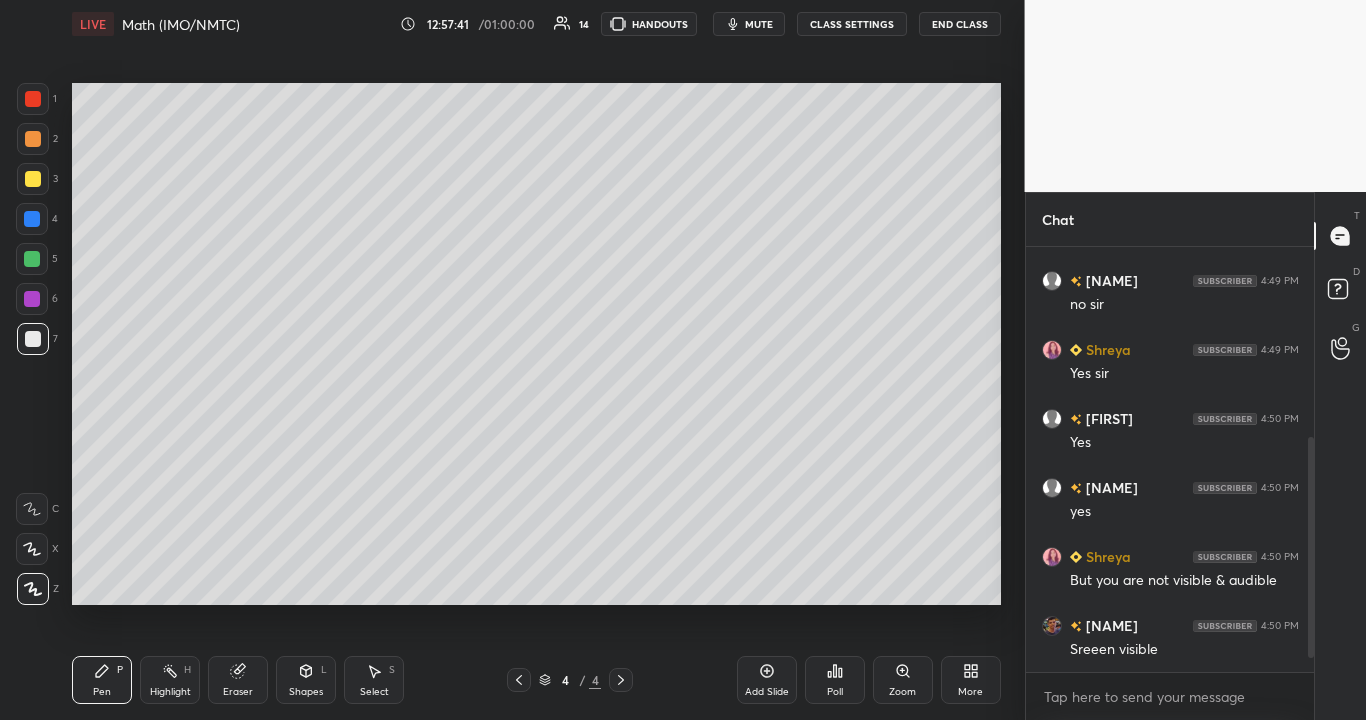 scroll, scrollTop: 413, scrollLeft: 0, axis: vertical 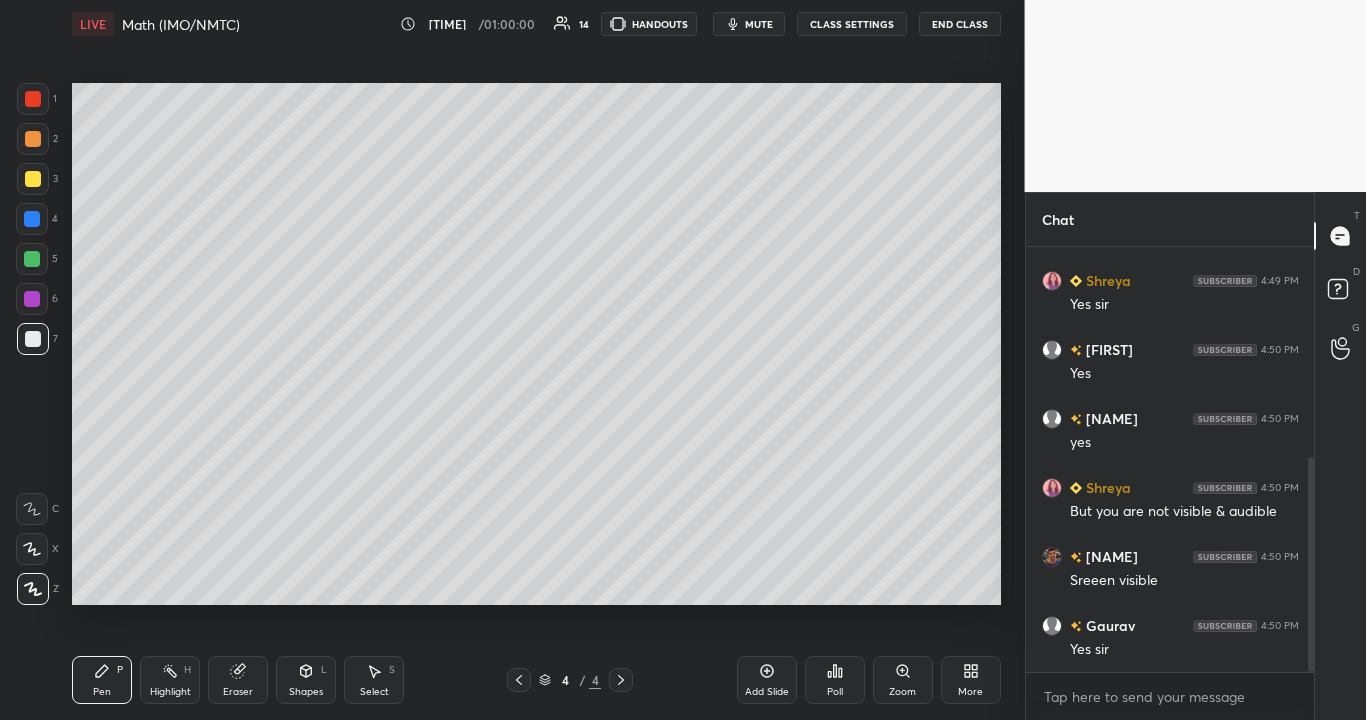 click on "CLASS SETTINGS" at bounding box center [852, 24] 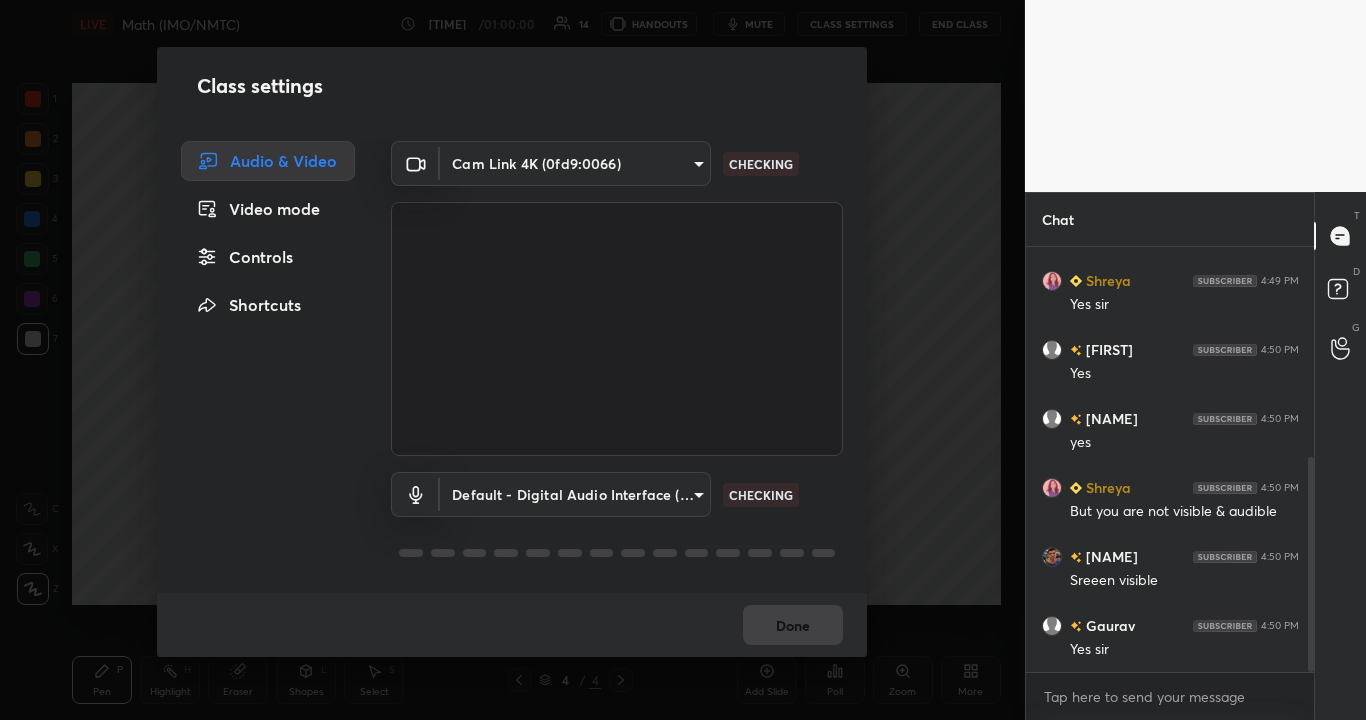 click on "1 2 3 4 5 6 7 C X Z C X Z E E Erase all   H H LIVE Math (IMO/NMTC) [TIME] /  01:00:00 14 HANDOUTS mute CLASS SETTINGS End Class Setting up your live class Poll for   secs No correct answer Start poll Back Math (IMO/NMTC) [NAME] Pen P Highlight H Eraser Shapes L Select S 4 / 4 Add Slide Poll Zoom More Chat Ishita 4:49 PM yes Veda 4:49 PM no sir Shreya 4:49 PM Yes sir Arnavi 4:50 PM Yes Veda 4:50 PM yes Shreya 4:50 PM But you are not visible & audible [NAME] 4:50 PM Sreeen visible Gaurav 4:50 PM Yes sir JUMP TO LATEST Enable hand raising Enable raise hand to speak to learners. Once enabled, chat will be turned off temporarily. Enable x   introducing Raise a hand with a doubt Now learners can raise their hand along with a doubt  How it works? Doubts asked by learners will show up here NEW DOUBTS ASKED No one has raised a hand yet Can't raise hand Got it T Messages (T) D Doubts (D) G Raise Hand (G) Buffering ​" at bounding box center [683, 360] 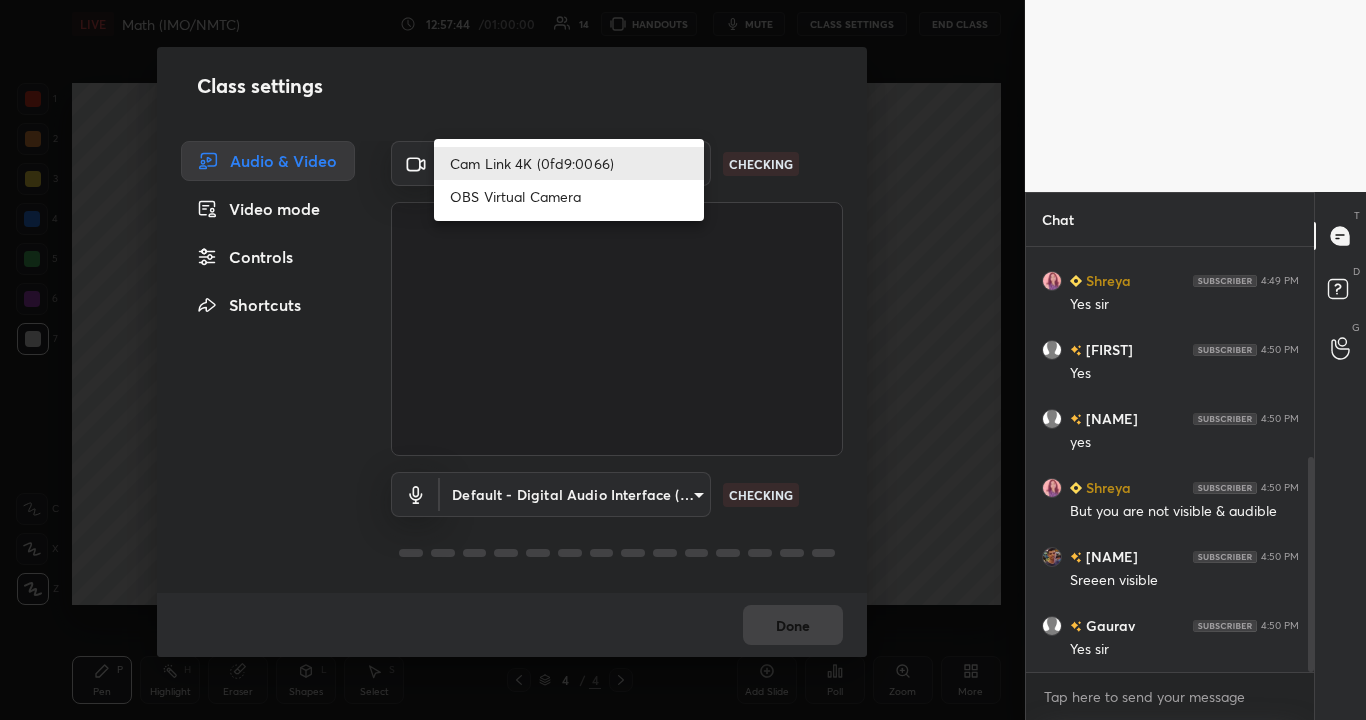click on "Cam Link 4K (0fd9:0066)" at bounding box center [569, 163] 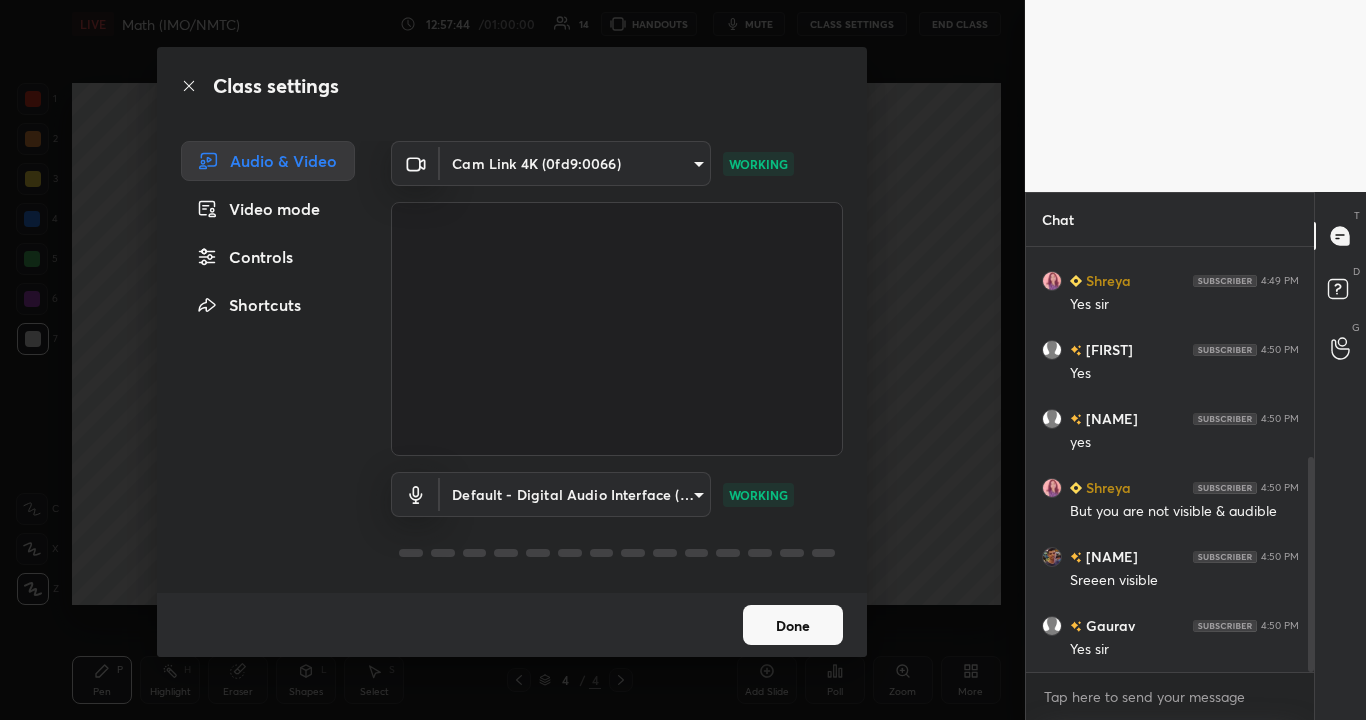 click on "Cam Link 4K (0fd9:0066)" at bounding box center [535, 163] 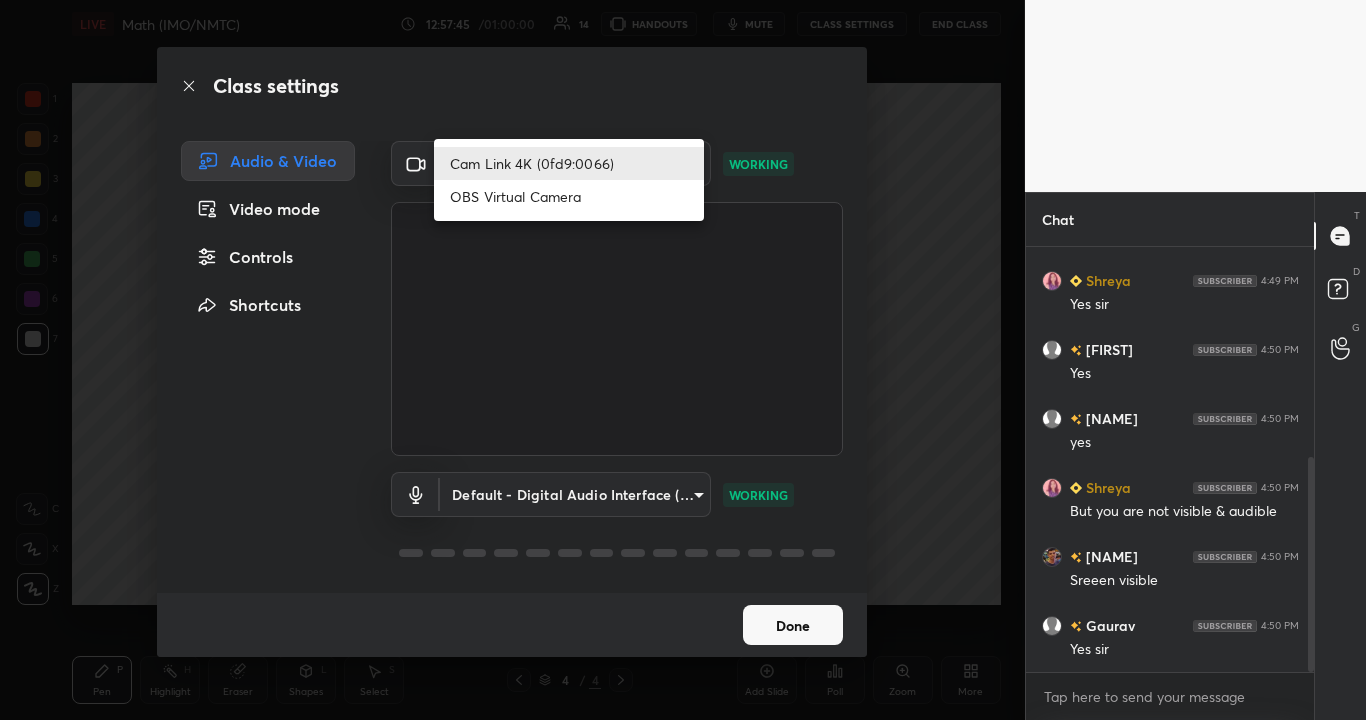 click on "Cam Link 4K (0fd9:0066)" at bounding box center [569, 163] 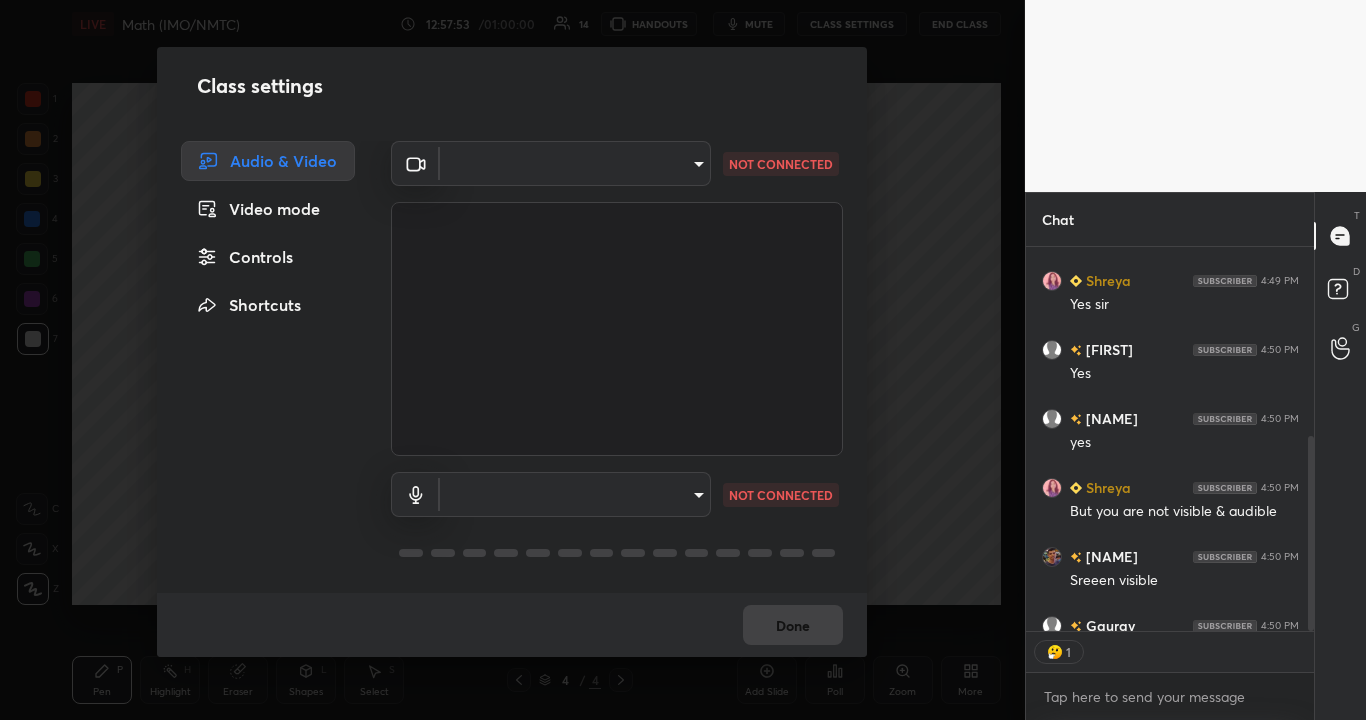 scroll, scrollTop: 377, scrollLeft: 282, axis: both 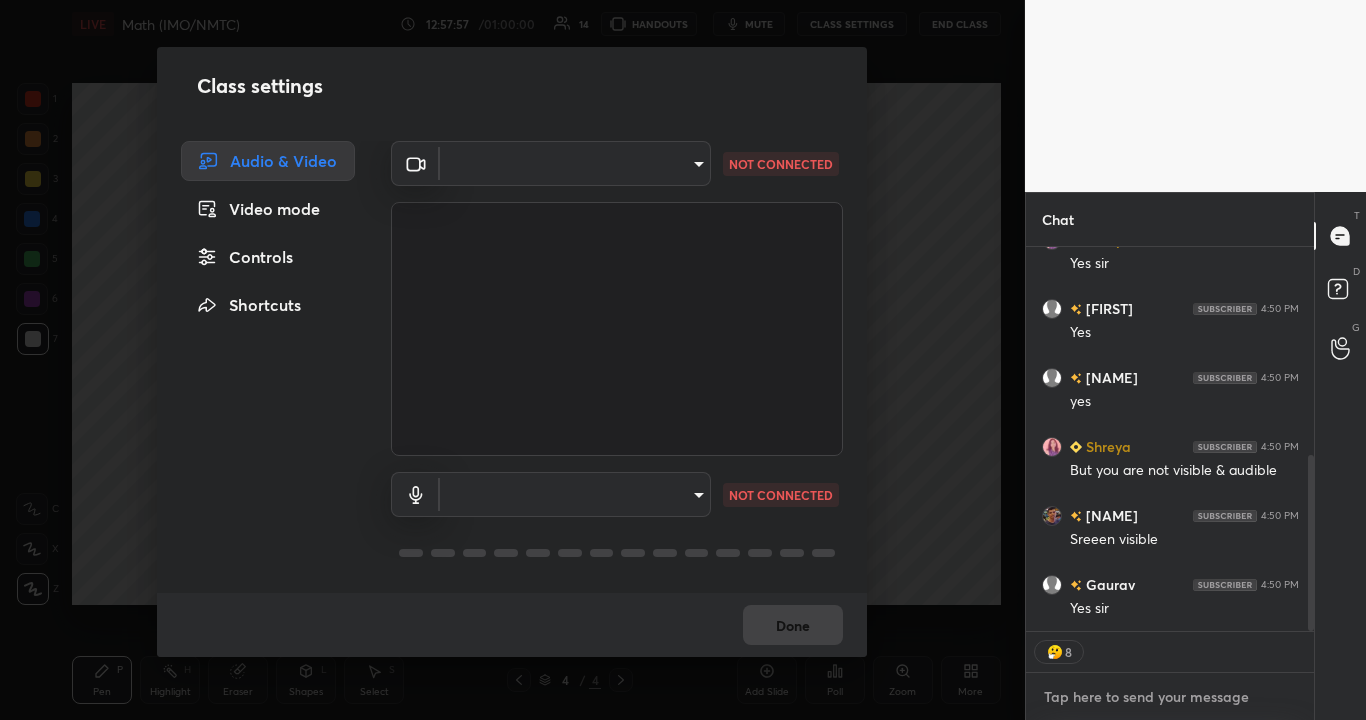 click at bounding box center [1170, 697] 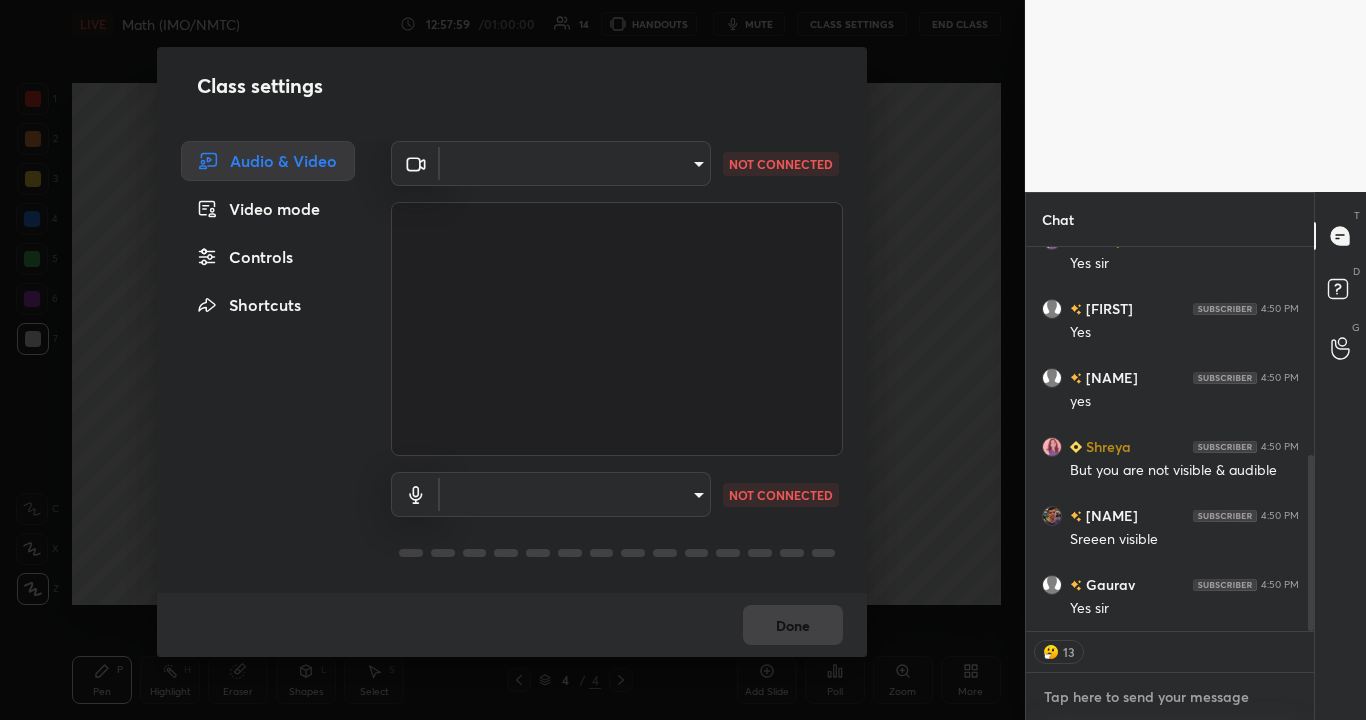 type on "x" 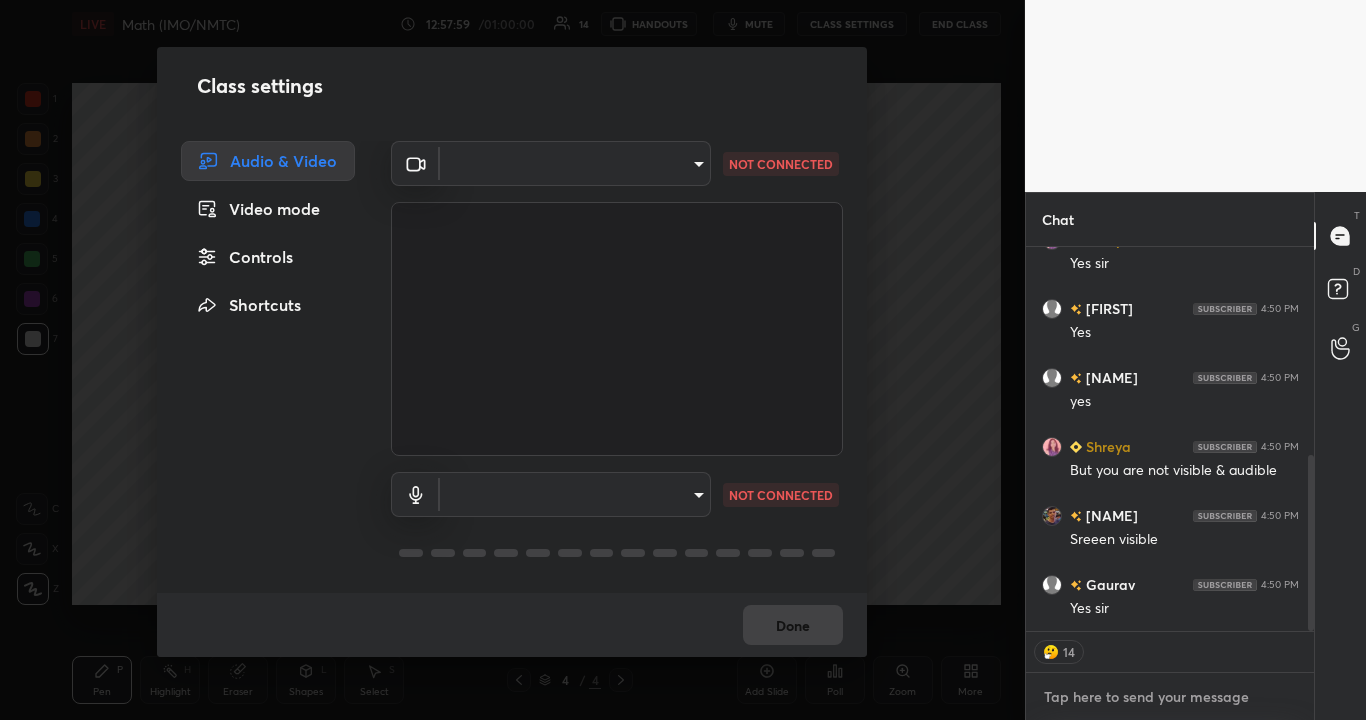 type on "W" 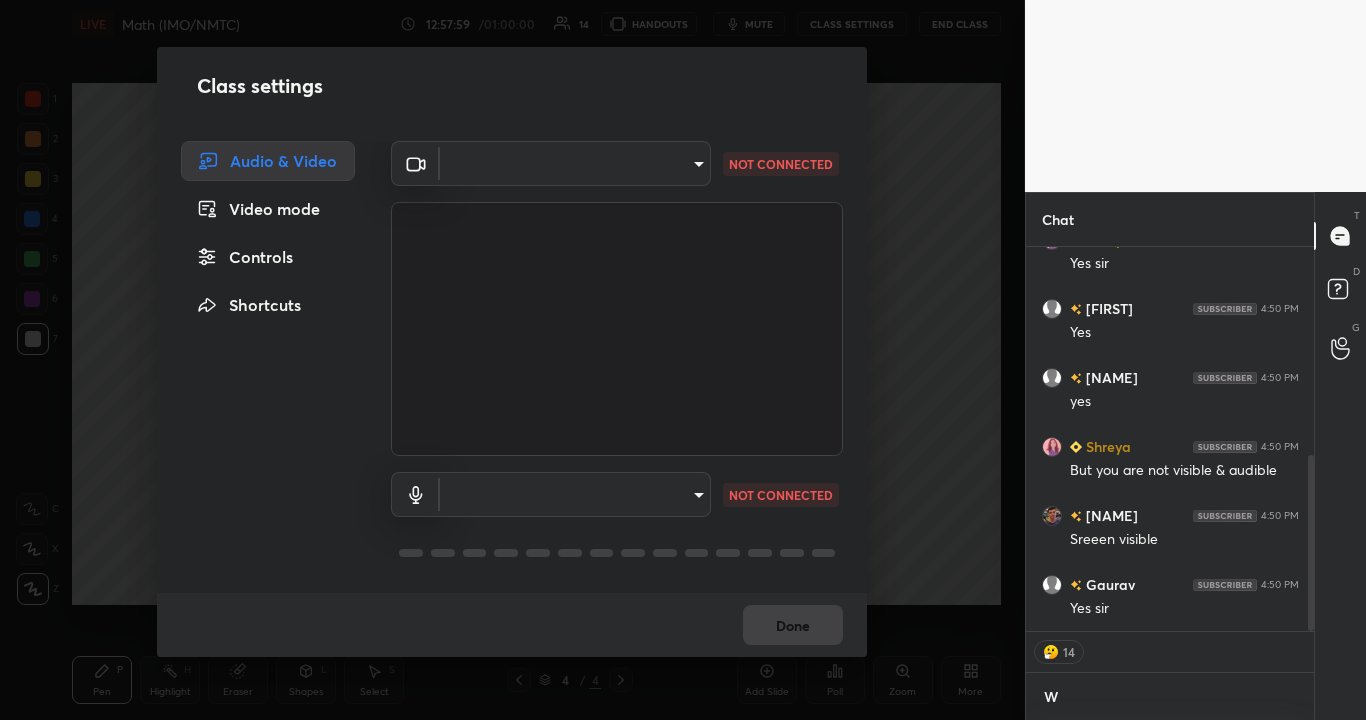 type on "x" 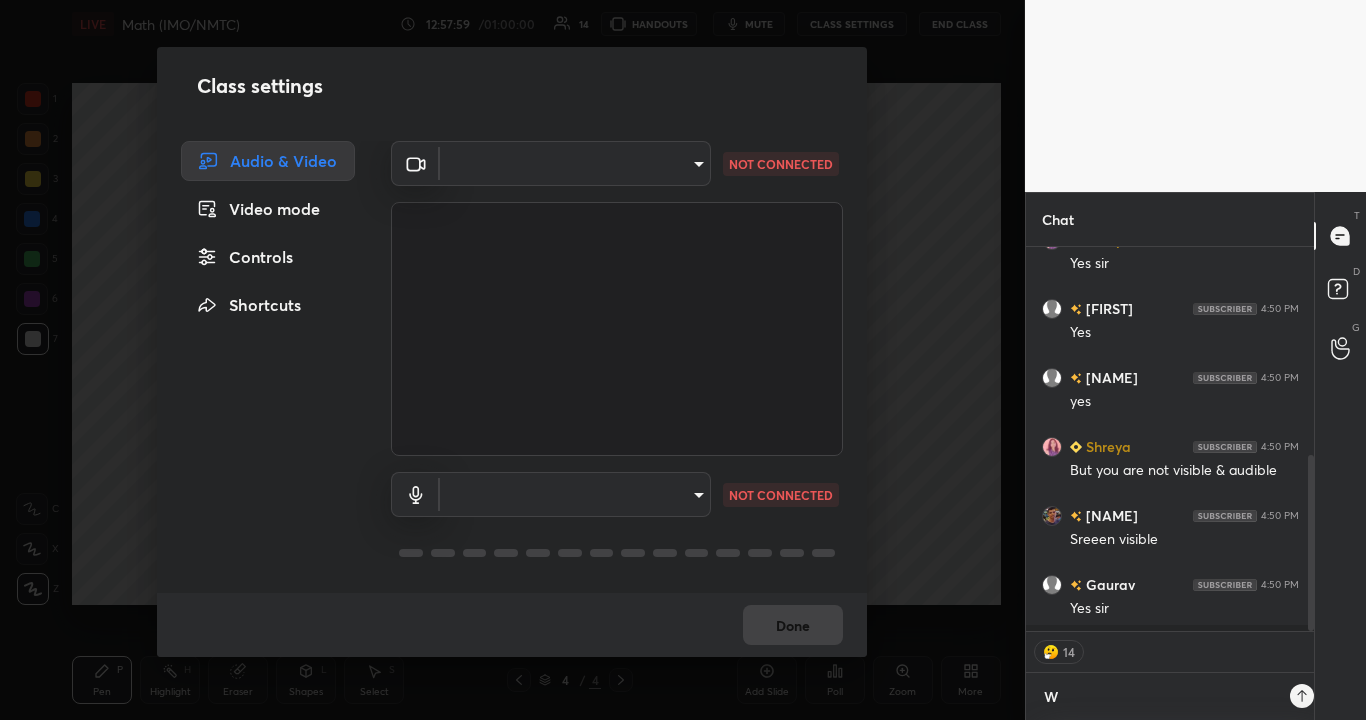 scroll, scrollTop: 377, scrollLeft: 282, axis: both 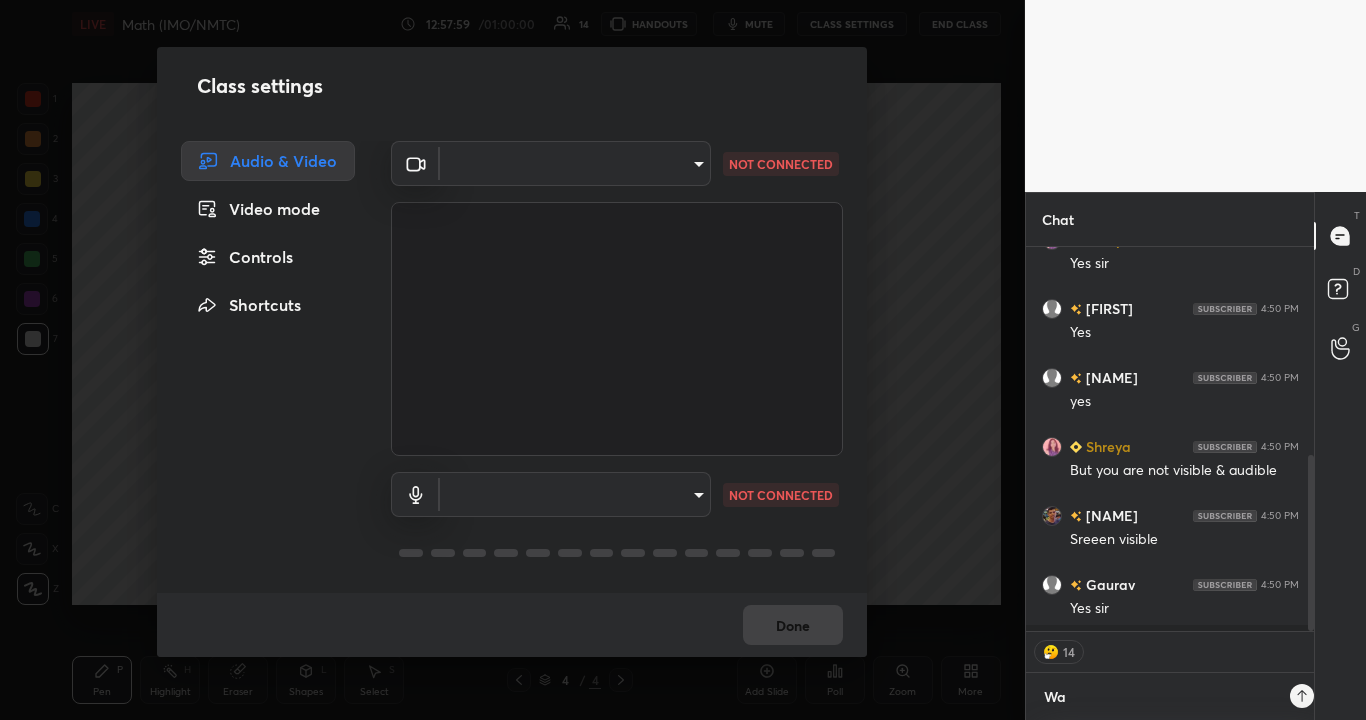 type on "x" 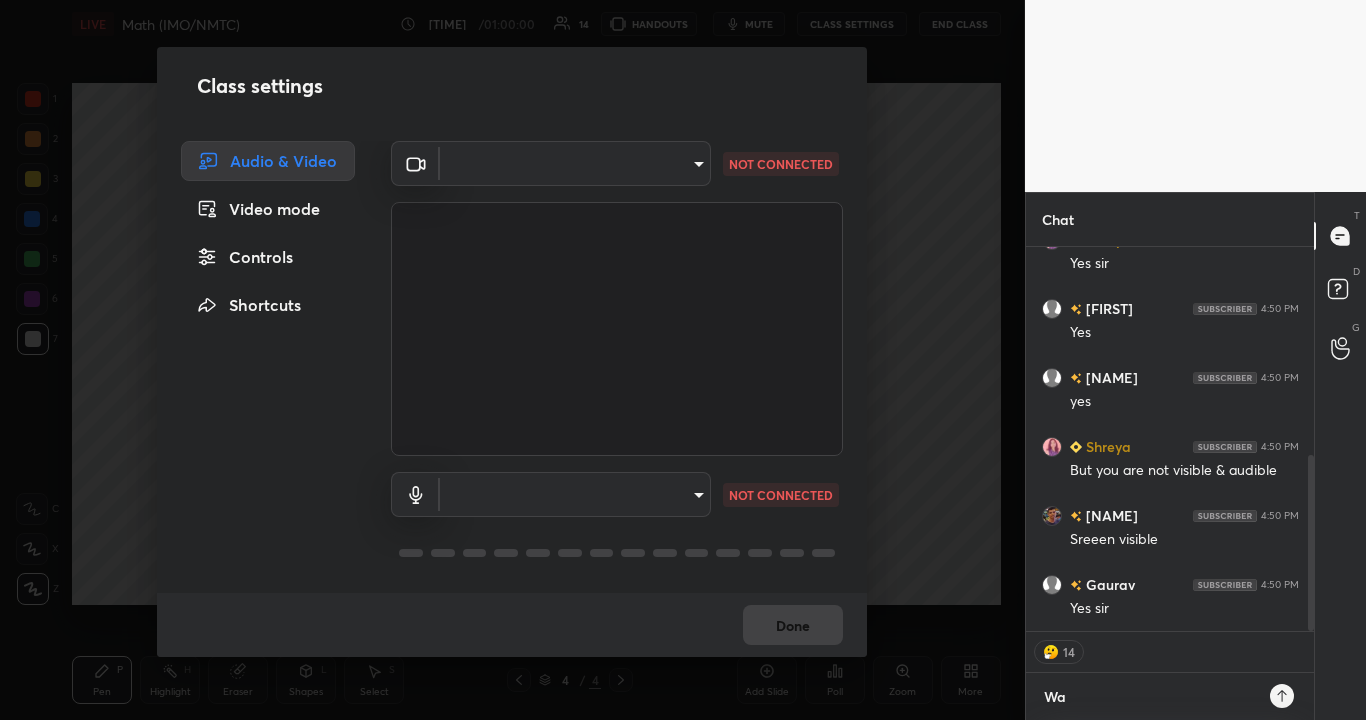 type on "Wai" 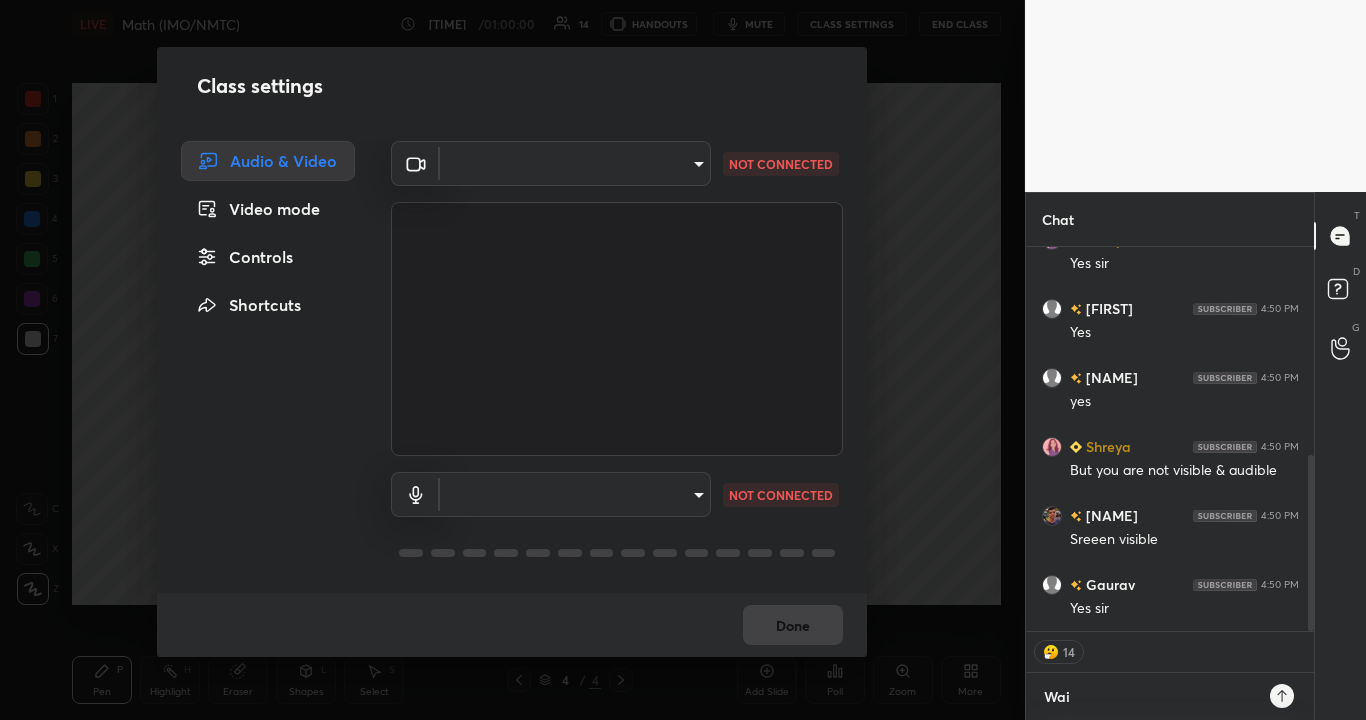 type on "x" 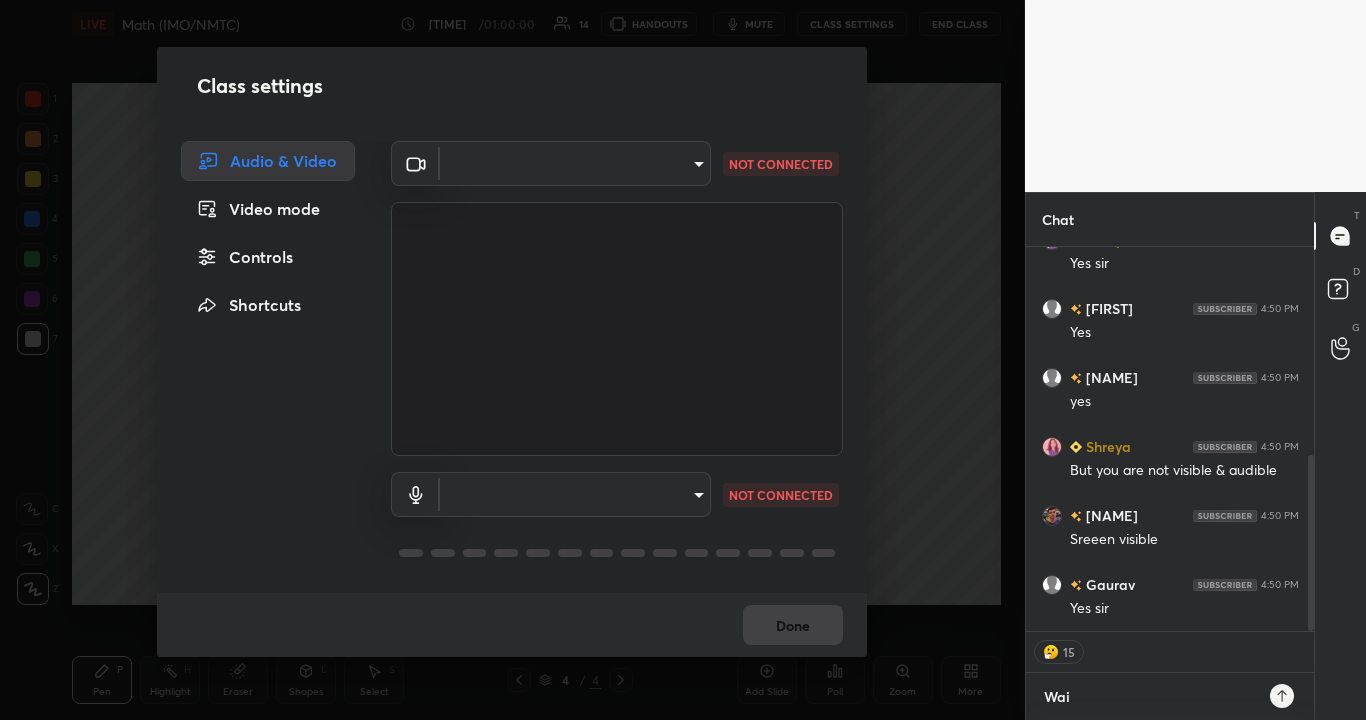type on "Wait" 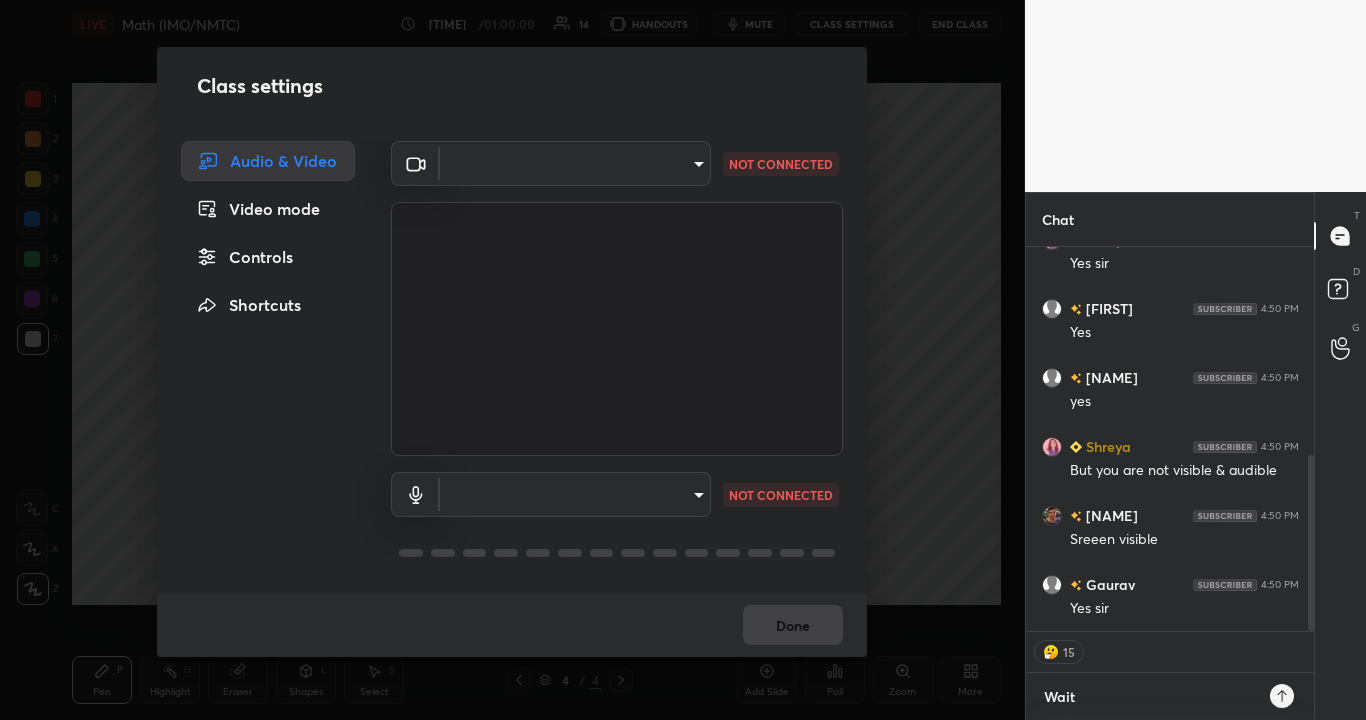 type on "x" 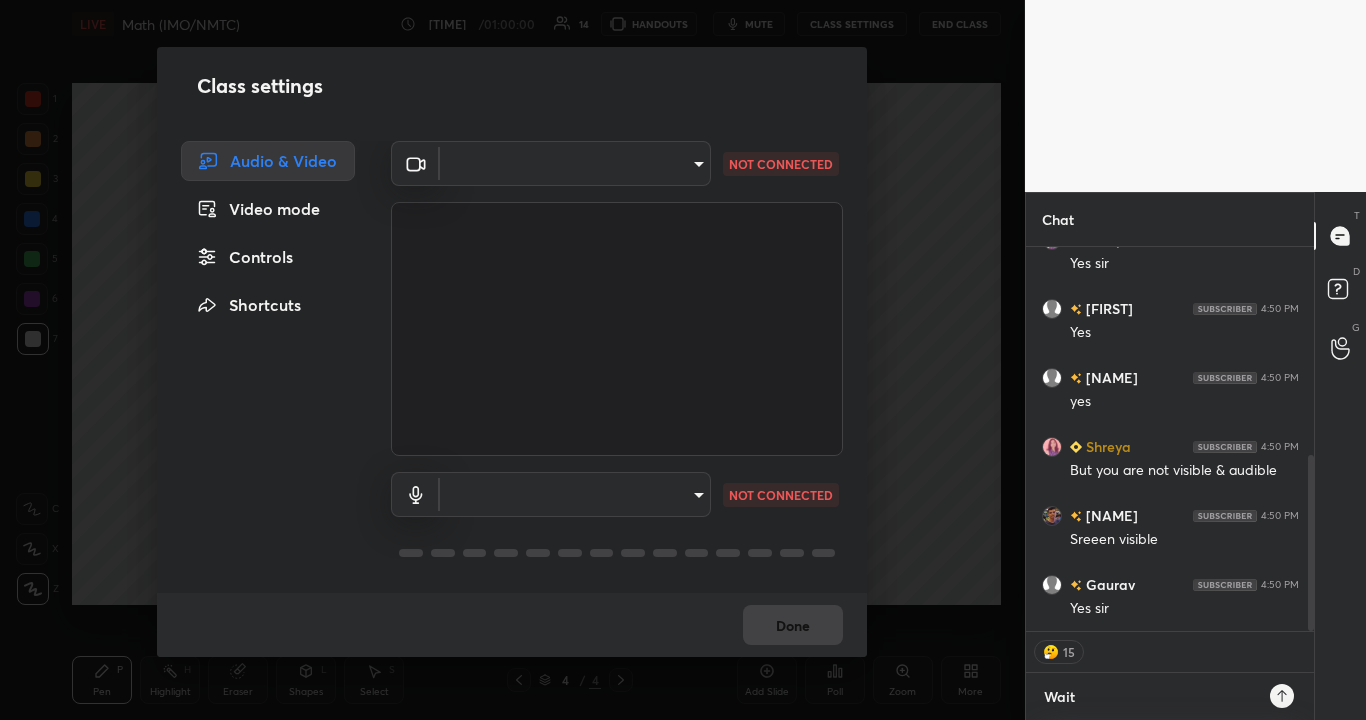 type on "Wait" 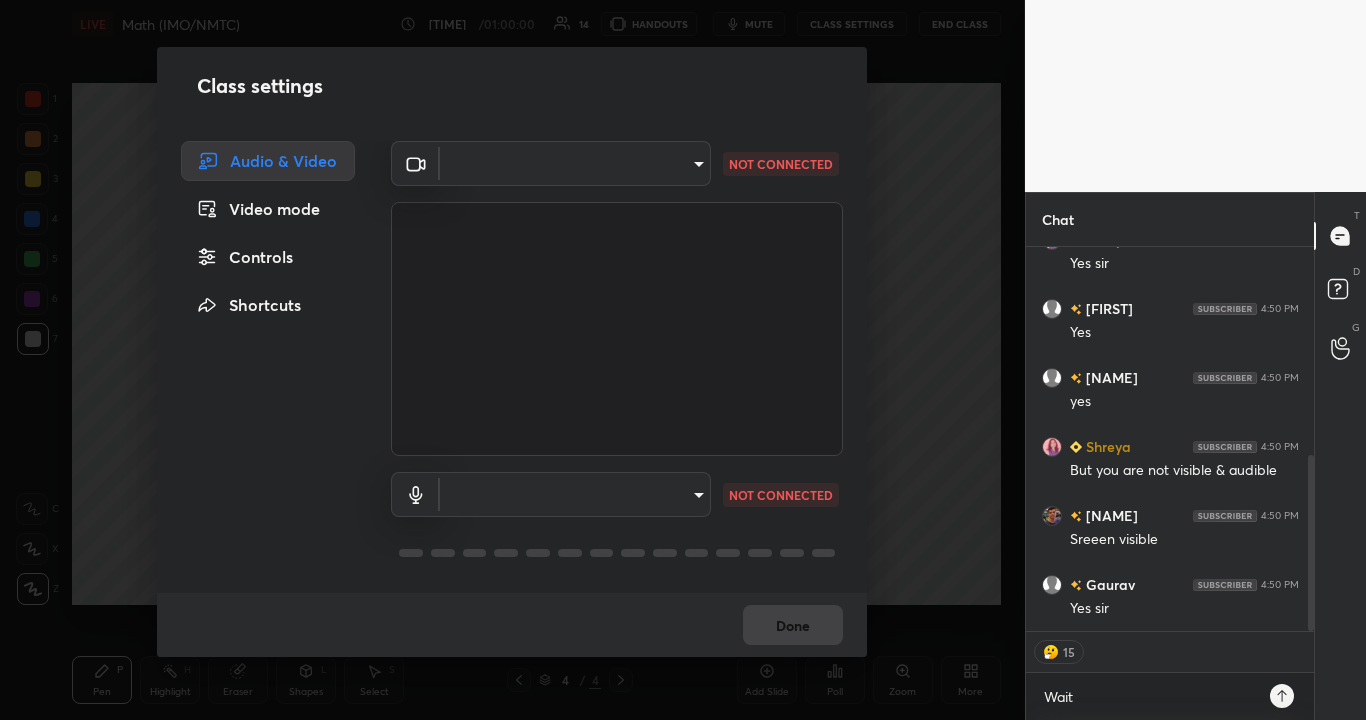 click 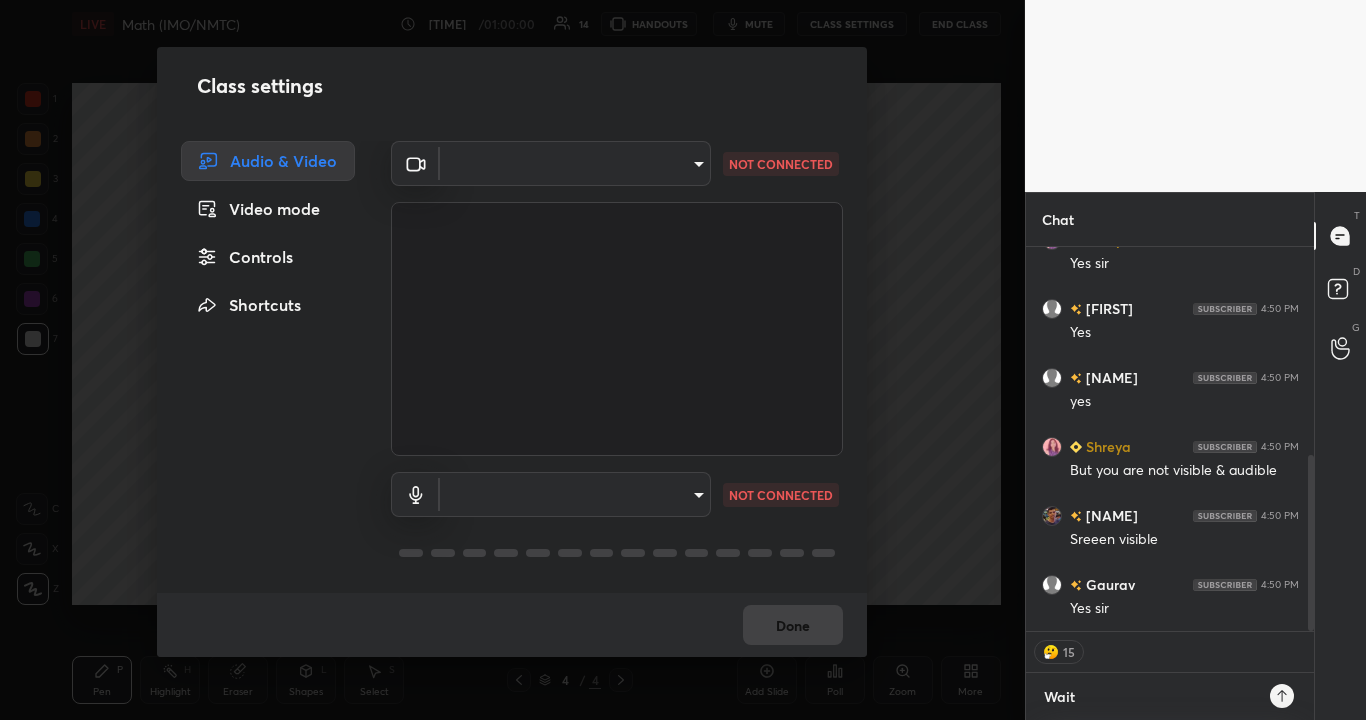 type 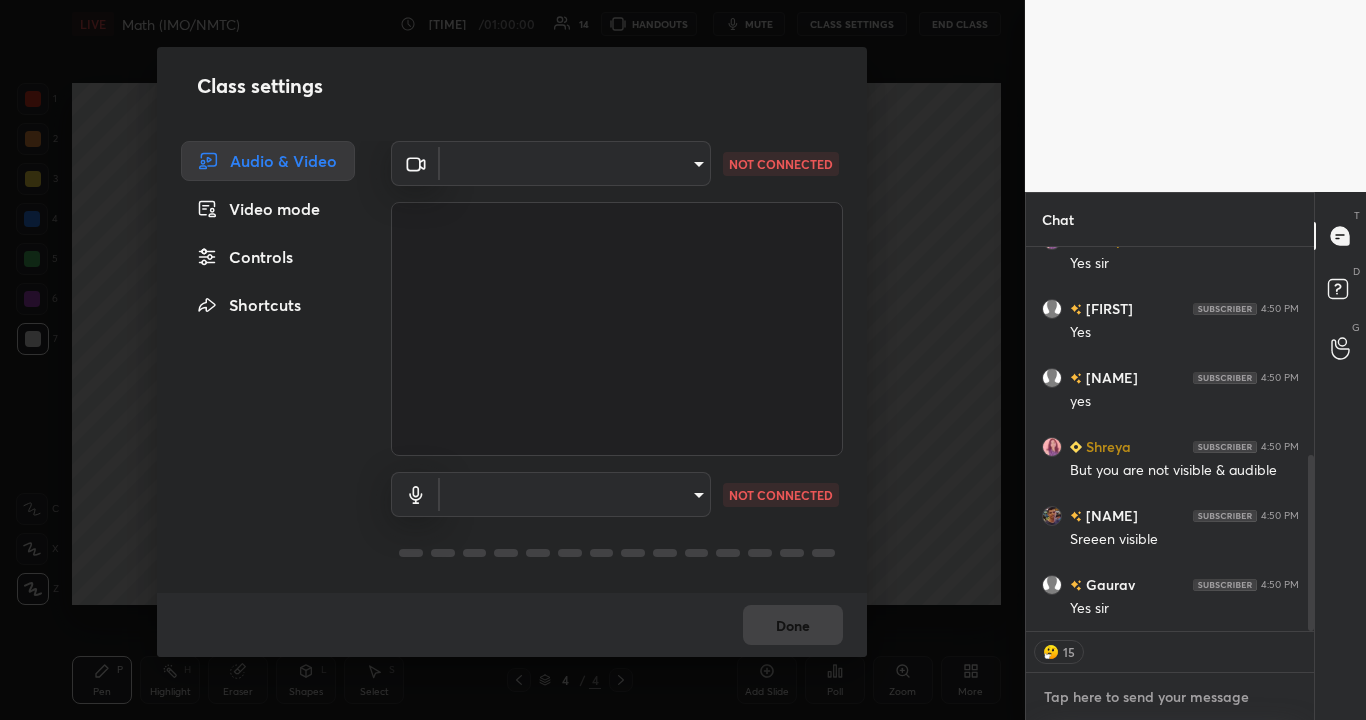 scroll, scrollTop: 566, scrollLeft: 0, axis: vertical 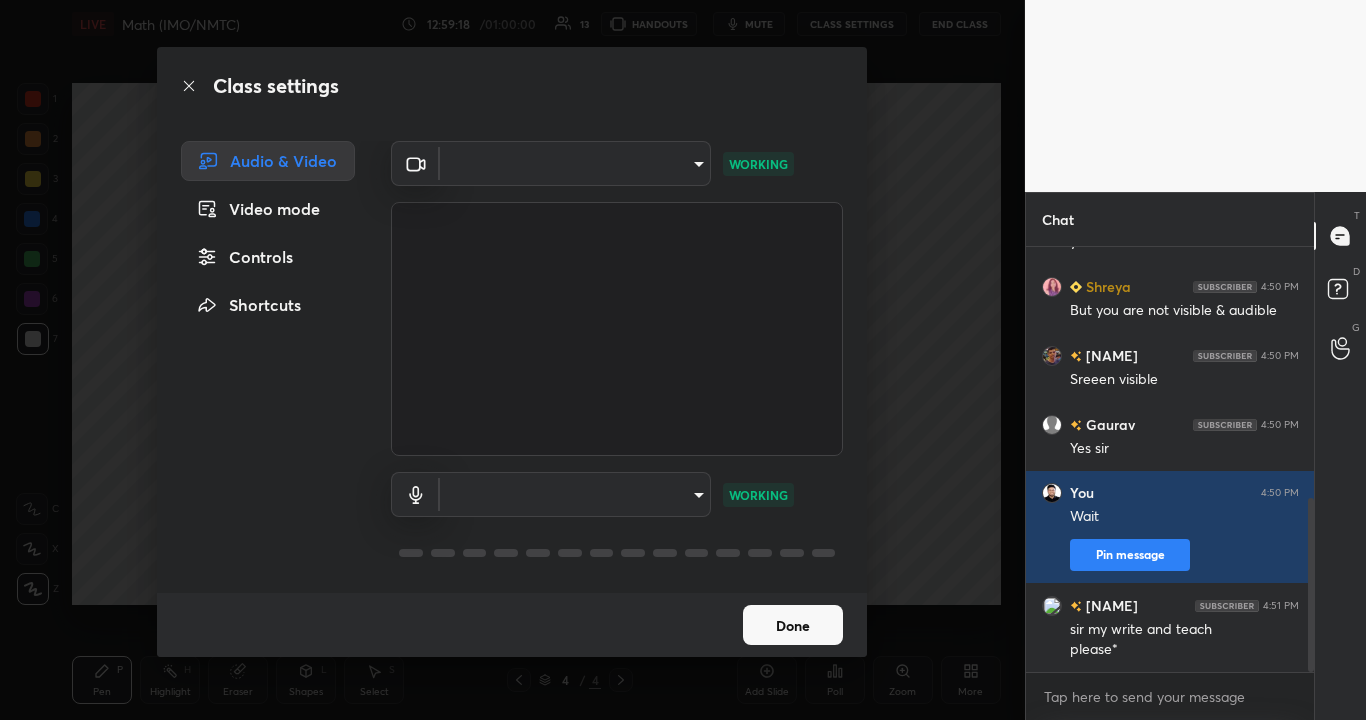 click 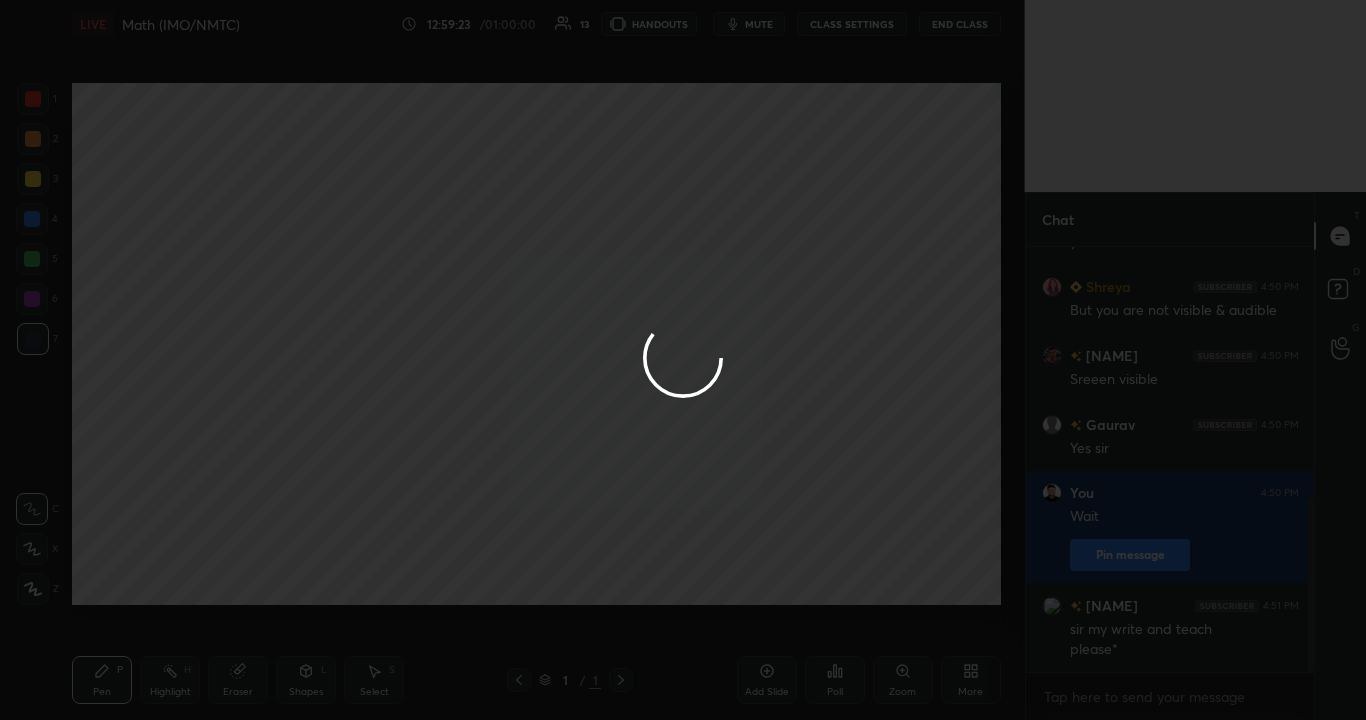 scroll, scrollTop: 634, scrollLeft: 0, axis: vertical 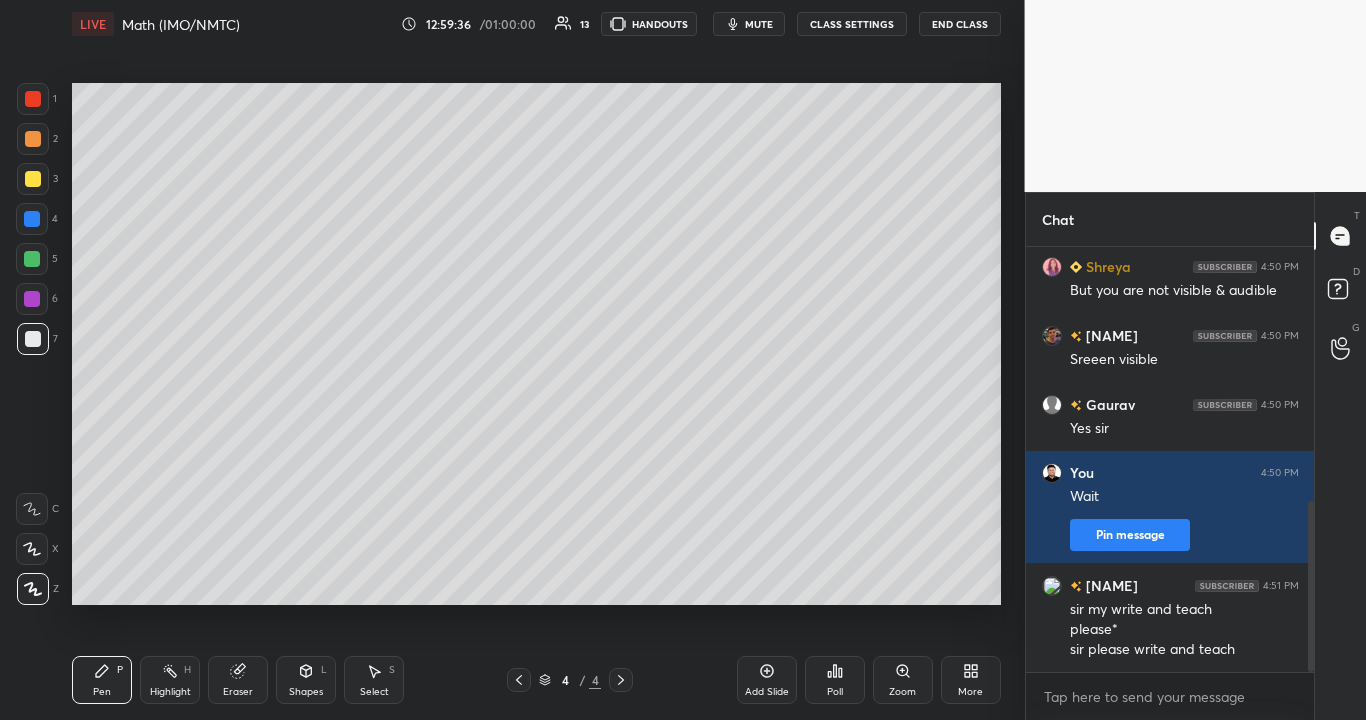 click 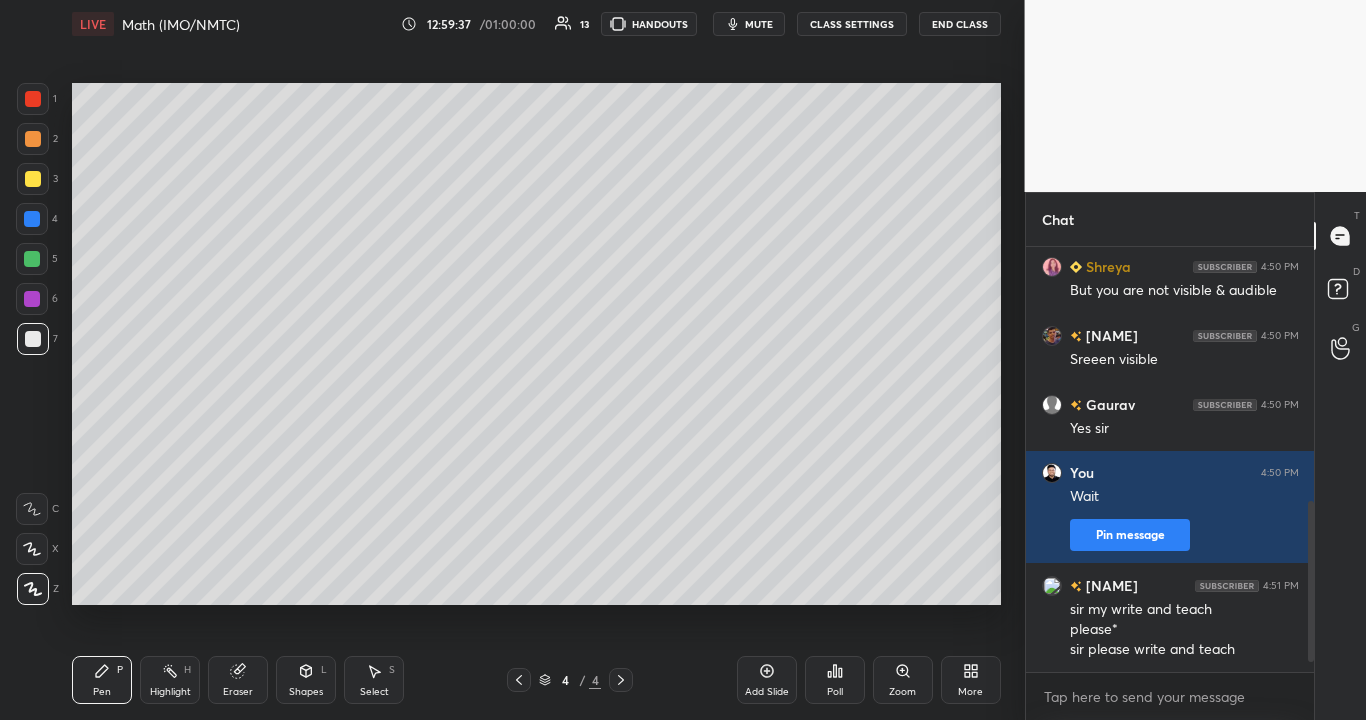 scroll, scrollTop: 703, scrollLeft: 0, axis: vertical 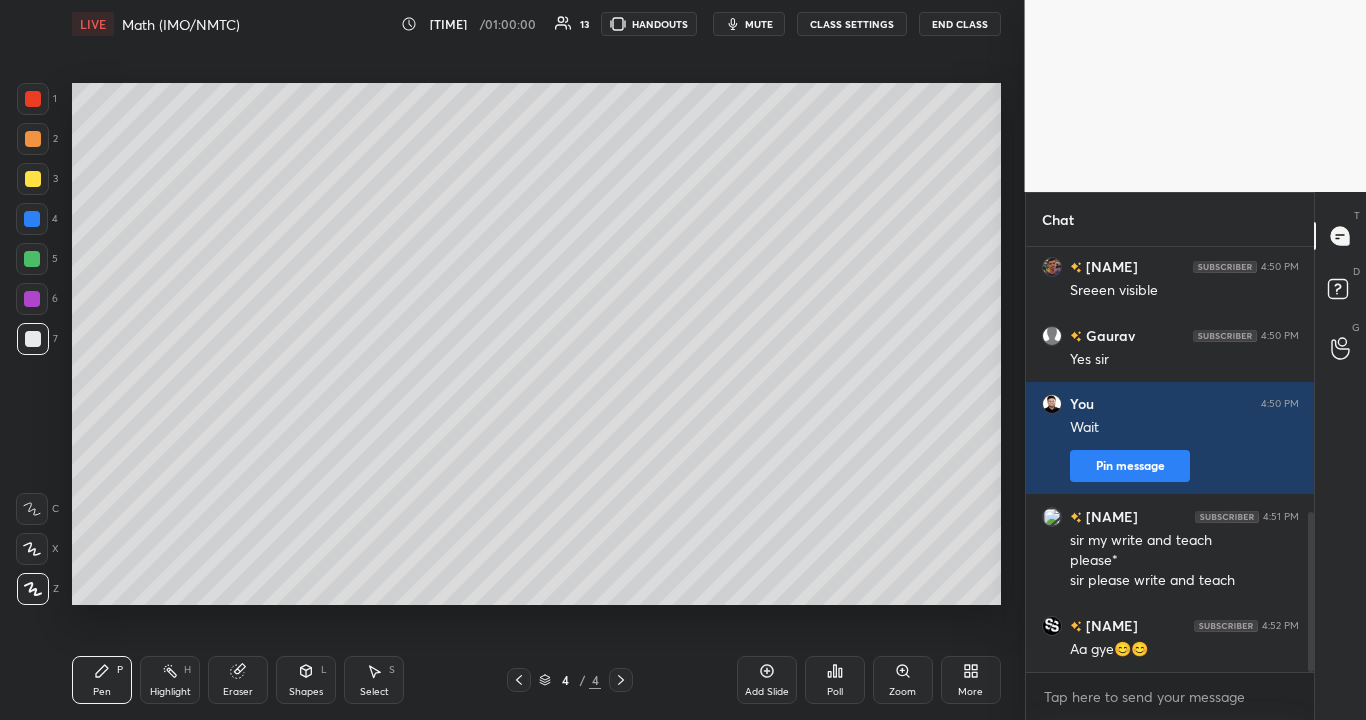 click on "Shapes L" at bounding box center [306, 680] 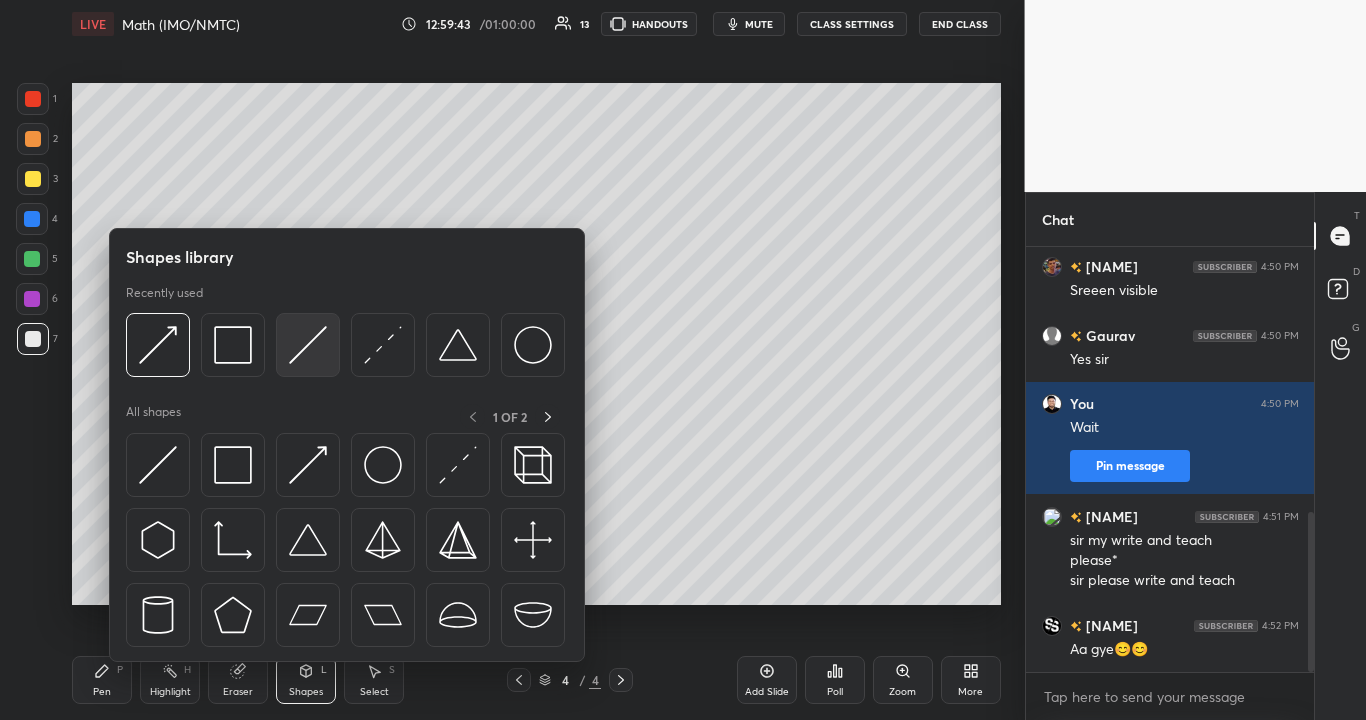 click at bounding box center (308, 345) 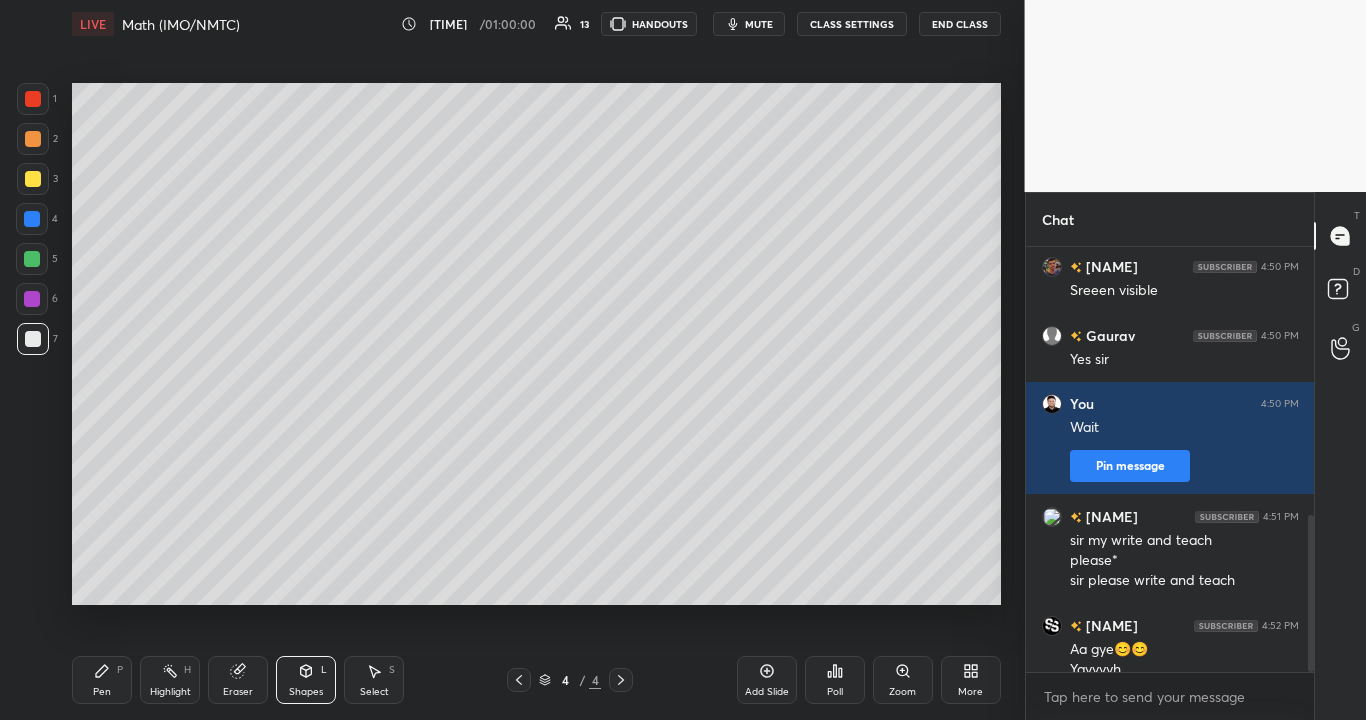 scroll, scrollTop: 723, scrollLeft: 0, axis: vertical 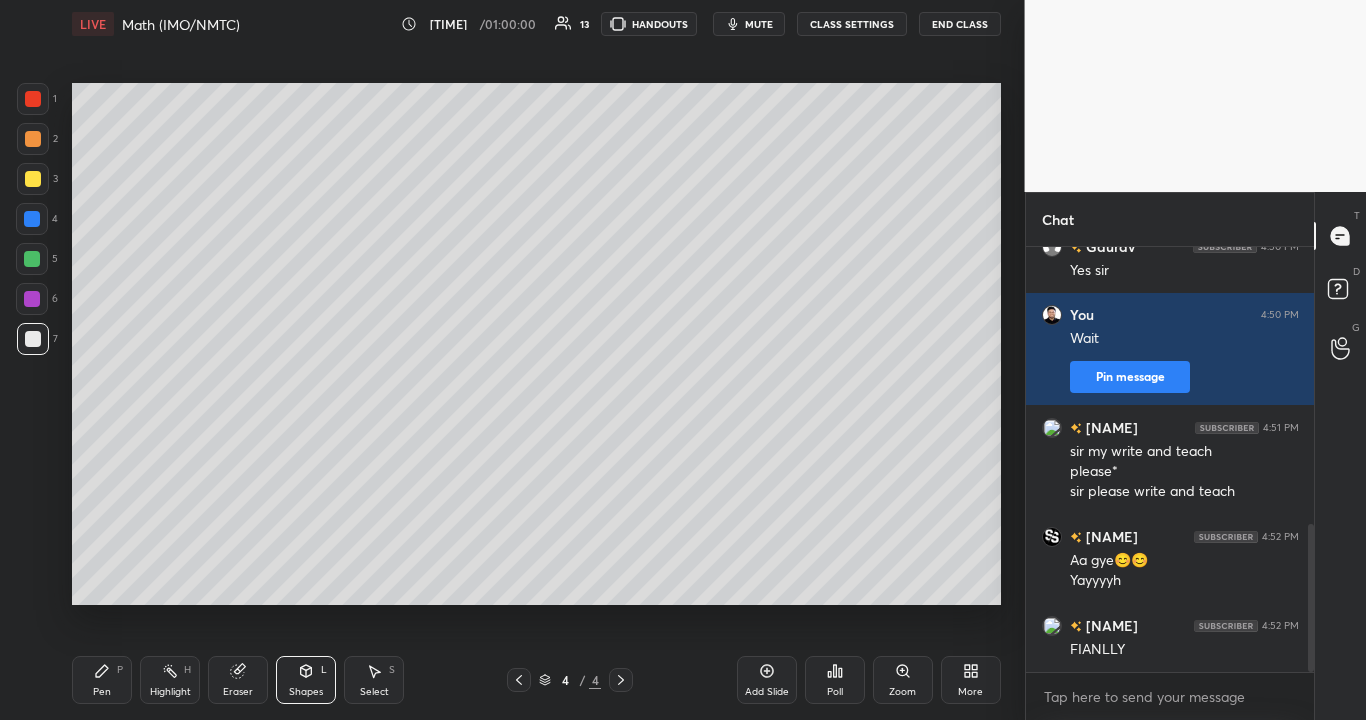 click on "Pen P" at bounding box center [102, 680] 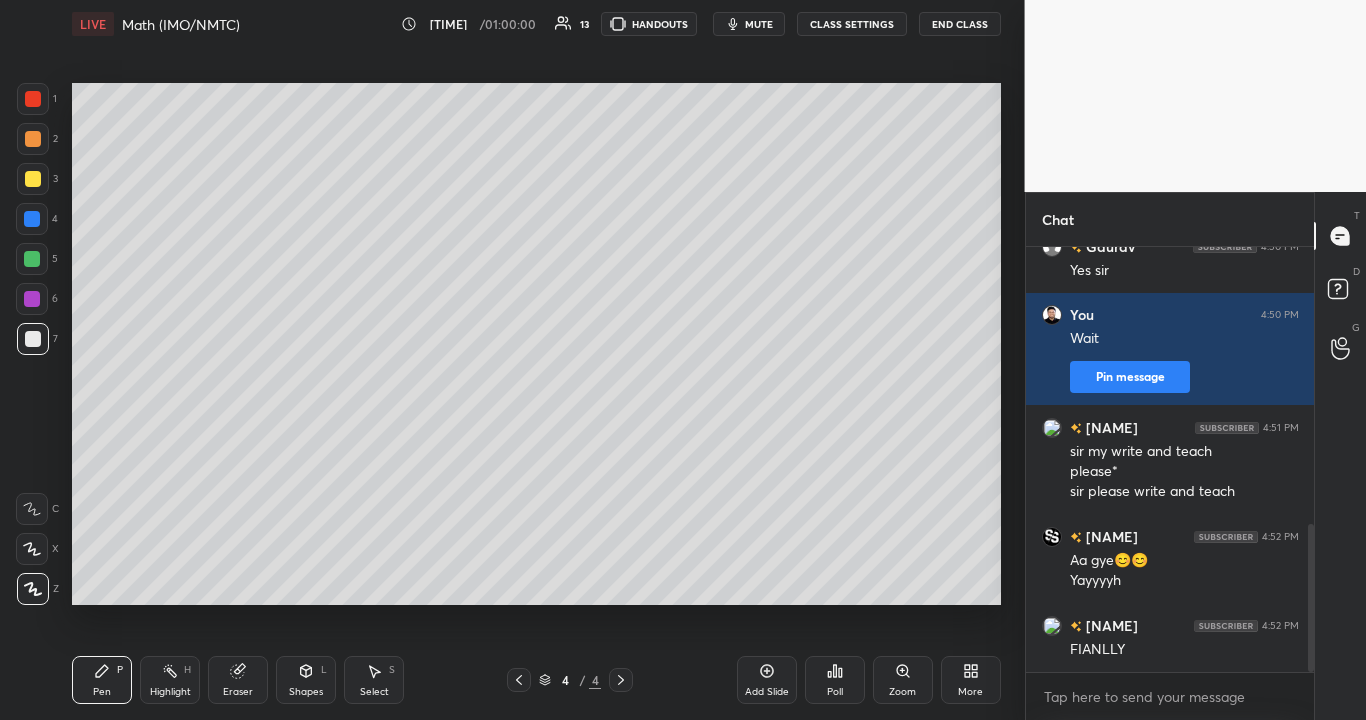 click 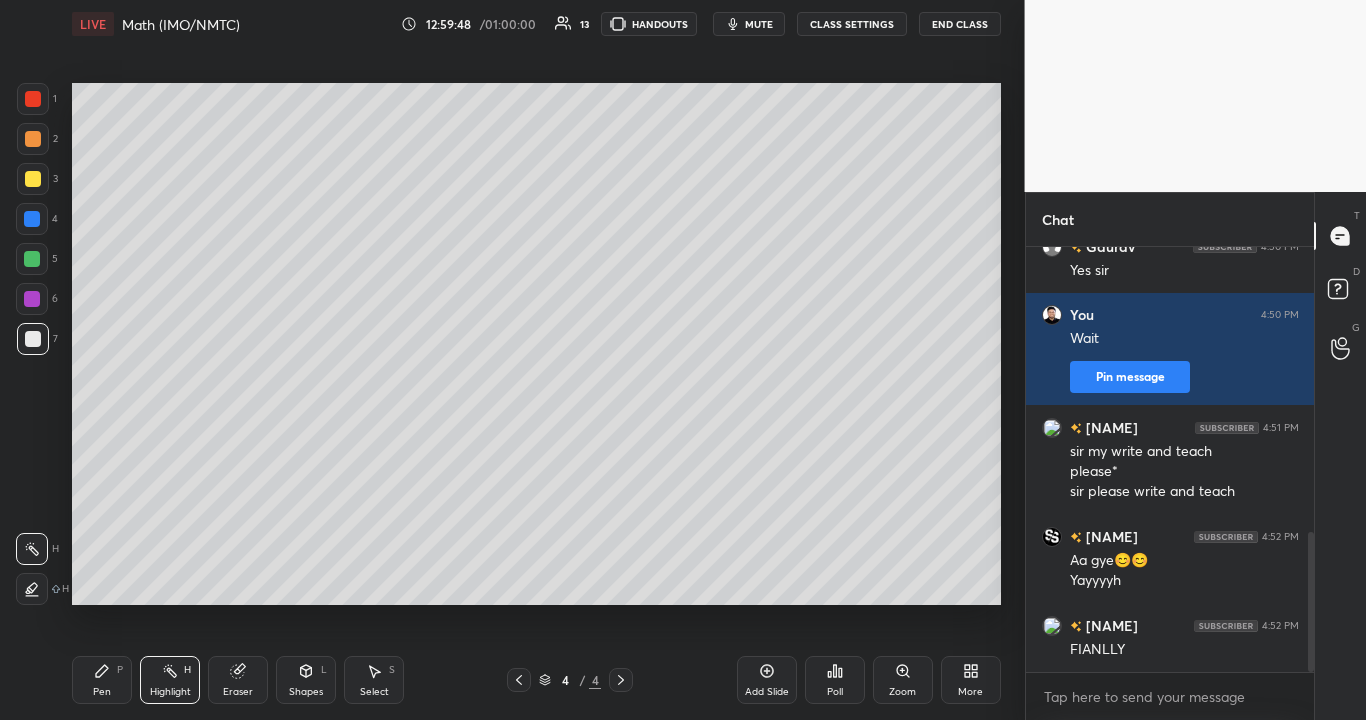 scroll, scrollTop: 861, scrollLeft: 0, axis: vertical 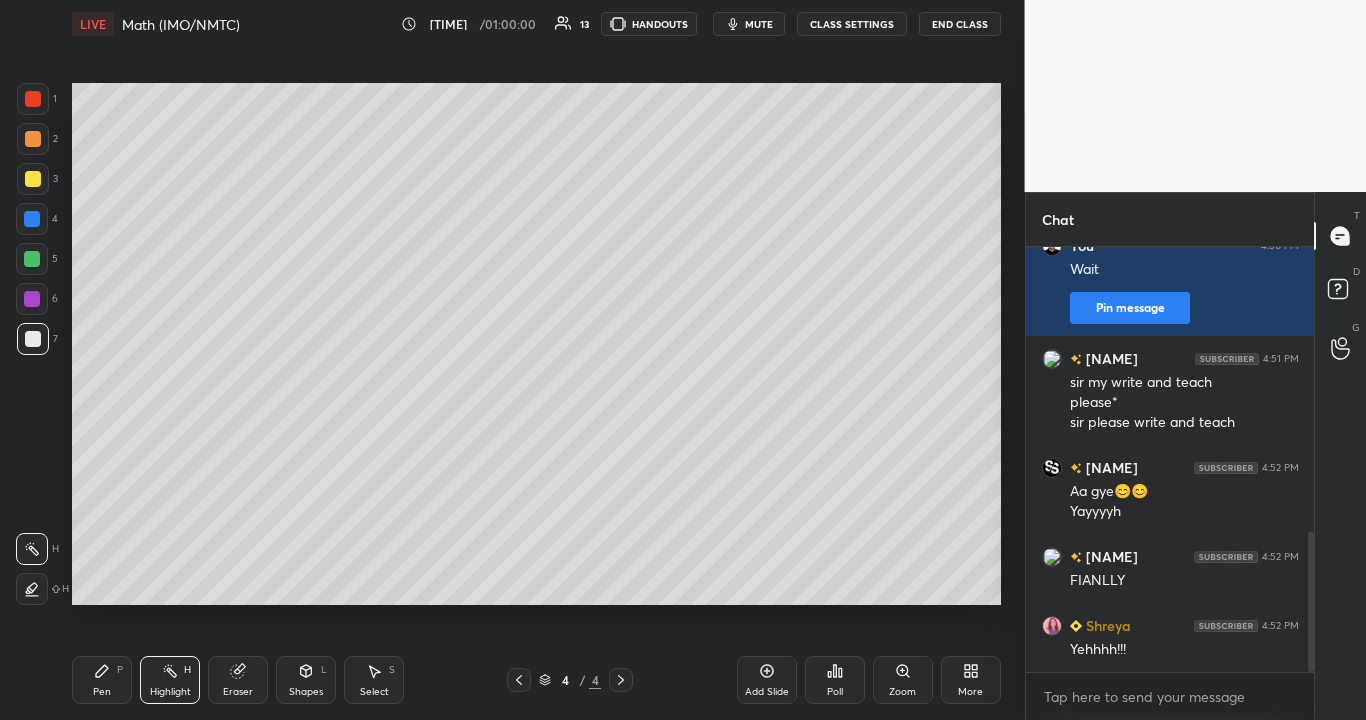 click on "Eraser" at bounding box center [238, 692] 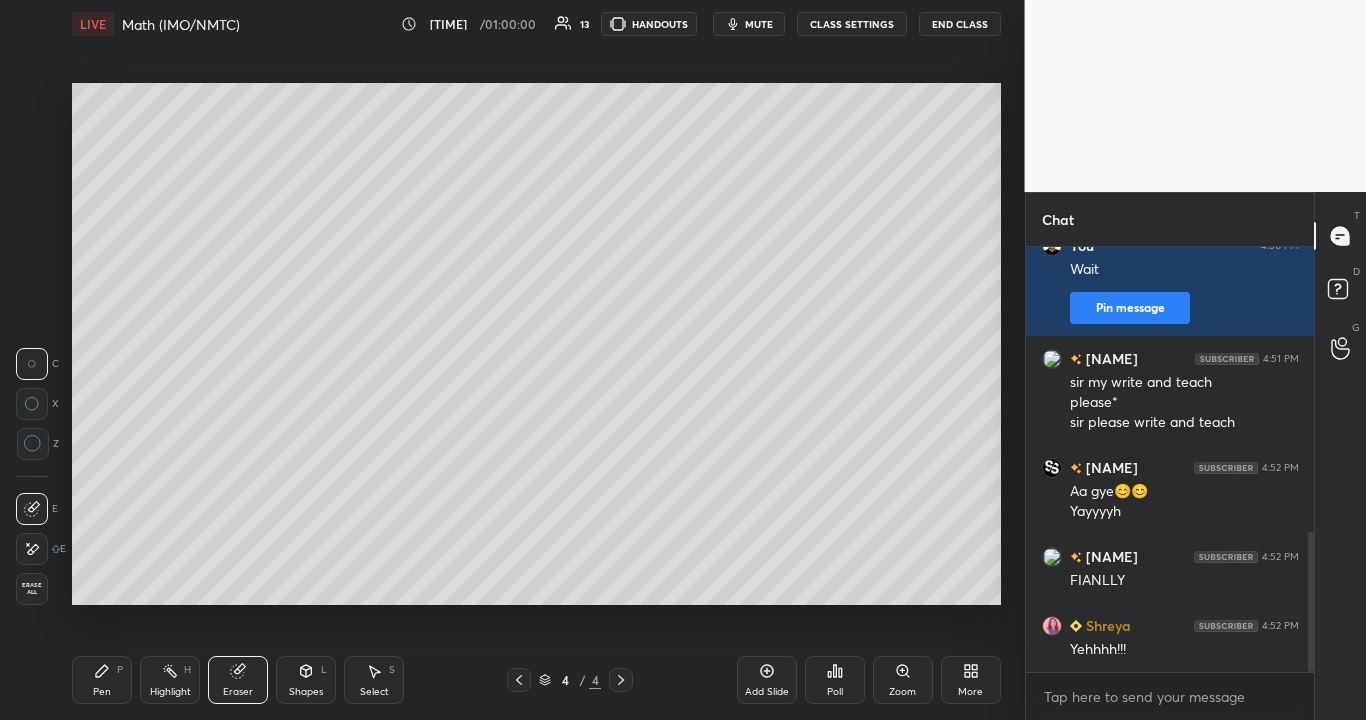click on "Pen P" at bounding box center [102, 680] 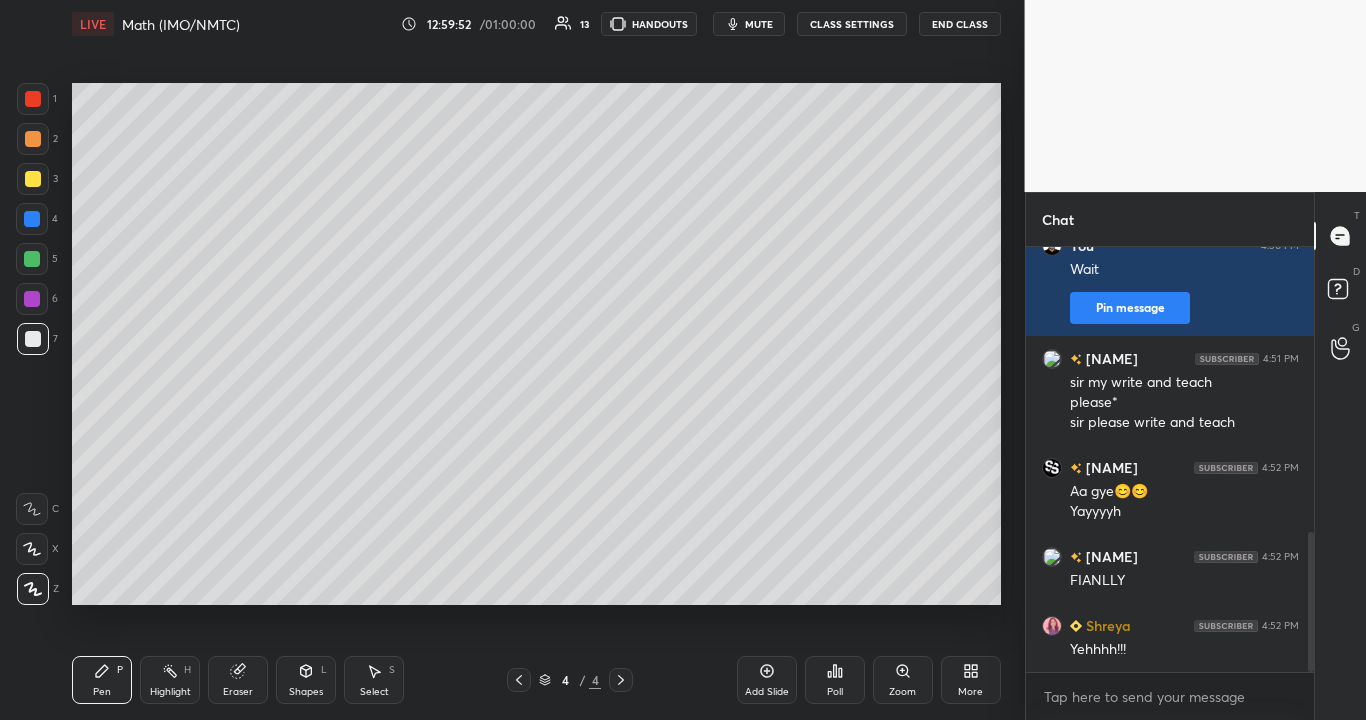 click at bounding box center (32, 259) 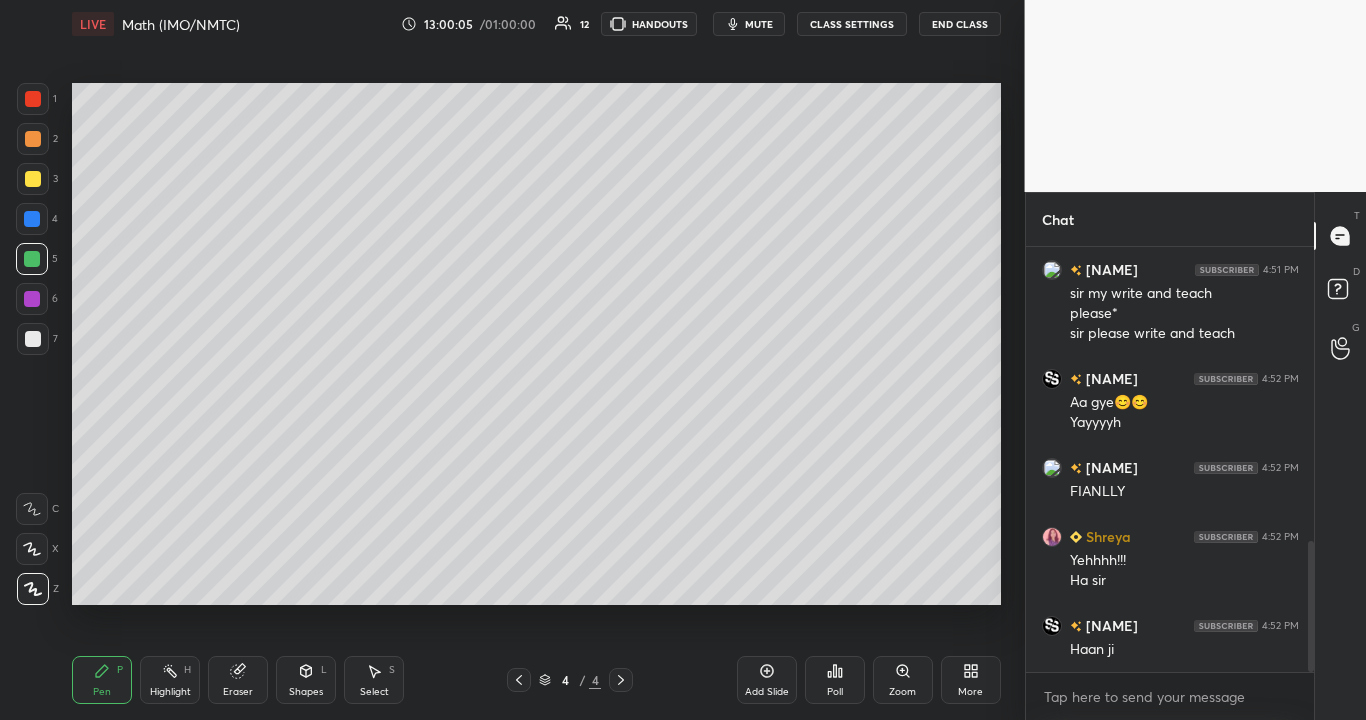 scroll, scrollTop: 1019, scrollLeft: 0, axis: vertical 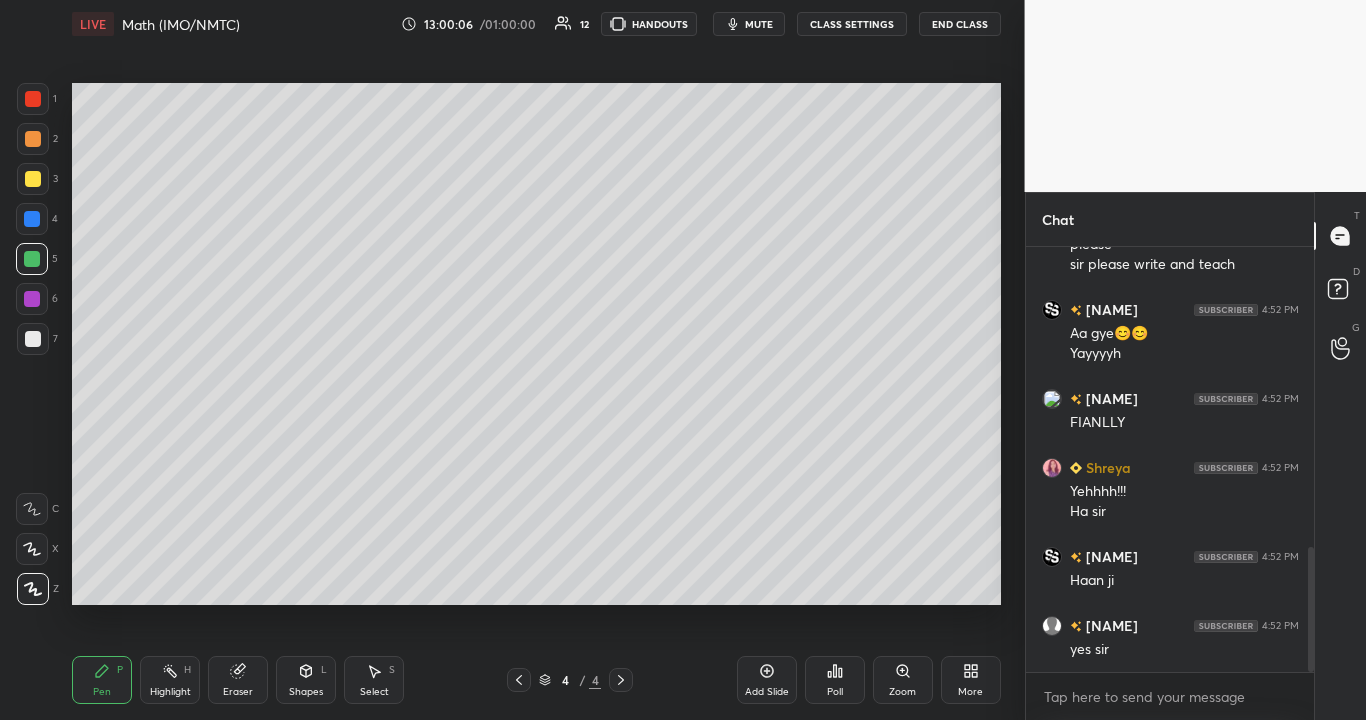 click at bounding box center (32, 259) 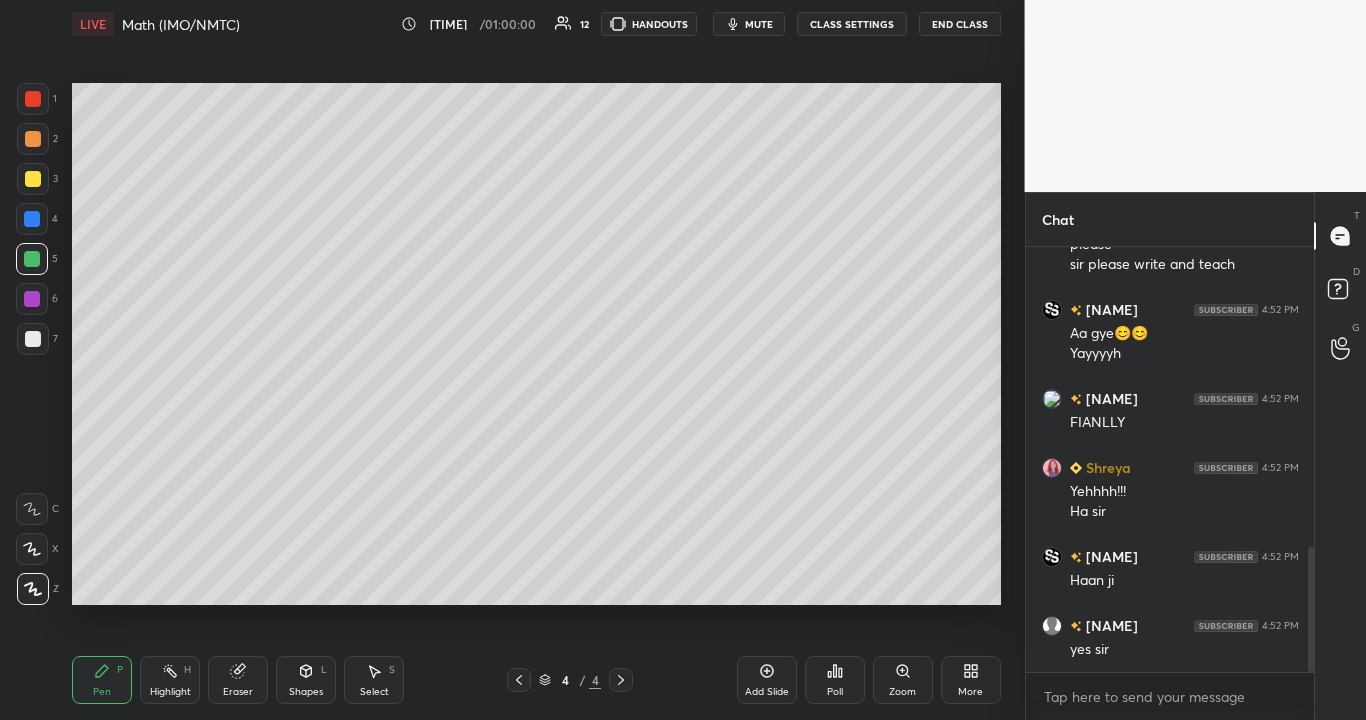 click on "Eraser" at bounding box center [238, 692] 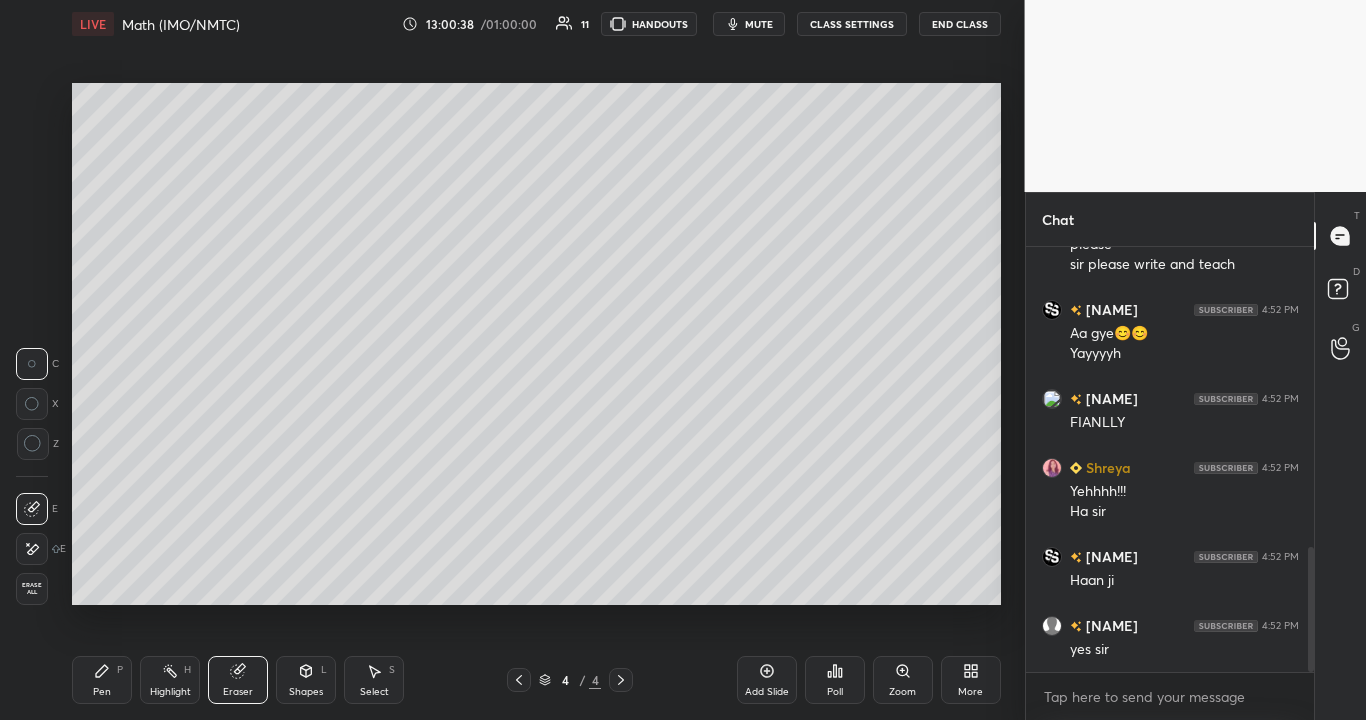 click 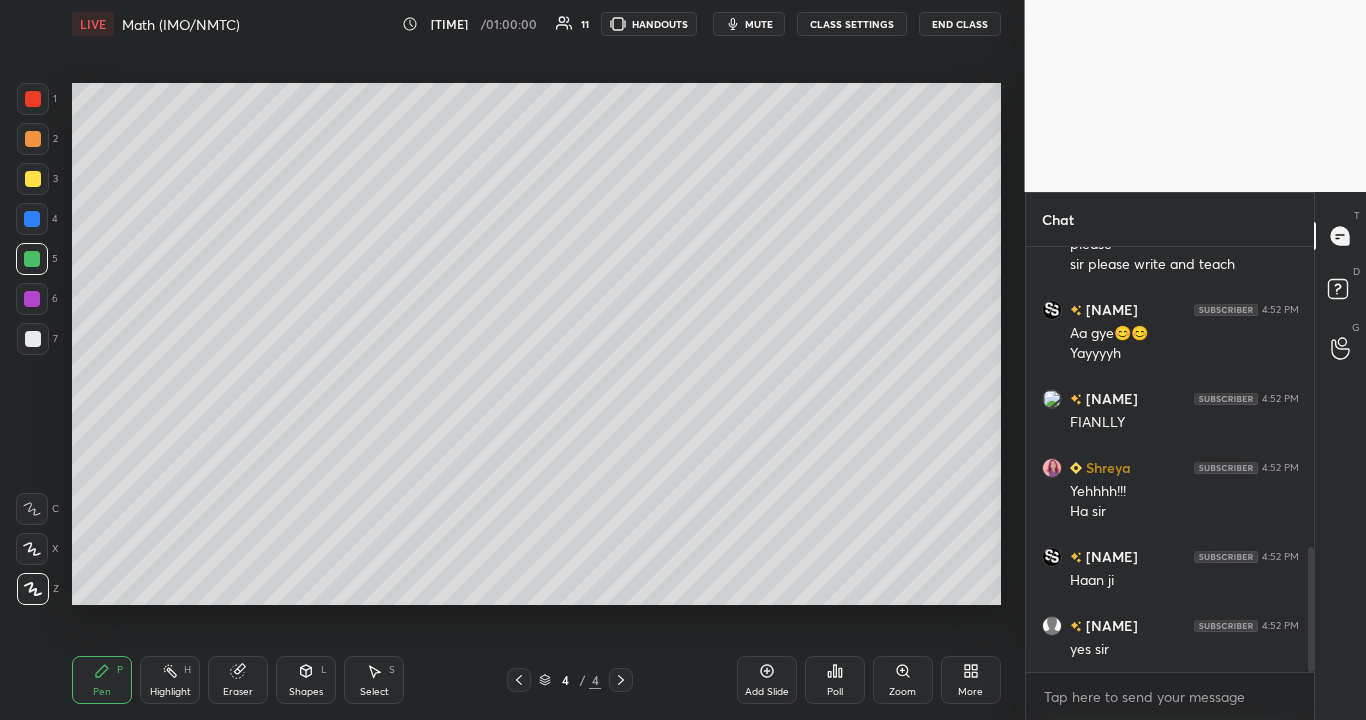 click at bounding box center [32, 219] 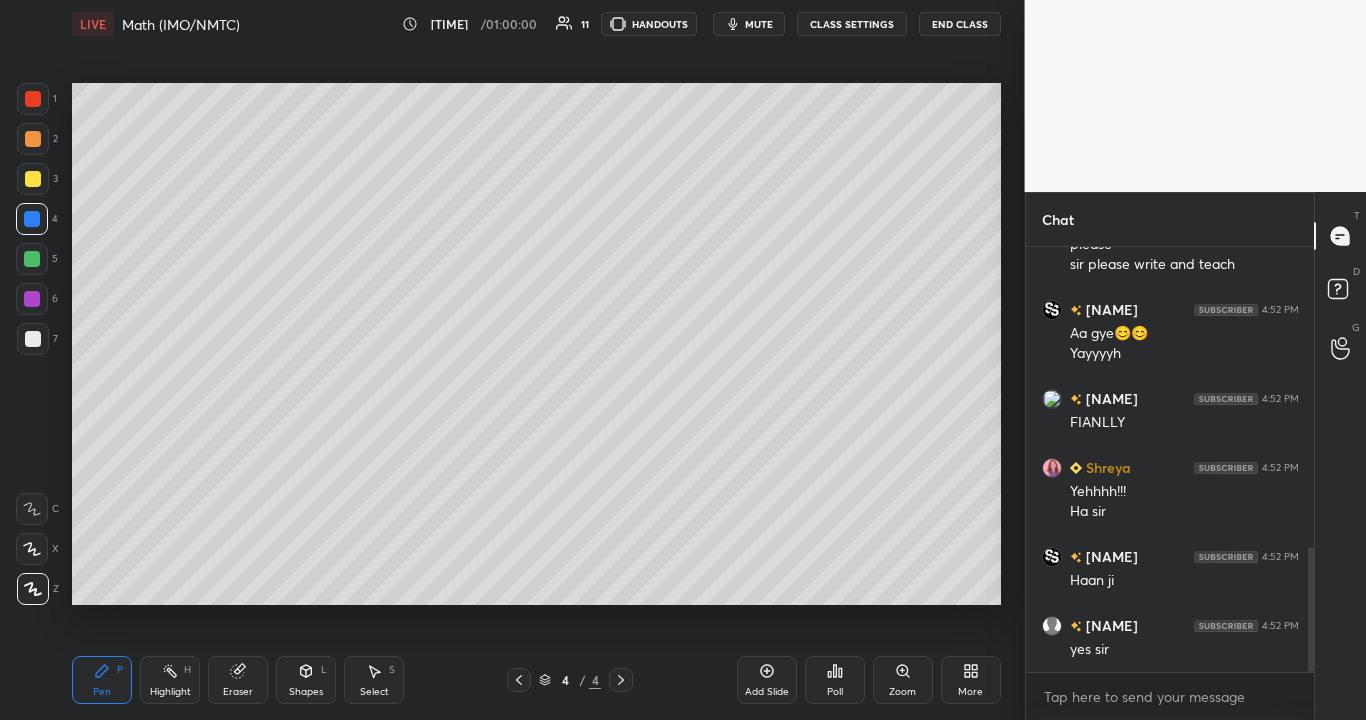 click on "Eraser" at bounding box center [238, 692] 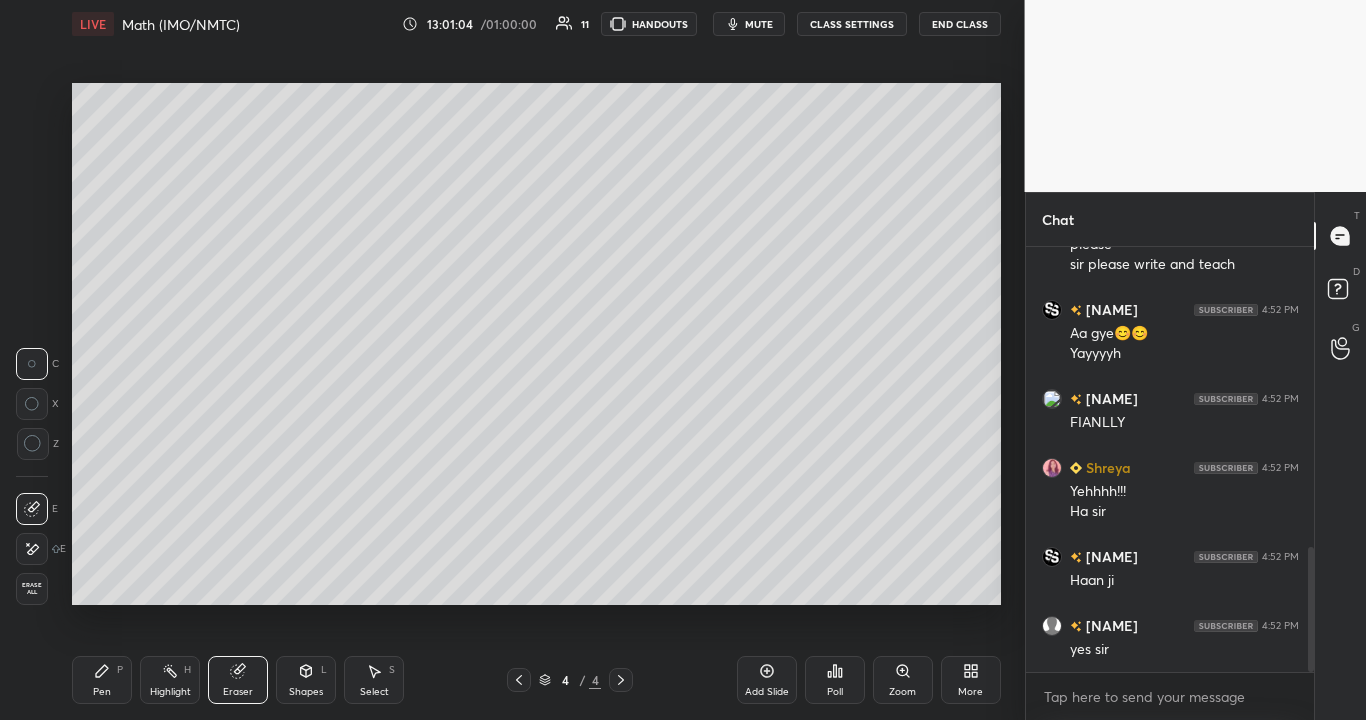 click on "Pen" at bounding box center (102, 692) 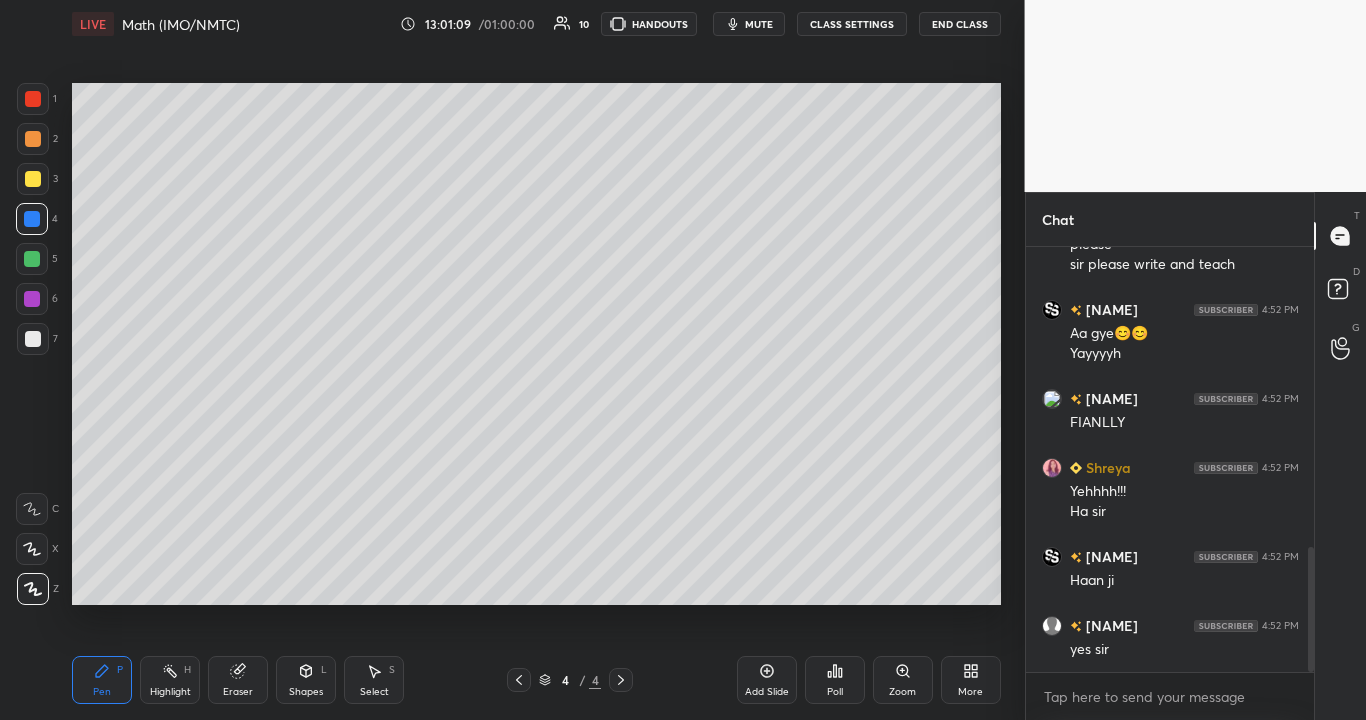 click 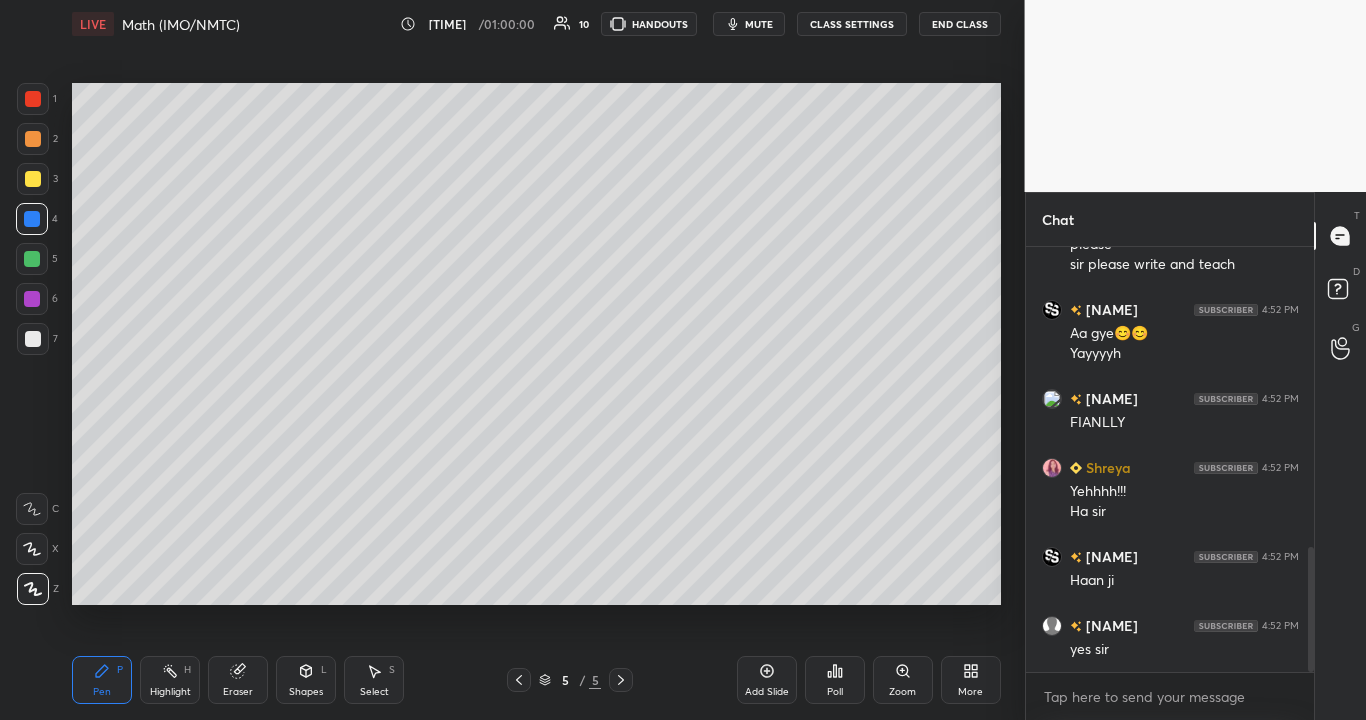 click at bounding box center [33, 339] 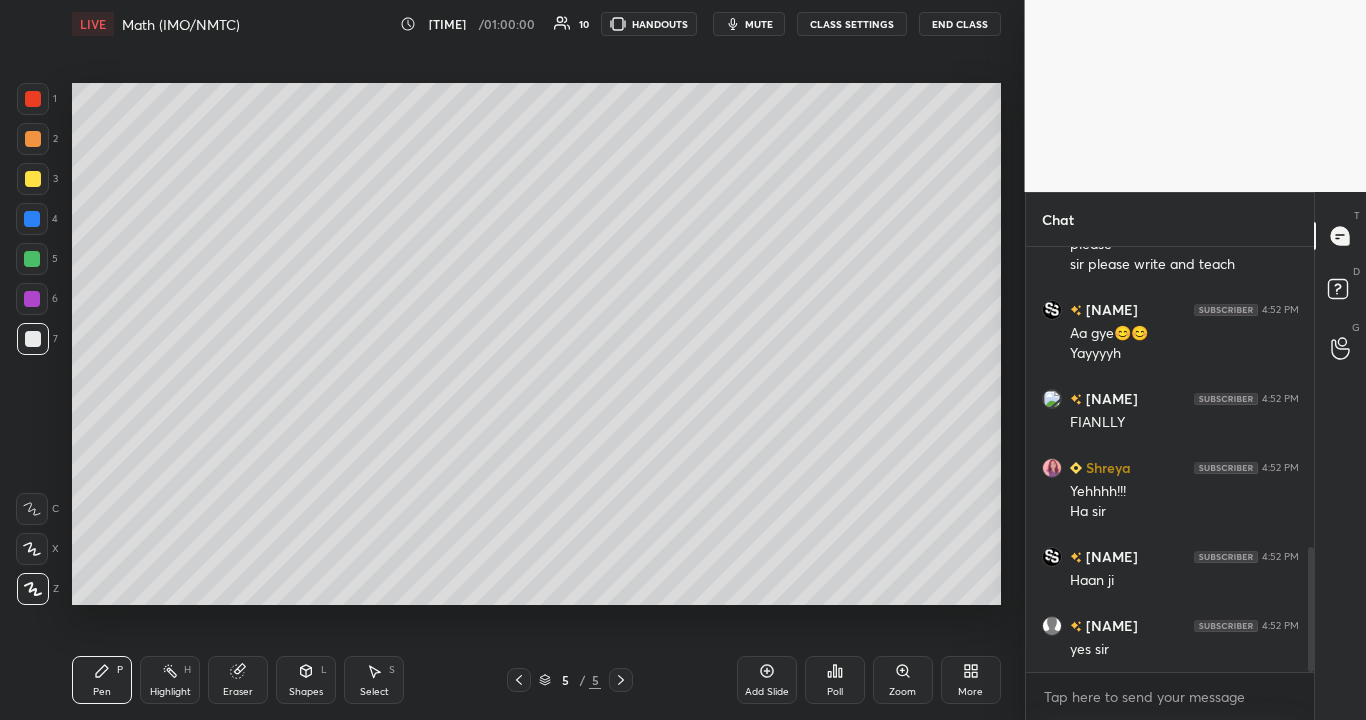 click at bounding box center [33, 339] 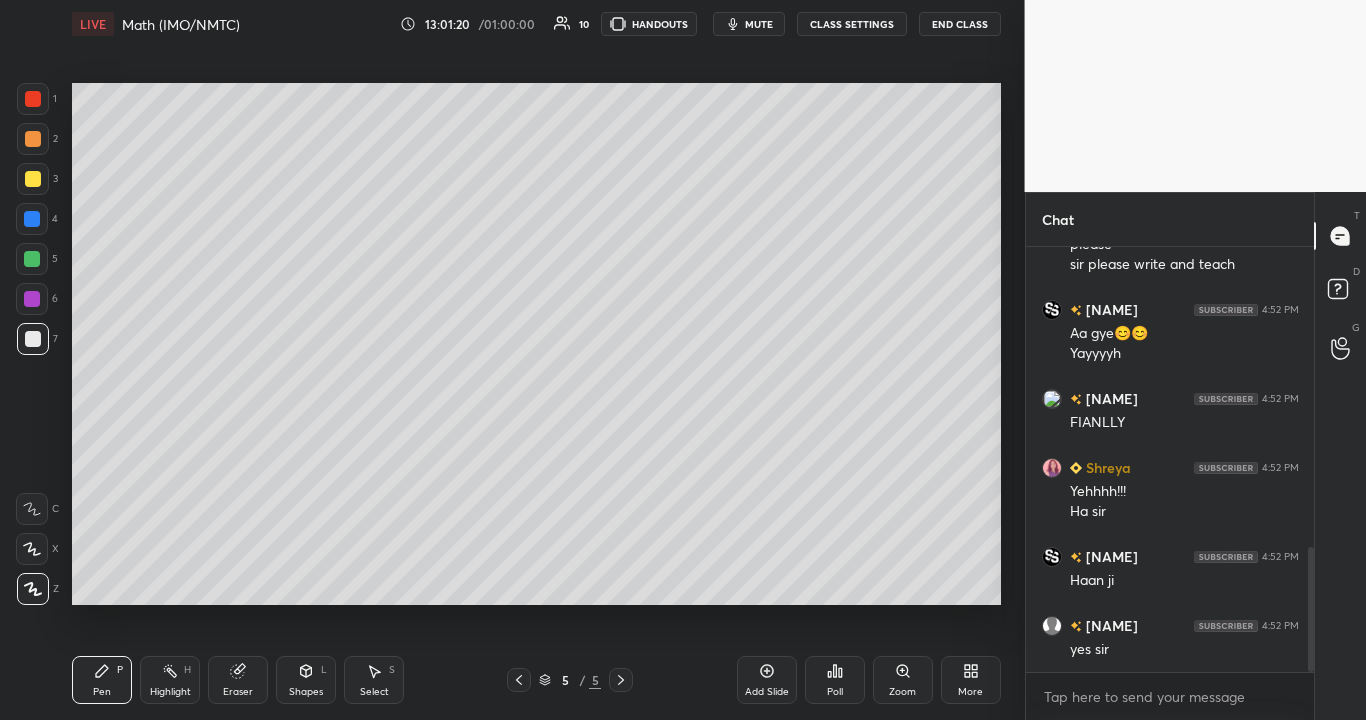 click 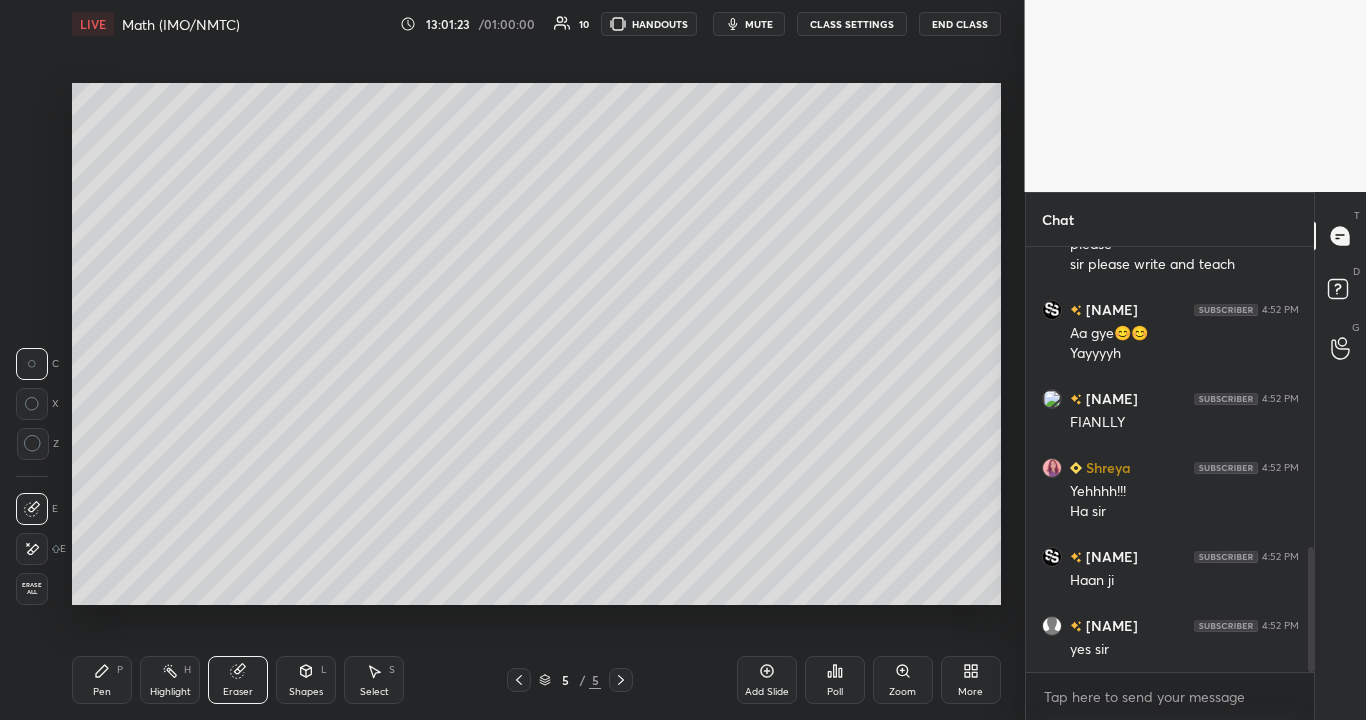 click 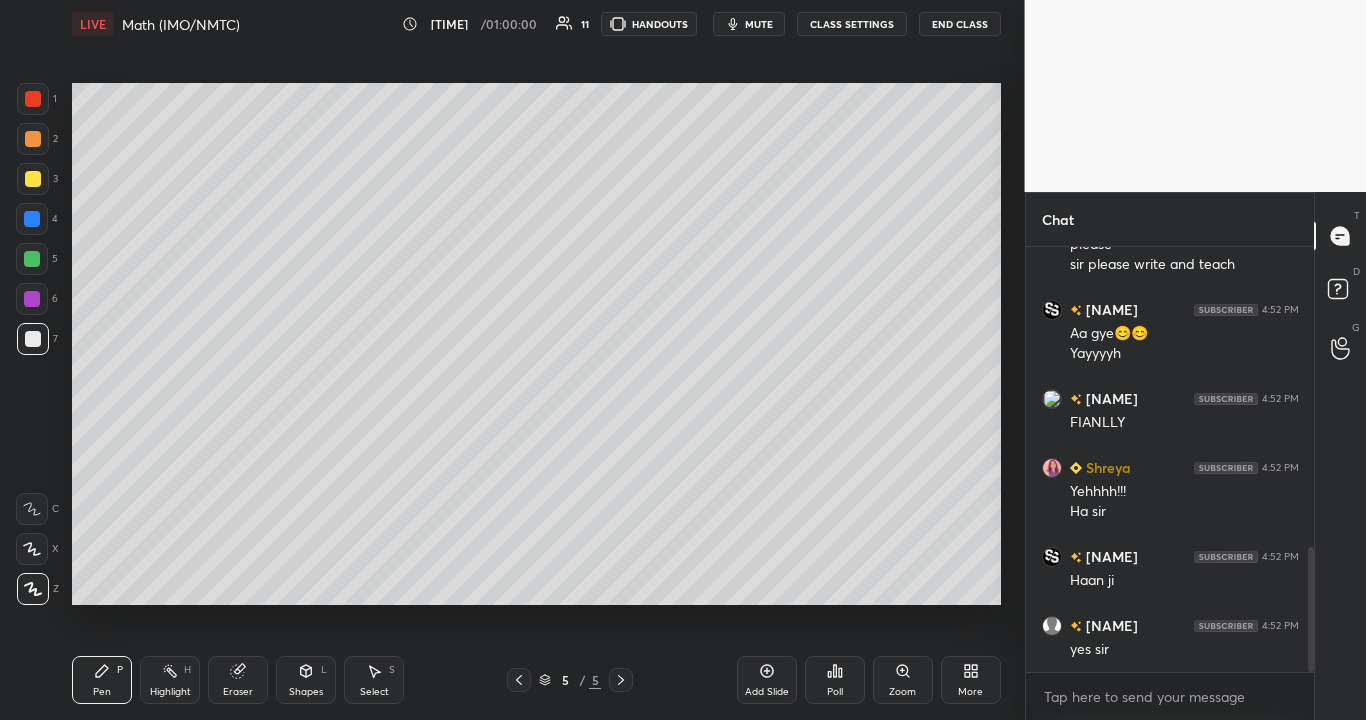 click at bounding box center (33, 179) 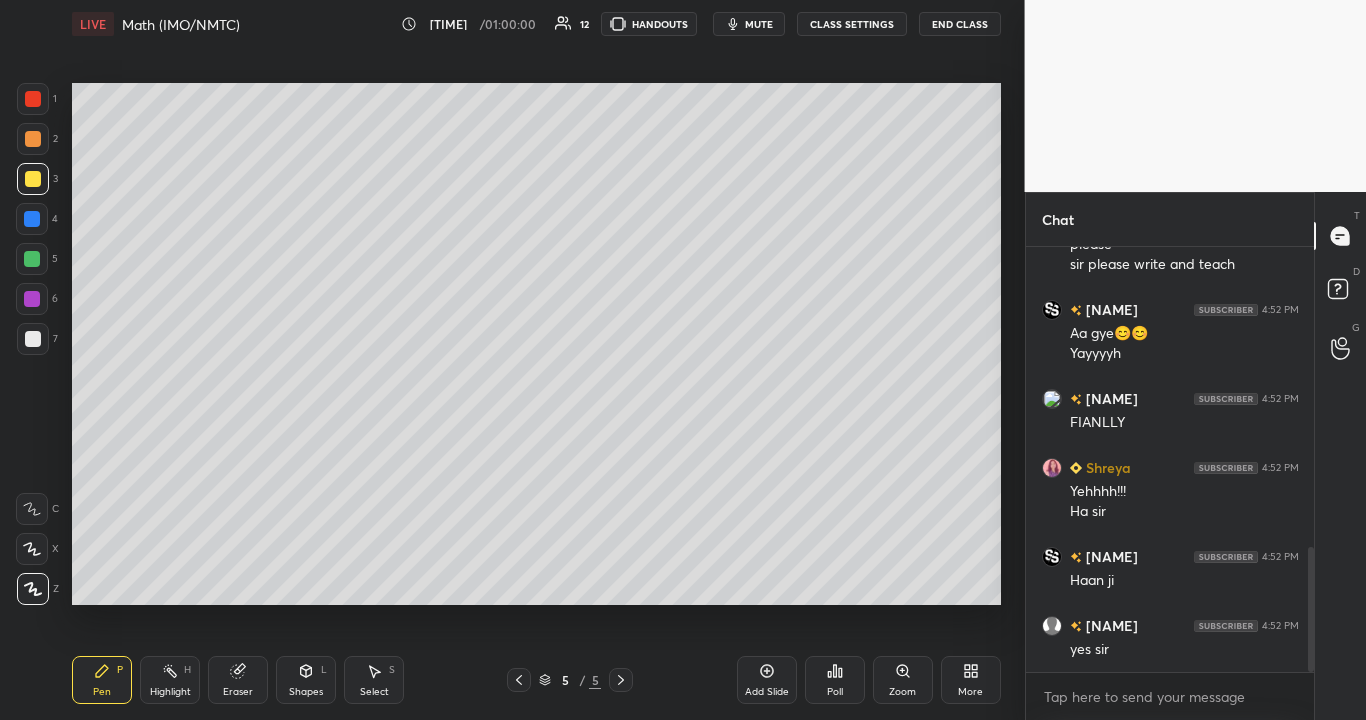 click at bounding box center [32, 299] 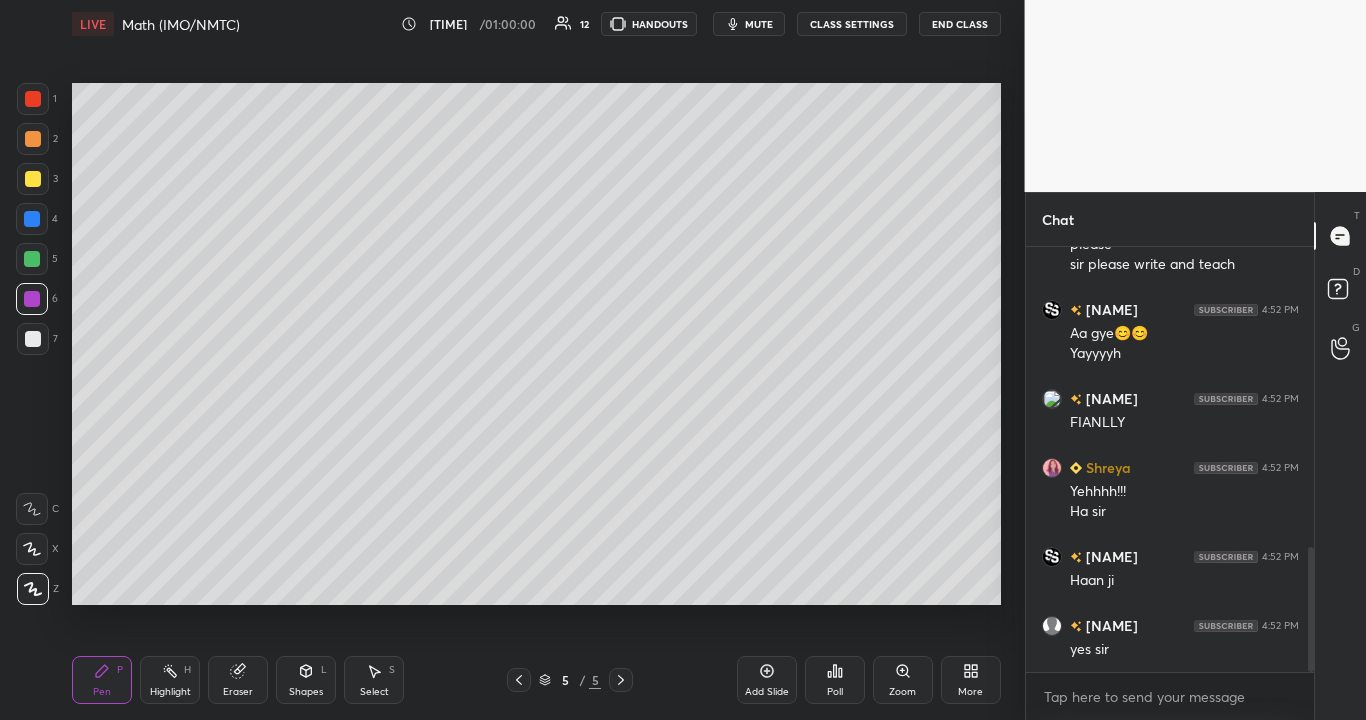 click at bounding box center [32, 259] 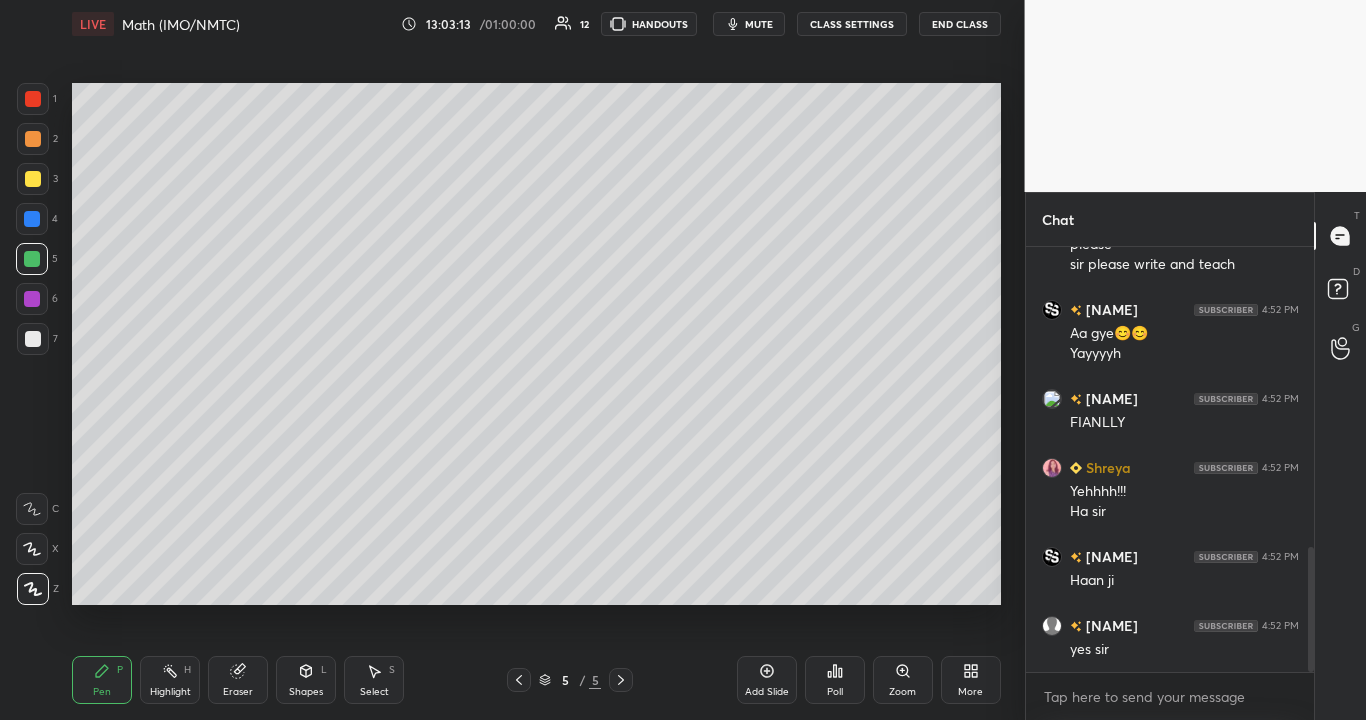 click on "Add Slide" at bounding box center [767, 680] 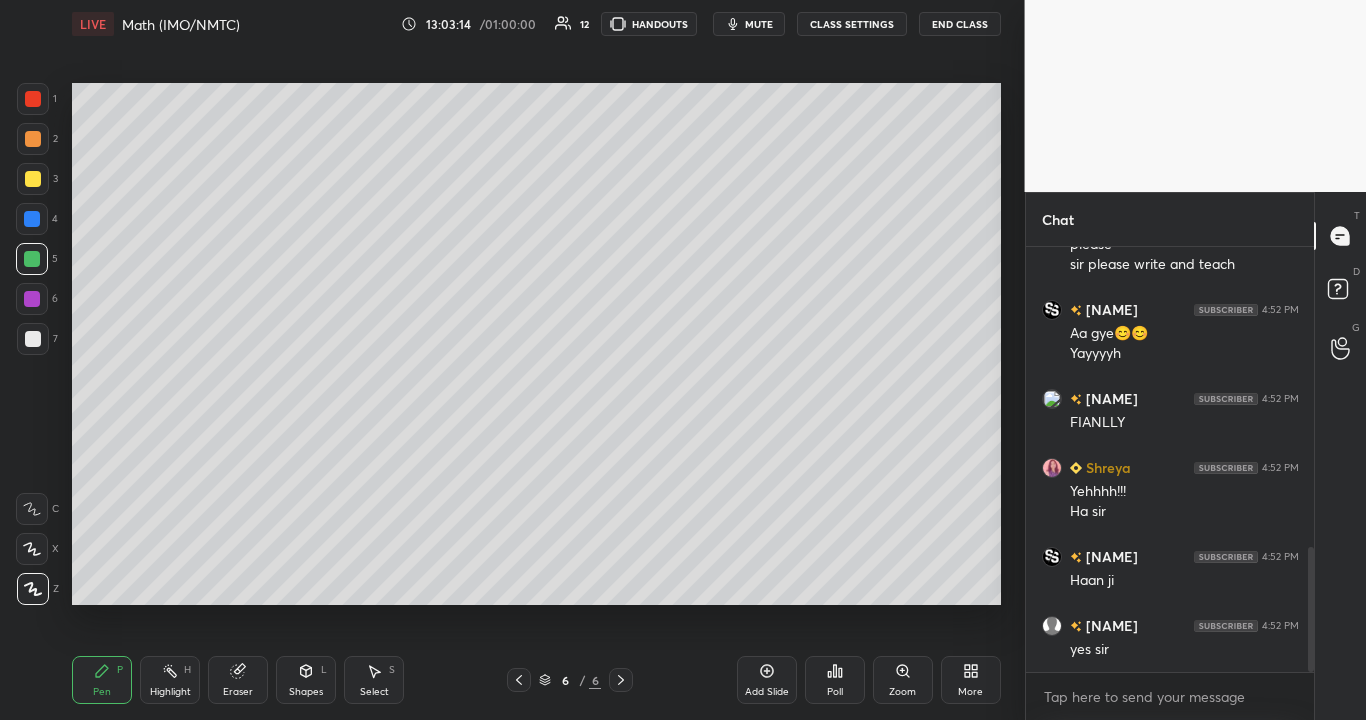 click at bounding box center [33, 339] 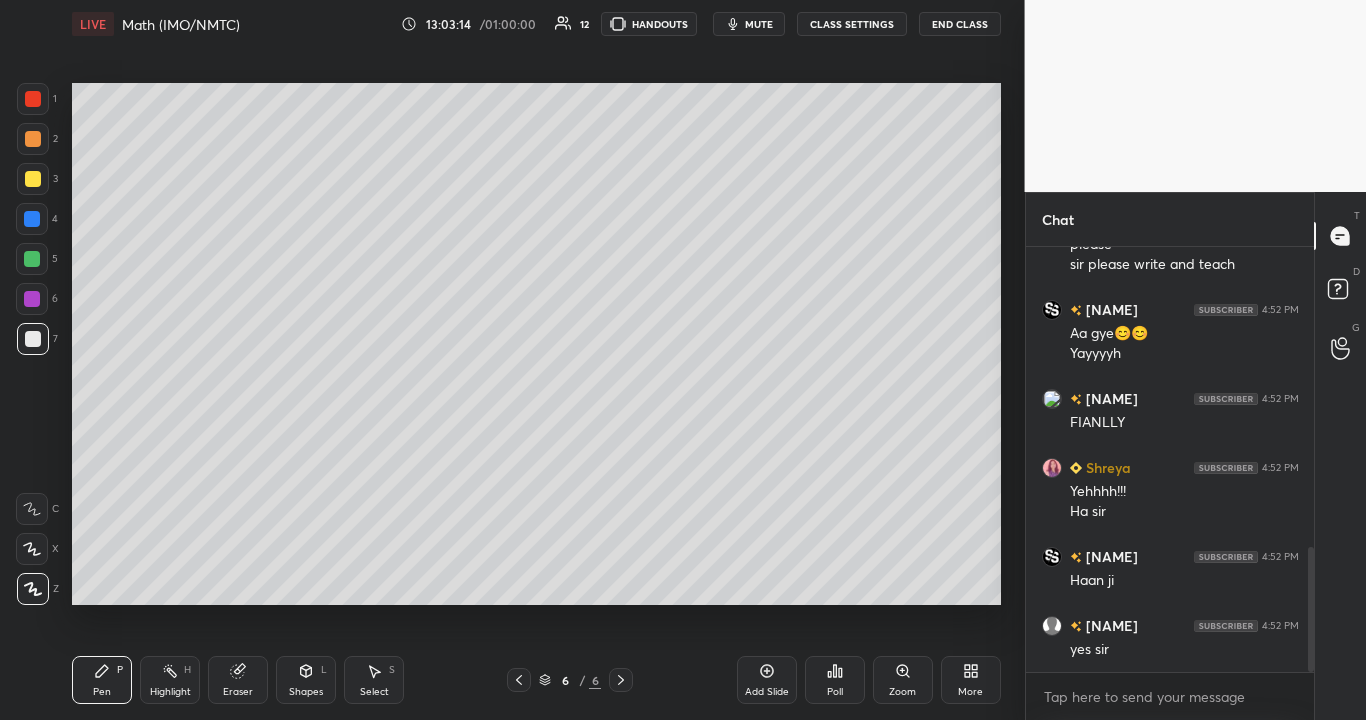 click at bounding box center [33, 339] 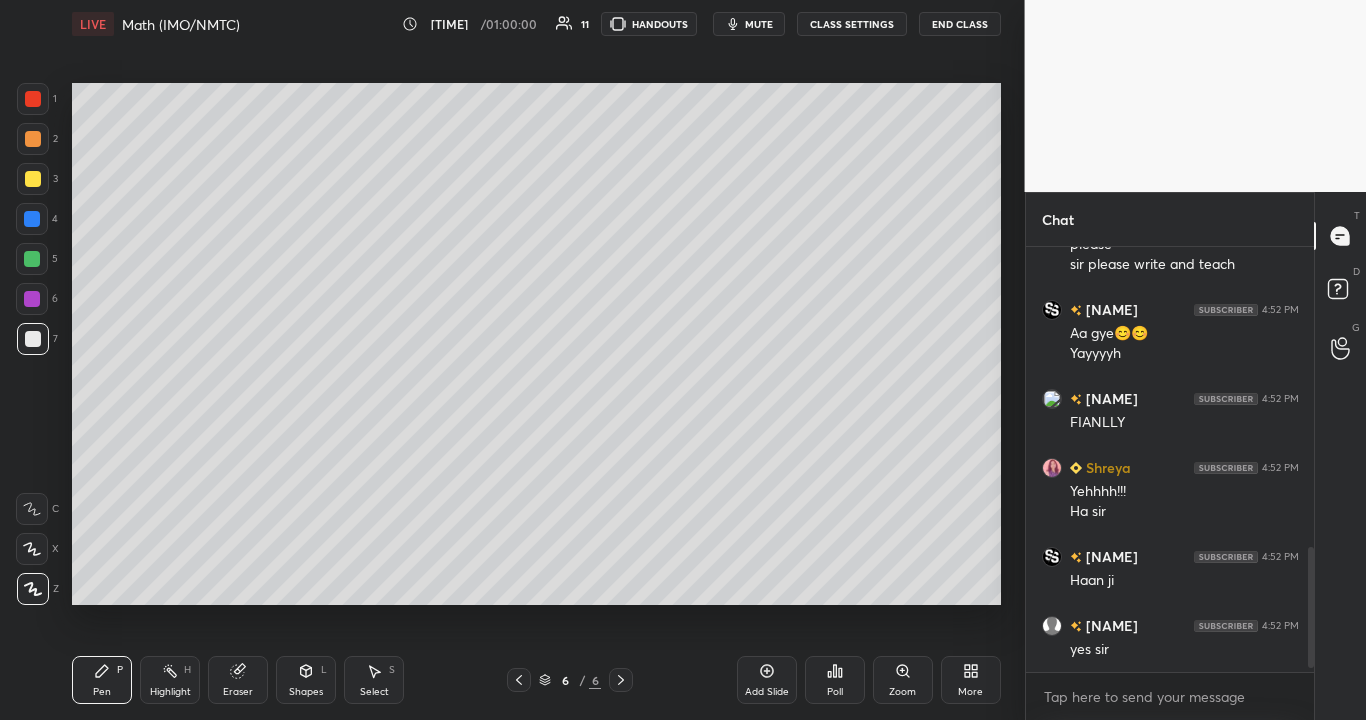 scroll, scrollTop: 1088, scrollLeft: 0, axis: vertical 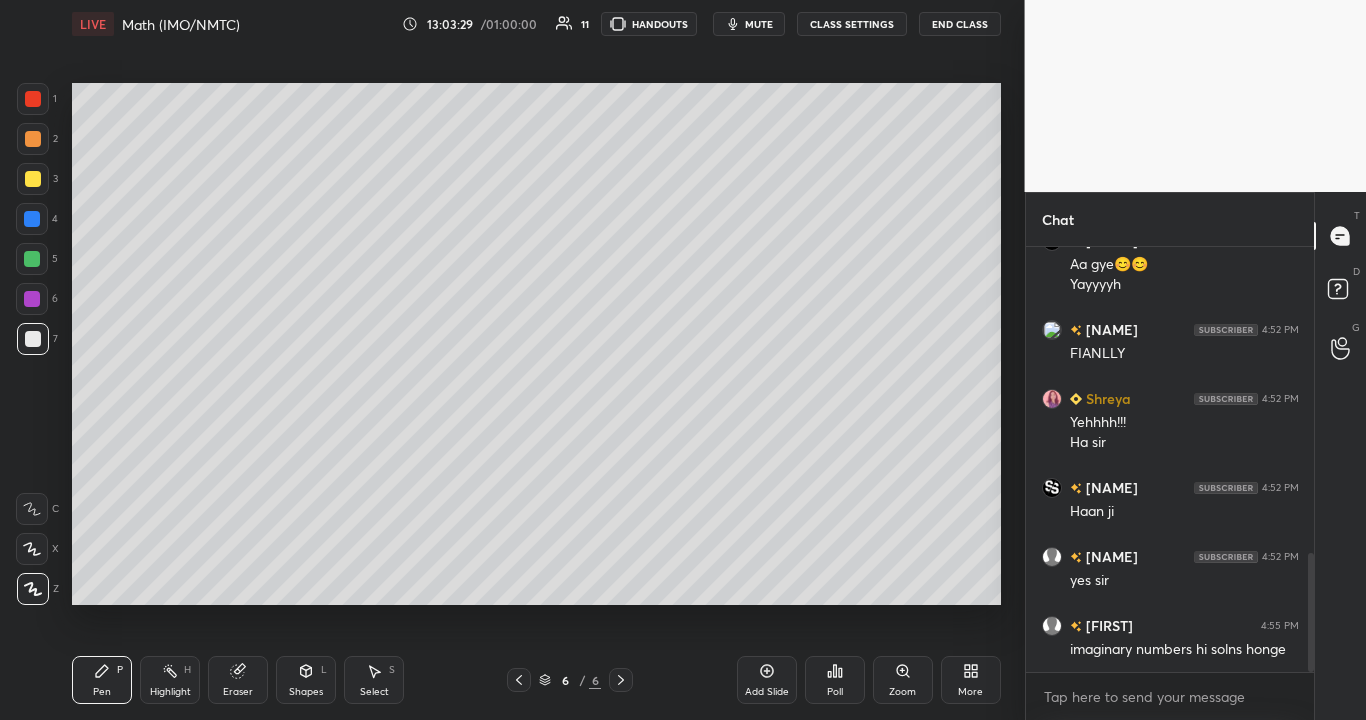 click 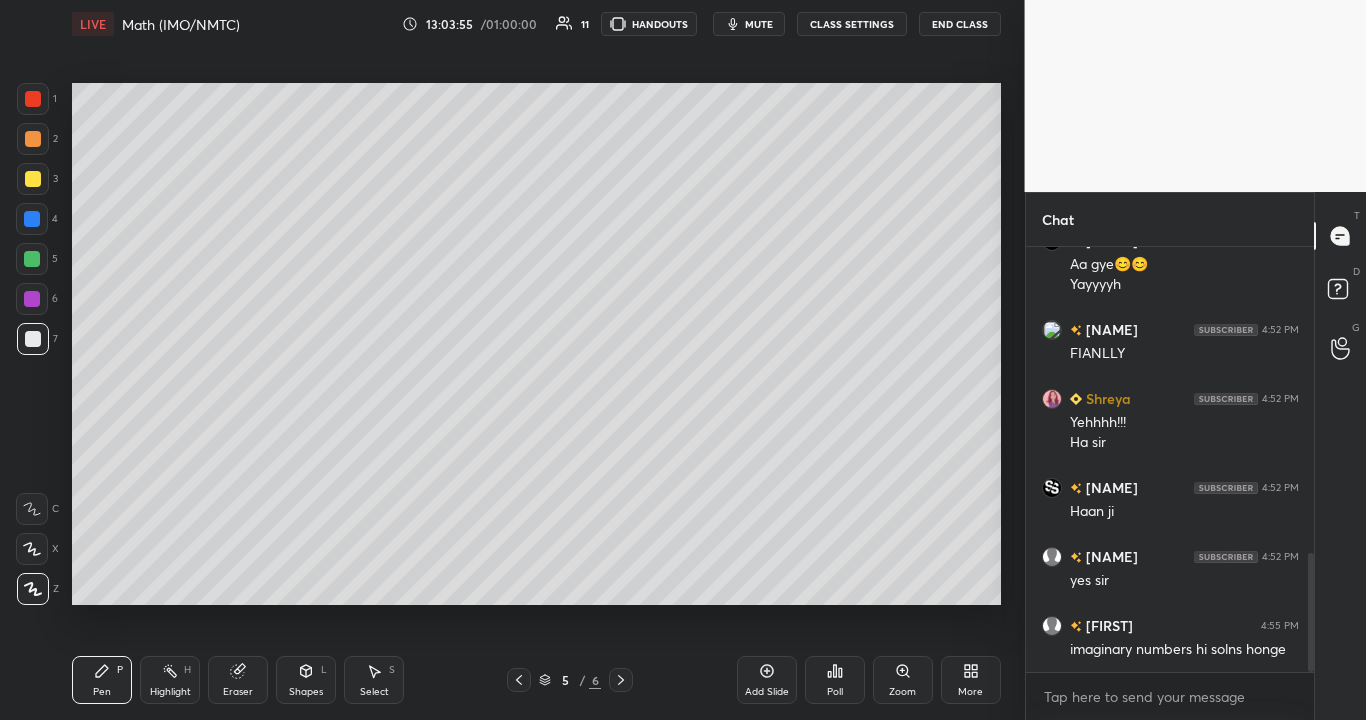 click 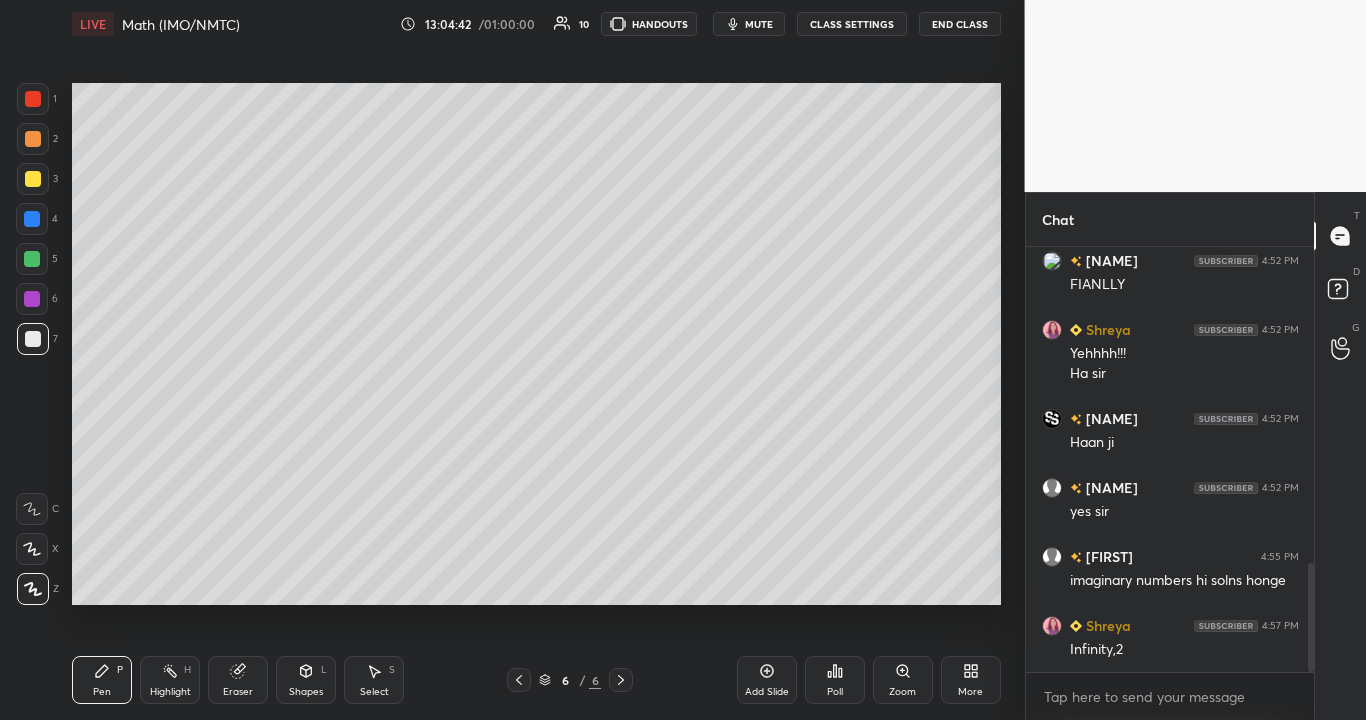 scroll, scrollTop: 1226, scrollLeft: 0, axis: vertical 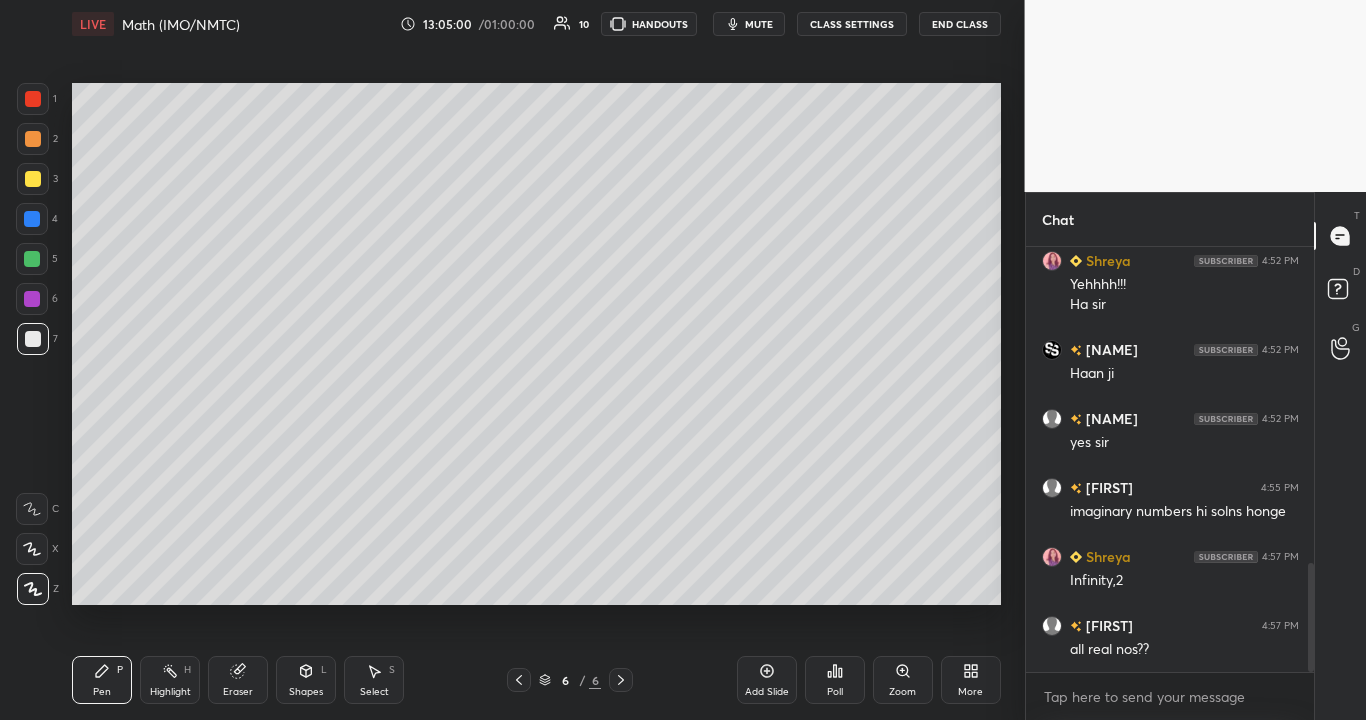 click on "Highlight H" at bounding box center [170, 680] 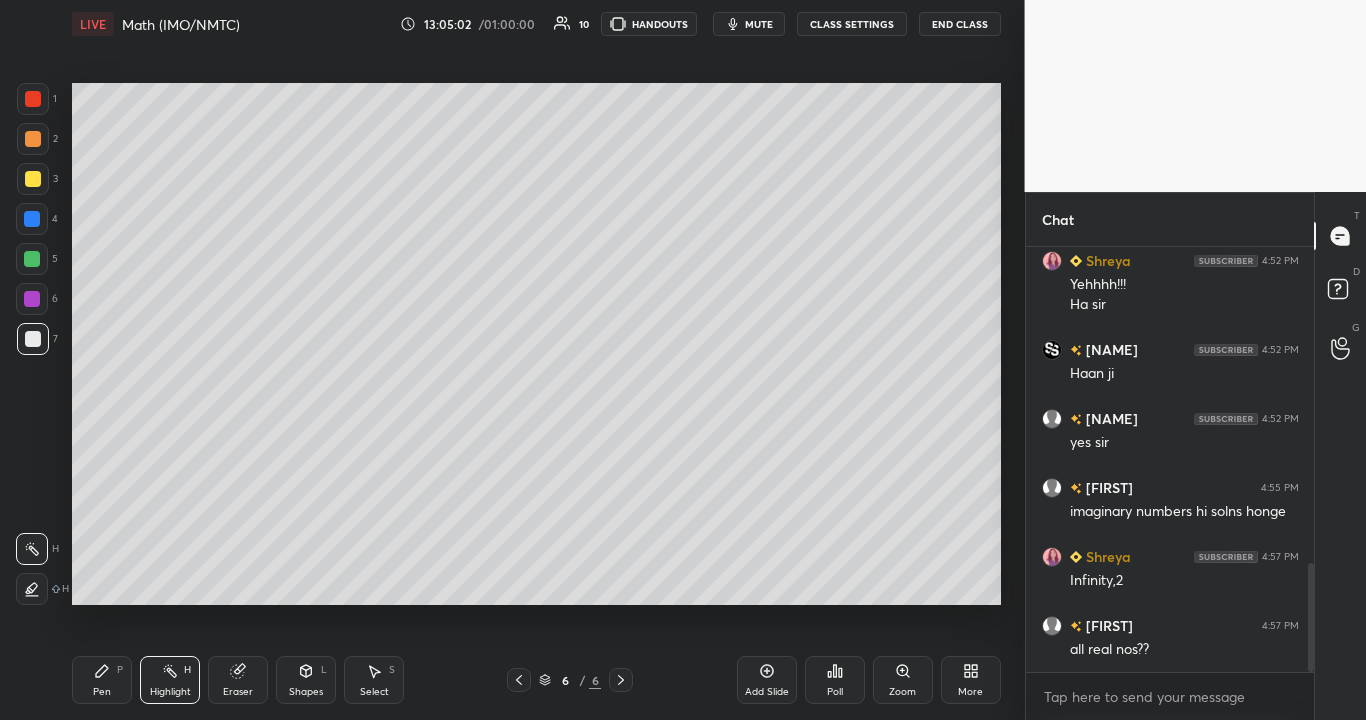 click on "Pen P" at bounding box center [102, 680] 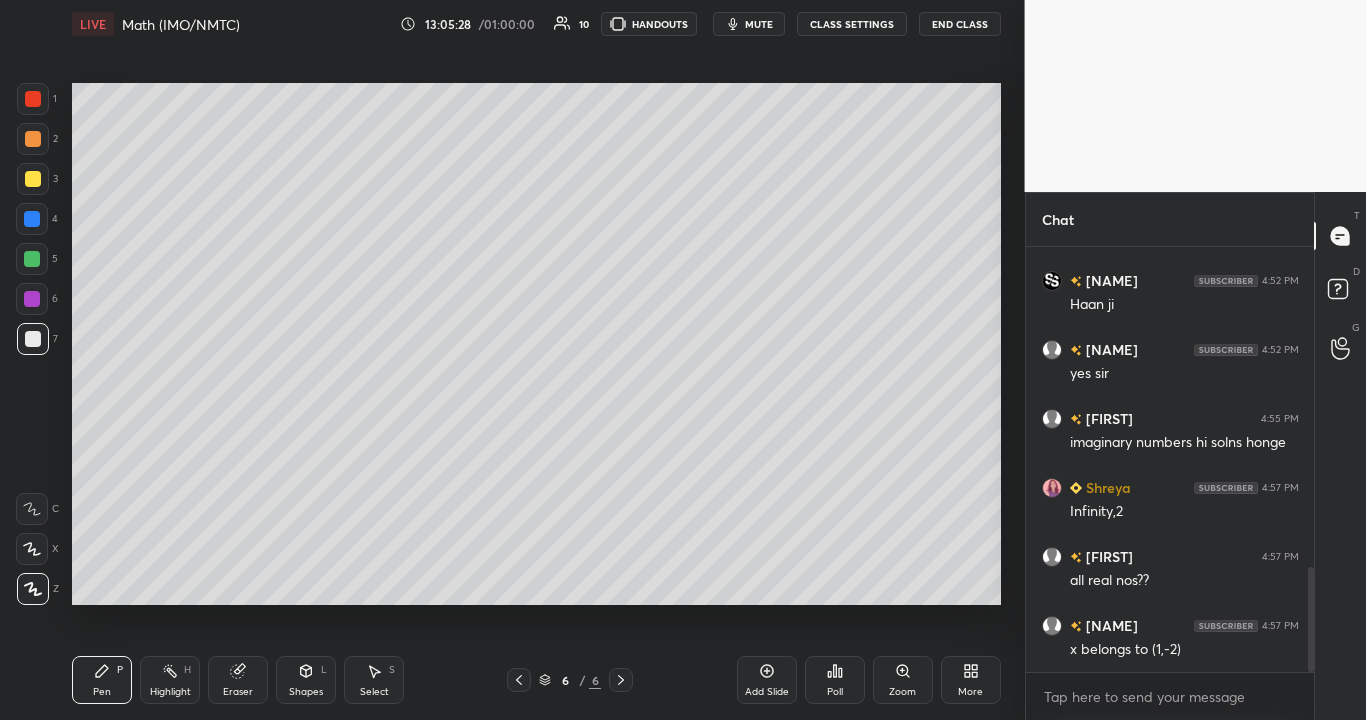 scroll, scrollTop: 1364, scrollLeft: 0, axis: vertical 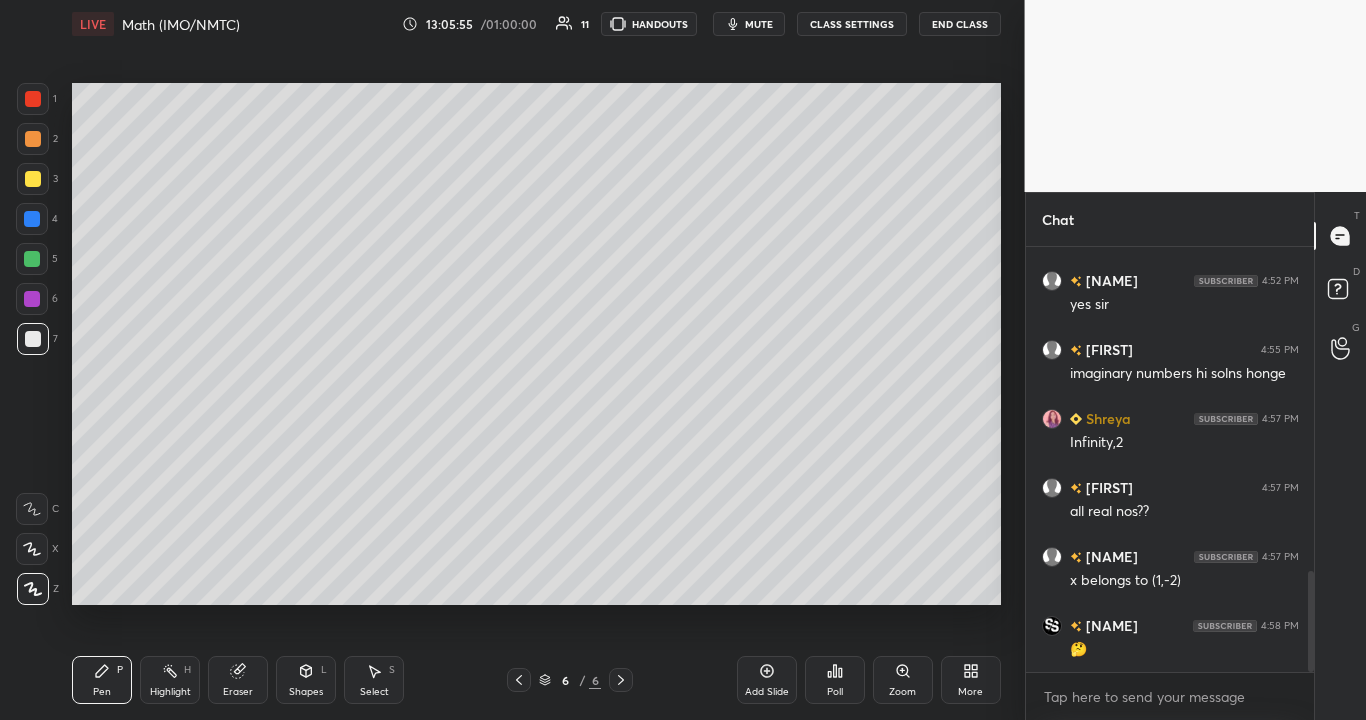 click at bounding box center (33, 179) 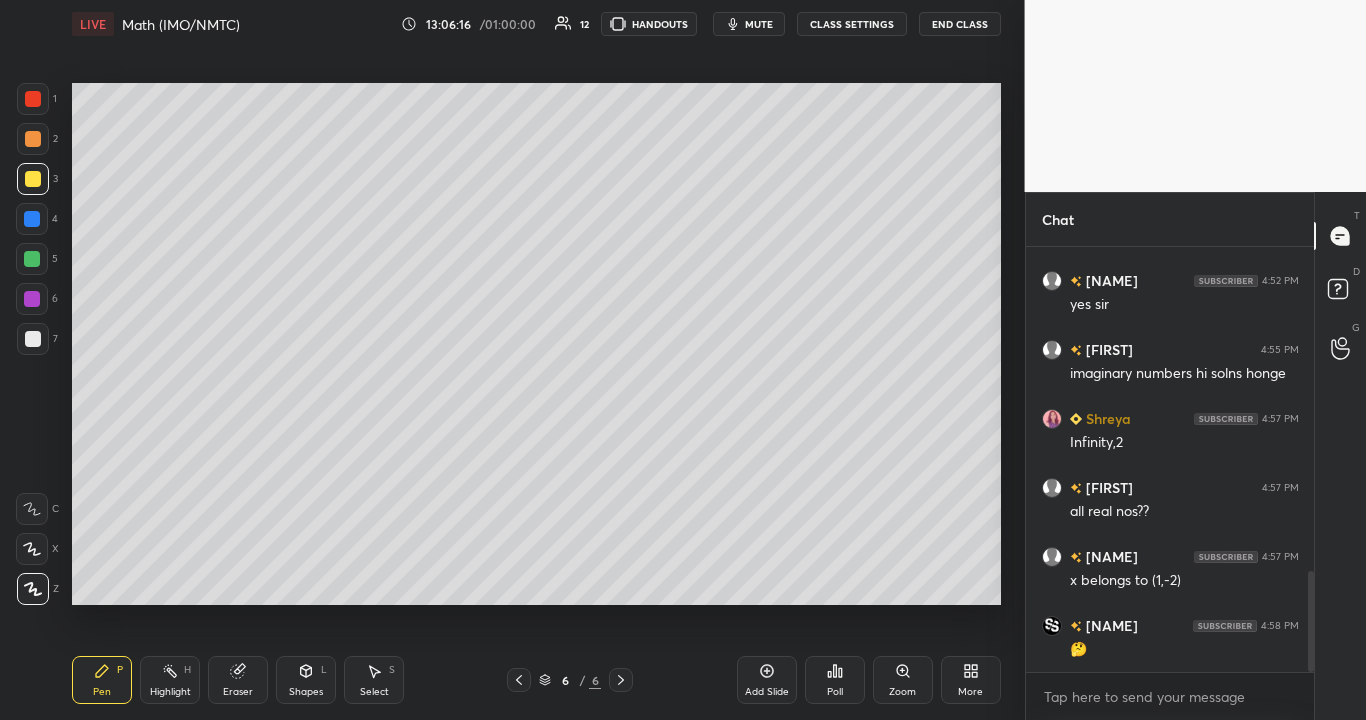 click at bounding box center [32, 259] 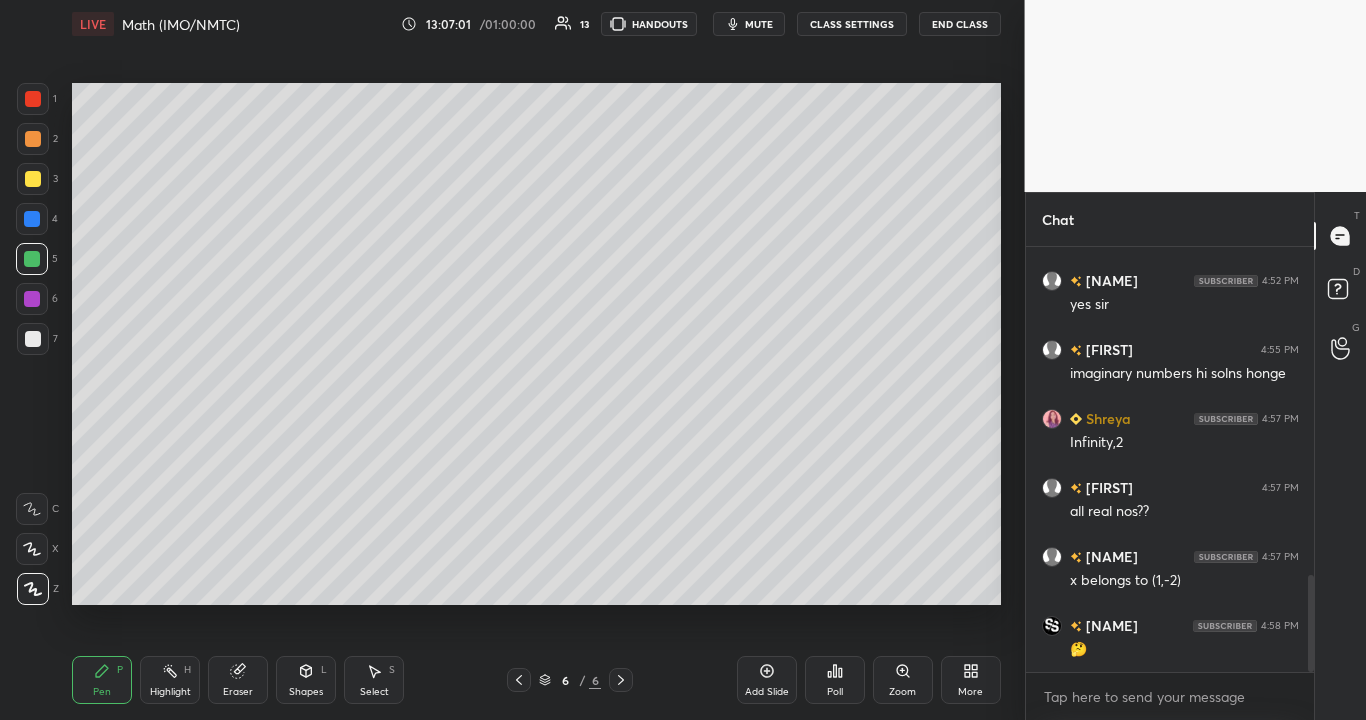 scroll, scrollTop: 1433, scrollLeft: 0, axis: vertical 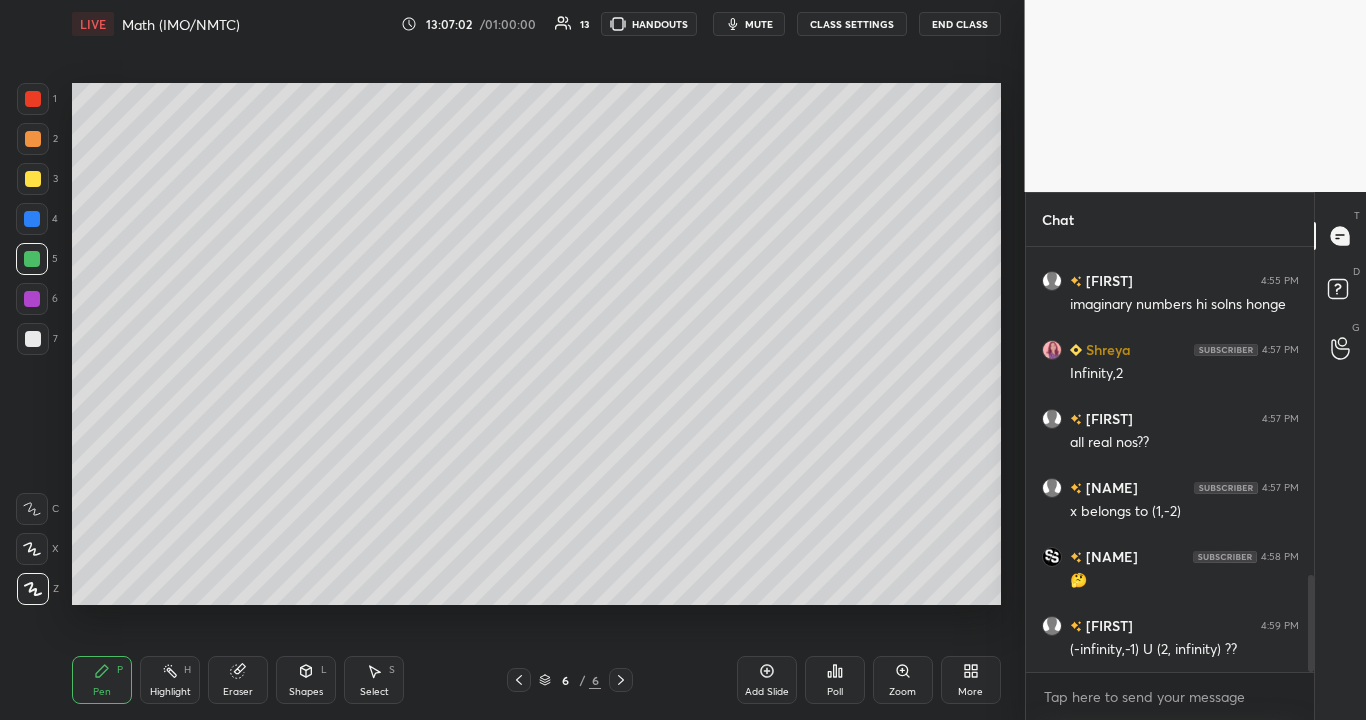 click on "Shapes L" at bounding box center [306, 680] 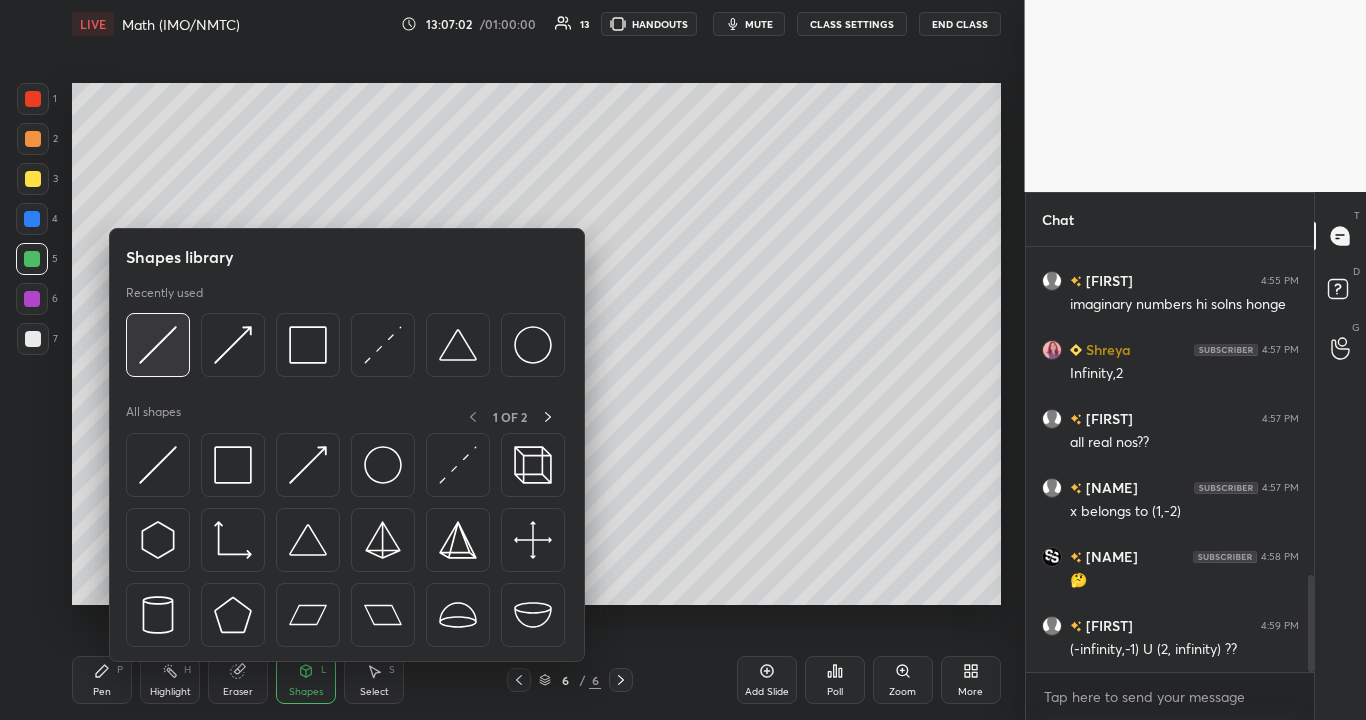 click at bounding box center (158, 345) 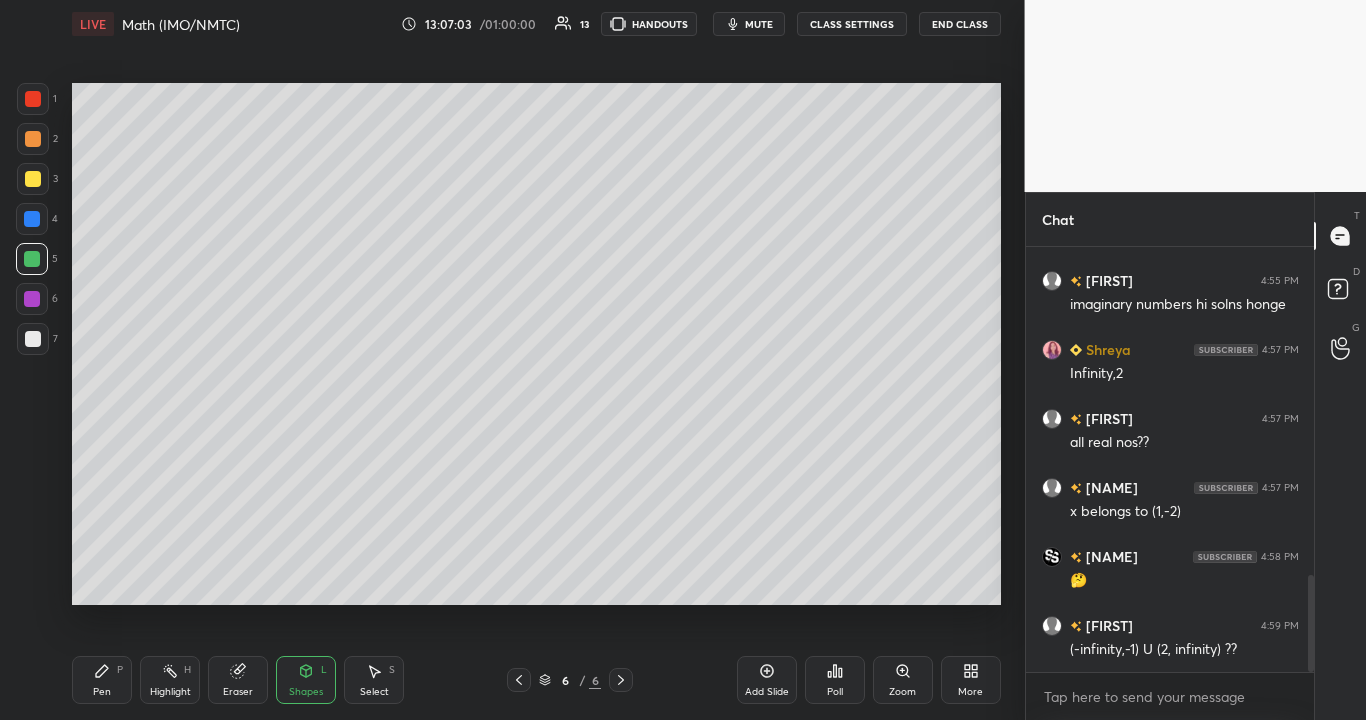 click at bounding box center [33, 179] 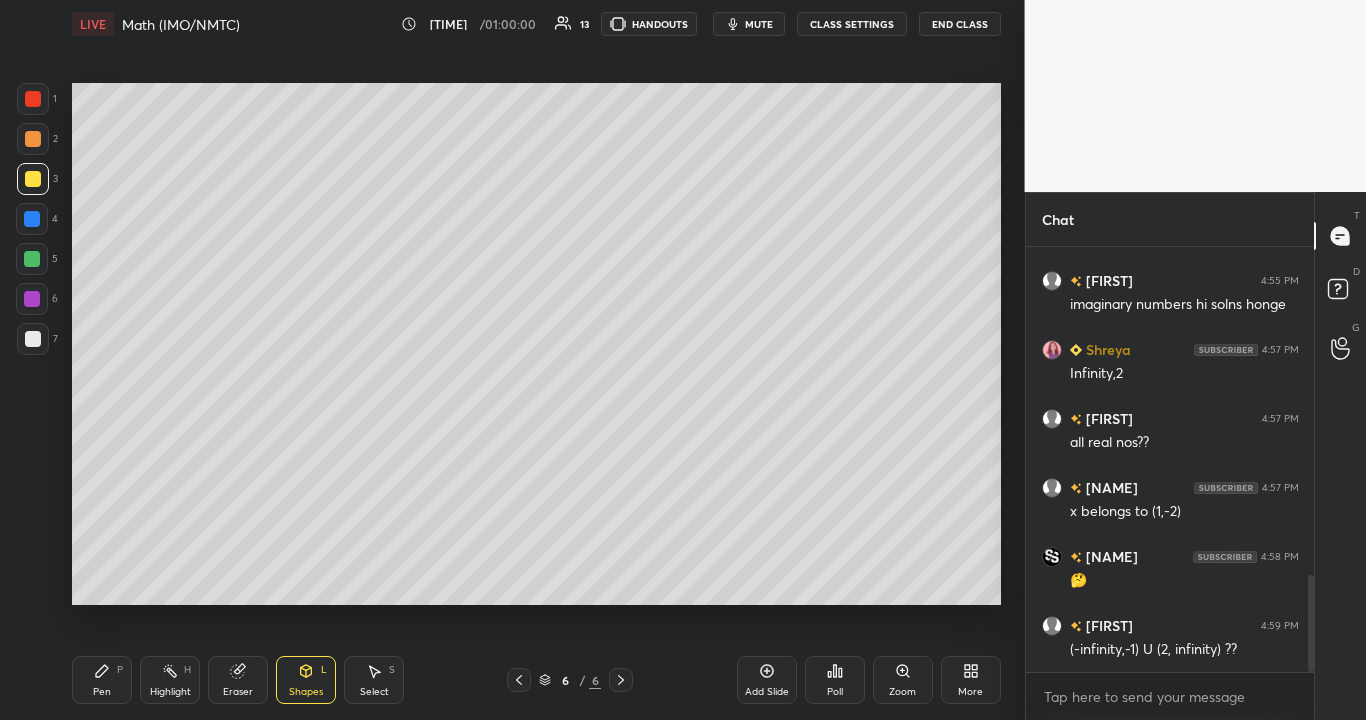 click on "Pen P" at bounding box center (102, 680) 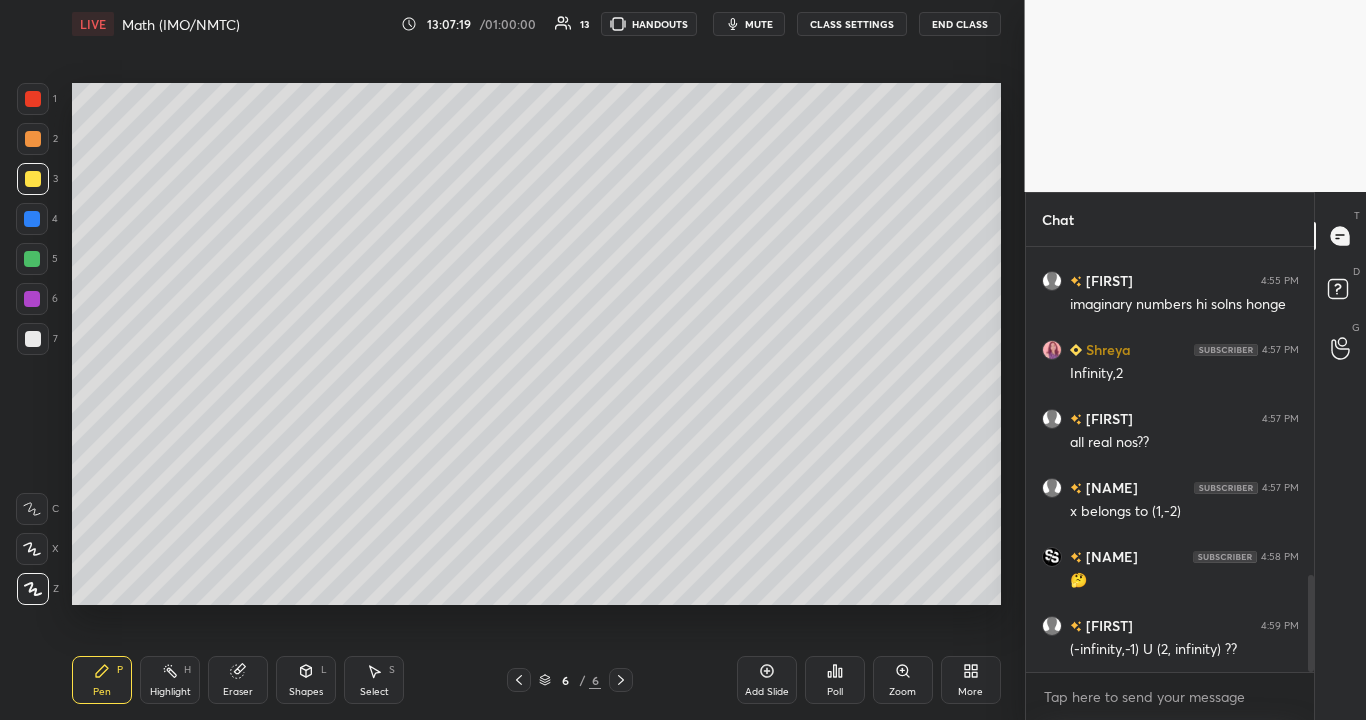 click at bounding box center [32, 219] 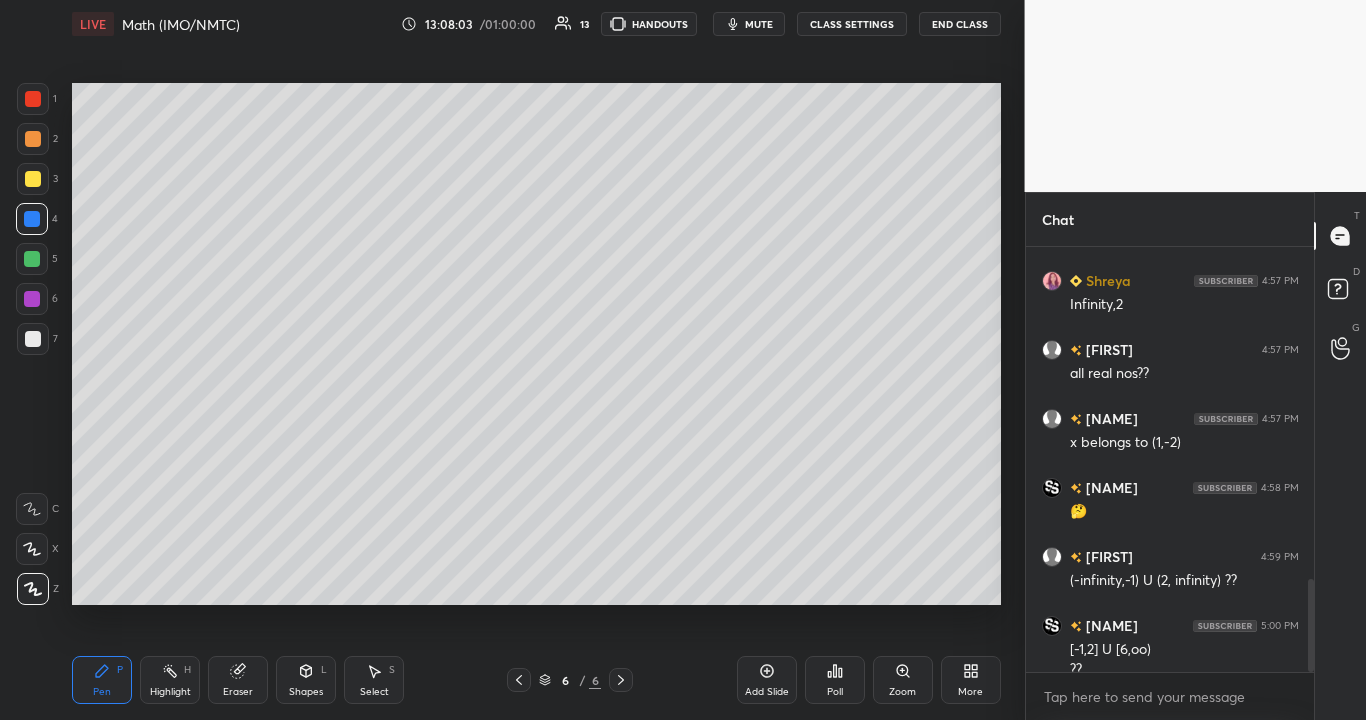 scroll, scrollTop: 1522, scrollLeft: 0, axis: vertical 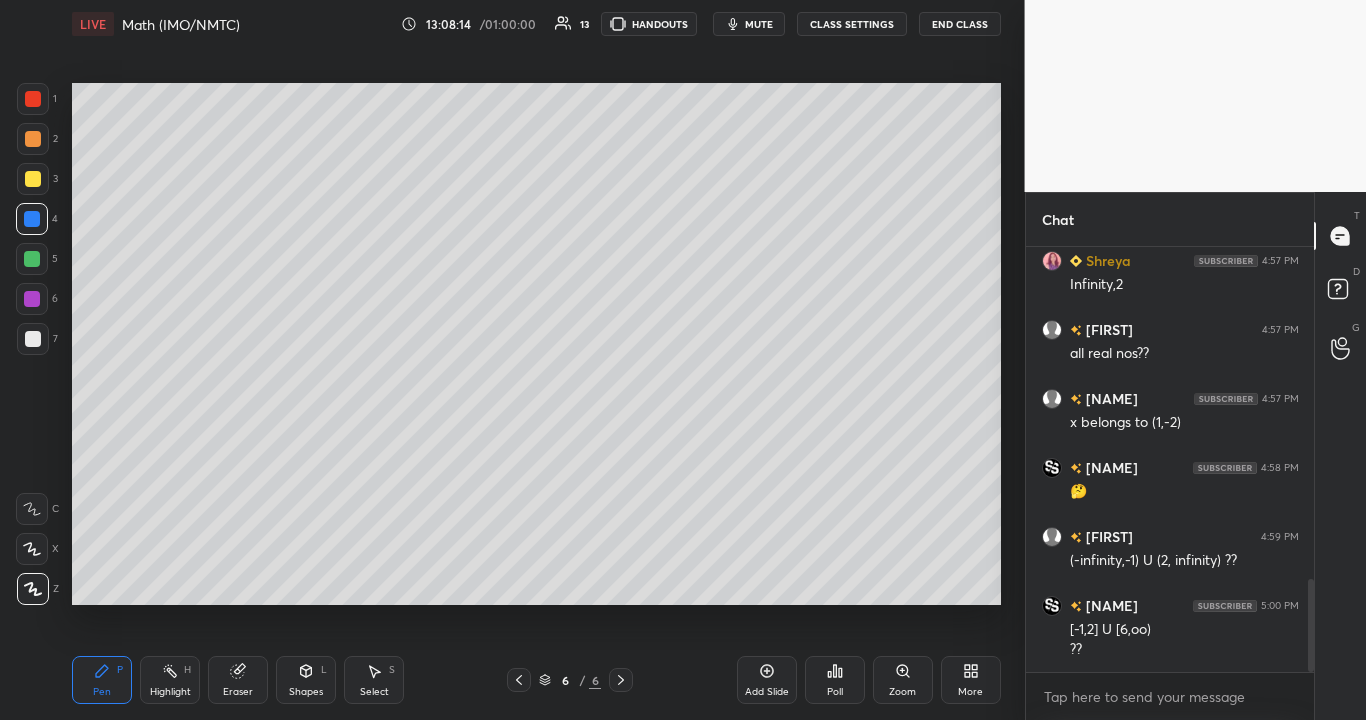 click at bounding box center (33, 339) 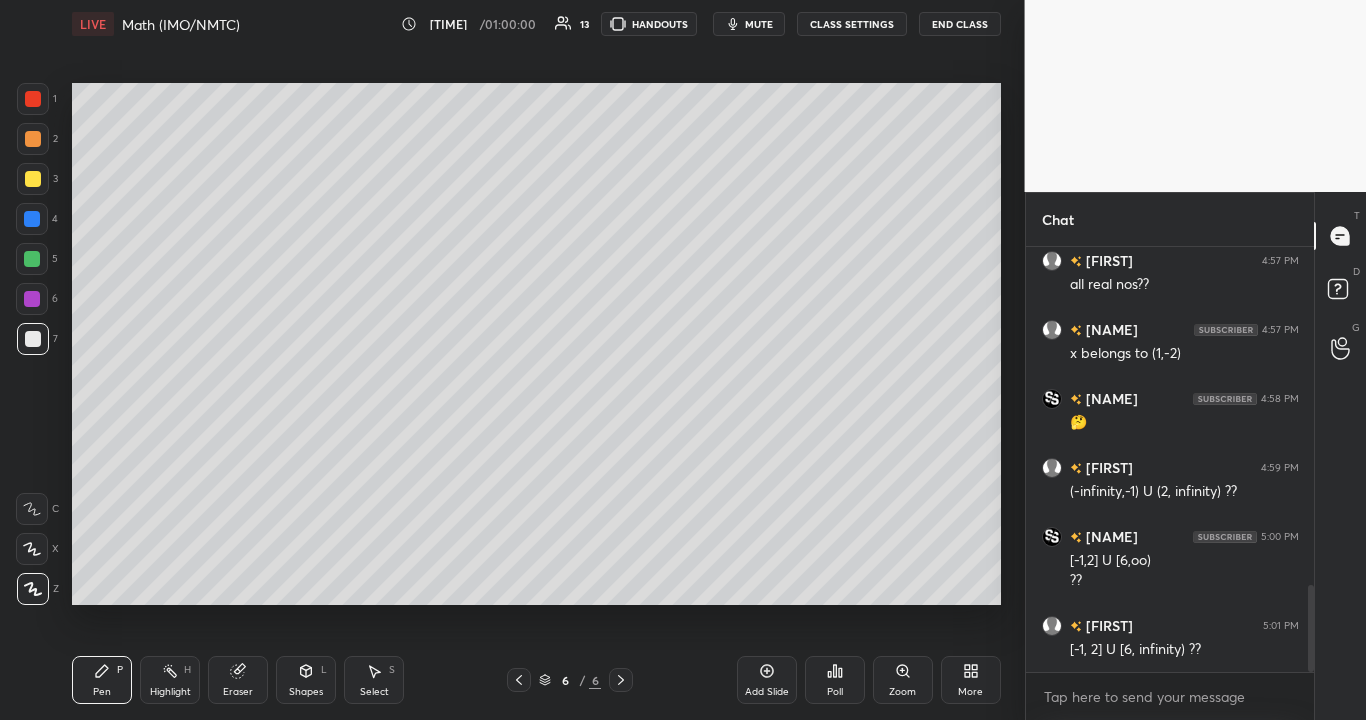 scroll, scrollTop: 1660, scrollLeft: 0, axis: vertical 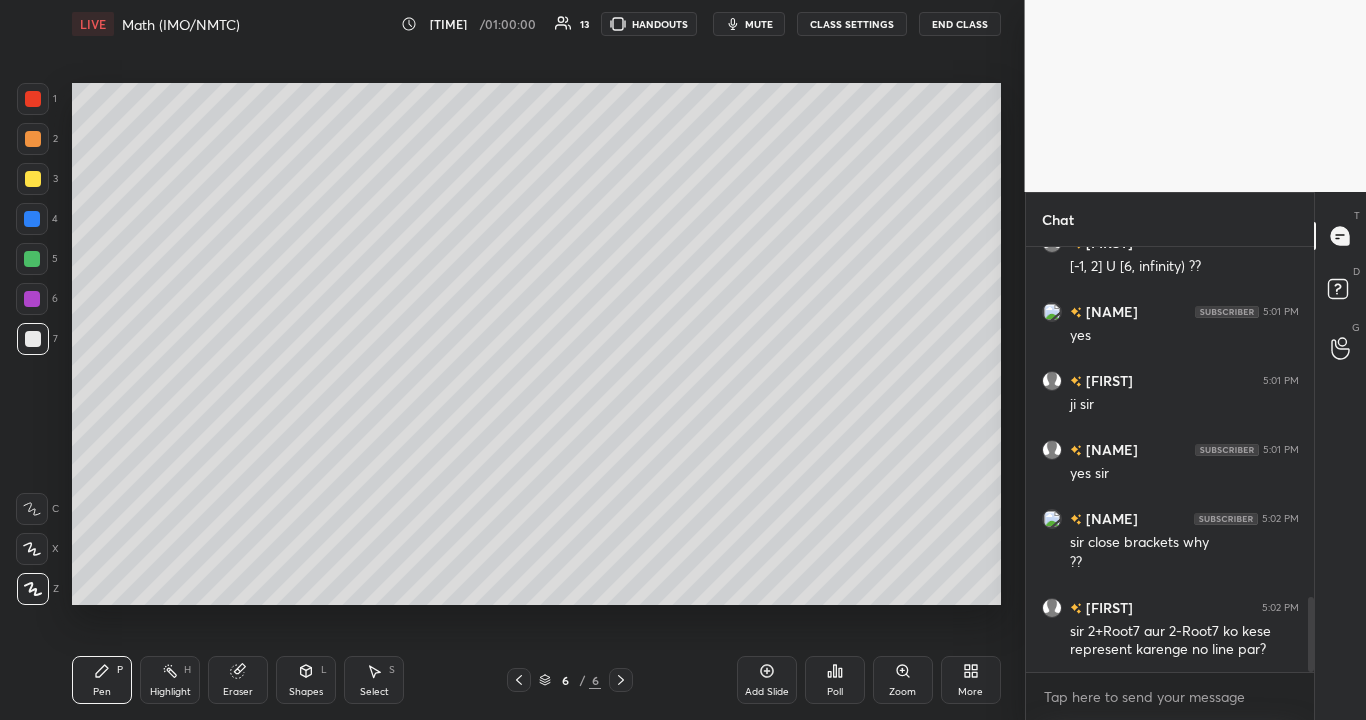 click 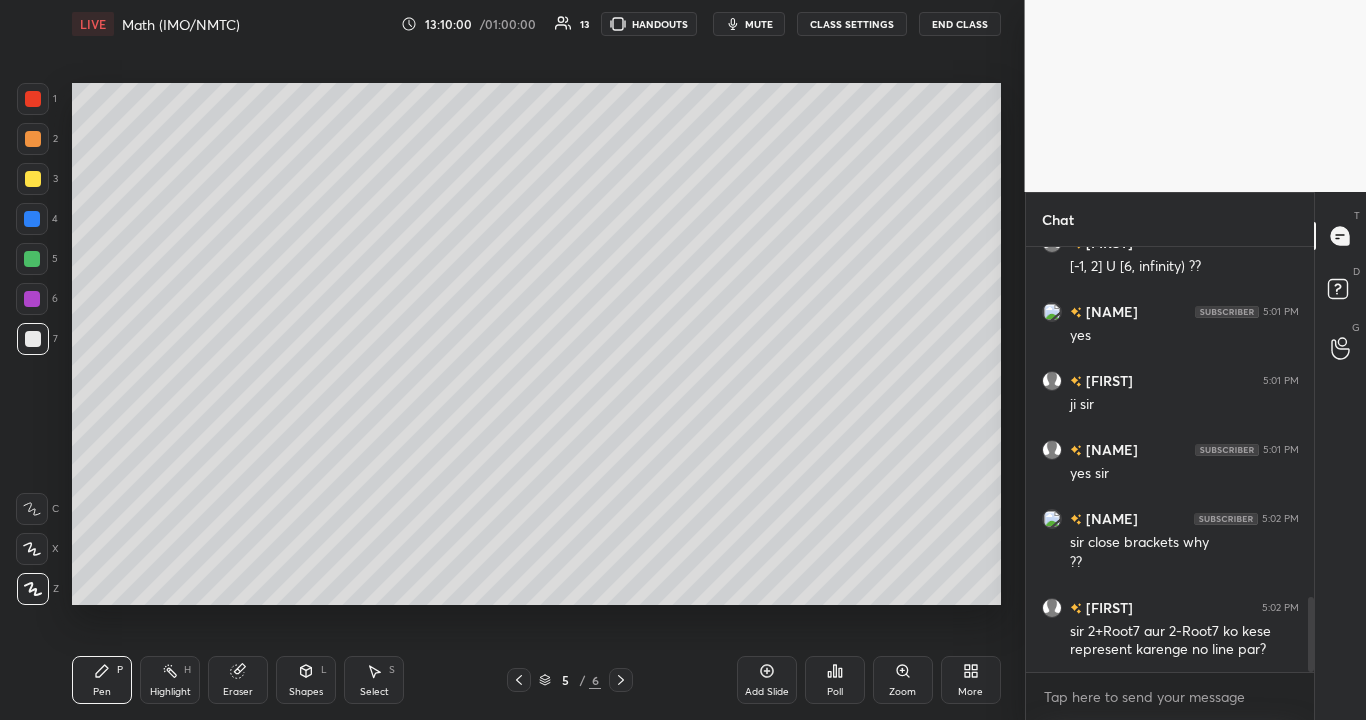 click 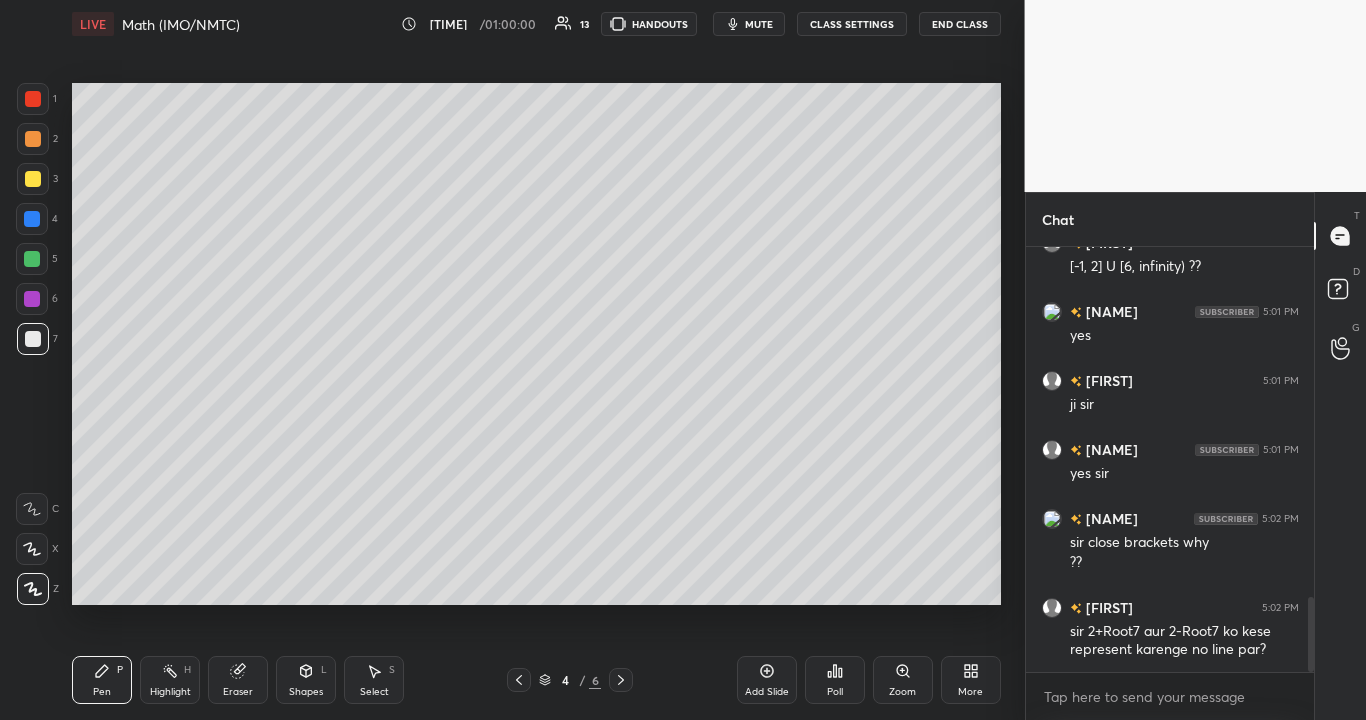 click 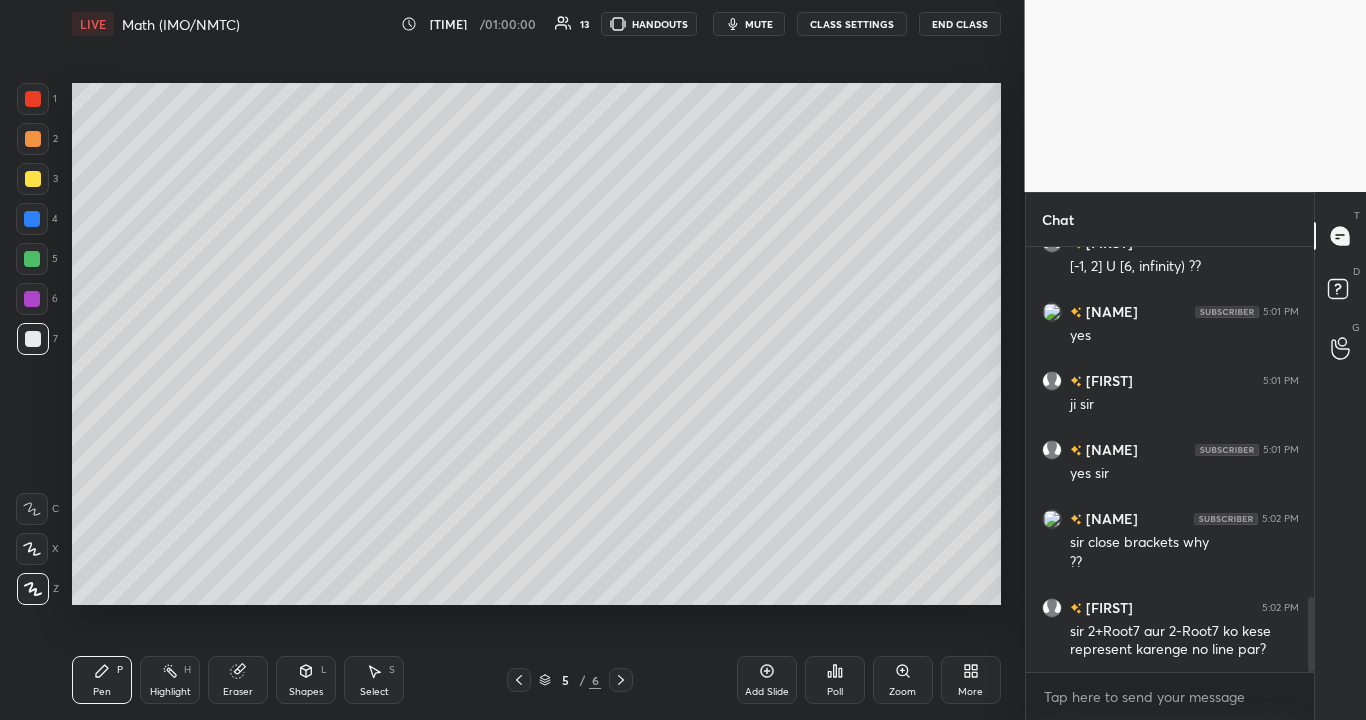 click 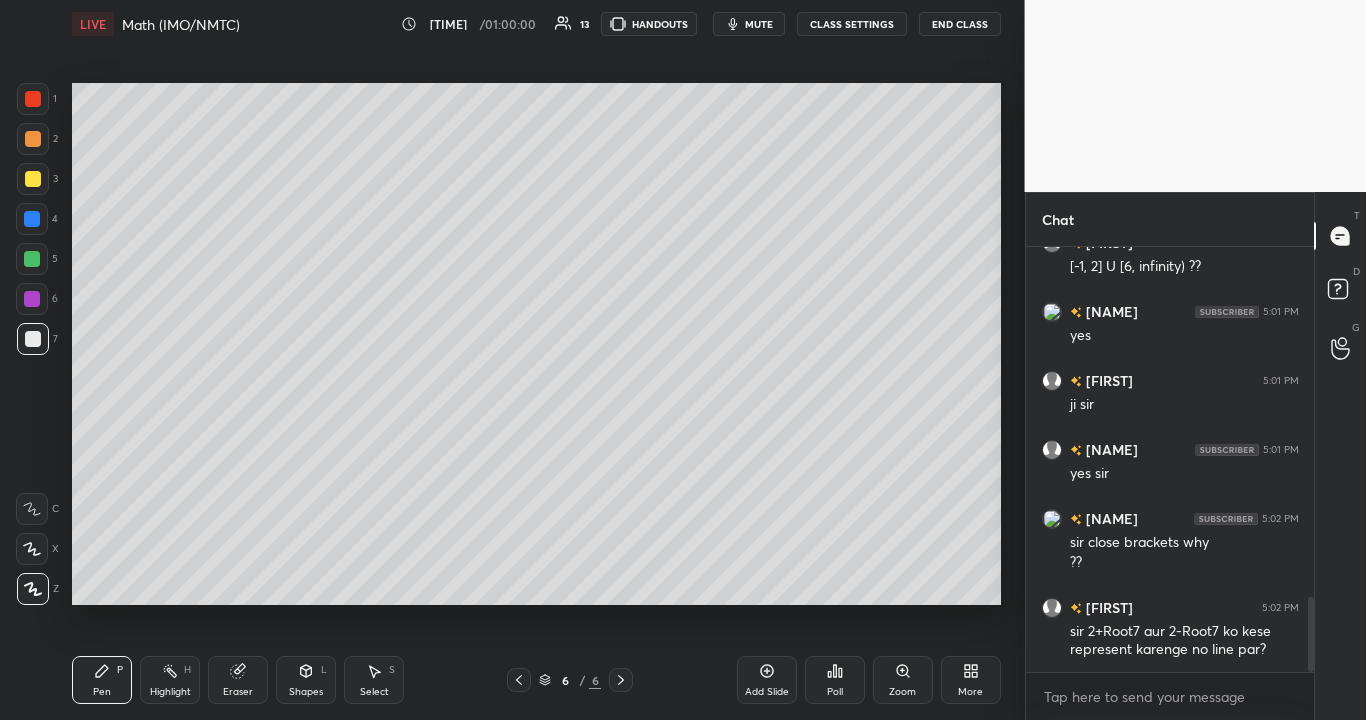click 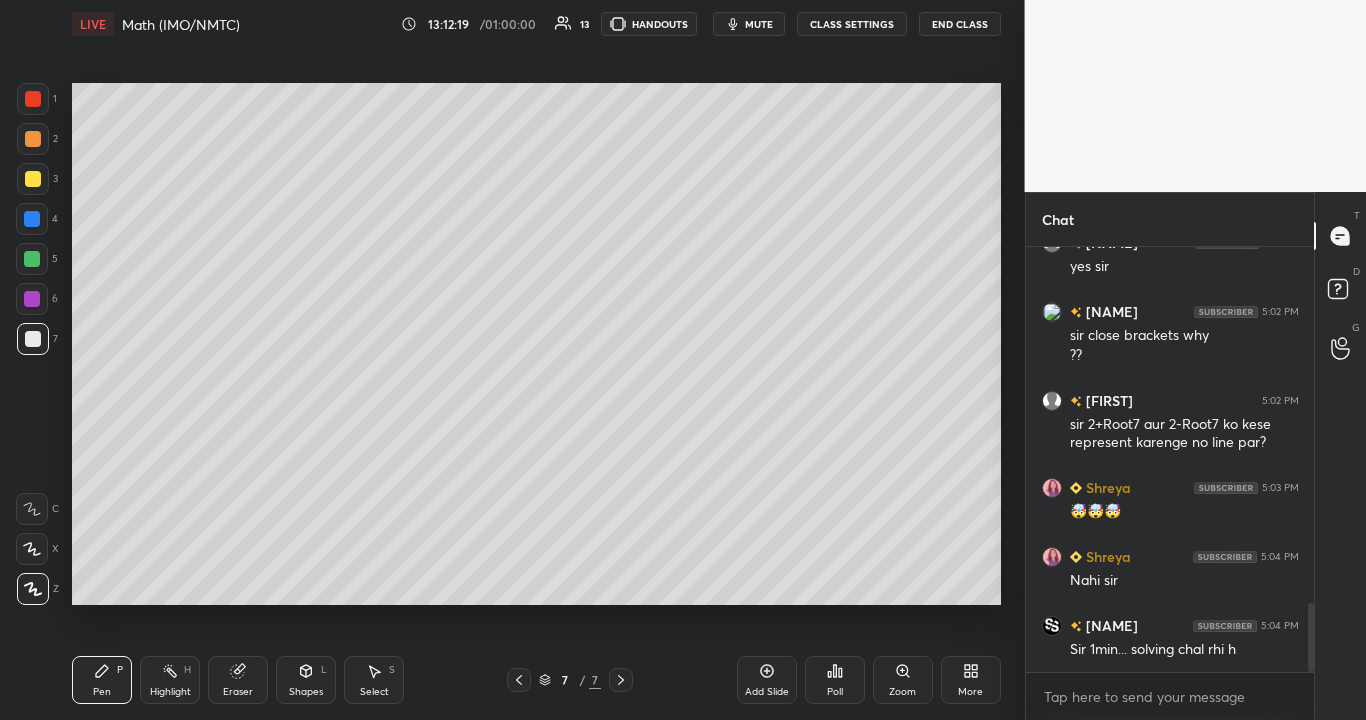 scroll, scrollTop: 2250, scrollLeft: 0, axis: vertical 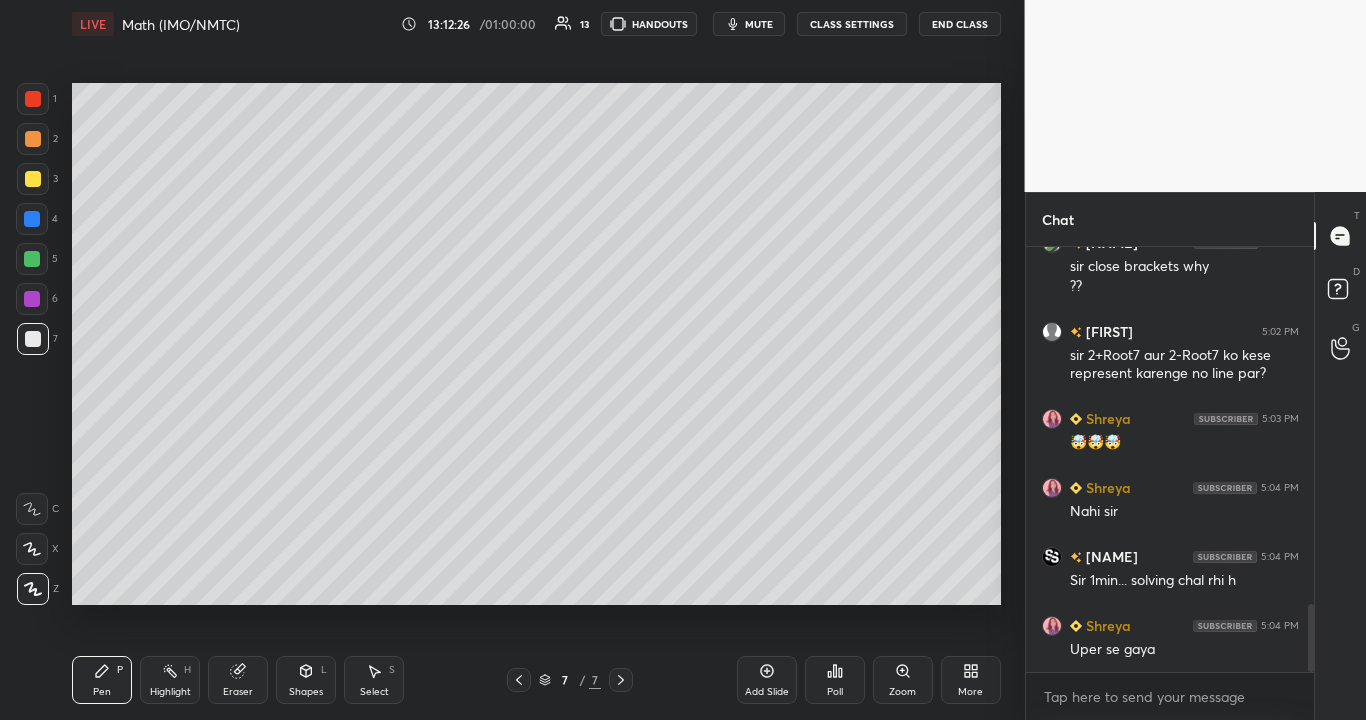 click 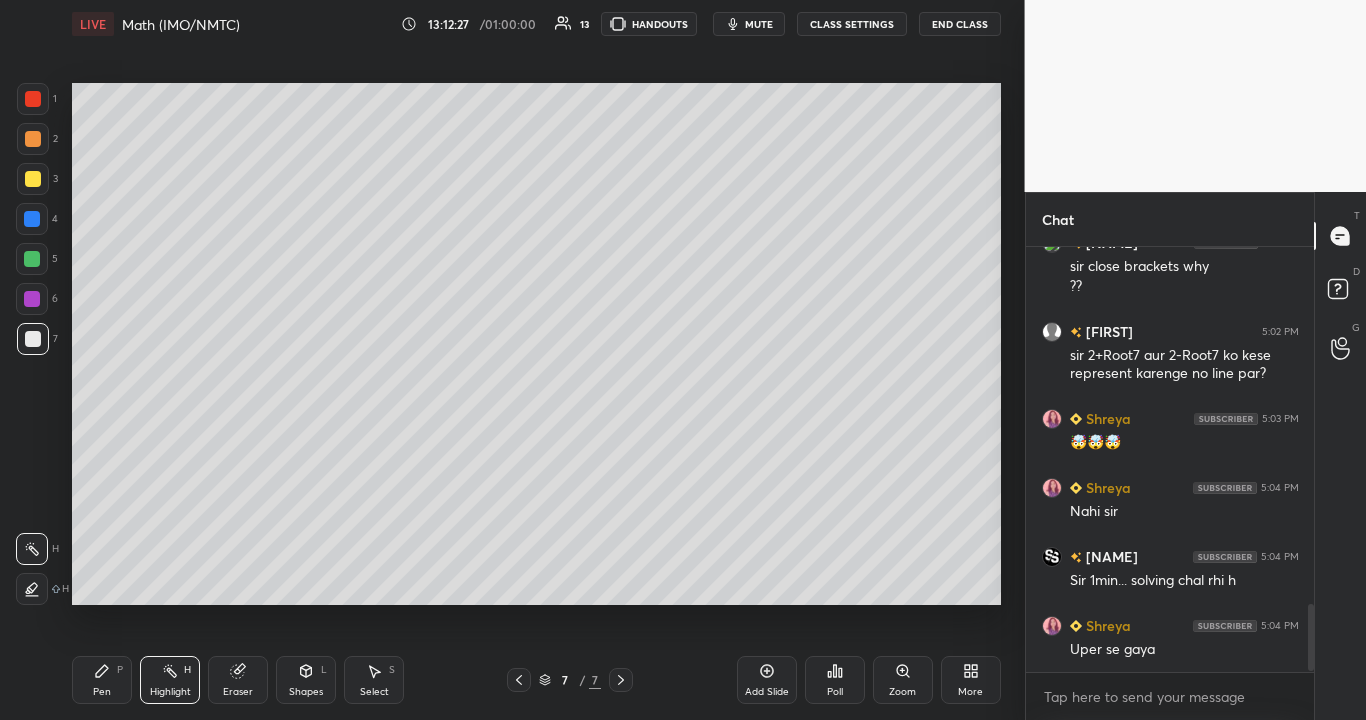 scroll, scrollTop: 2319, scrollLeft: 0, axis: vertical 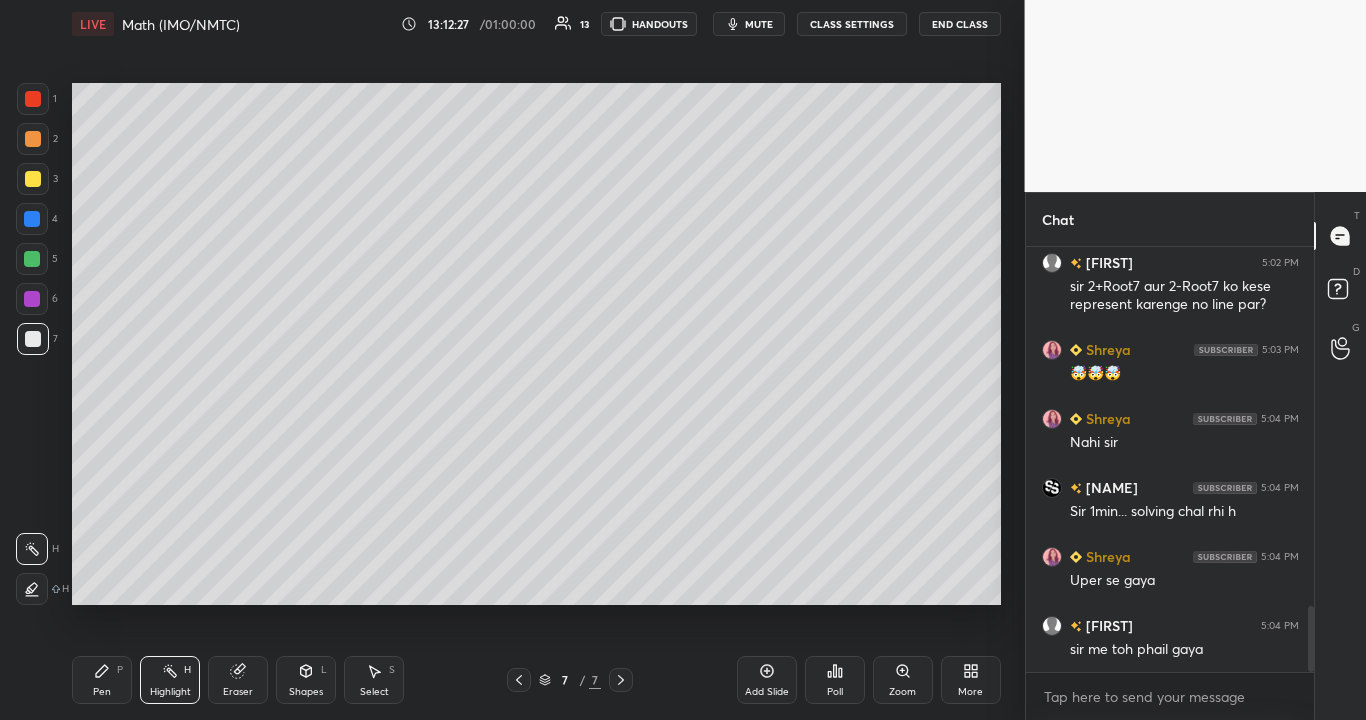 click at bounding box center (33, 179) 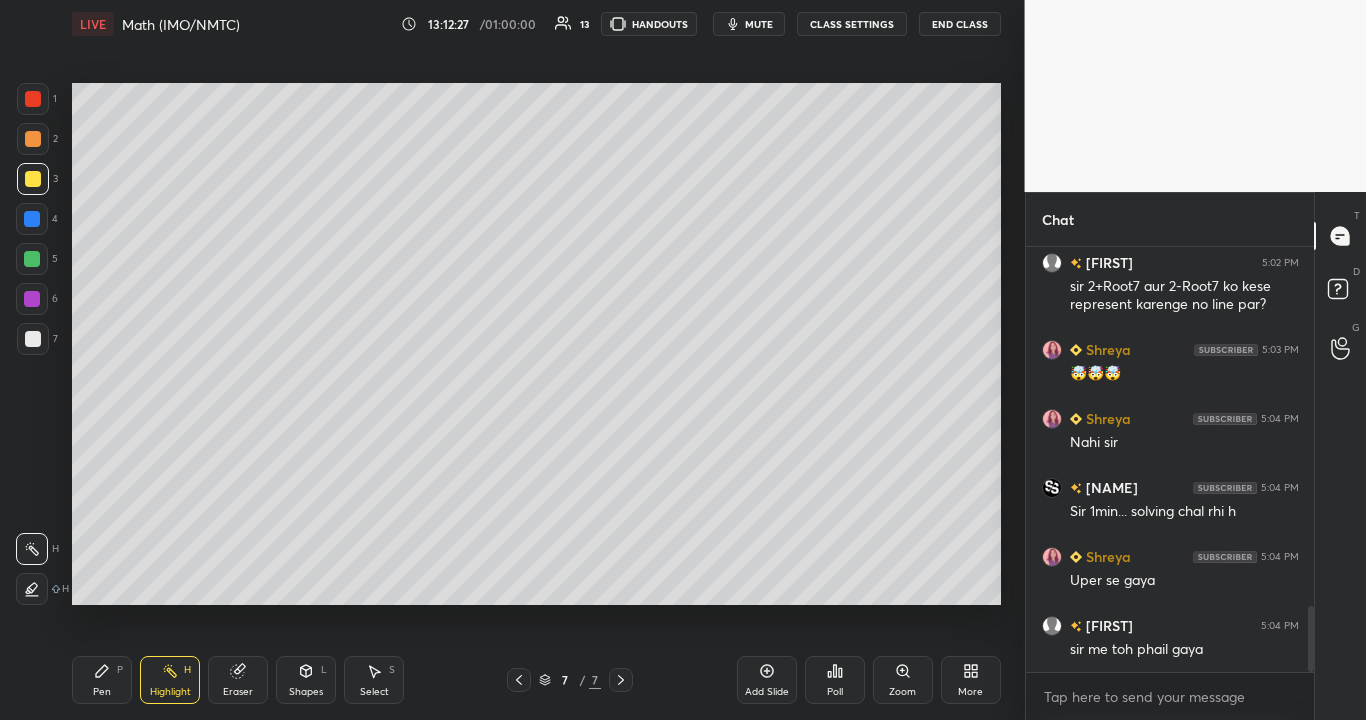 click at bounding box center [33, 179] 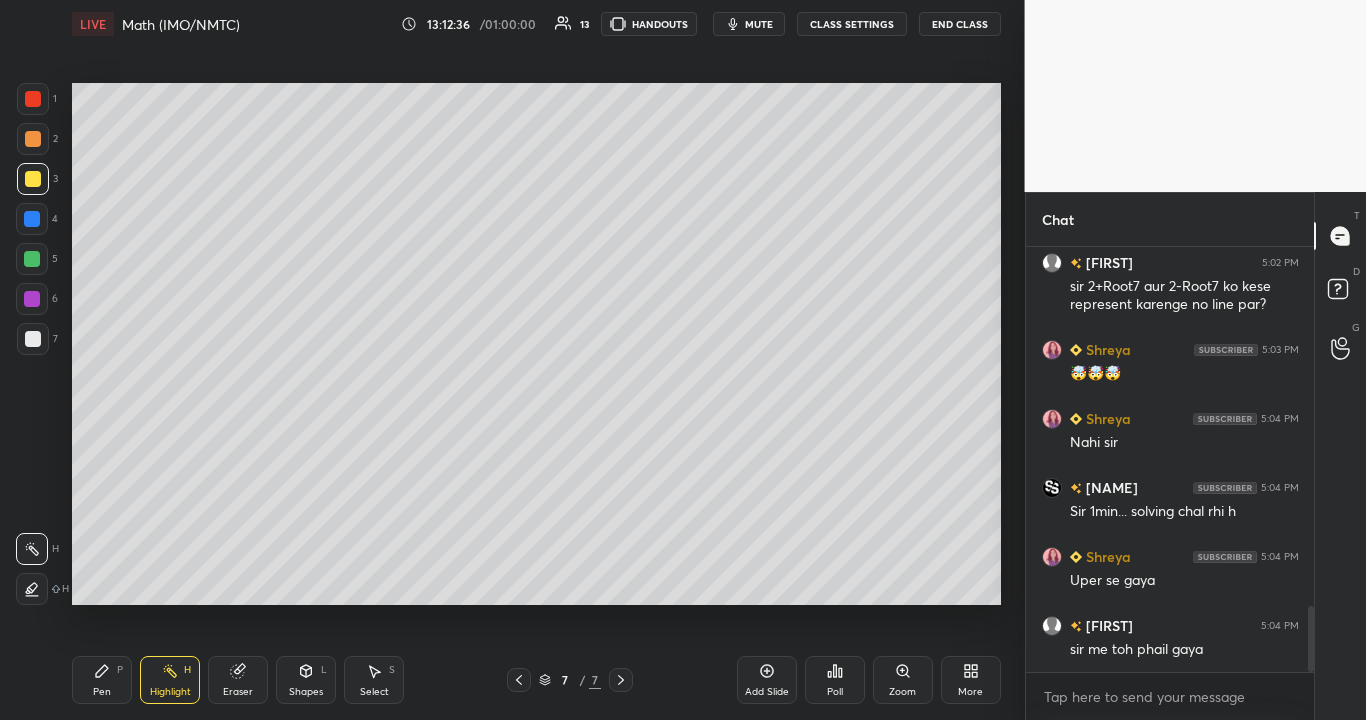 scroll, scrollTop: 377, scrollLeft: 282, axis: both 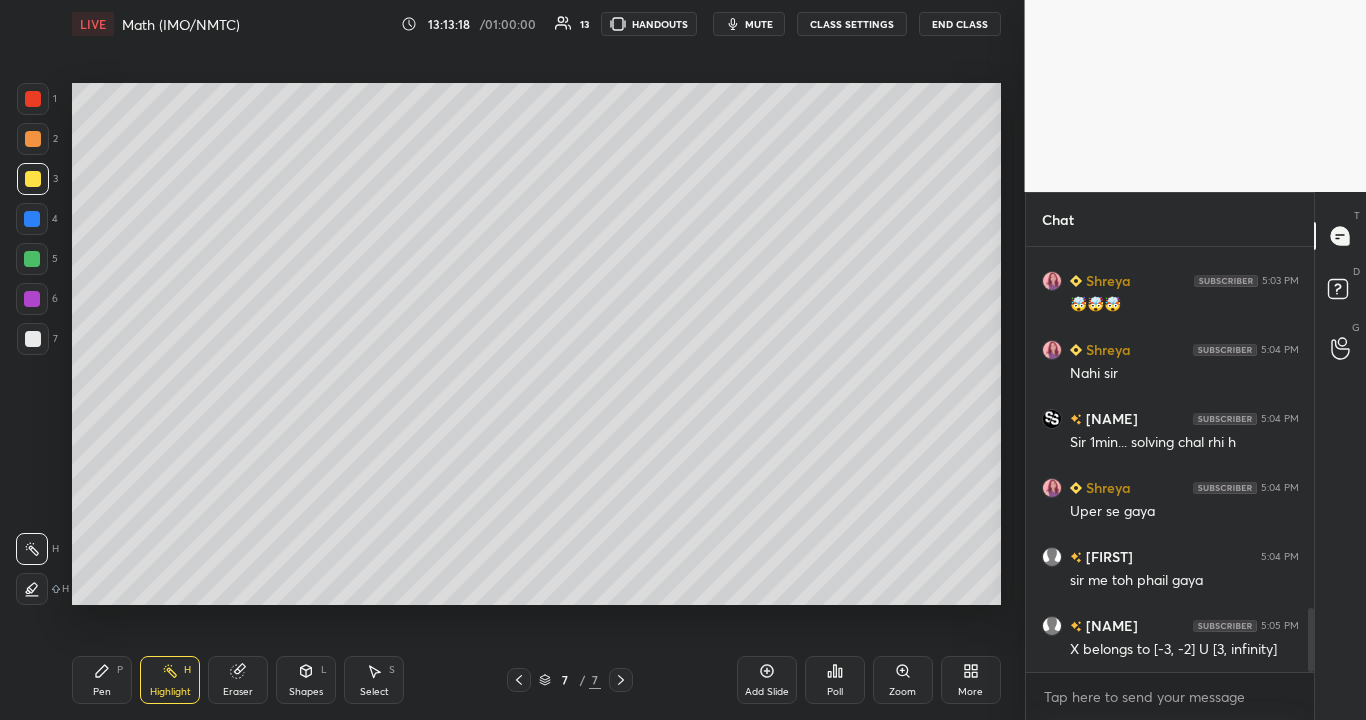 click on "Pen P" at bounding box center [102, 680] 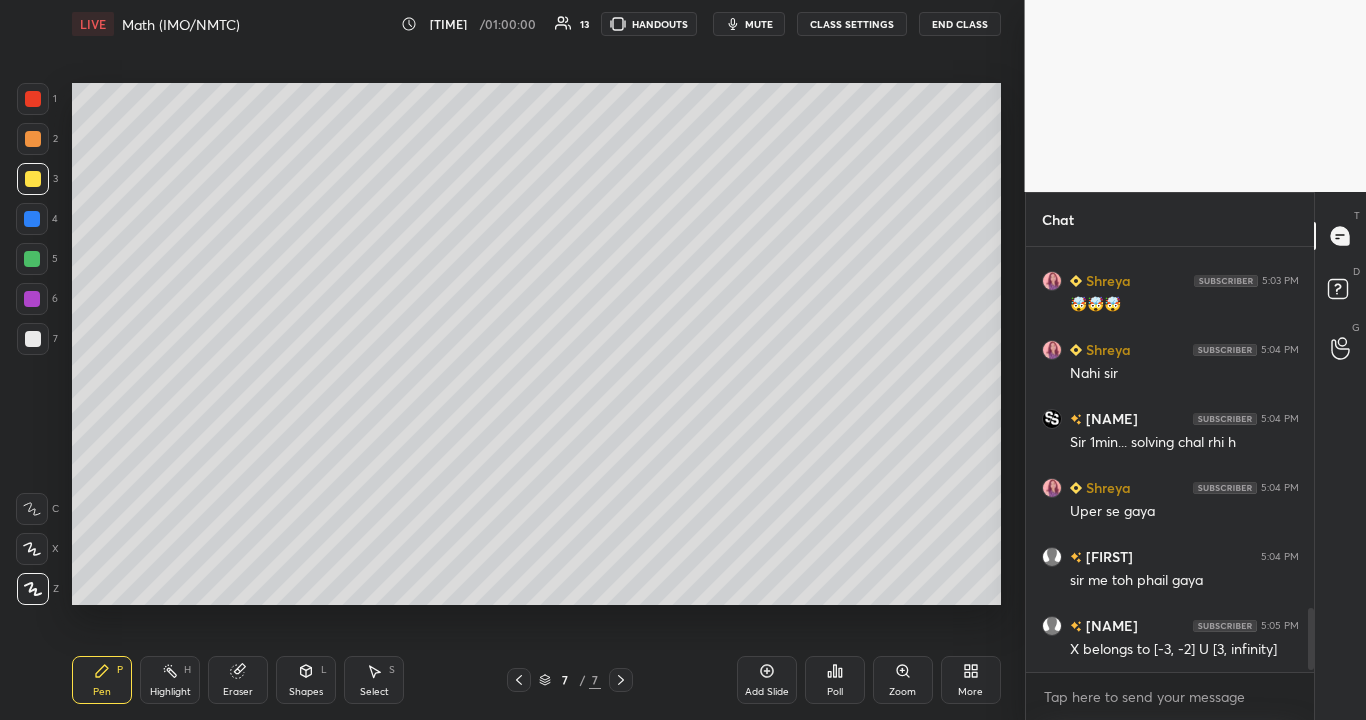 scroll, scrollTop: 2457, scrollLeft: 0, axis: vertical 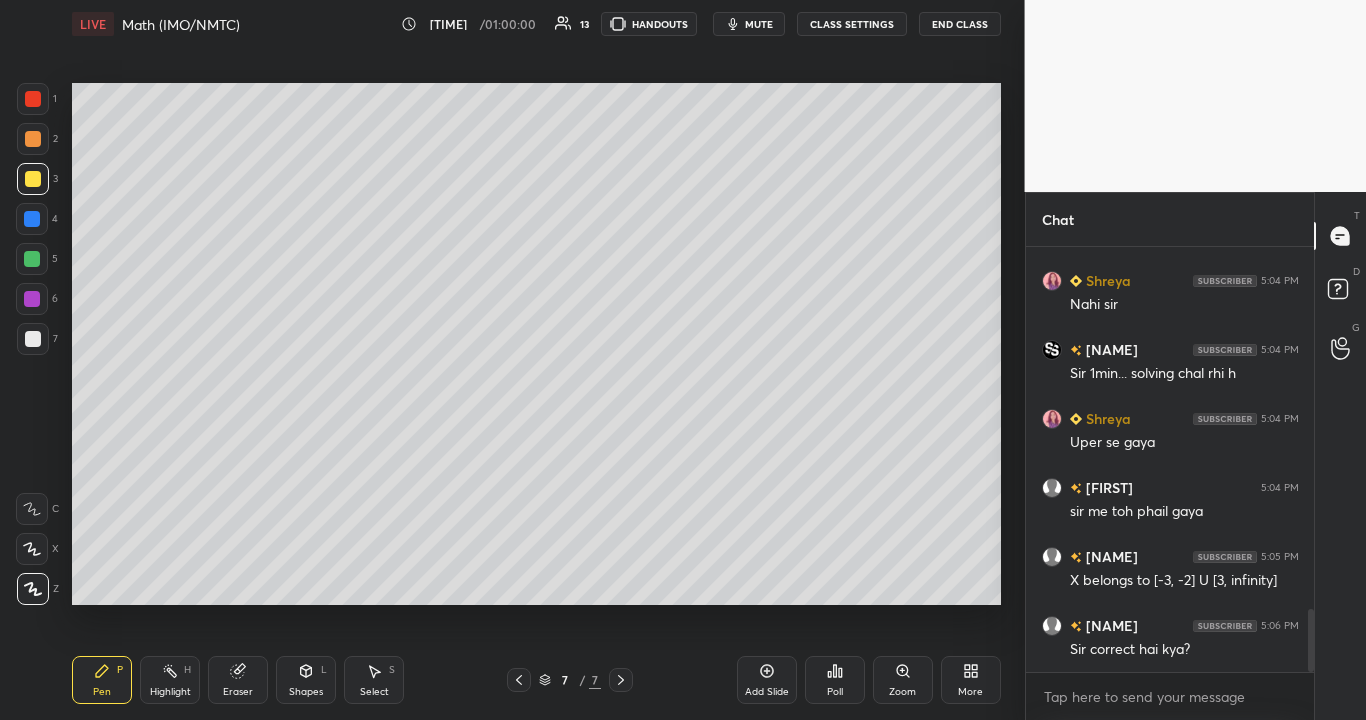 click at bounding box center [32, 299] 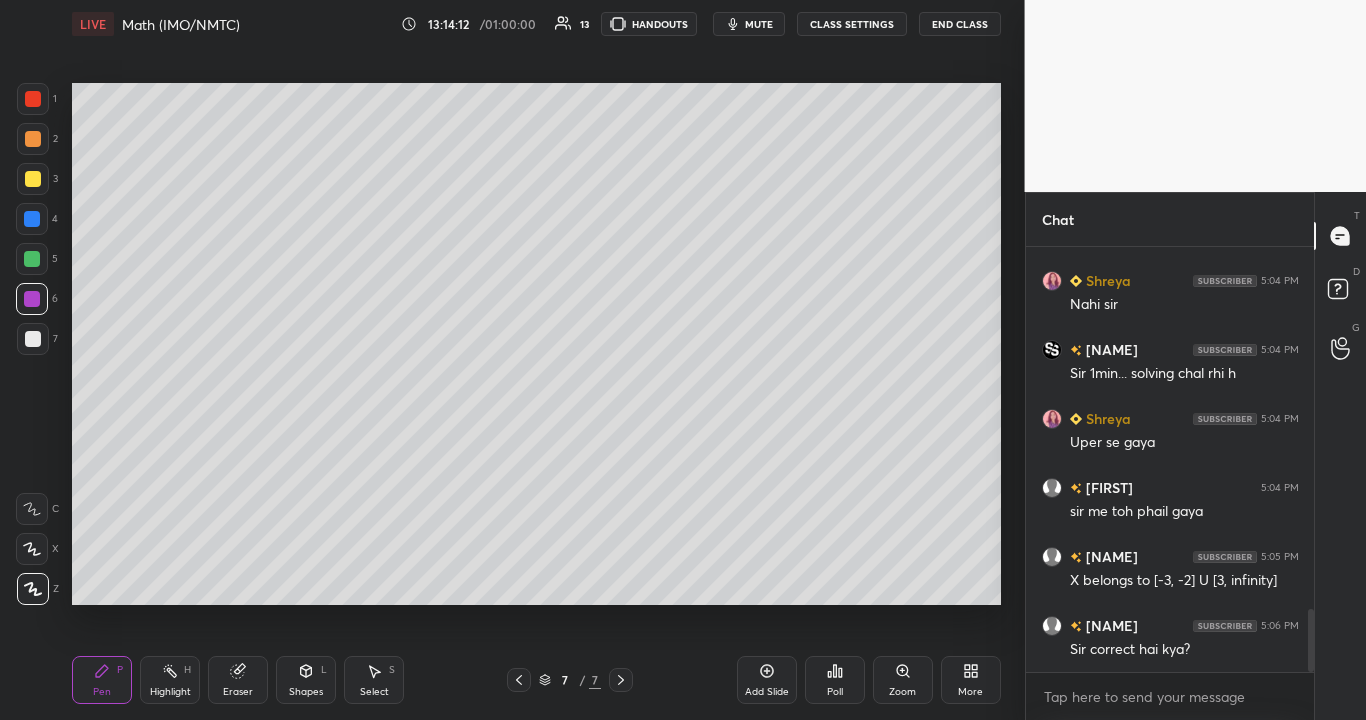 click 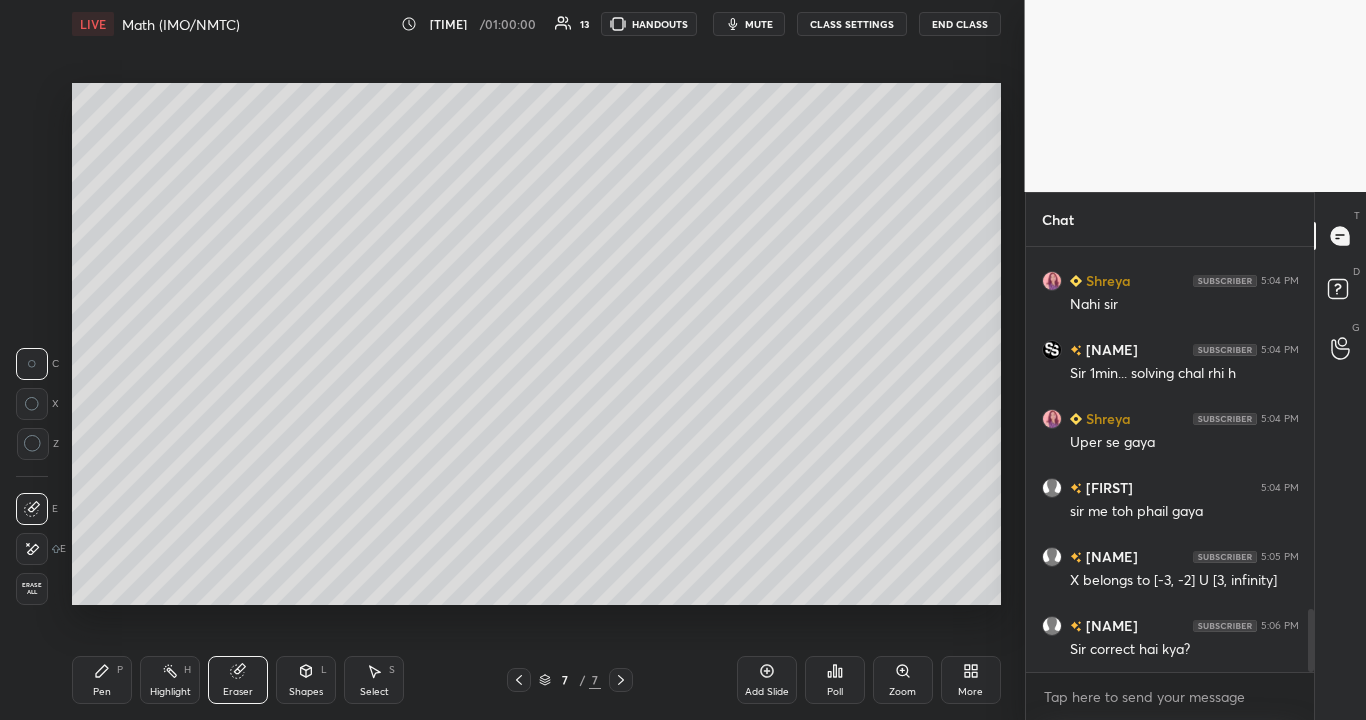 click on "Pen P" at bounding box center (102, 680) 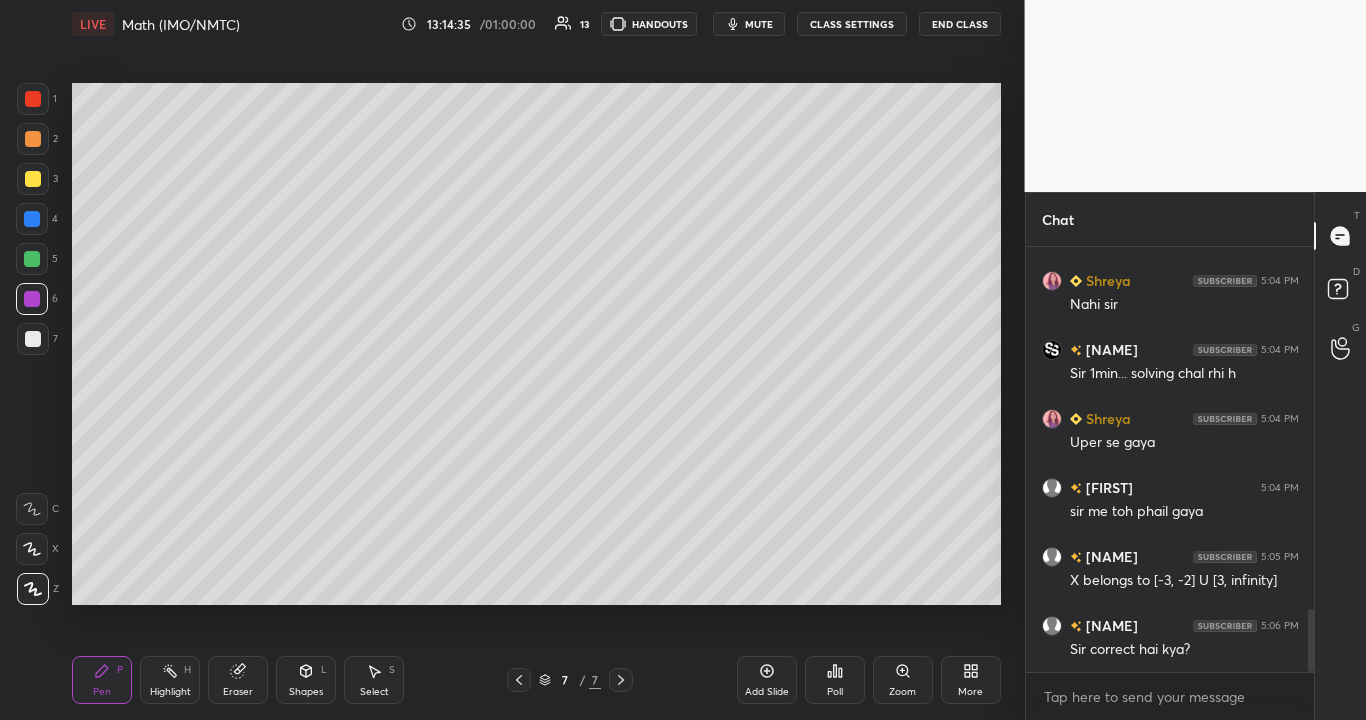 click on "Highlight" at bounding box center (170, 692) 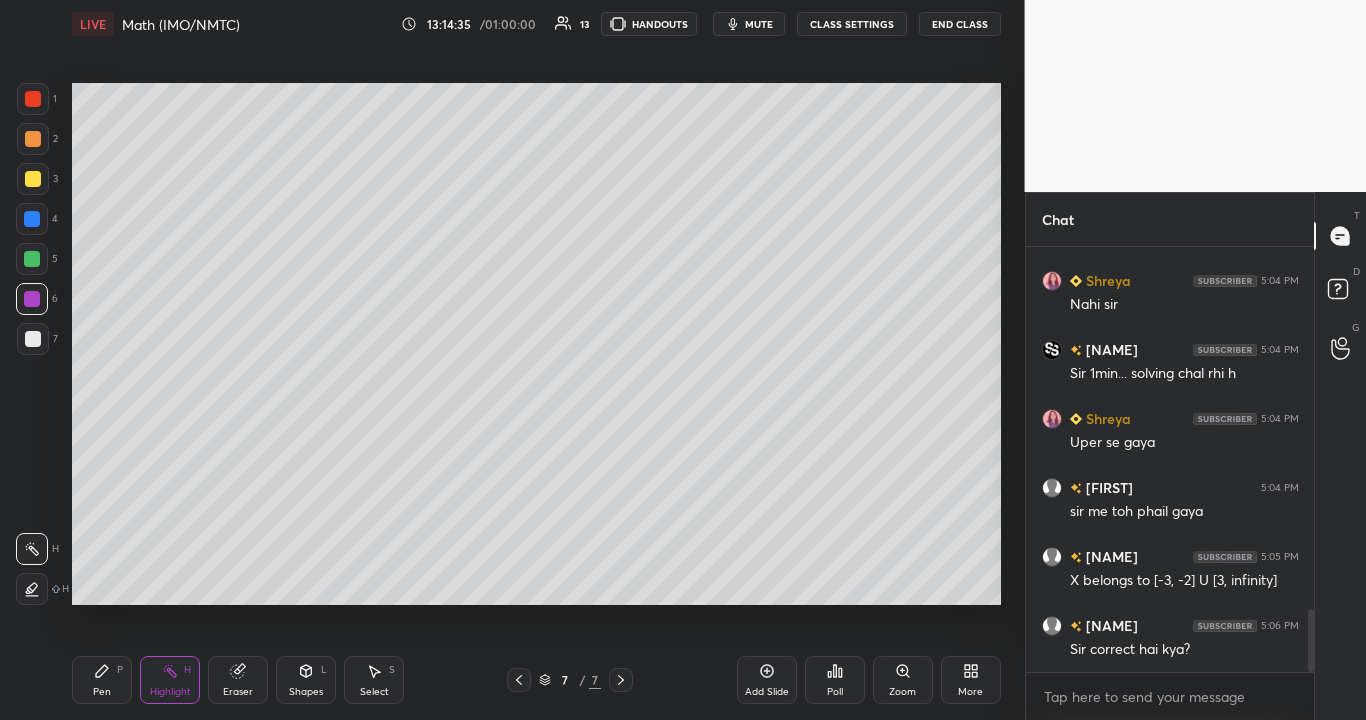 click 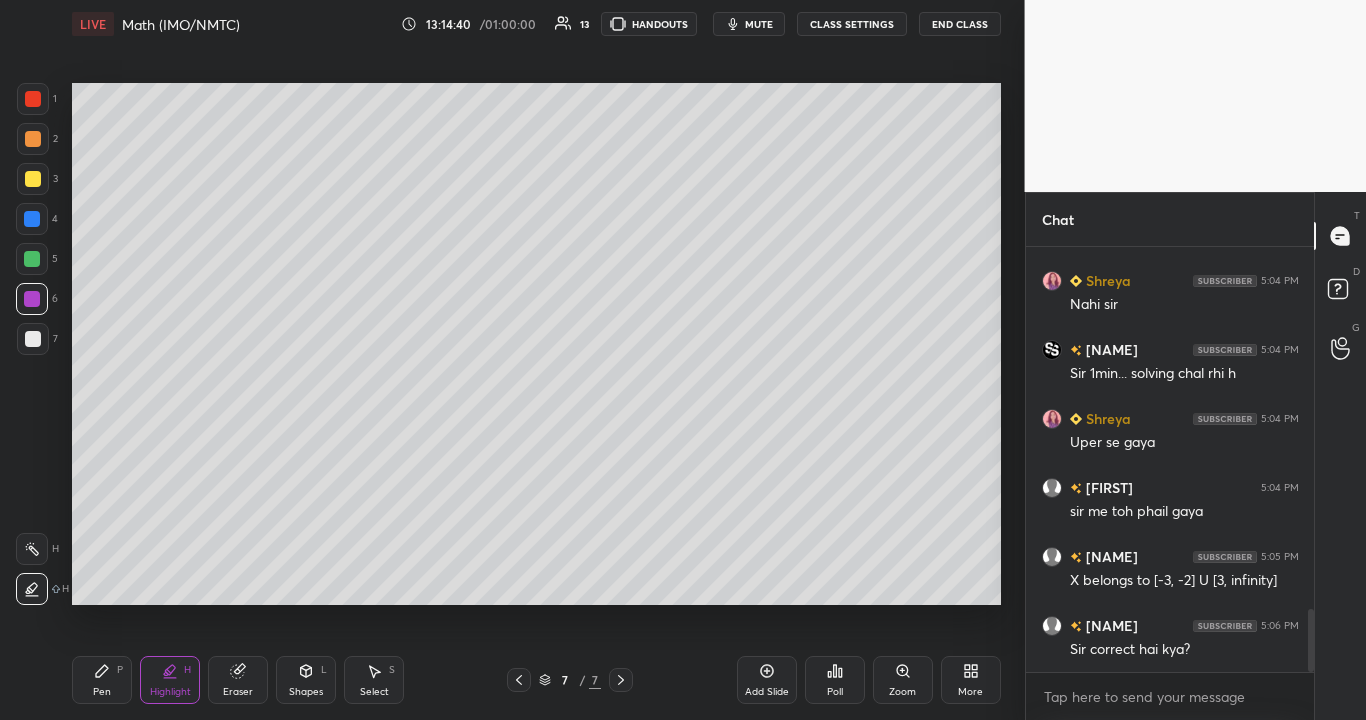 click 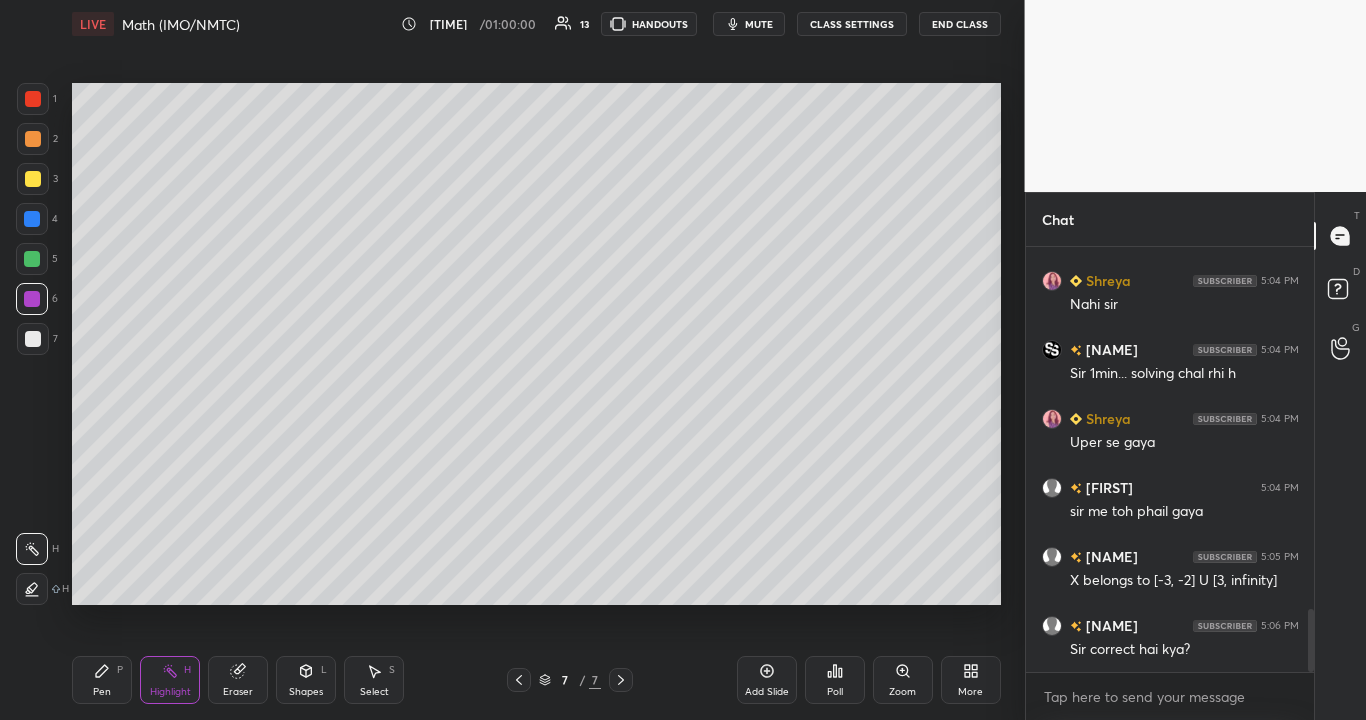click on "Pen" at bounding box center [102, 692] 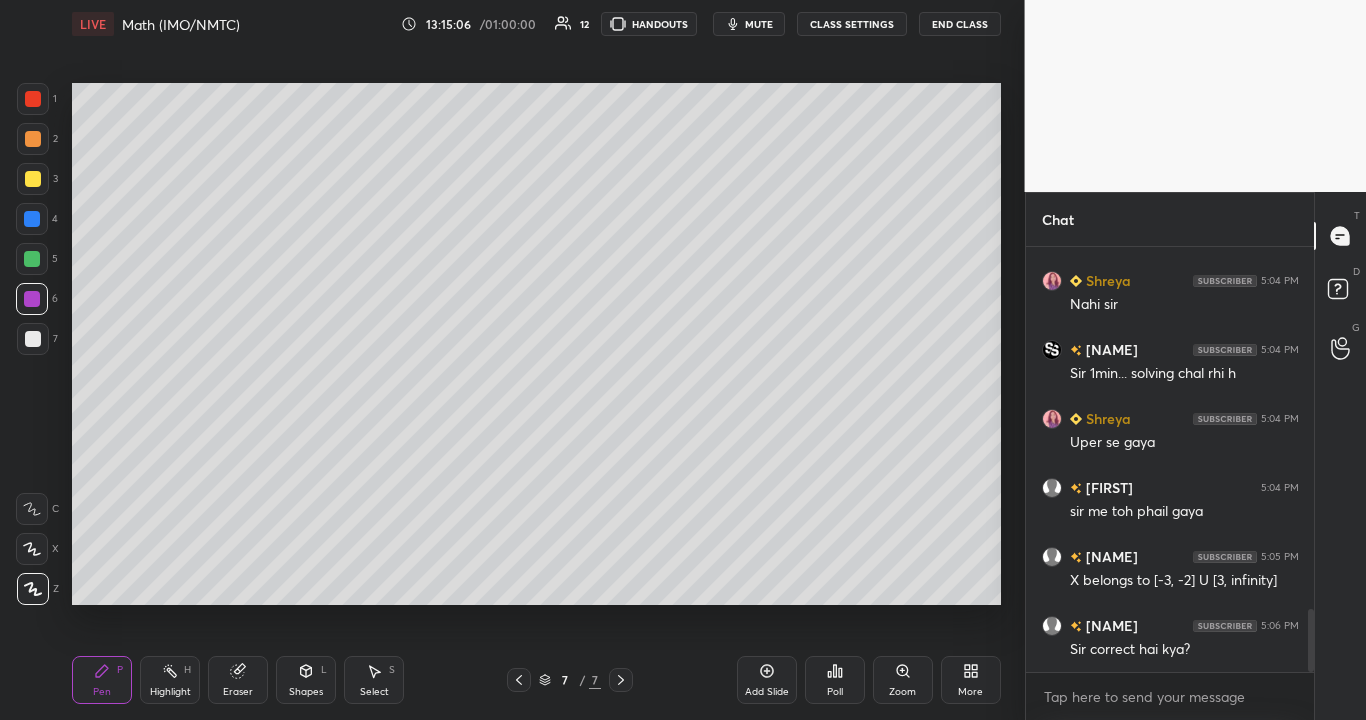 click at bounding box center (32, 259) 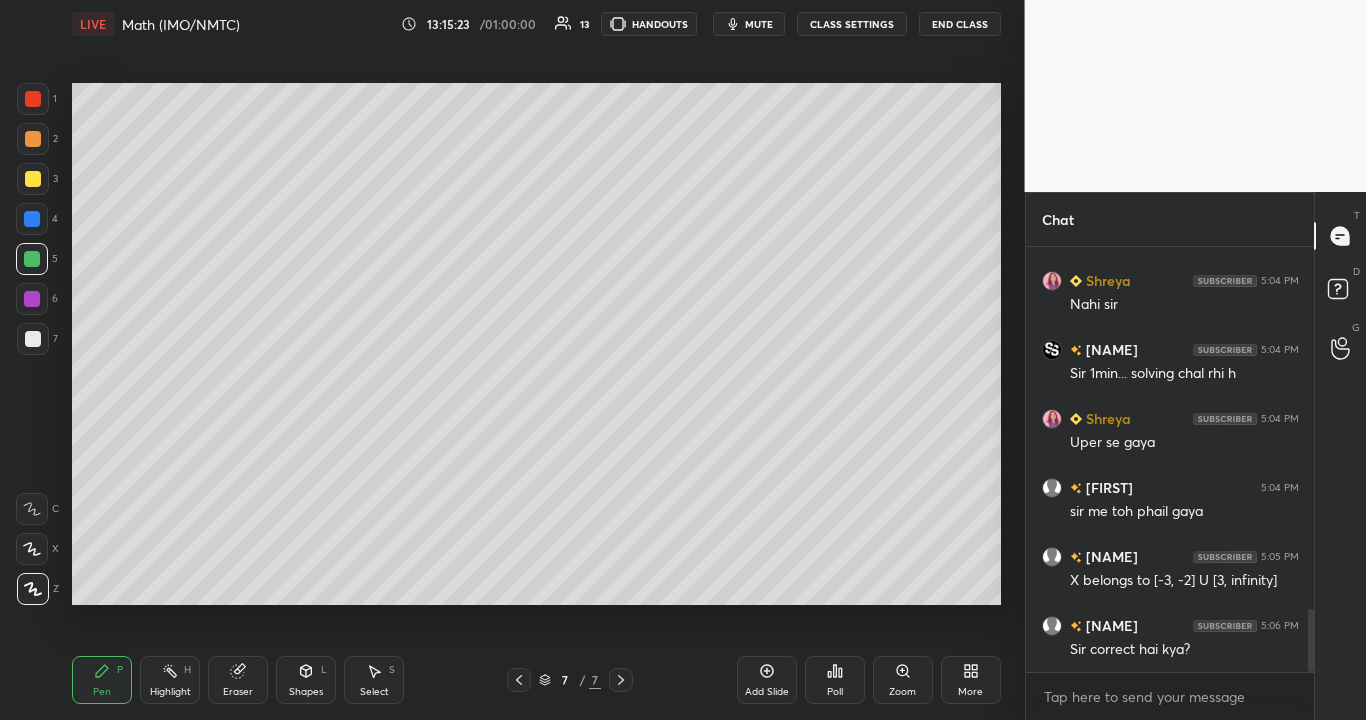 click on "Eraser" at bounding box center (238, 692) 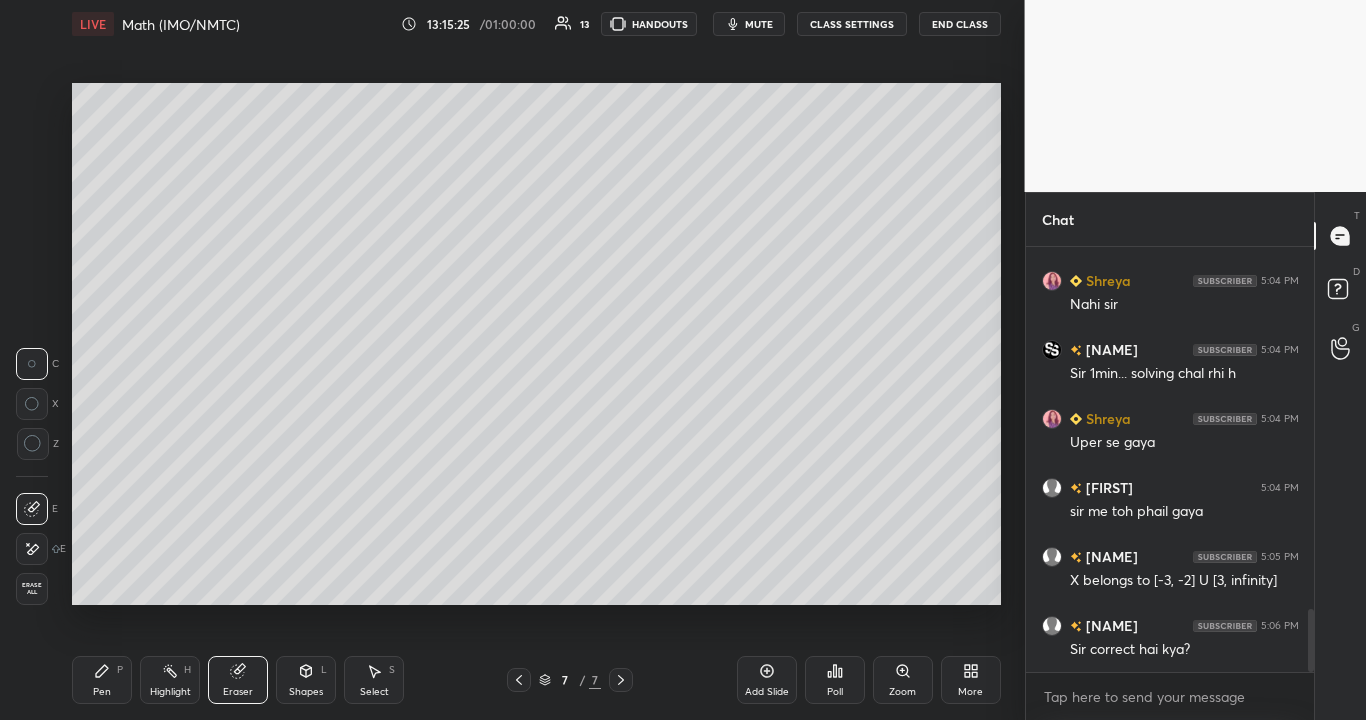 click on "Pen P" at bounding box center (102, 680) 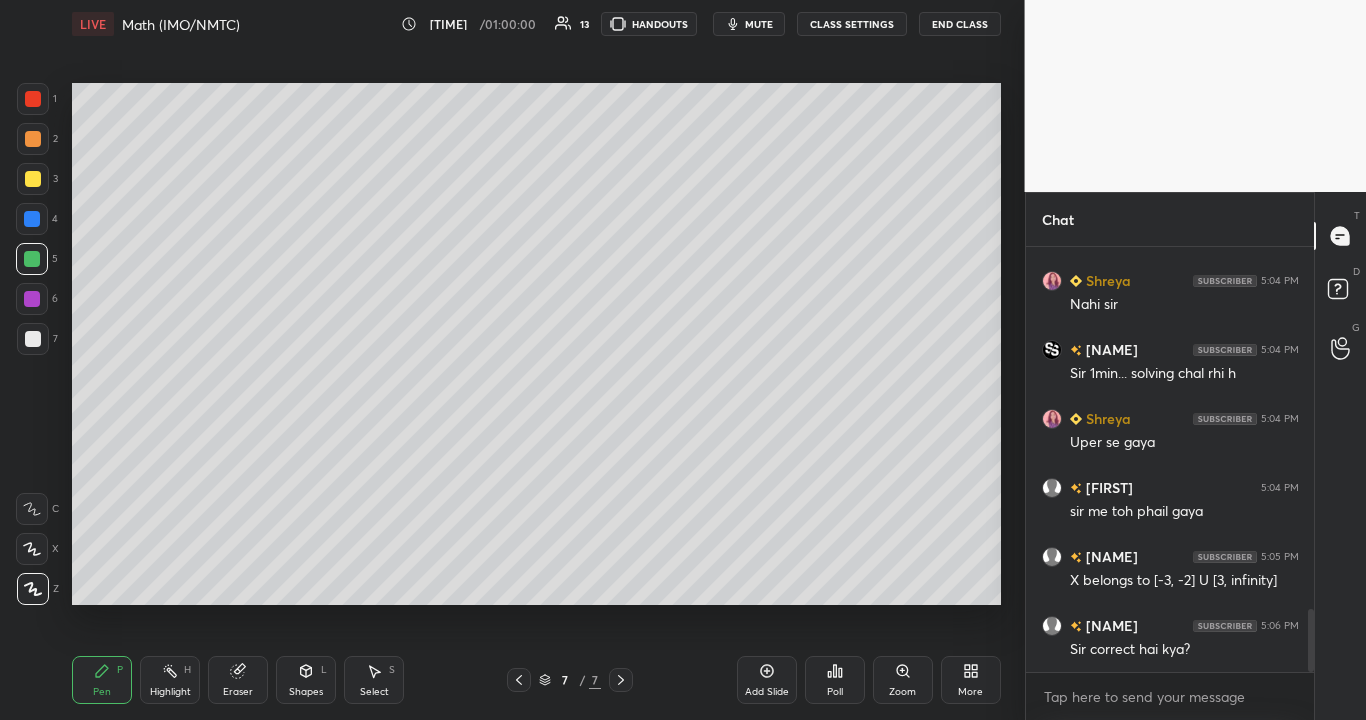 click on "Shapes L" at bounding box center (306, 680) 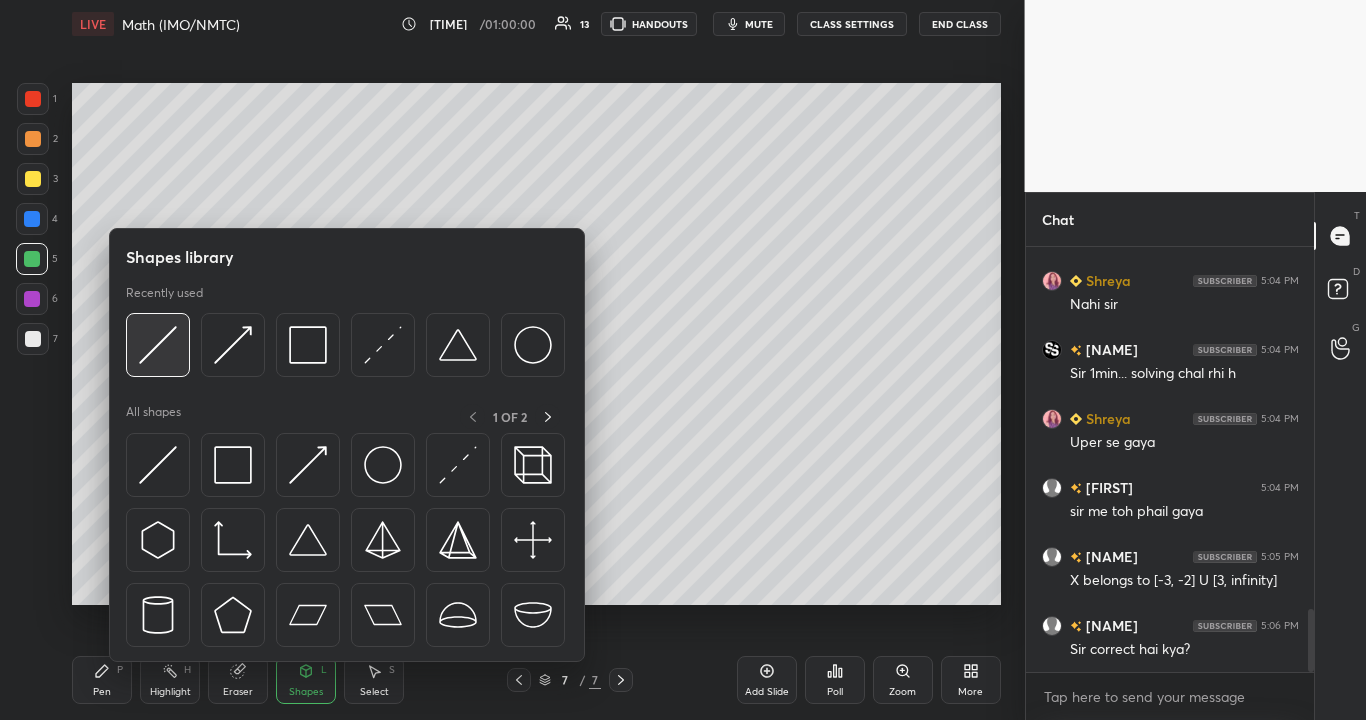 click at bounding box center [158, 345] 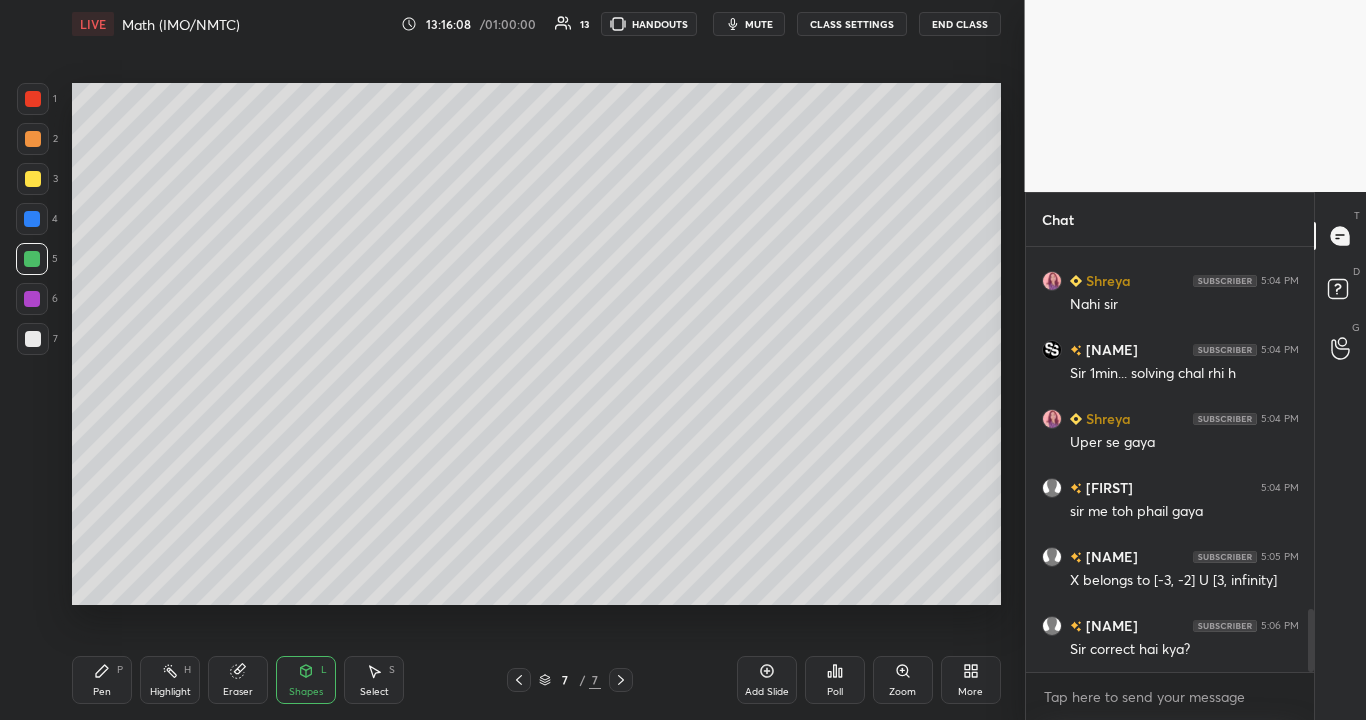 click at bounding box center [33, 339] 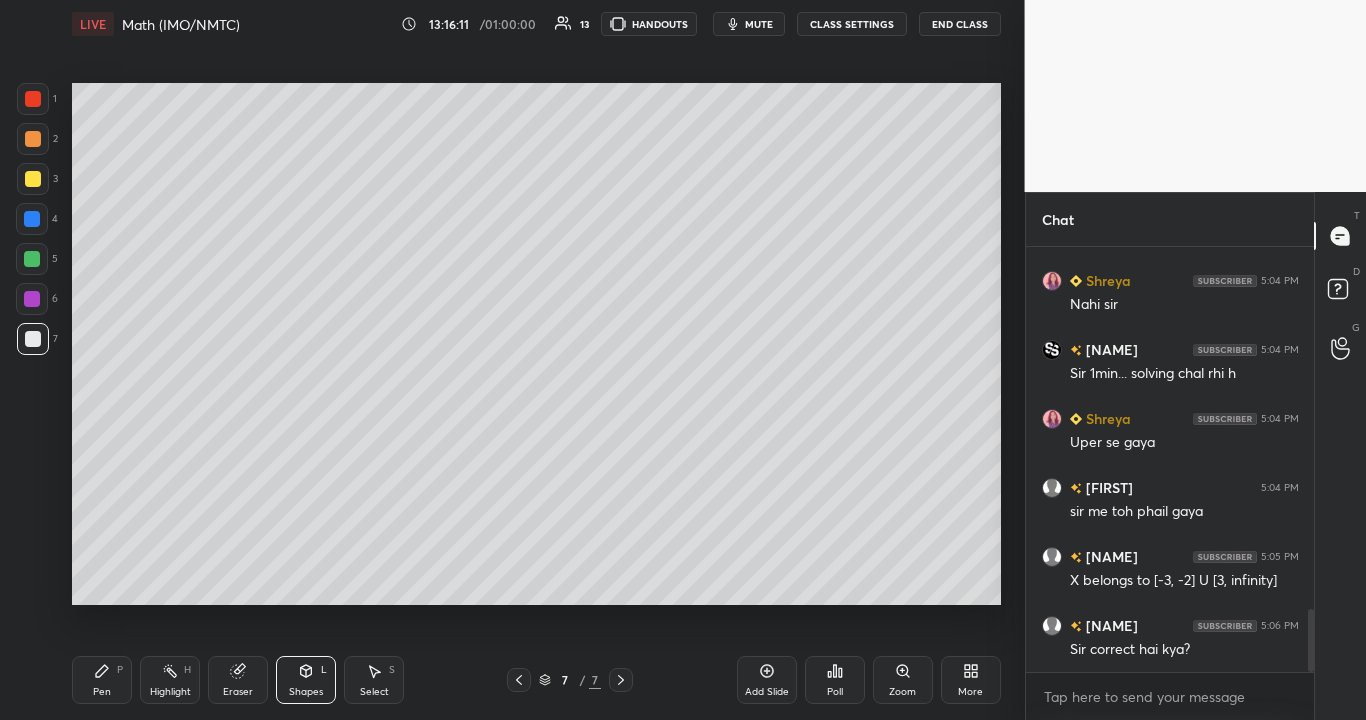 click on "Pen" at bounding box center [102, 692] 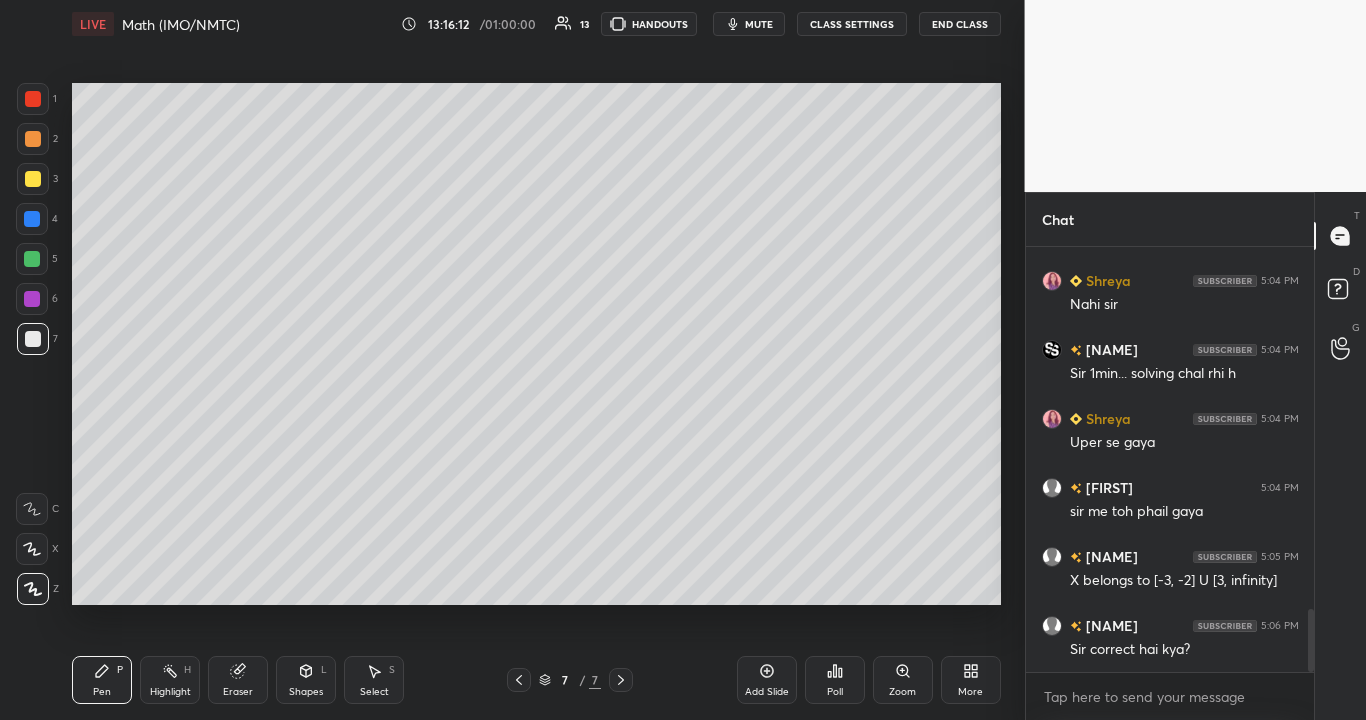 click at bounding box center (32, 219) 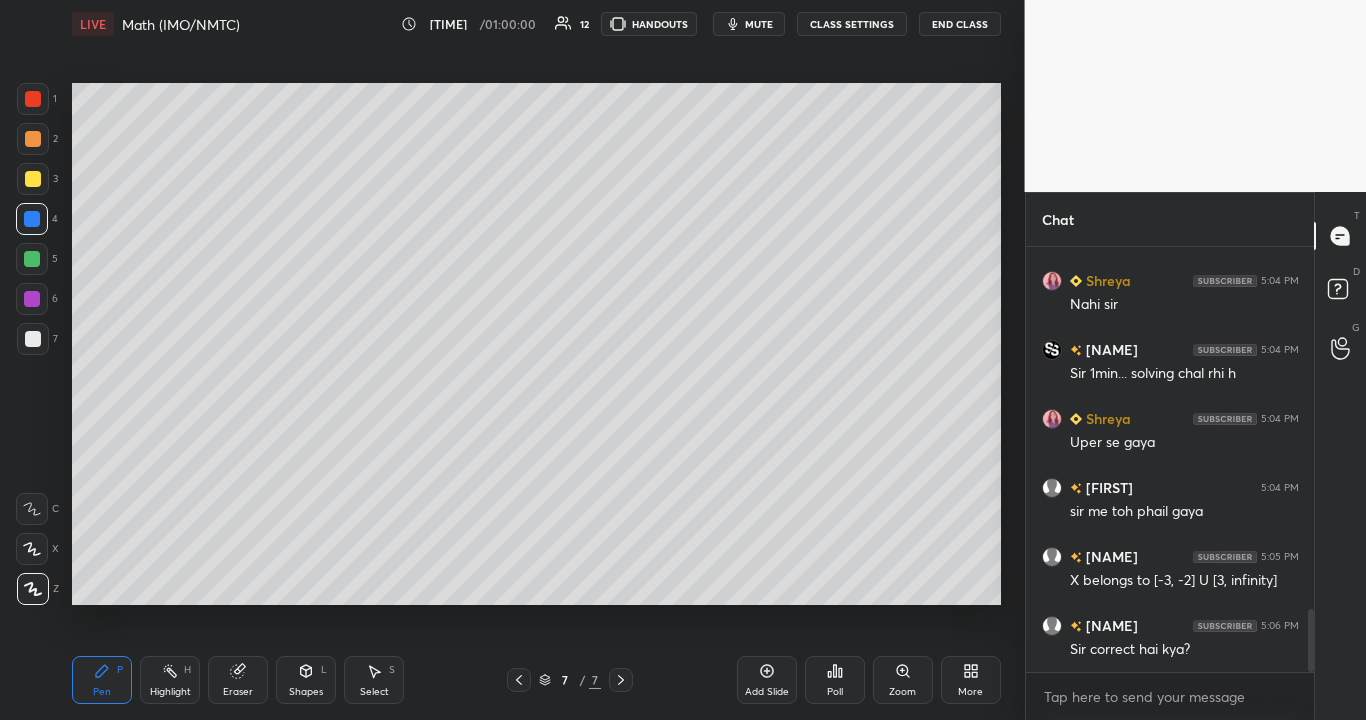 scroll, scrollTop: 2526, scrollLeft: 0, axis: vertical 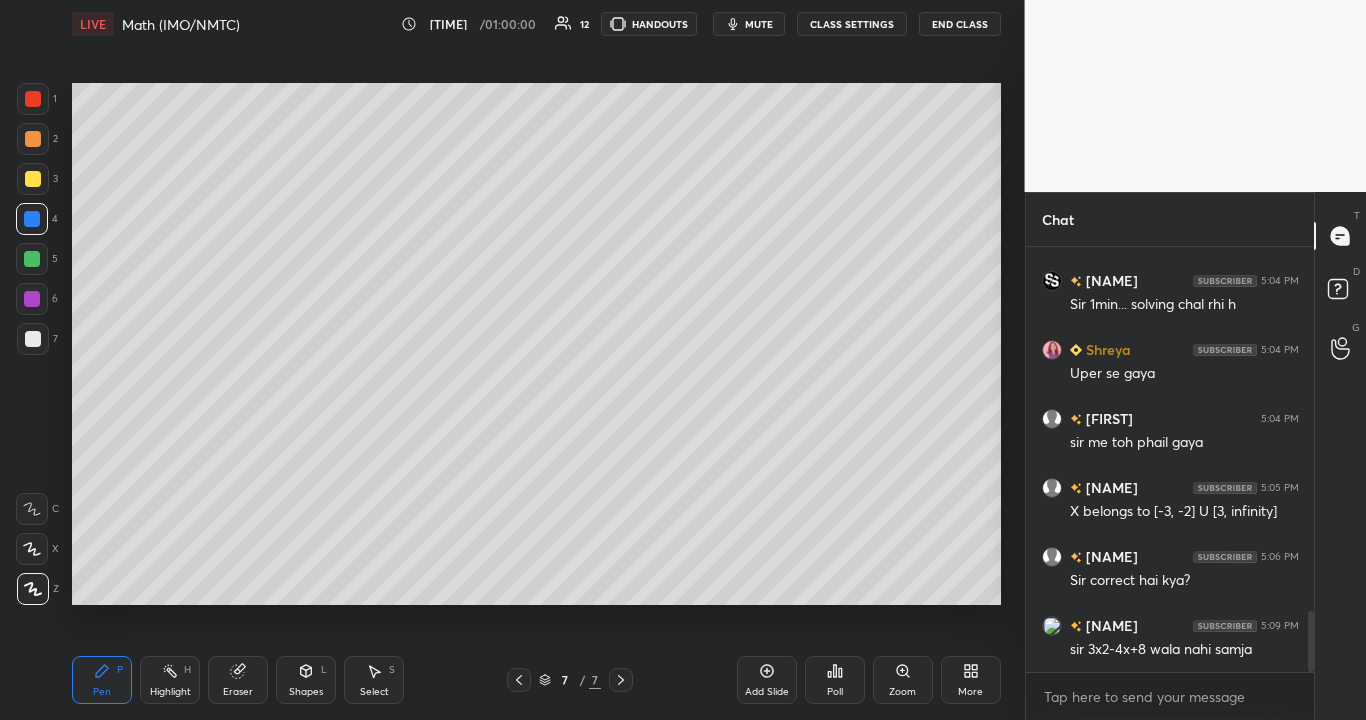 click 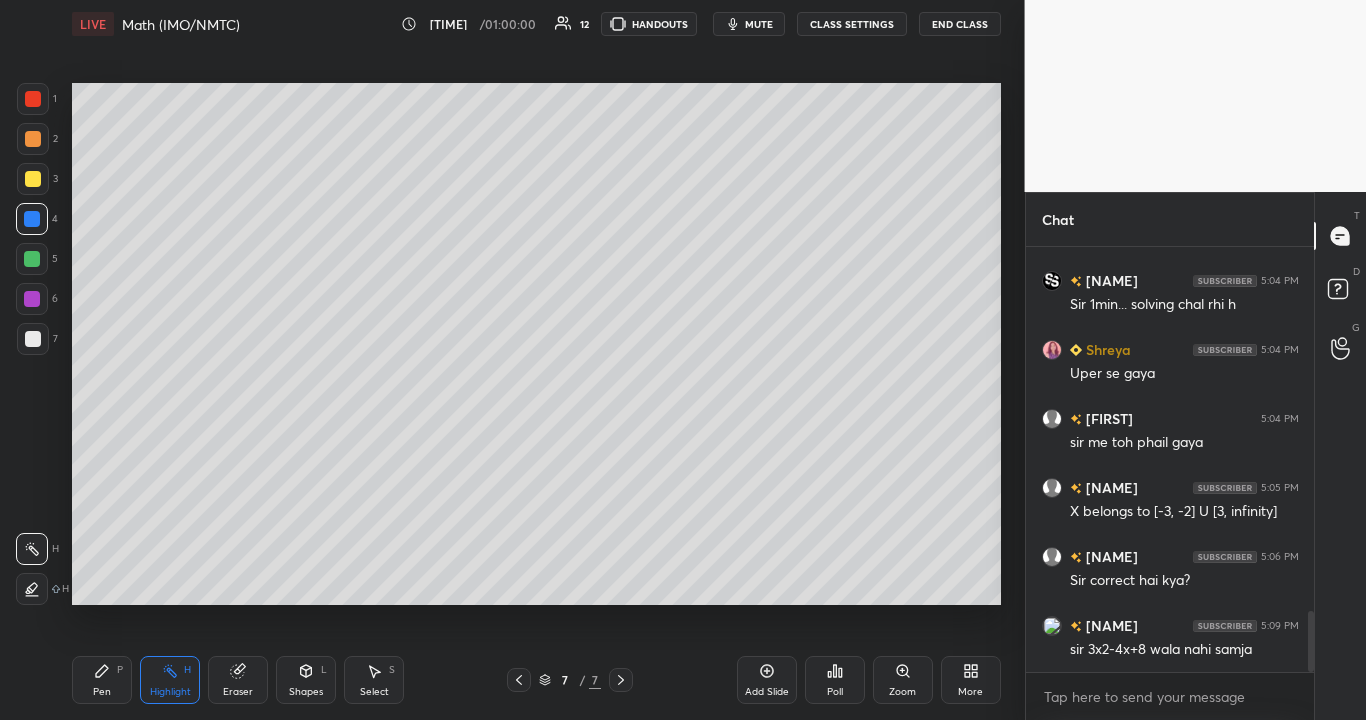 click 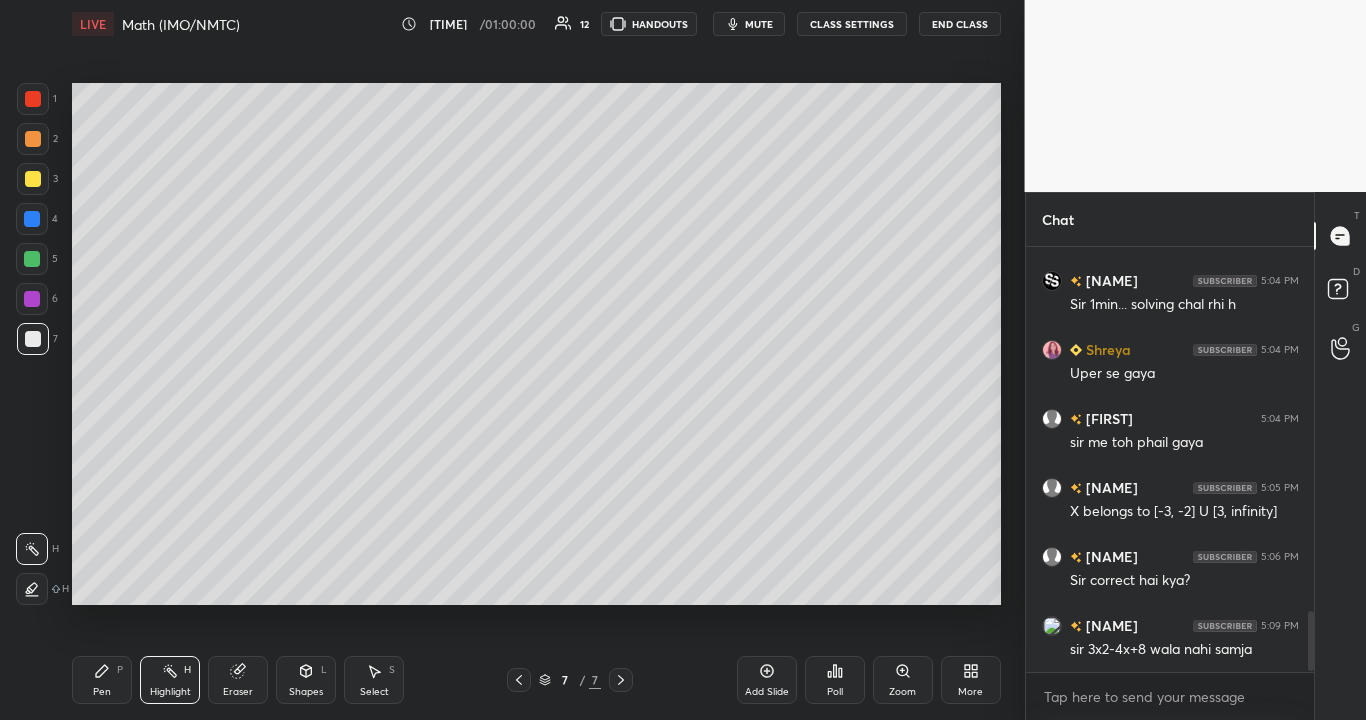 scroll, scrollTop: 2595, scrollLeft: 0, axis: vertical 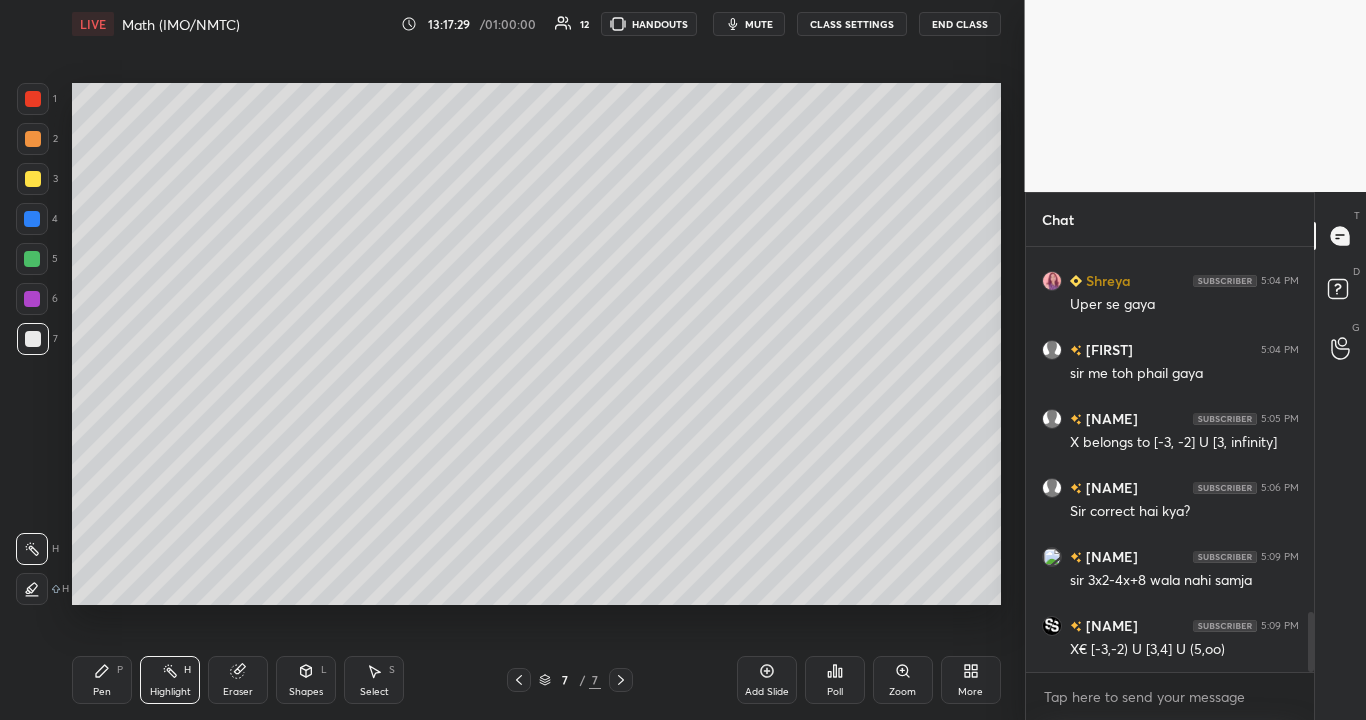 click on "Pen P" at bounding box center (102, 680) 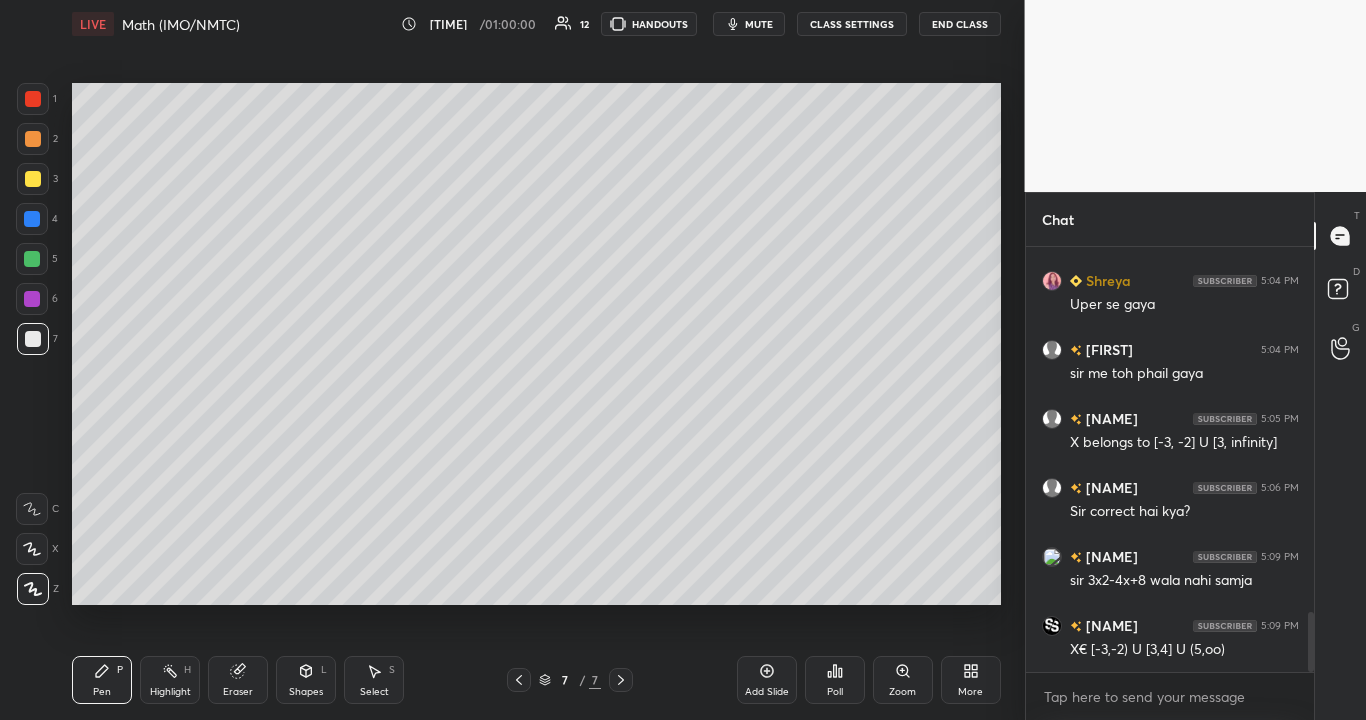 click at bounding box center (32, 299) 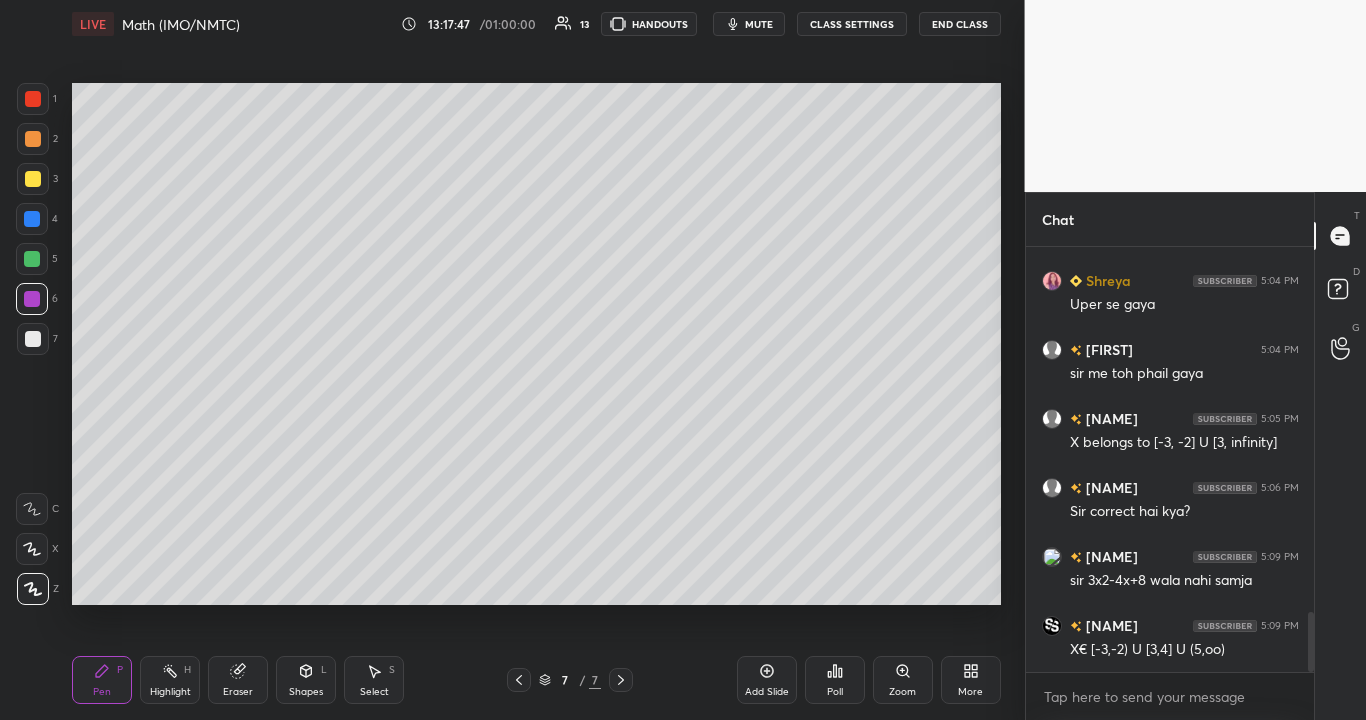 click on "Eraser" at bounding box center [238, 680] 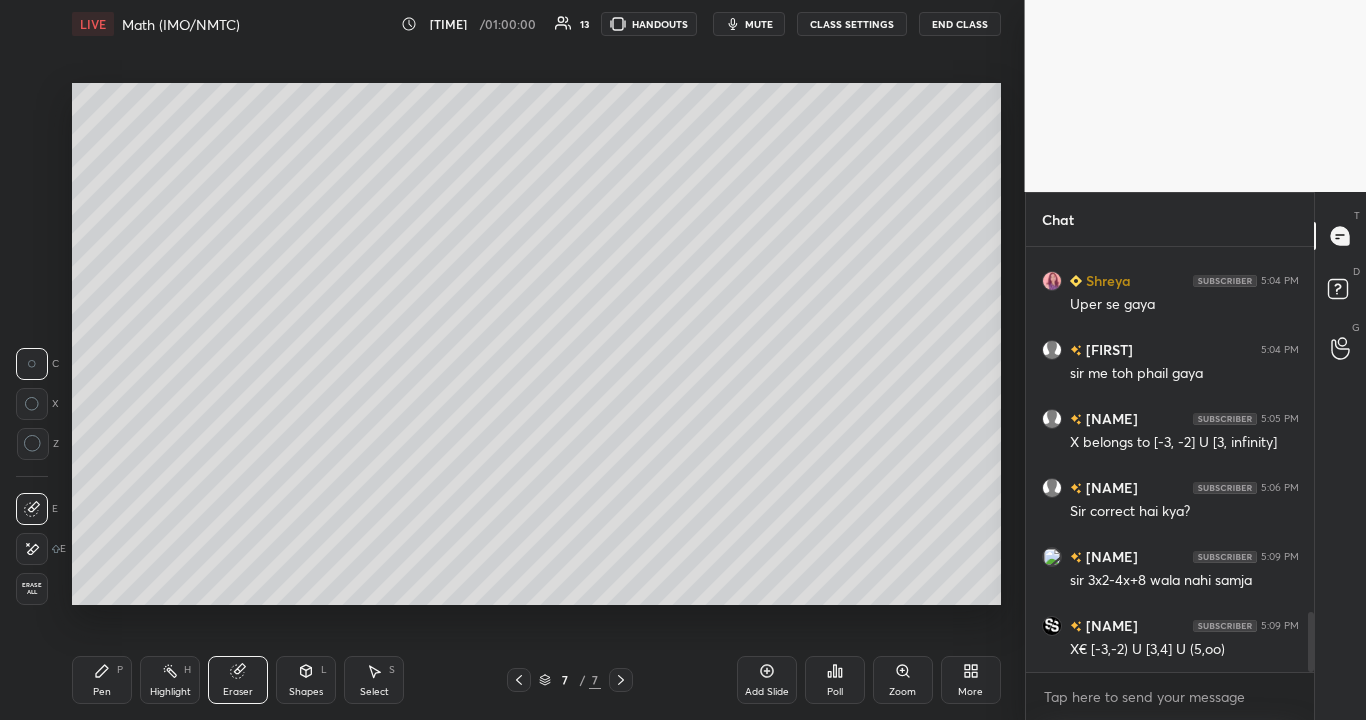 click on "Pen P" at bounding box center [102, 680] 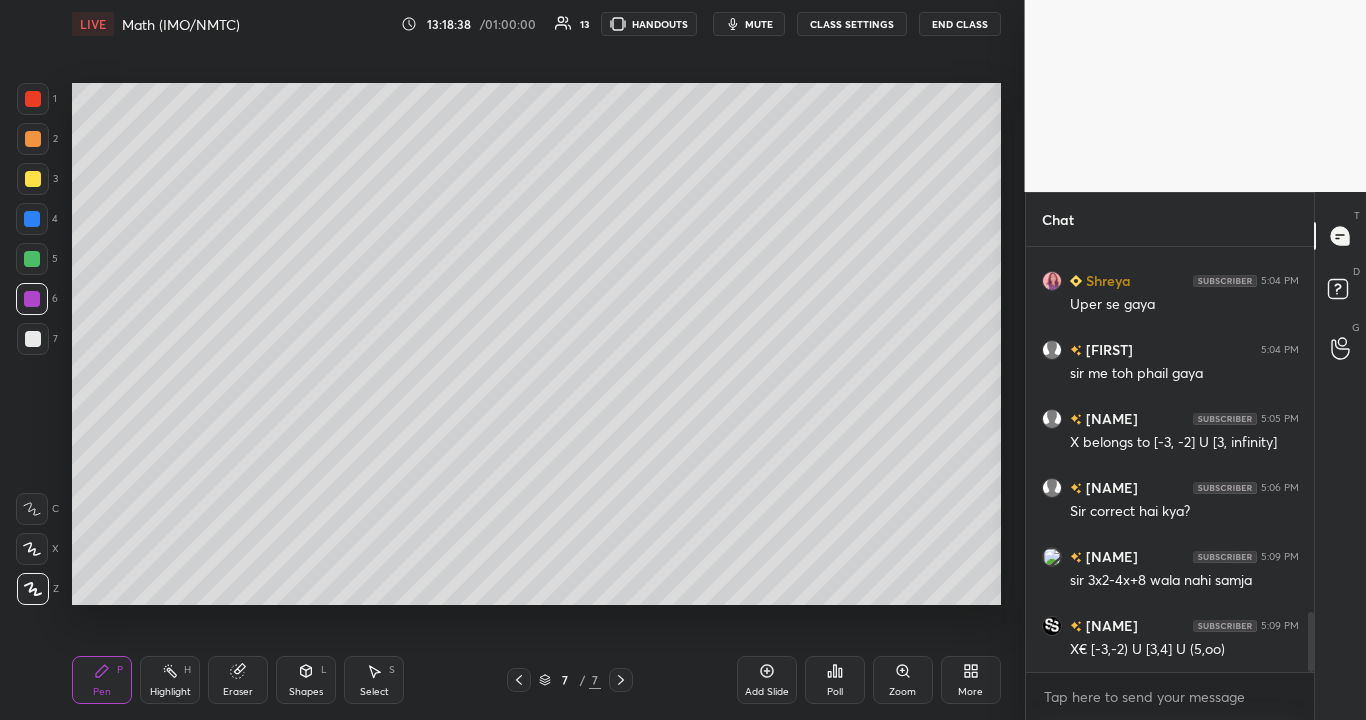 click on "Eraser" at bounding box center [238, 680] 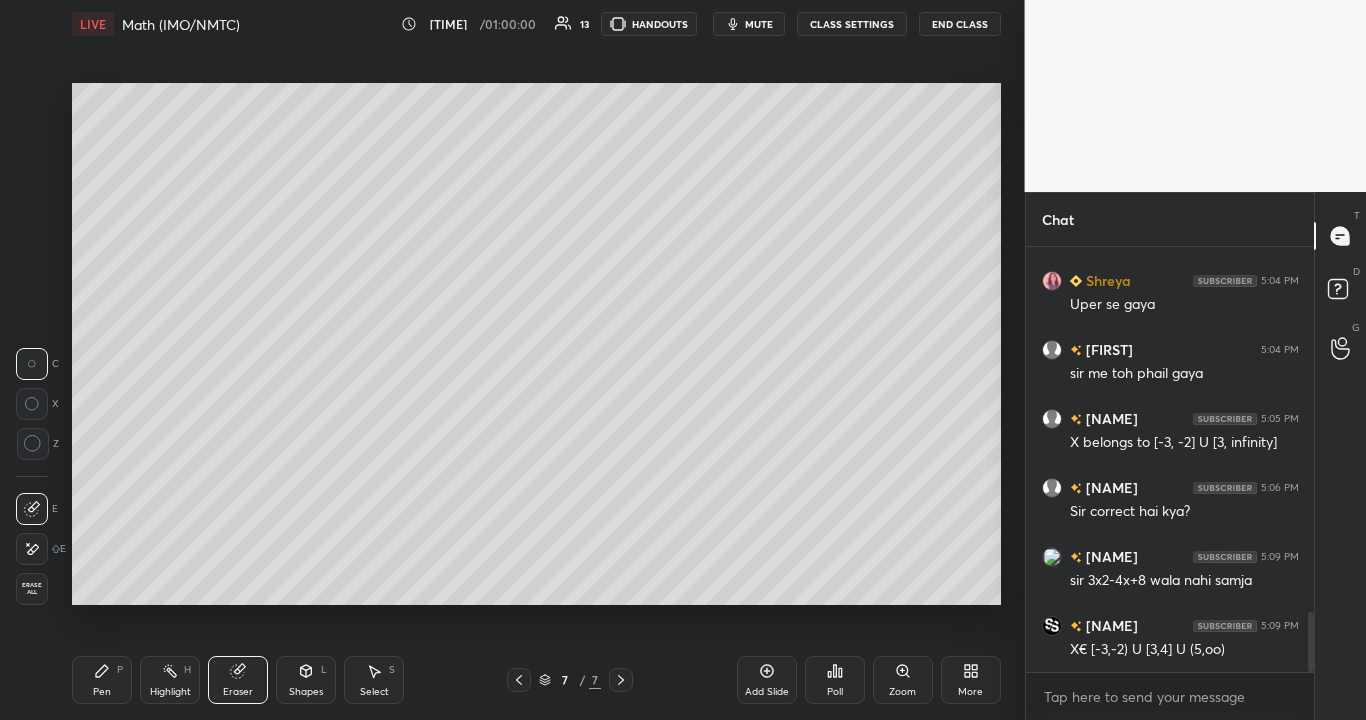 click on "Pen P" at bounding box center (102, 680) 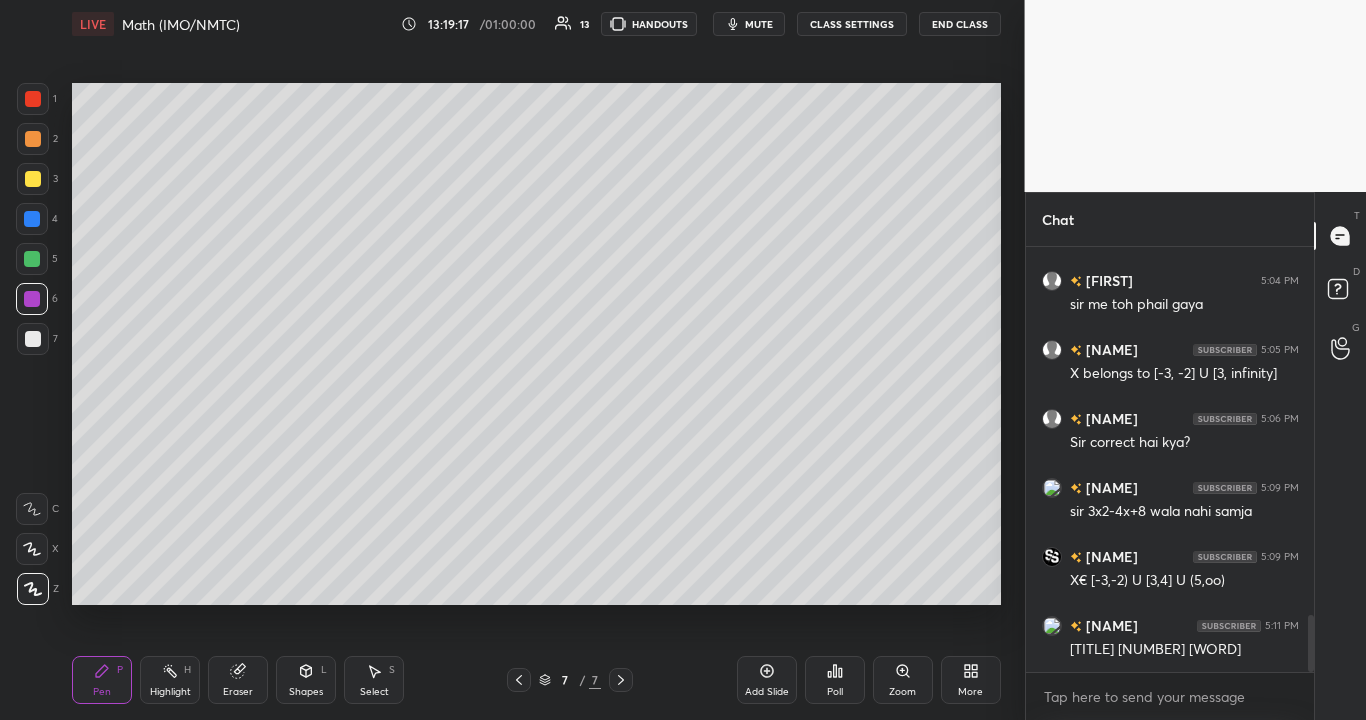 scroll, scrollTop: 2733, scrollLeft: 0, axis: vertical 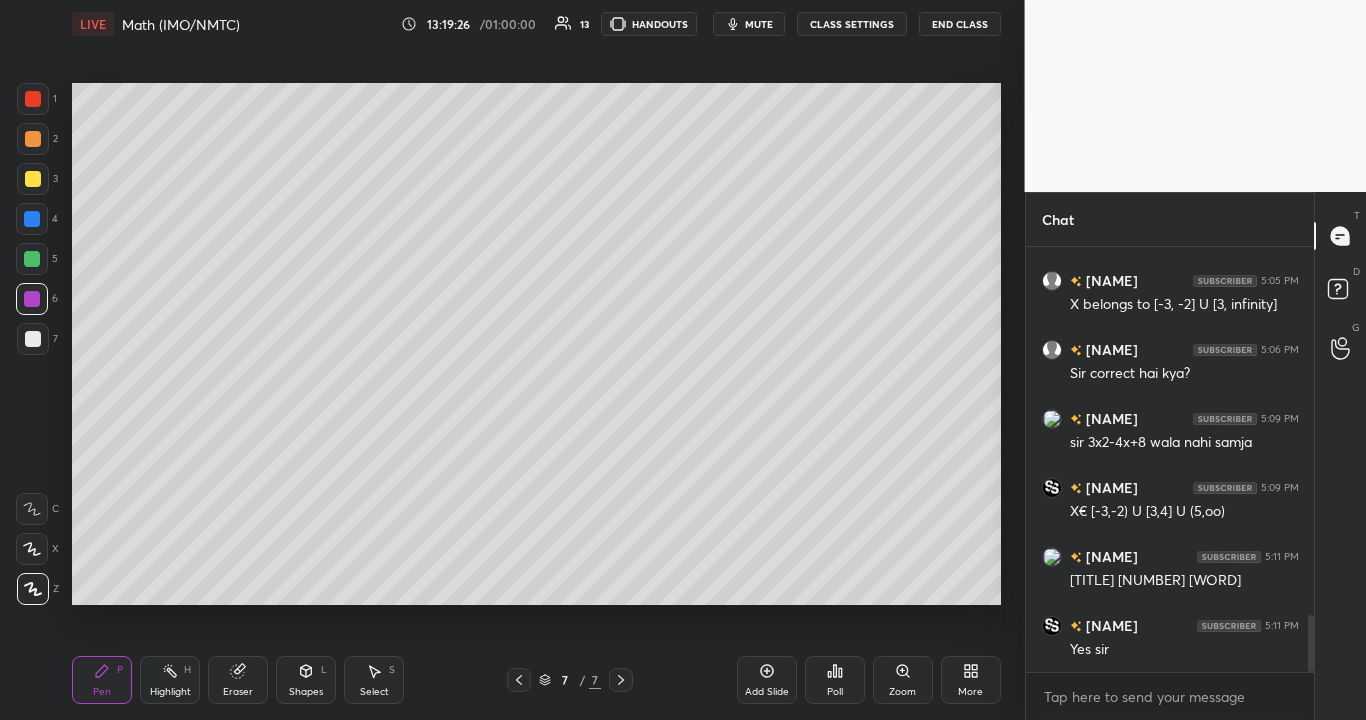 click on "Eraser" at bounding box center (238, 680) 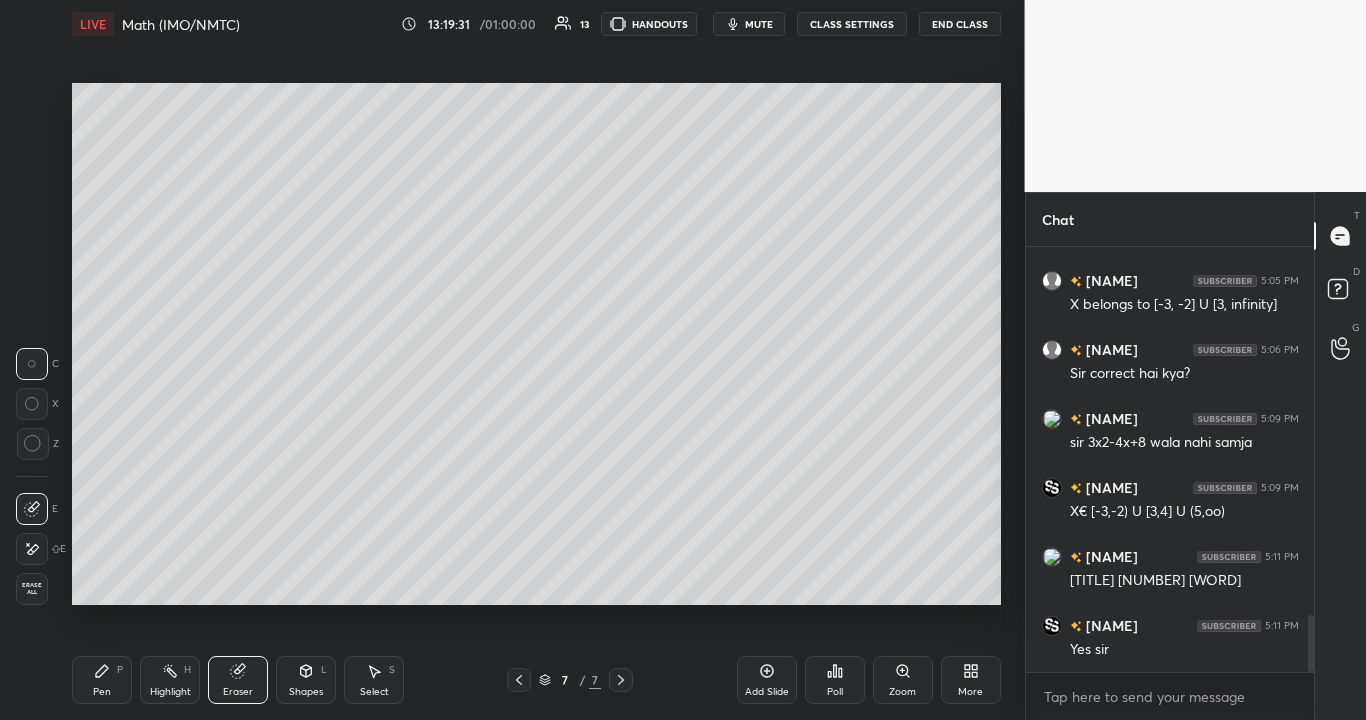 click on "Pen" at bounding box center [102, 692] 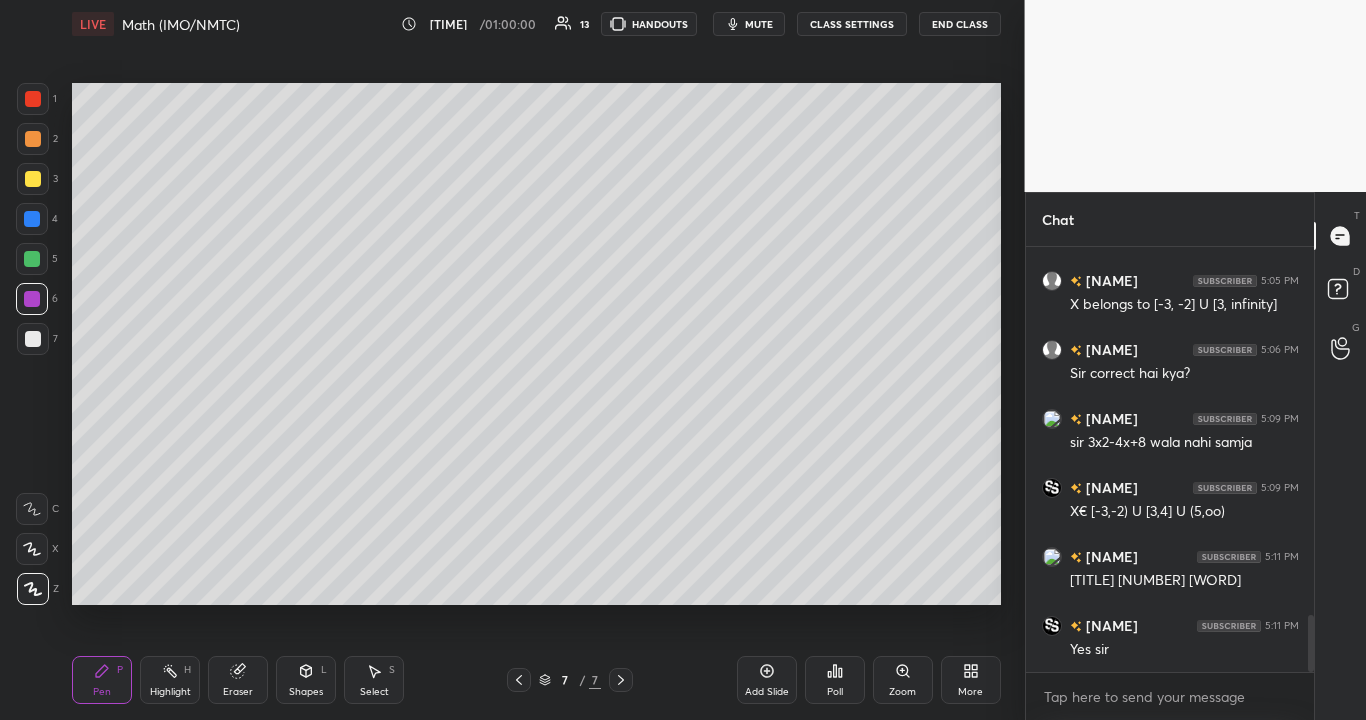 click 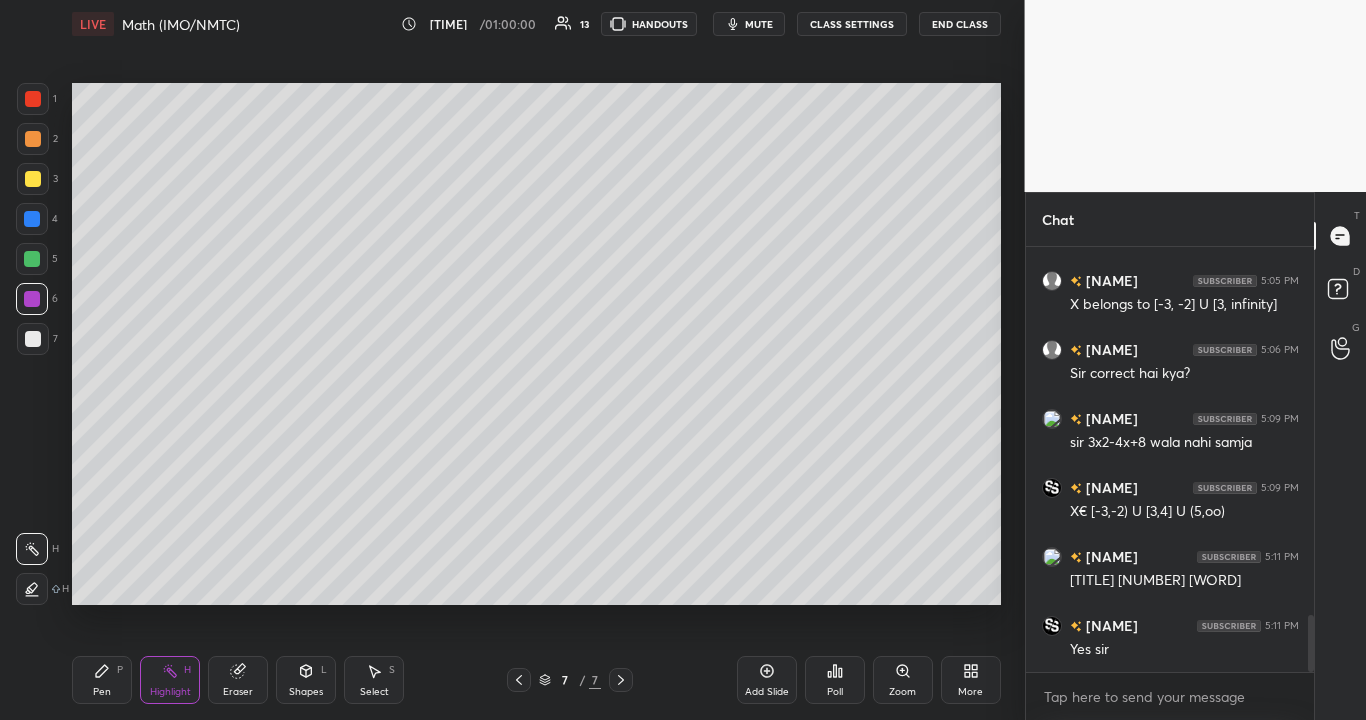 click 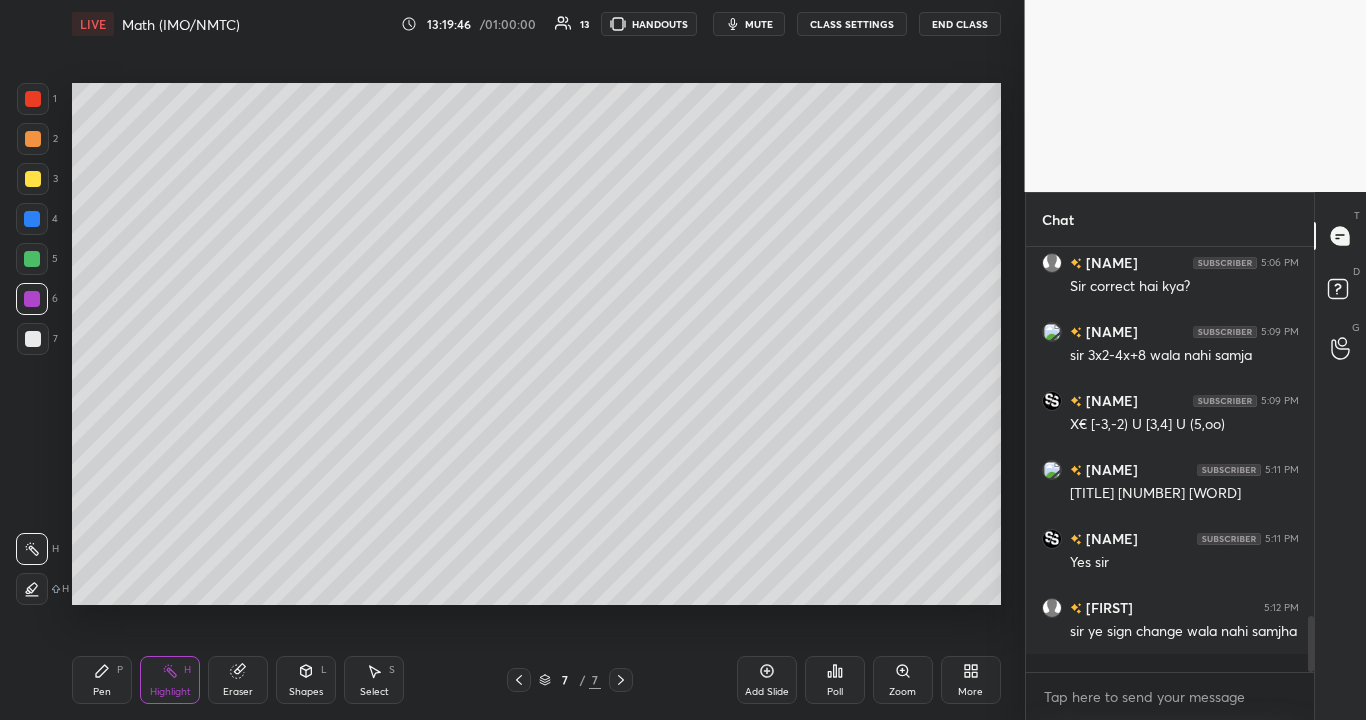 scroll, scrollTop: 2889, scrollLeft: 0, axis: vertical 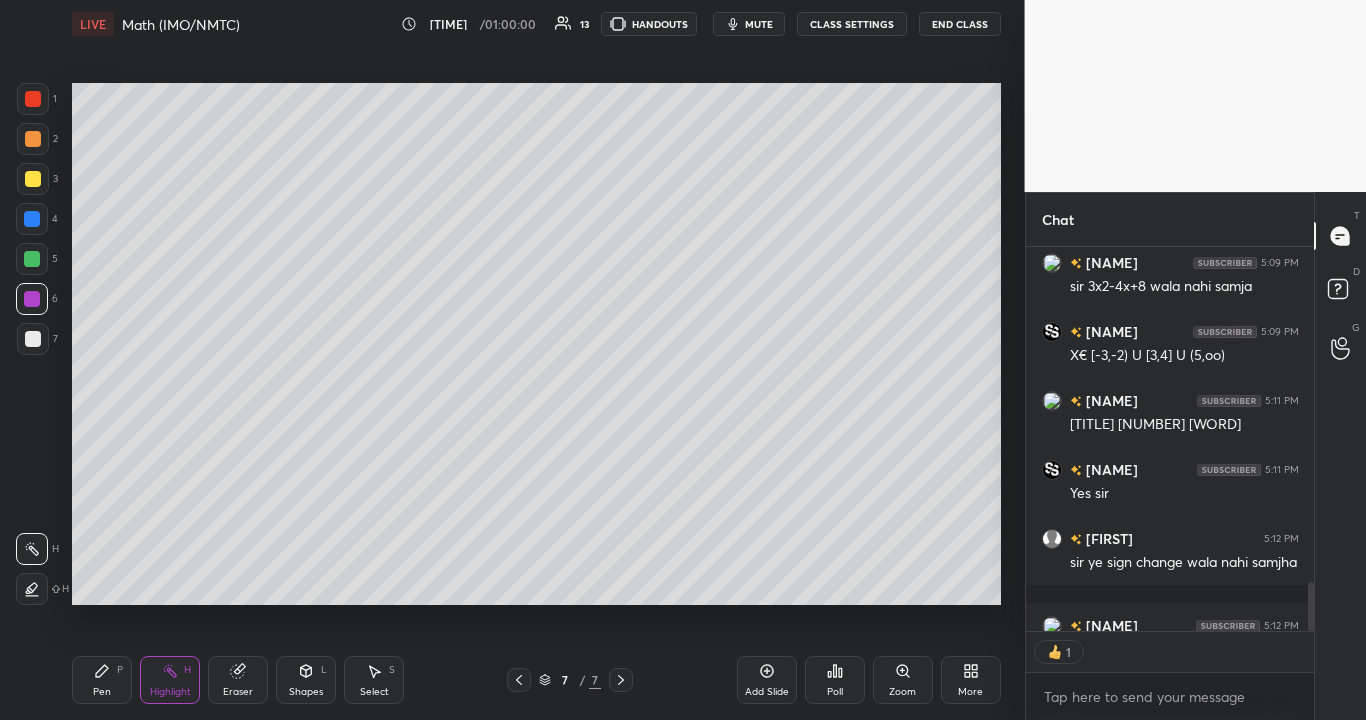click 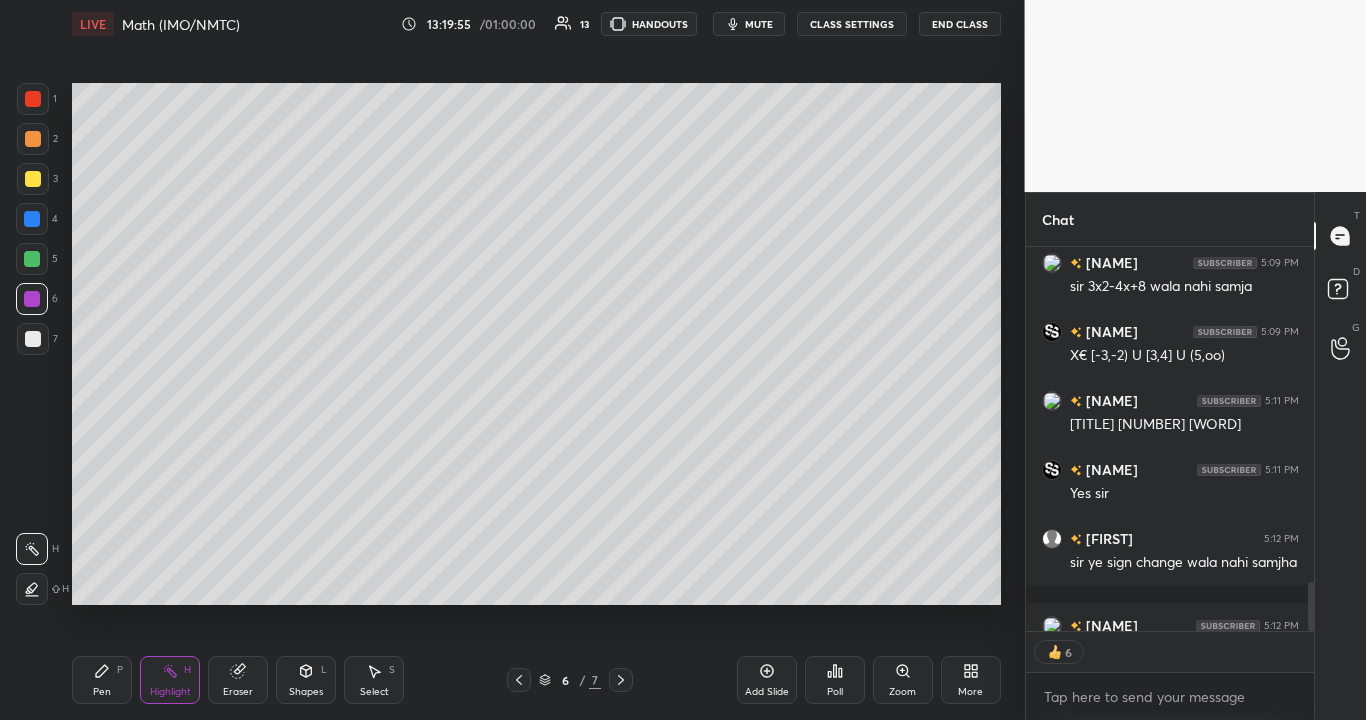 click 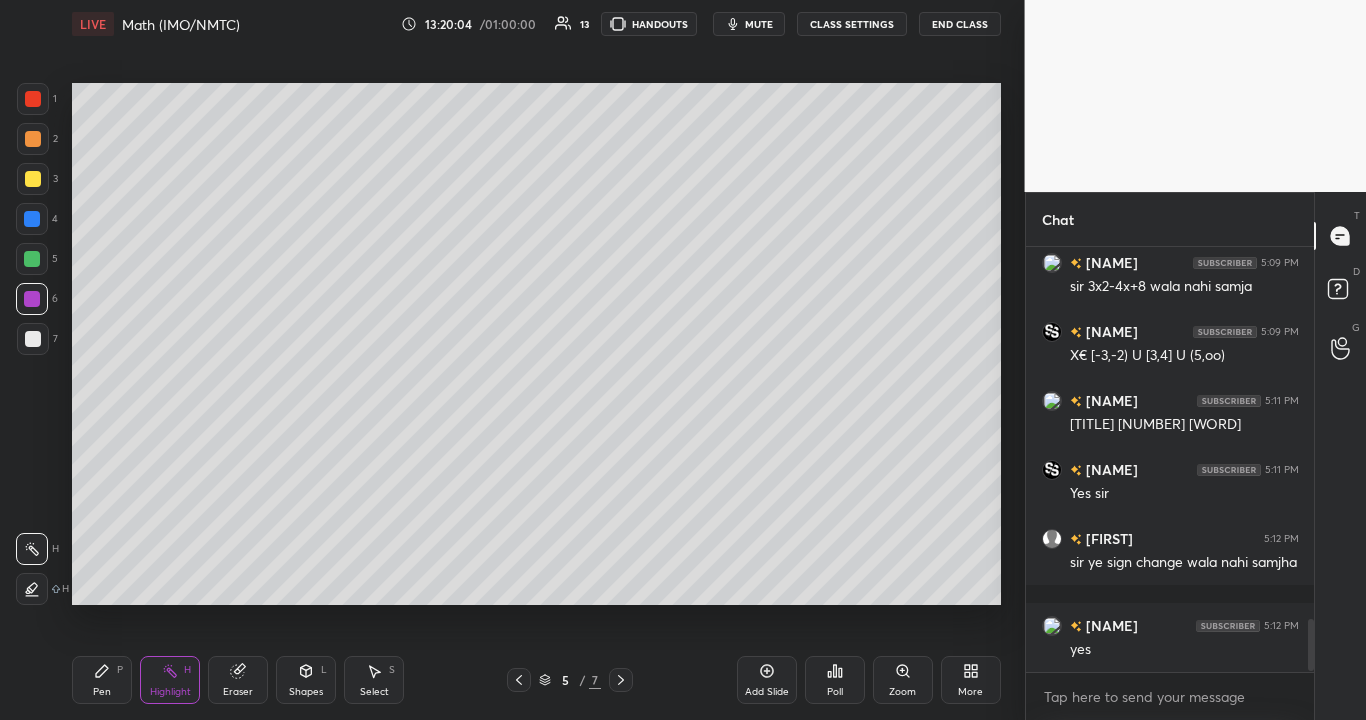 scroll, scrollTop: 7, scrollLeft: 7, axis: both 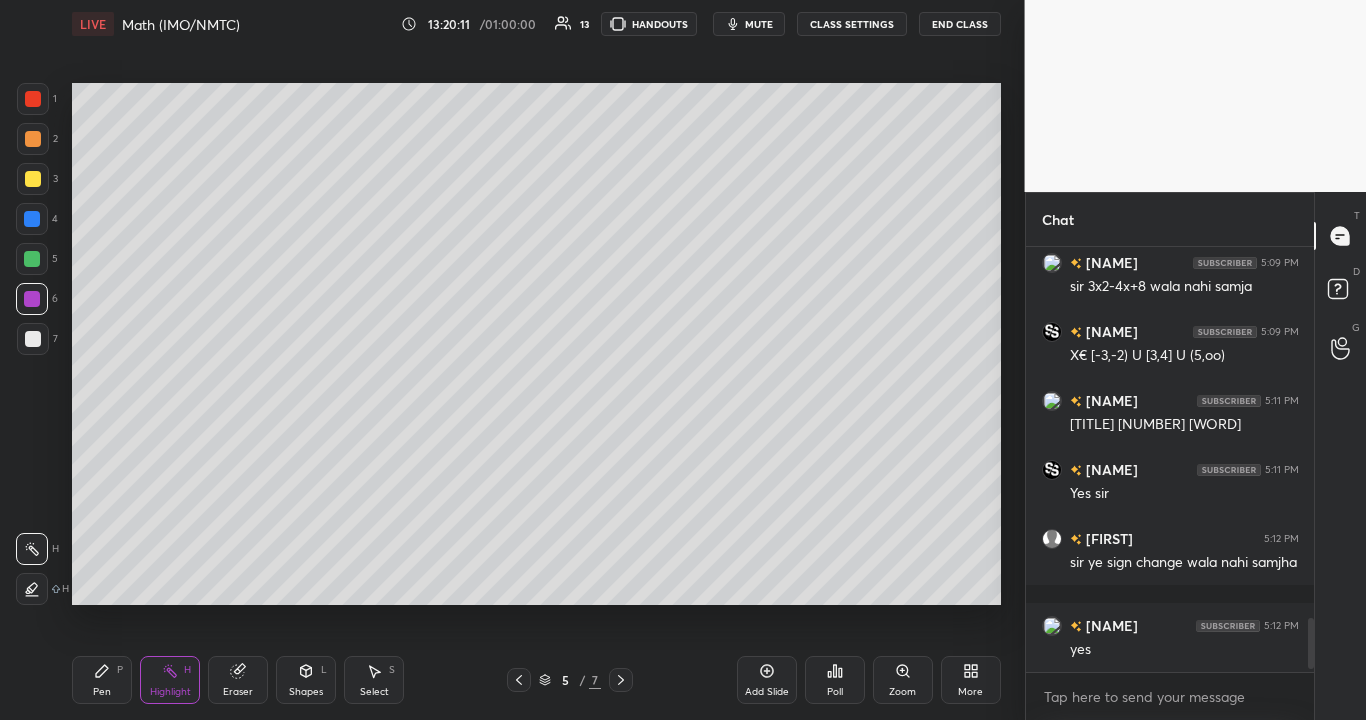 click at bounding box center (621, 680) 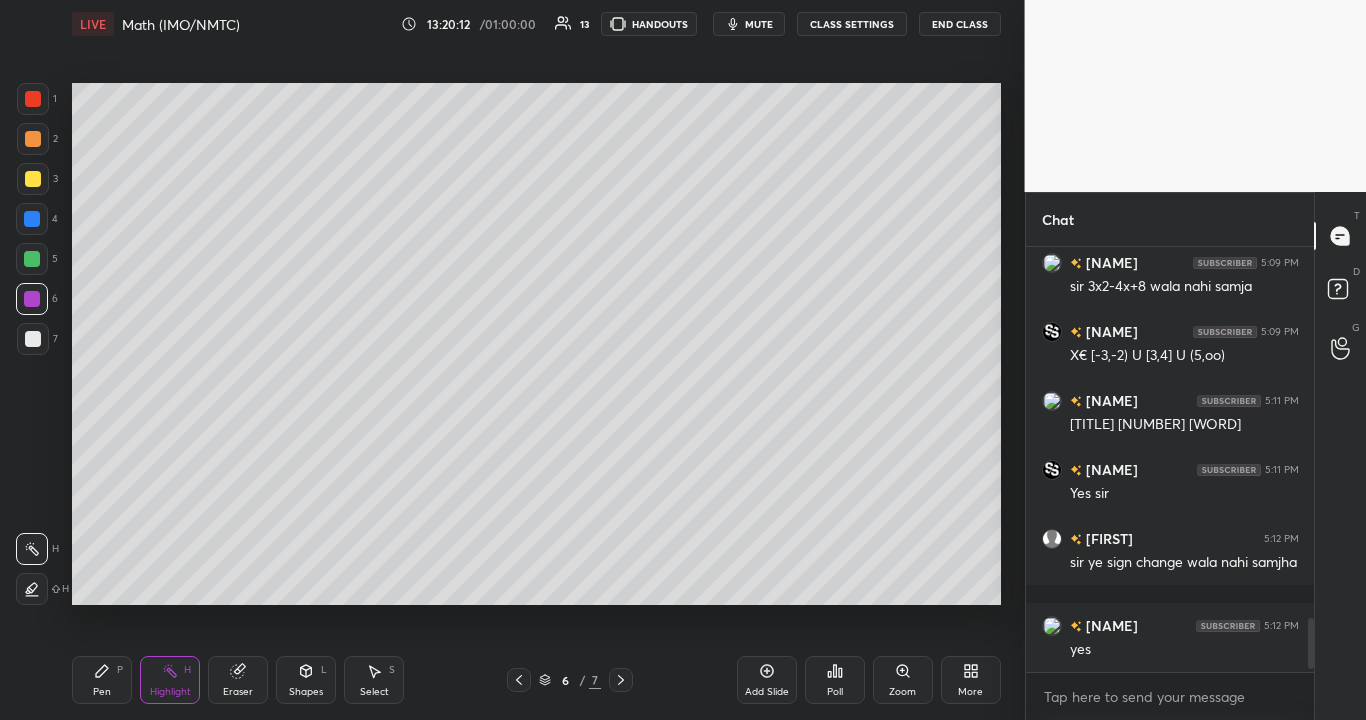 click 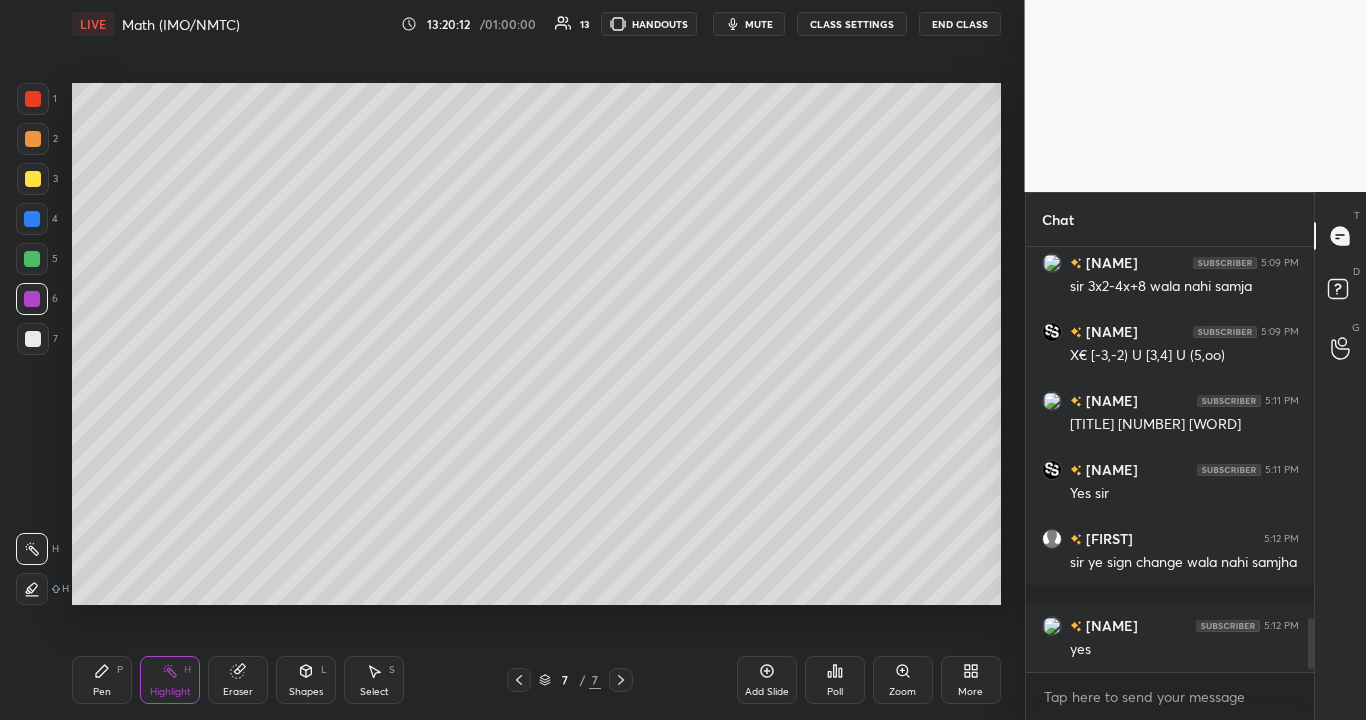 click 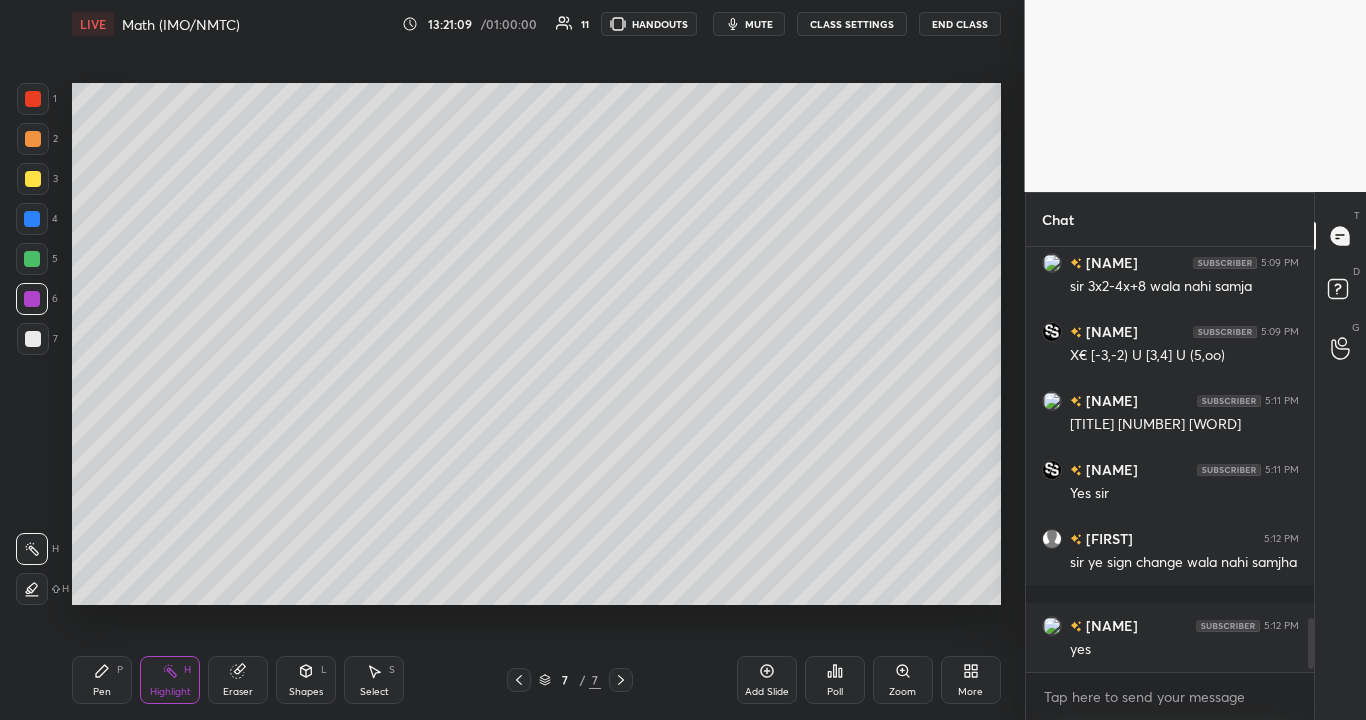 click on "Pen P" at bounding box center [102, 680] 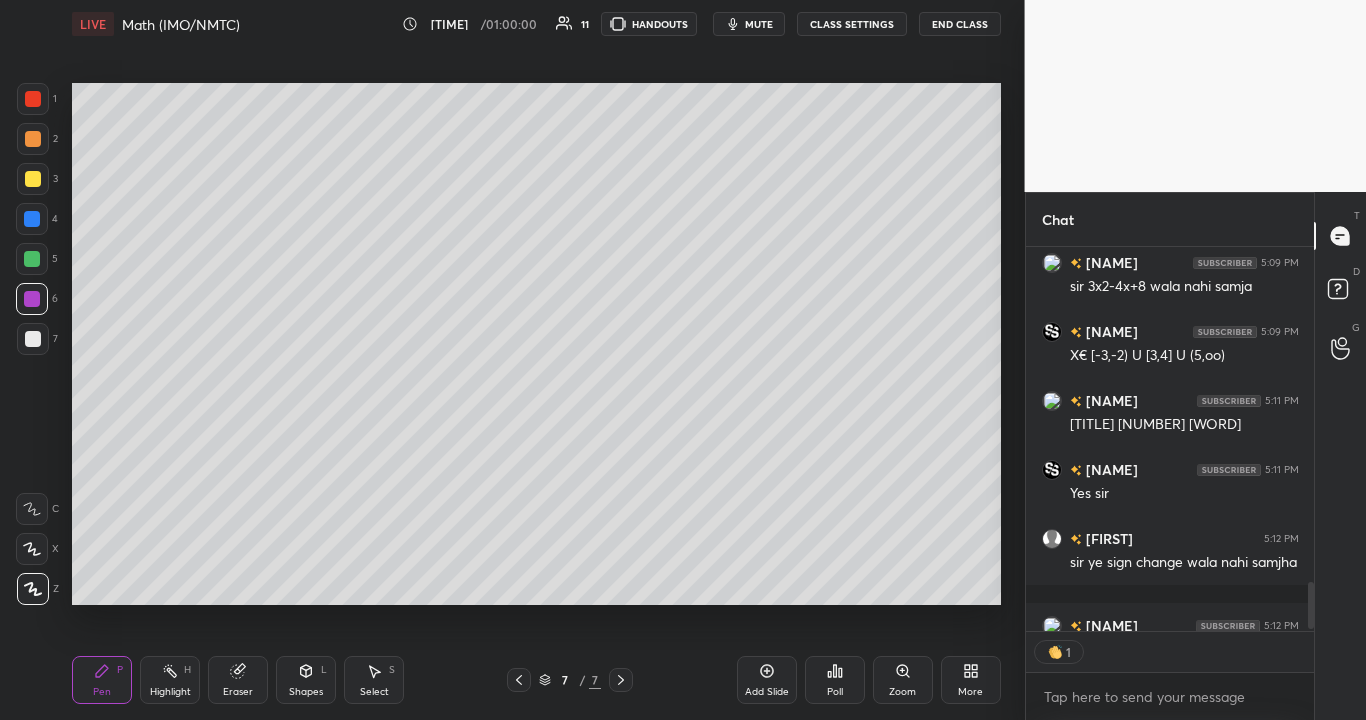 scroll, scrollTop: 377, scrollLeft: 282, axis: both 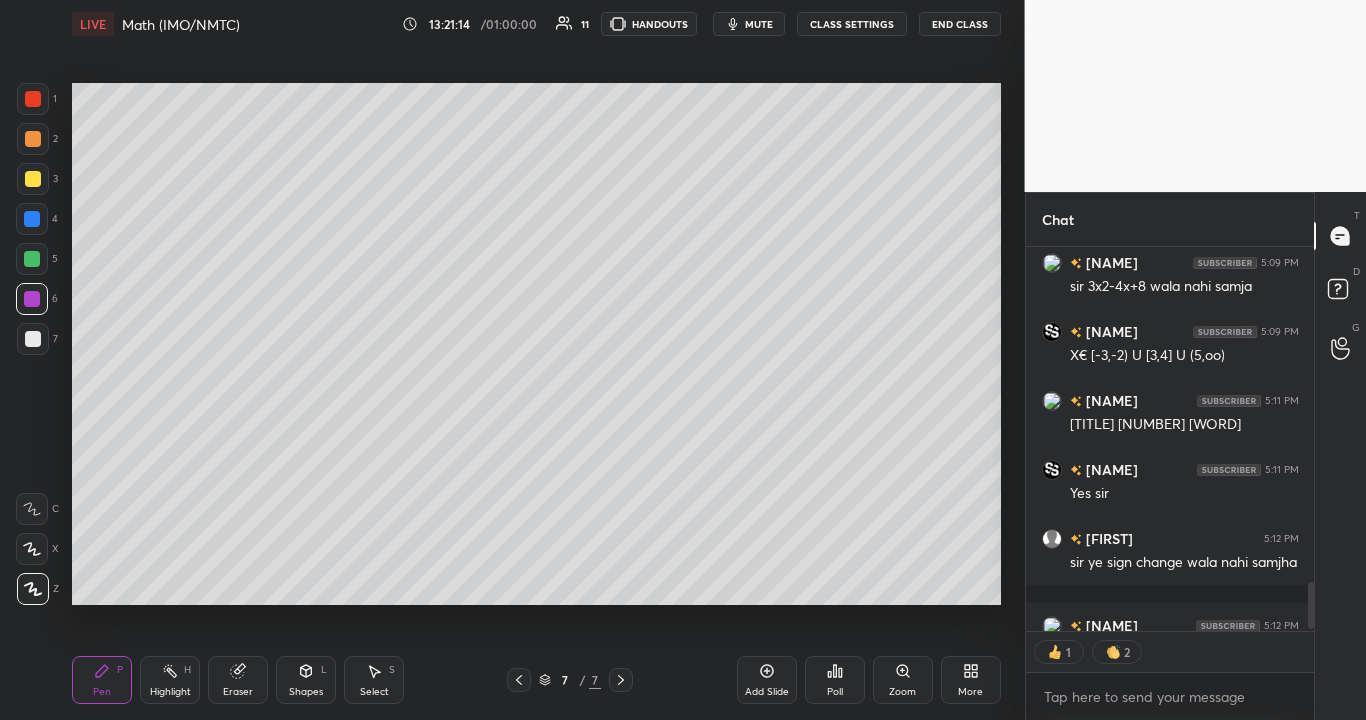 click at bounding box center (33, 179) 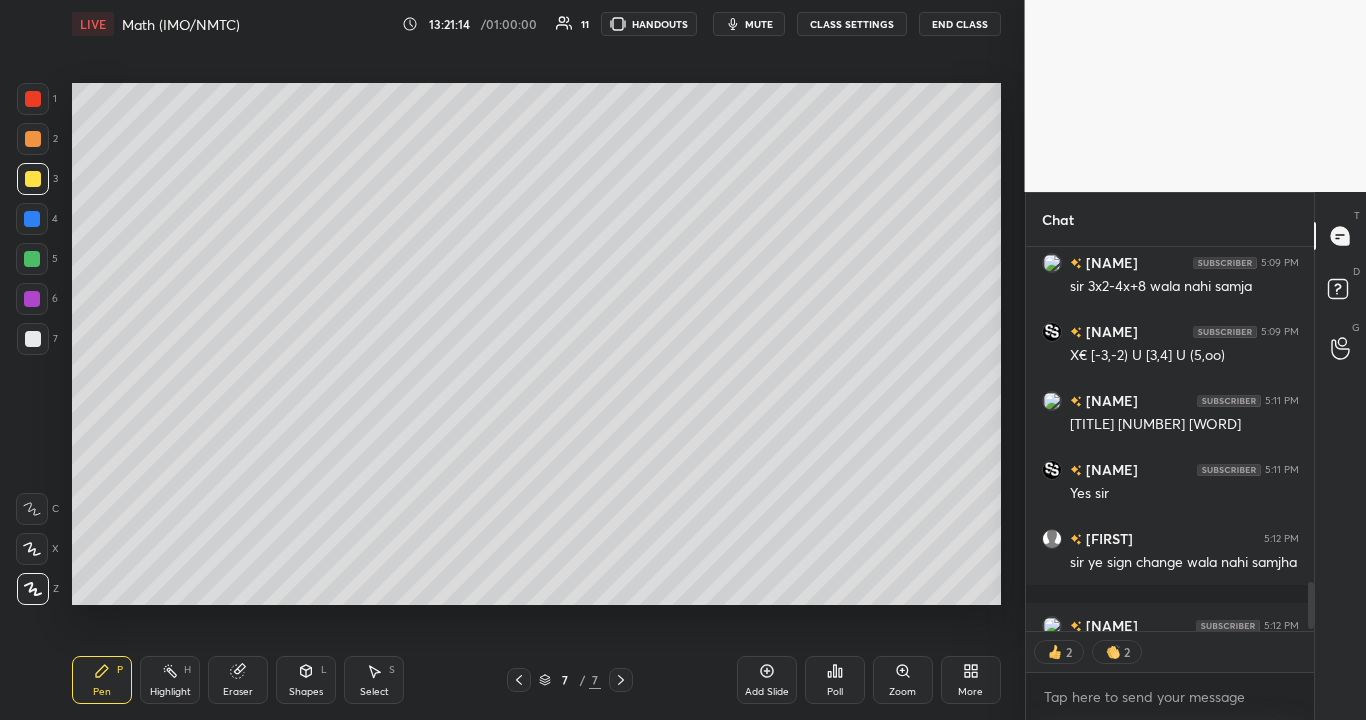 click at bounding box center (33, 179) 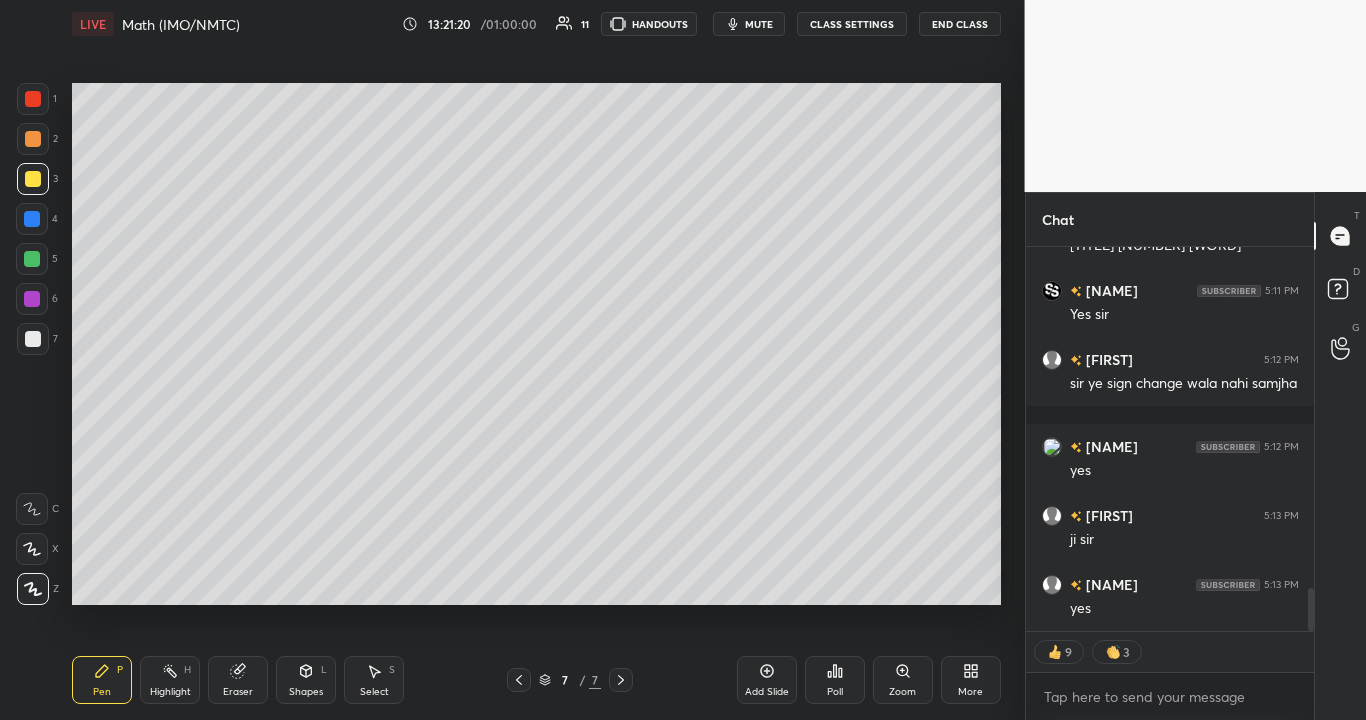 scroll, scrollTop: 3137, scrollLeft: 0, axis: vertical 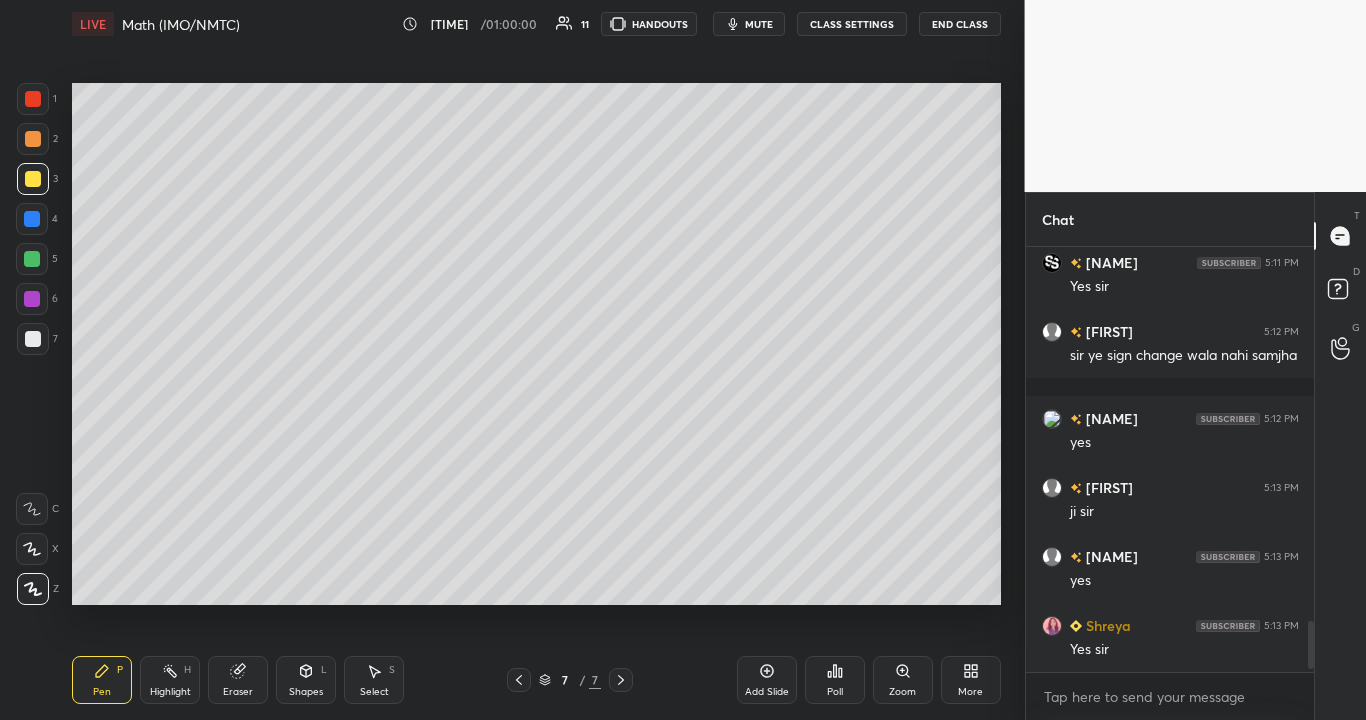 click 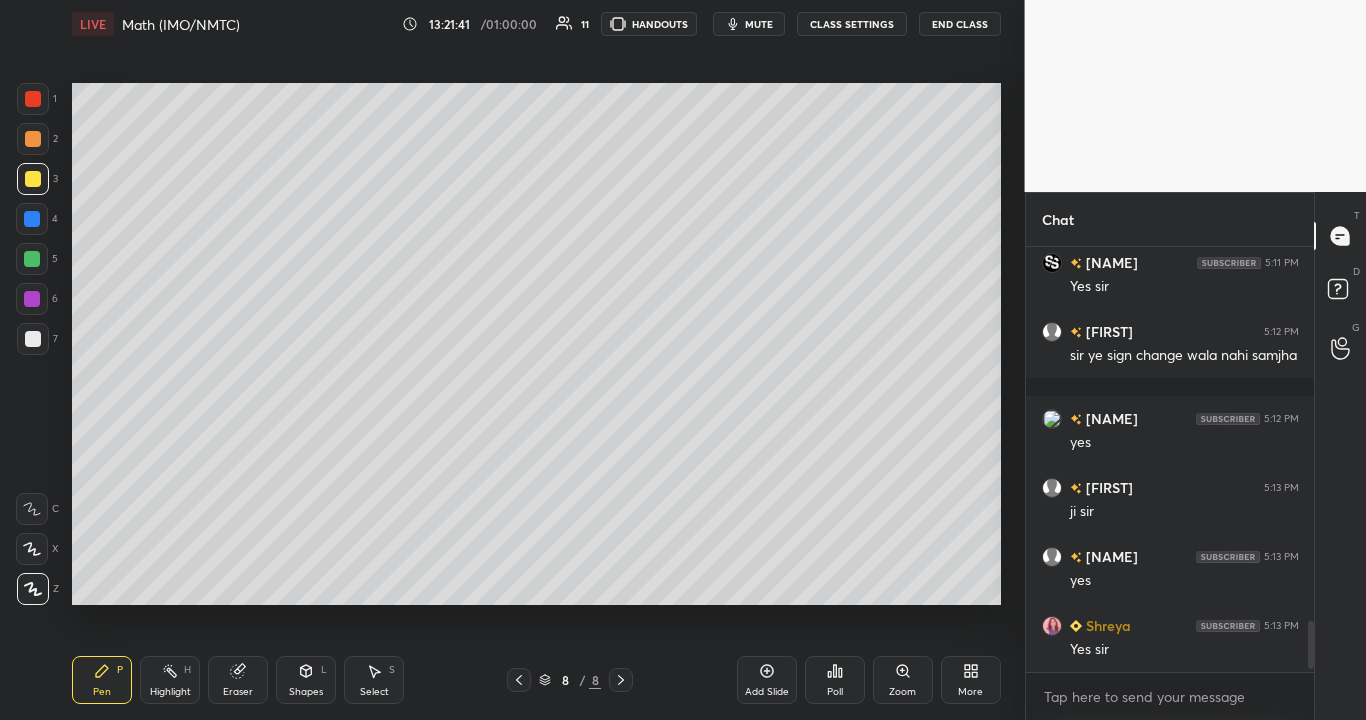 click on "Pen P" at bounding box center (102, 680) 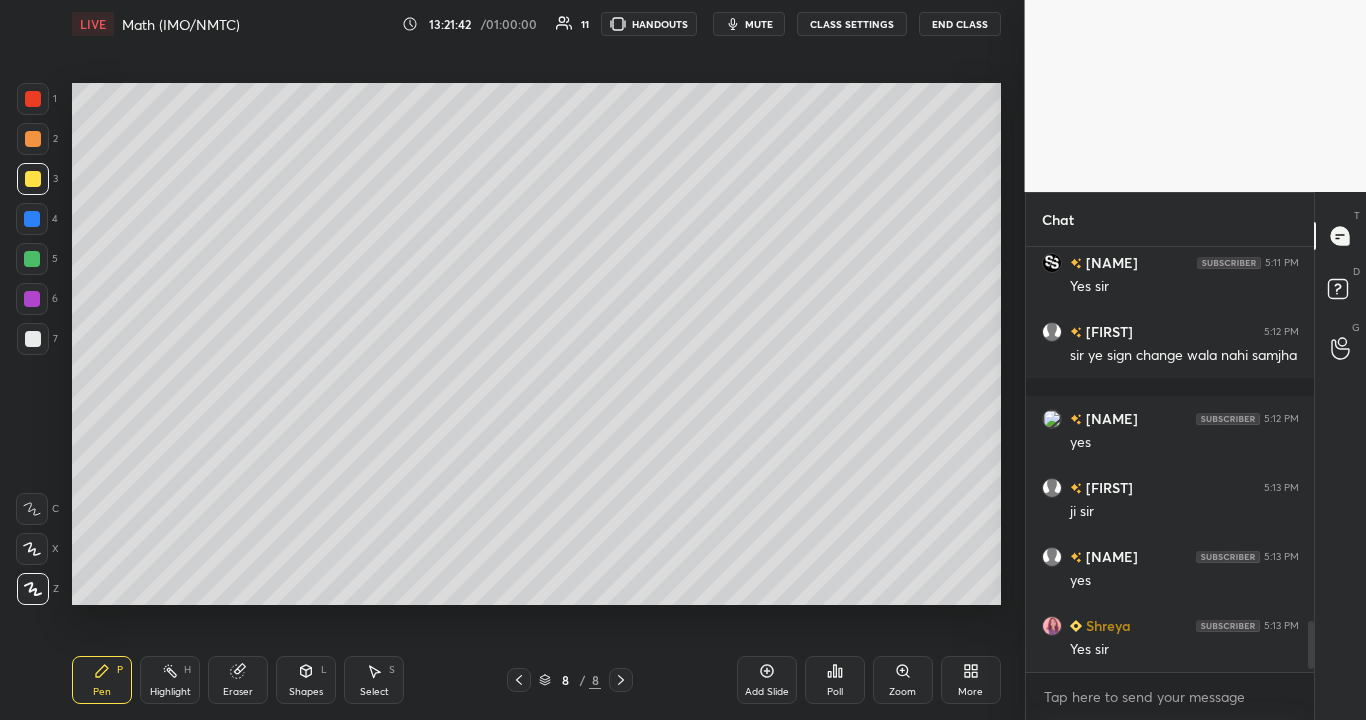 click at bounding box center [33, 339] 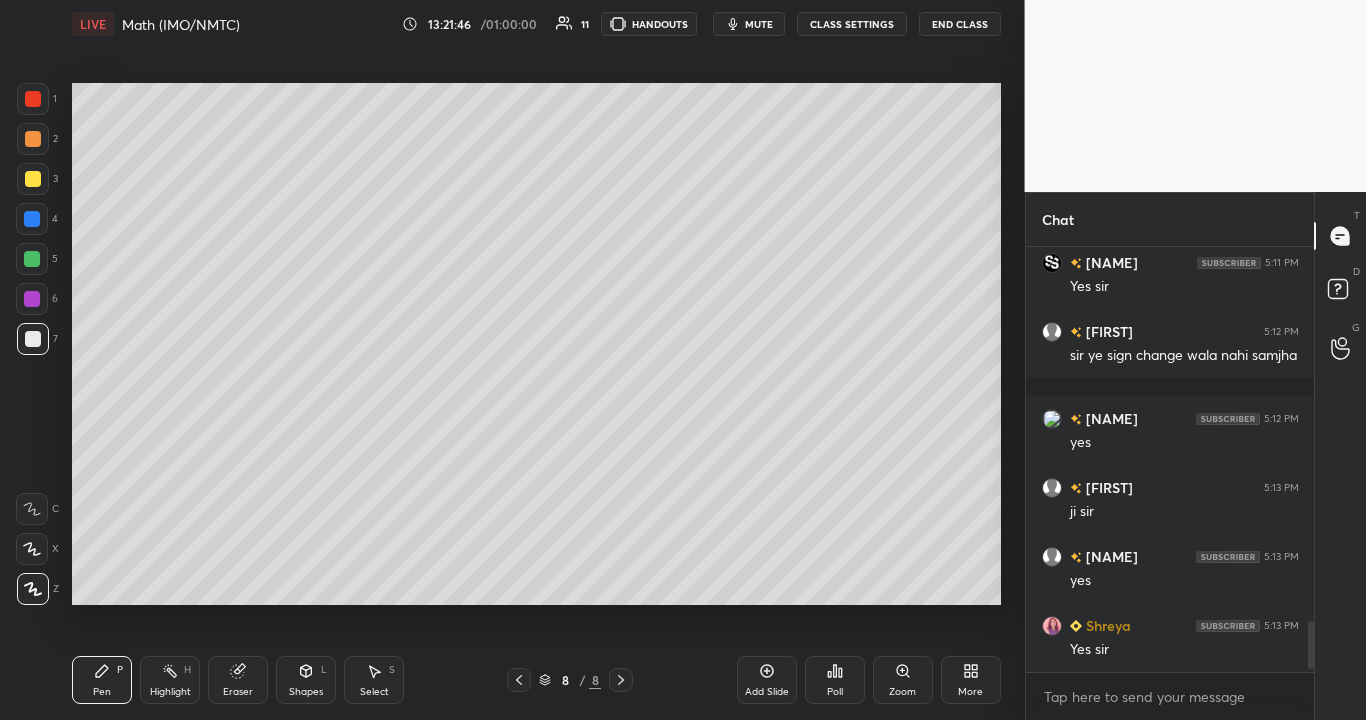 scroll, scrollTop: 3165, scrollLeft: 0, axis: vertical 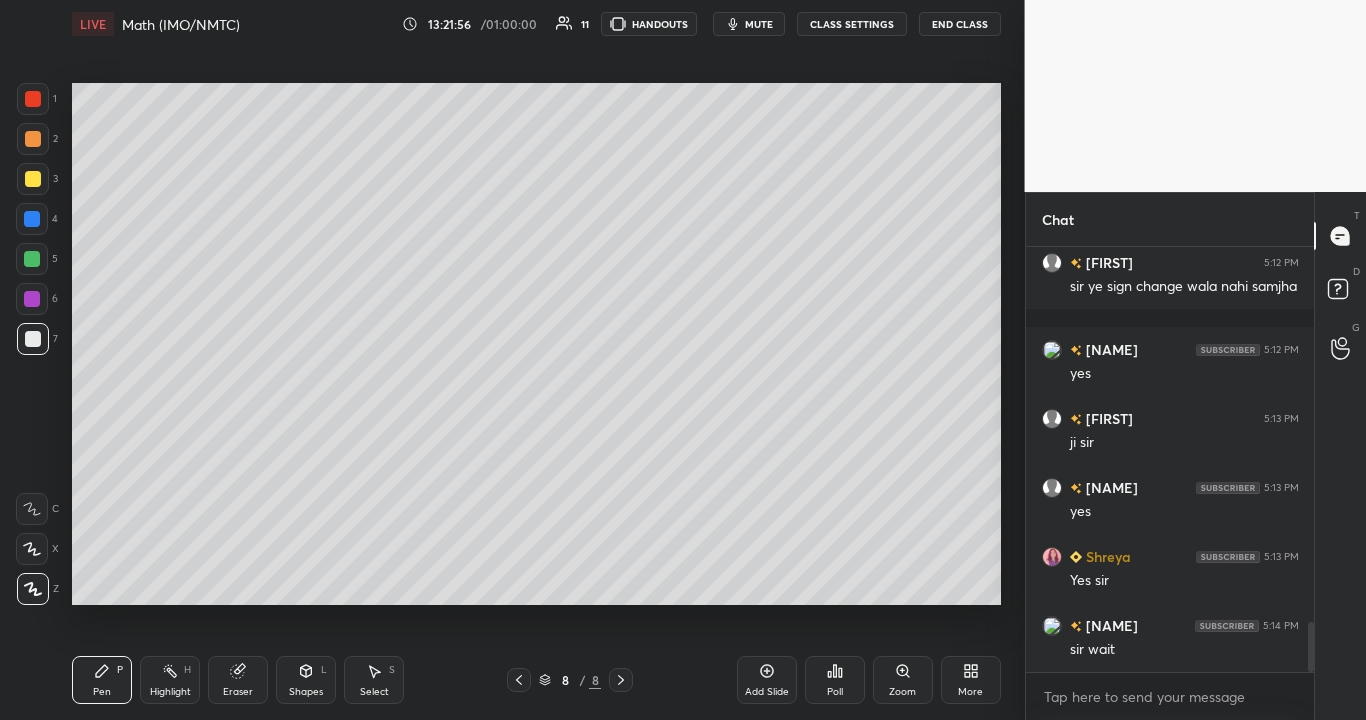 click 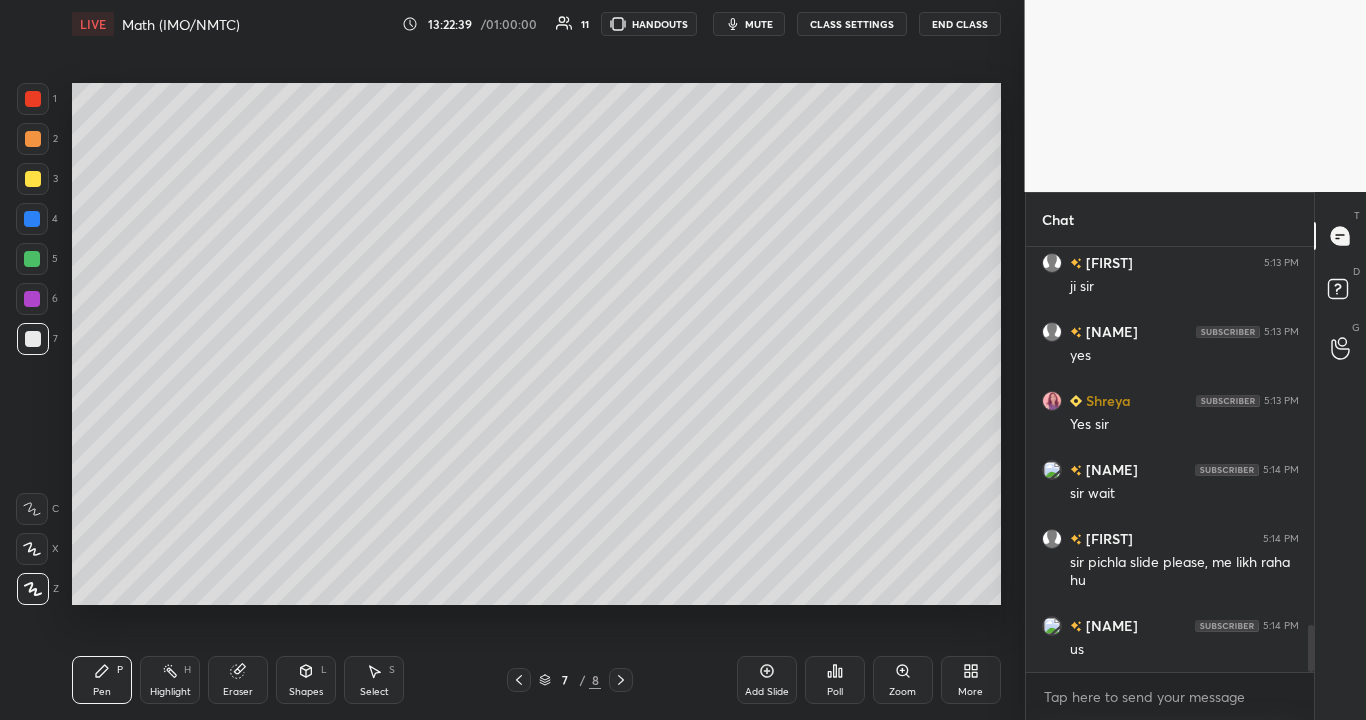 scroll, scrollTop: 3390, scrollLeft: 0, axis: vertical 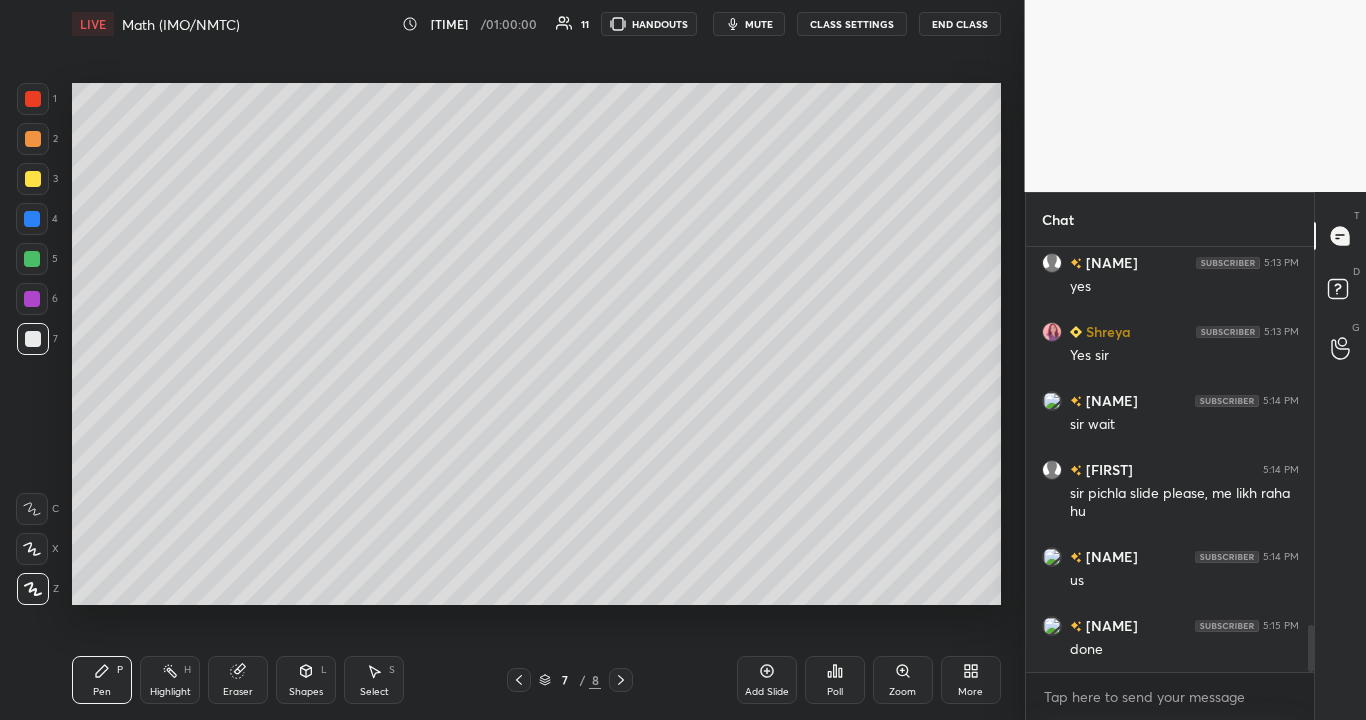 click 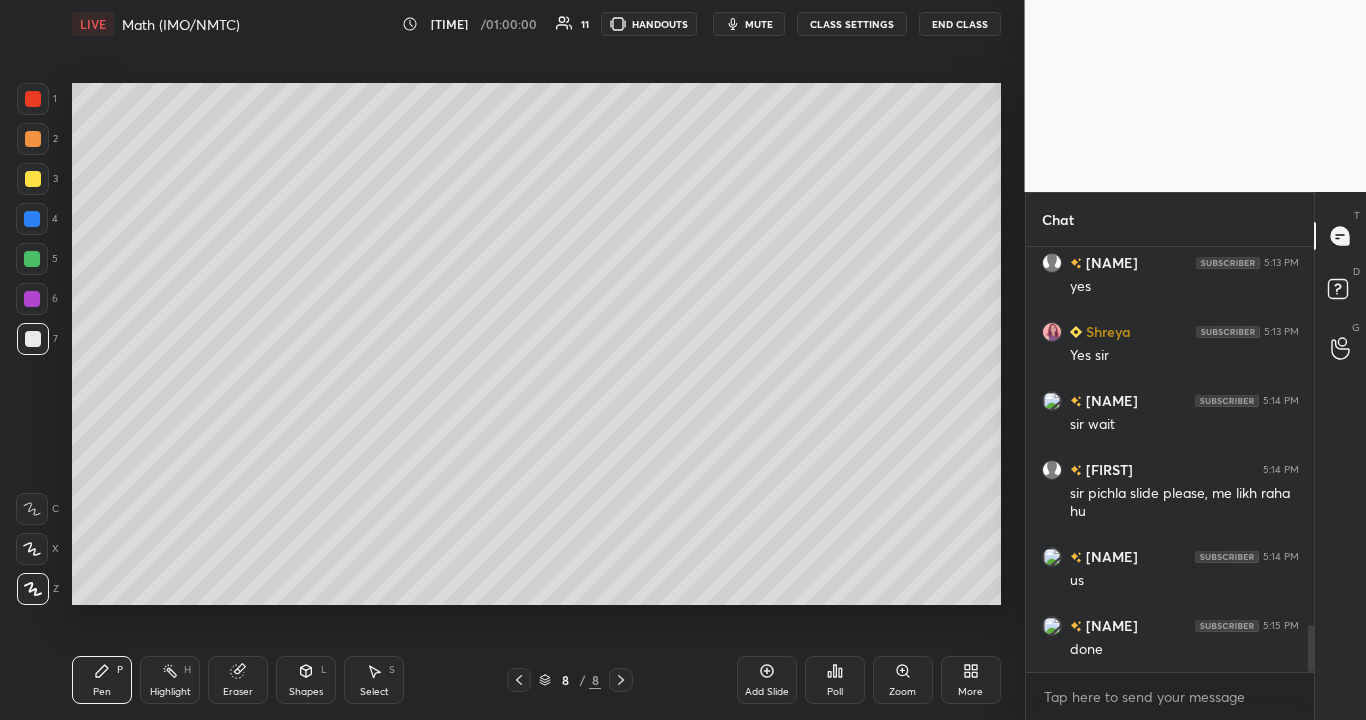 click at bounding box center [32, 259] 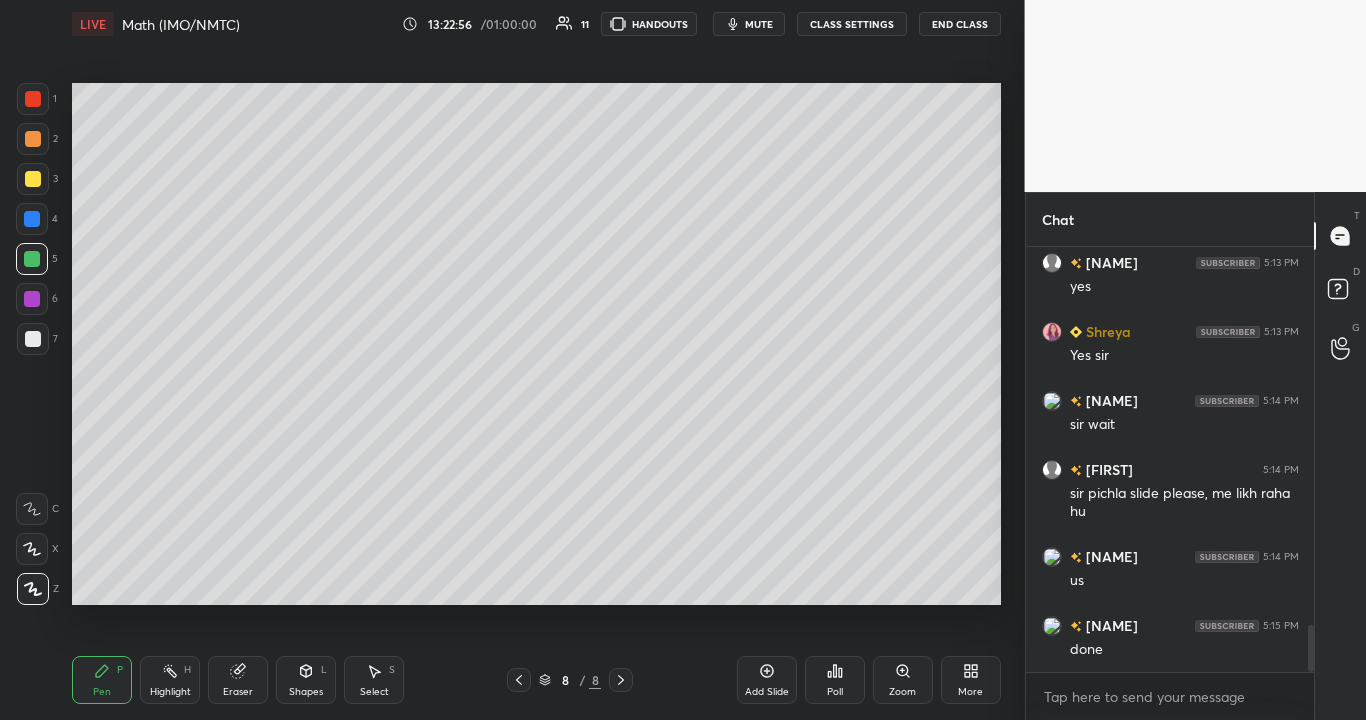 click 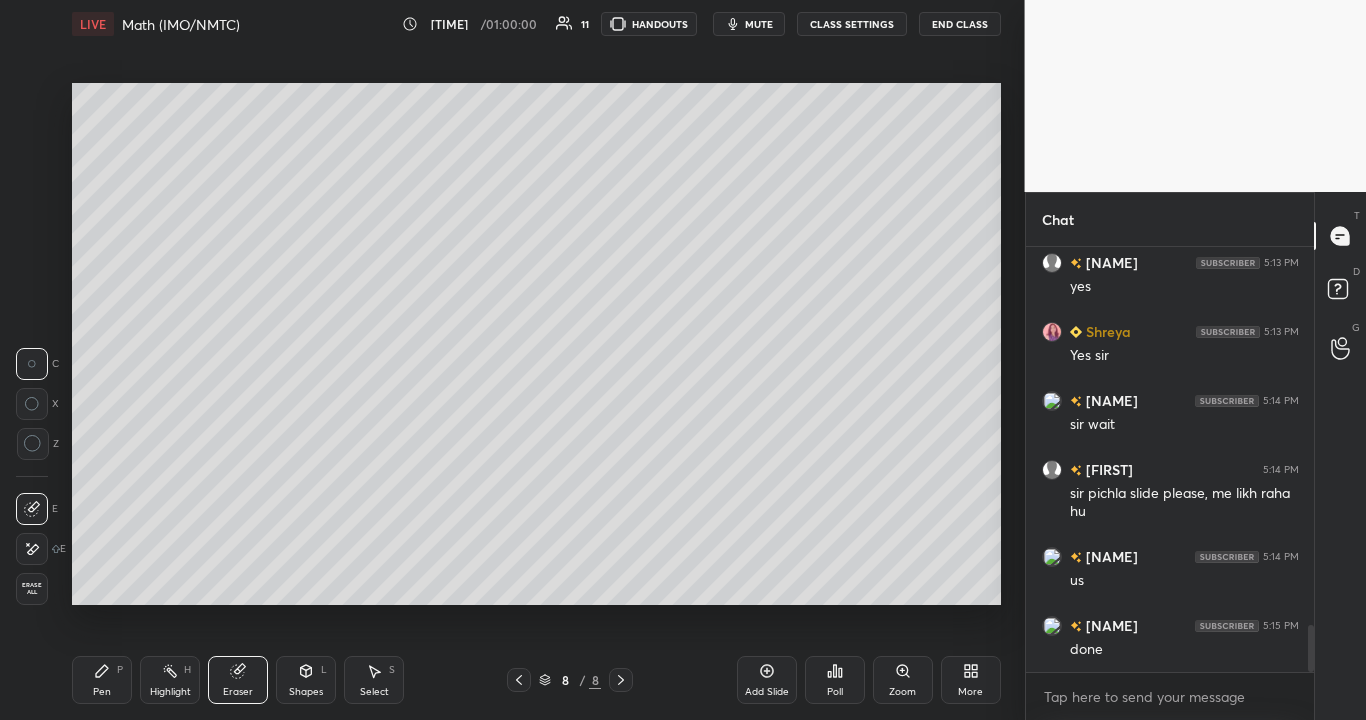 click on "Pen P" at bounding box center (102, 680) 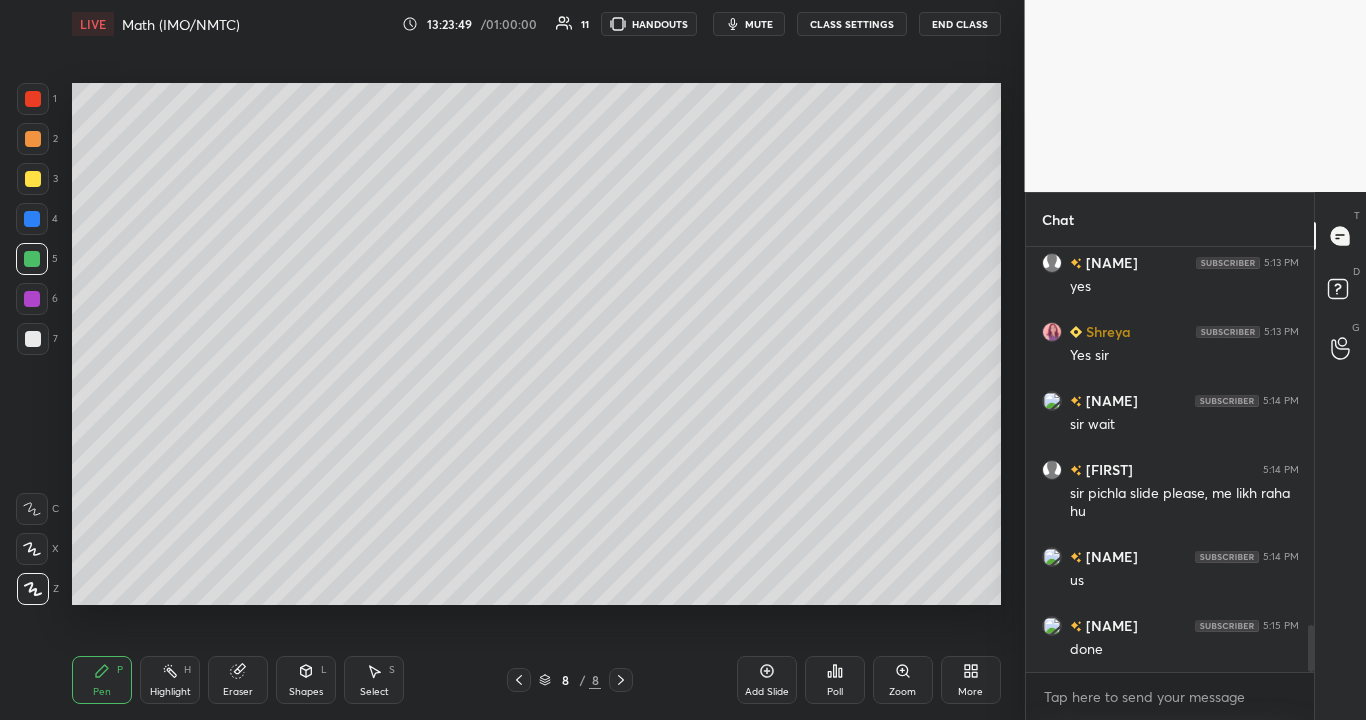 scroll, scrollTop: 3459, scrollLeft: 0, axis: vertical 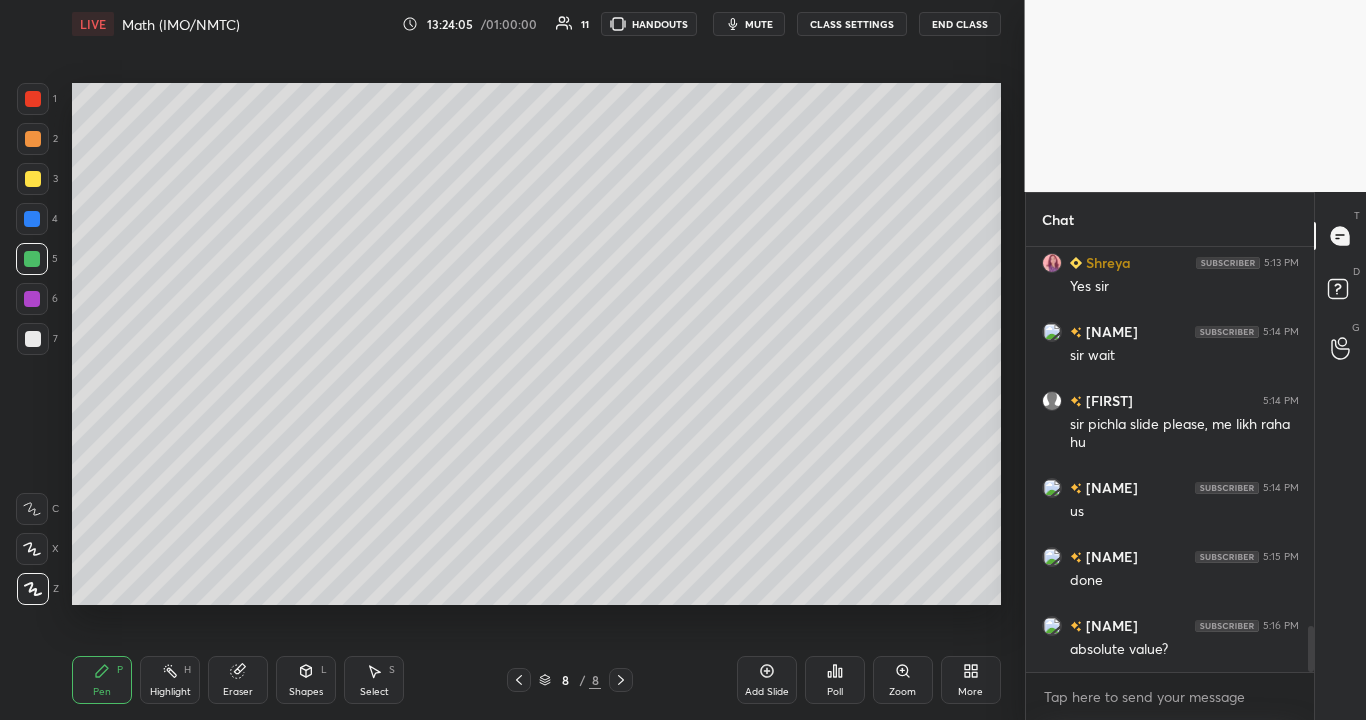 click at bounding box center [33, 99] 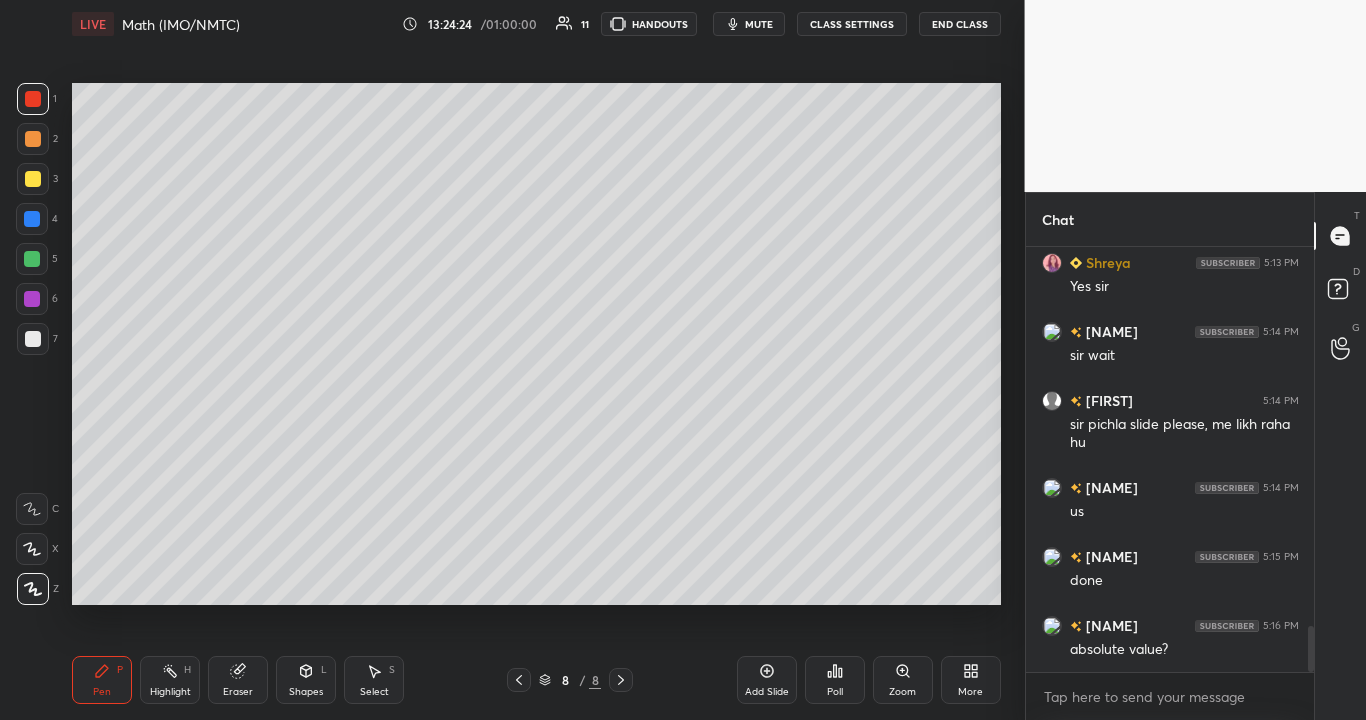 click on "Add Slide" at bounding box center [767, 680] 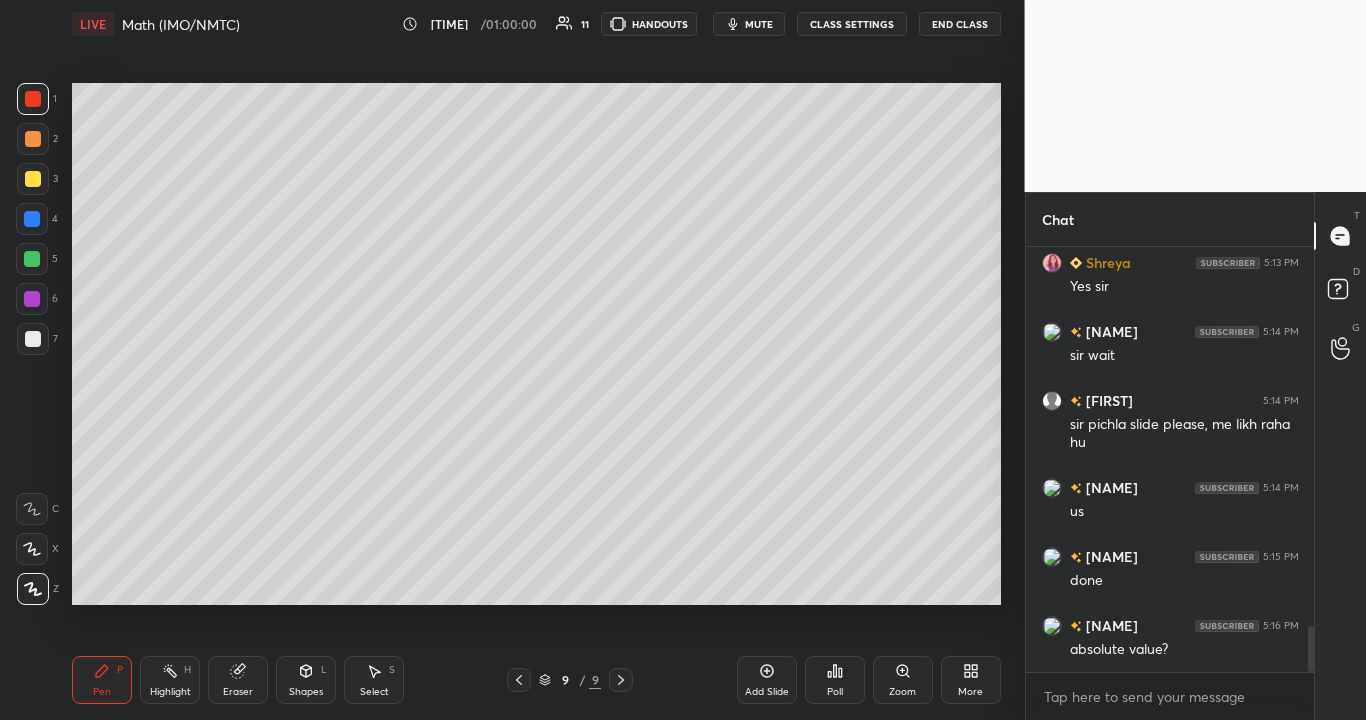 click at bounding box center [33, 339] 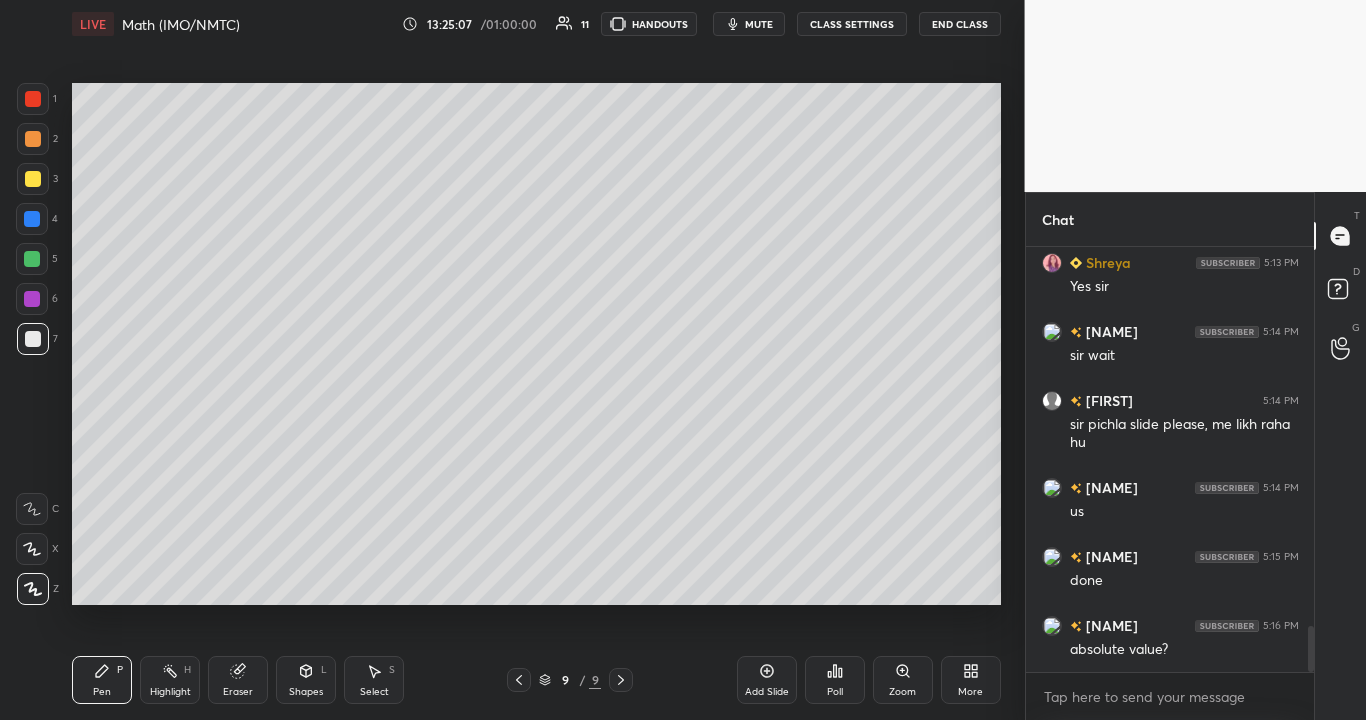 click on "Eraser" at bounding box center (238, 680) 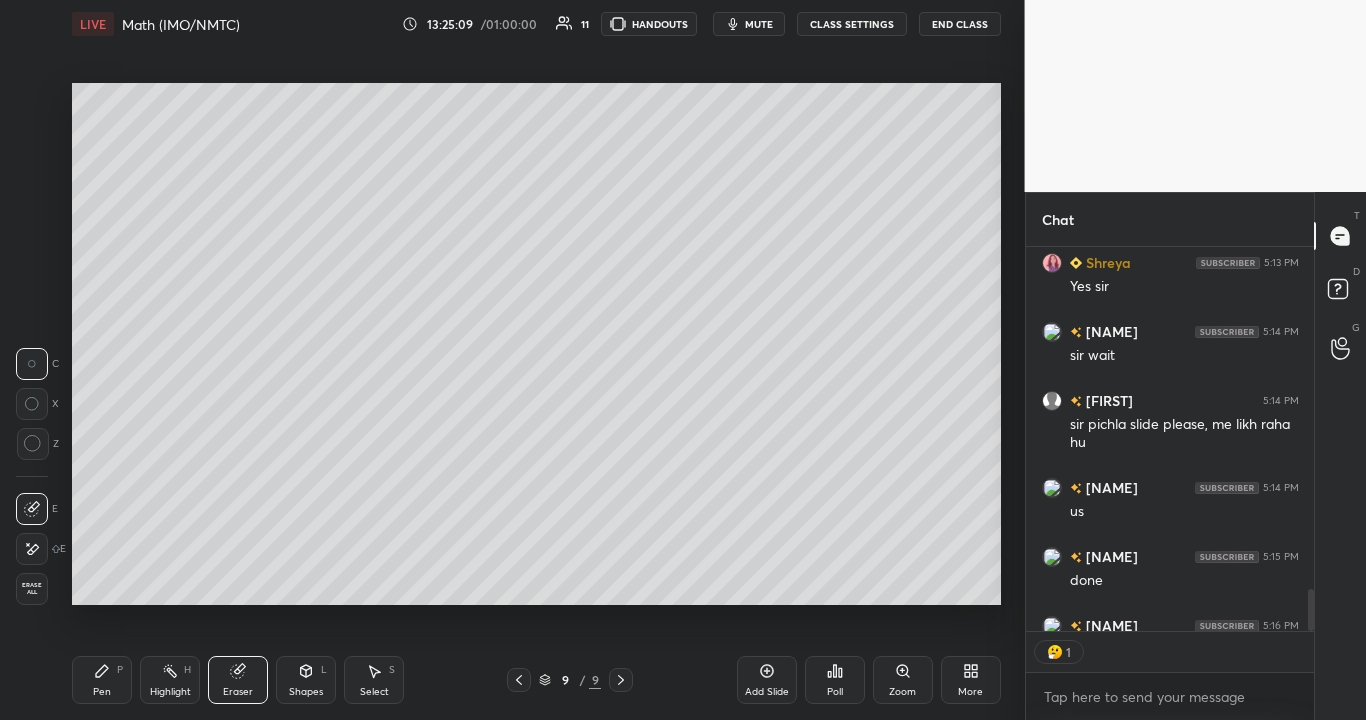 scroll, scrollTop: 377, scrollLeft: 282, axis: both 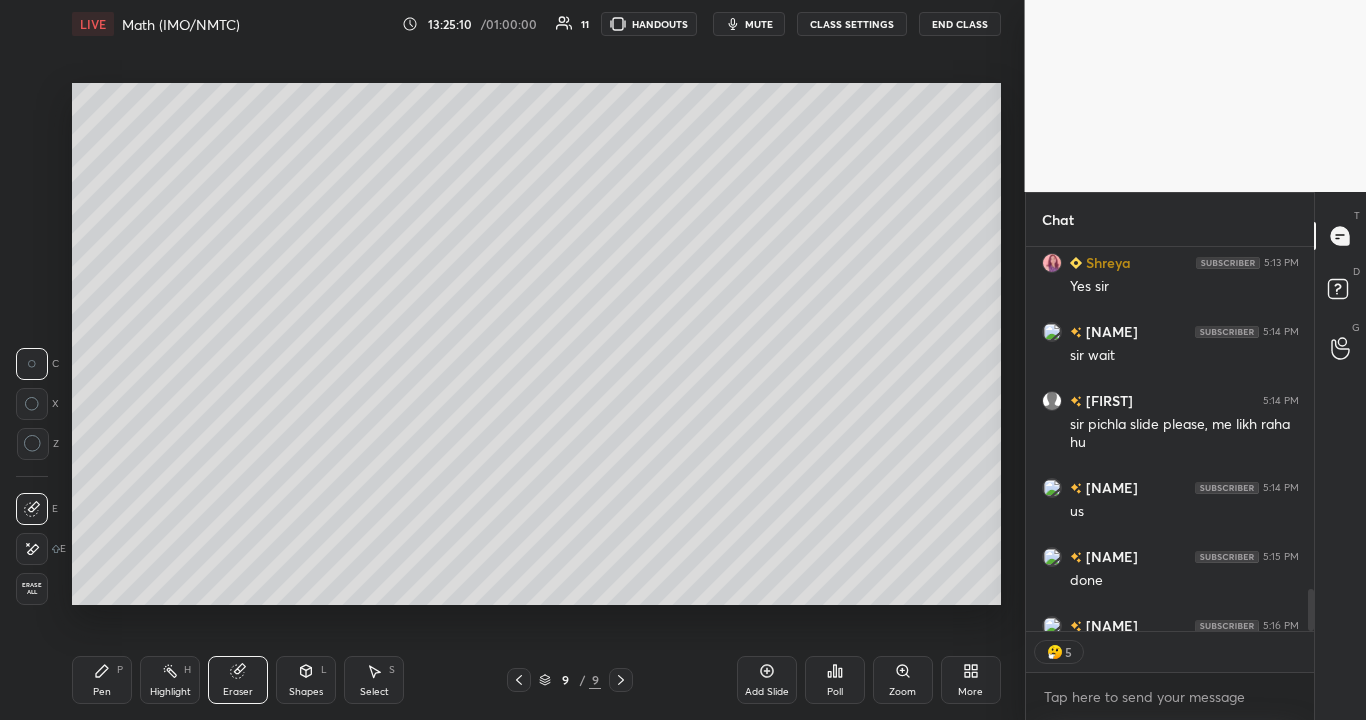 click on "Pen P" at bounding box center [102, 680] 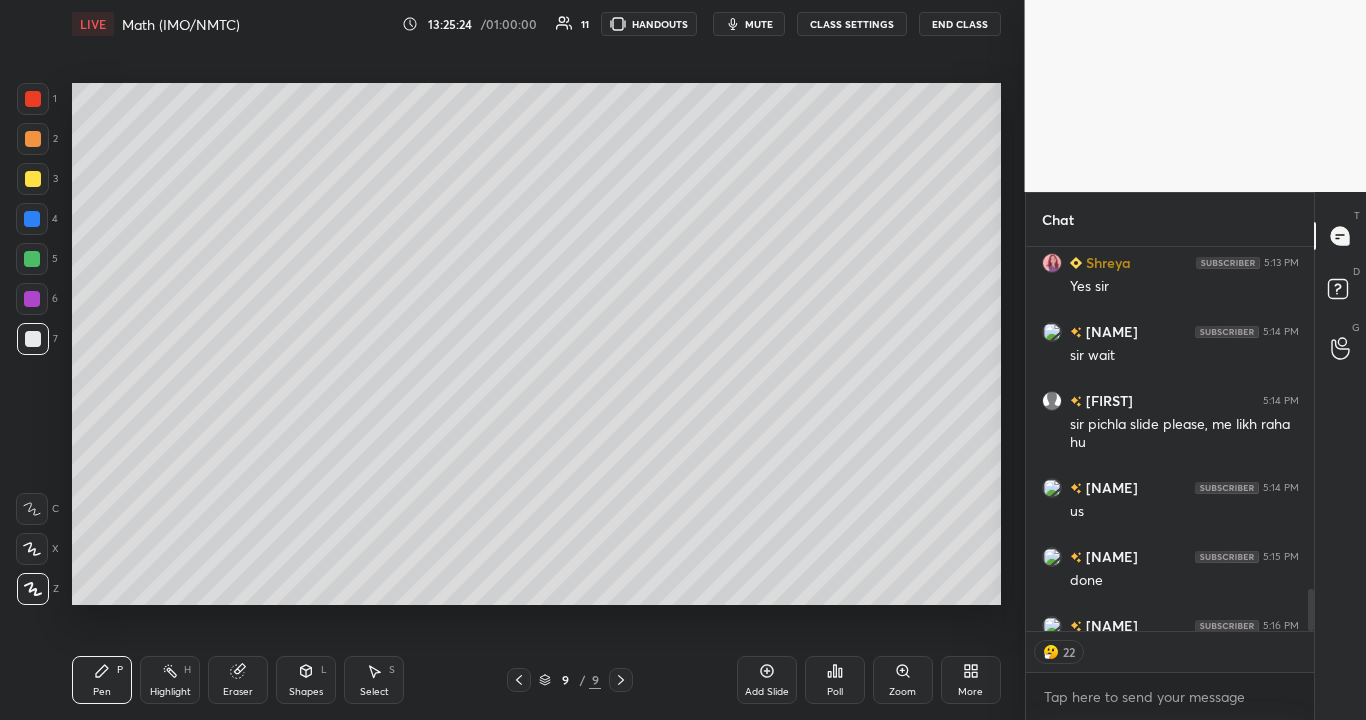 click at bounding box center (33, 179) 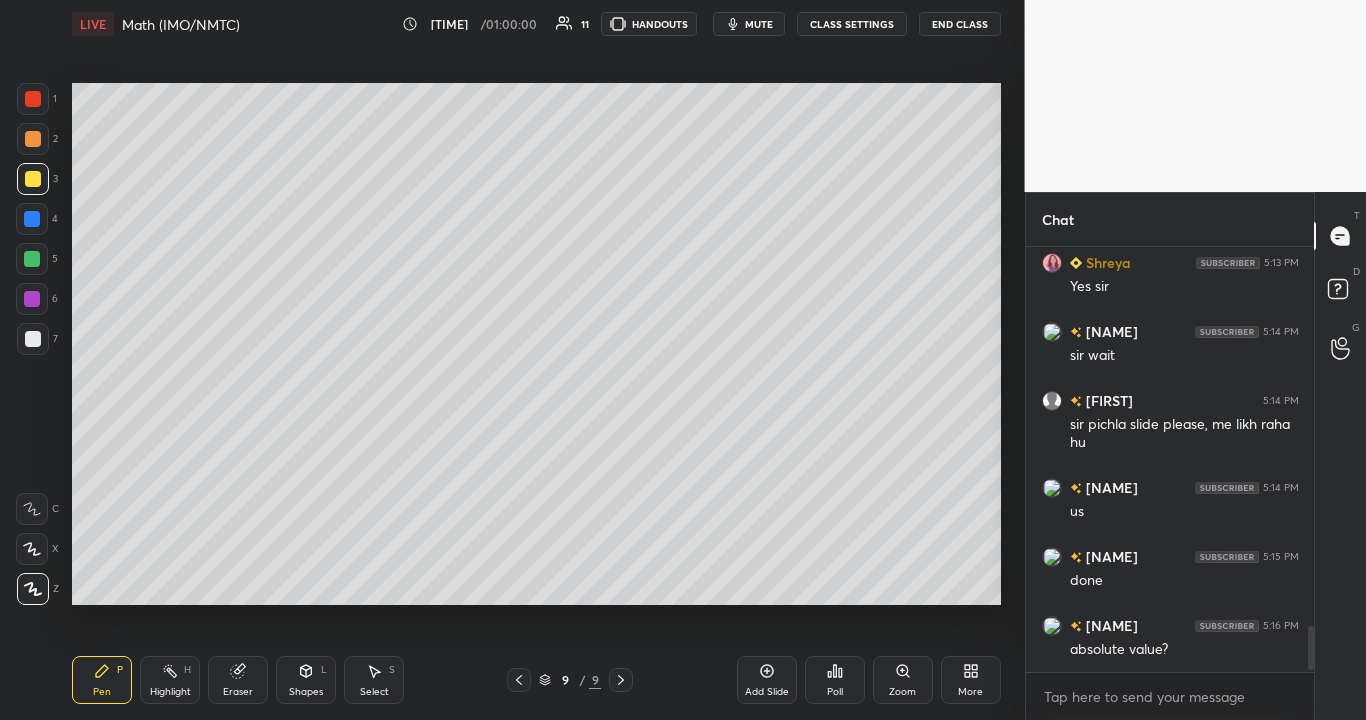 scroll, scrollTop: 7, scrollLeft: 7, axis: both 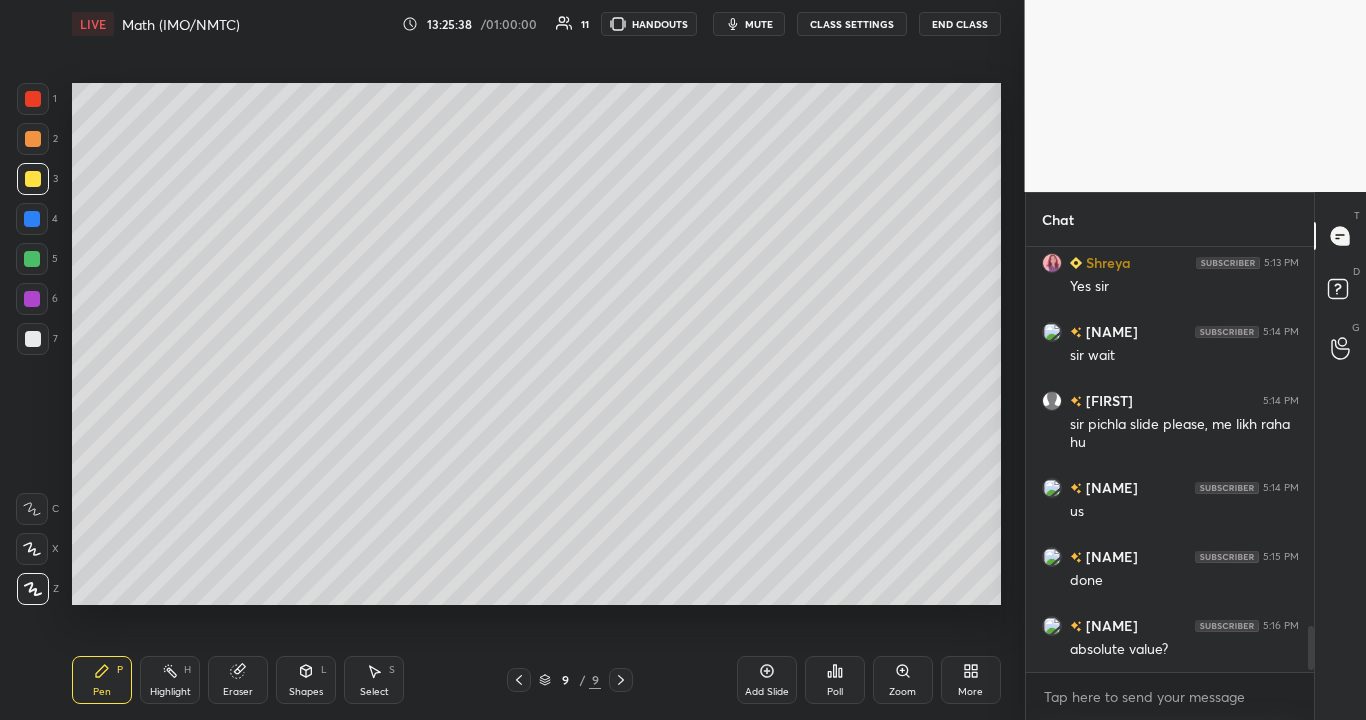click 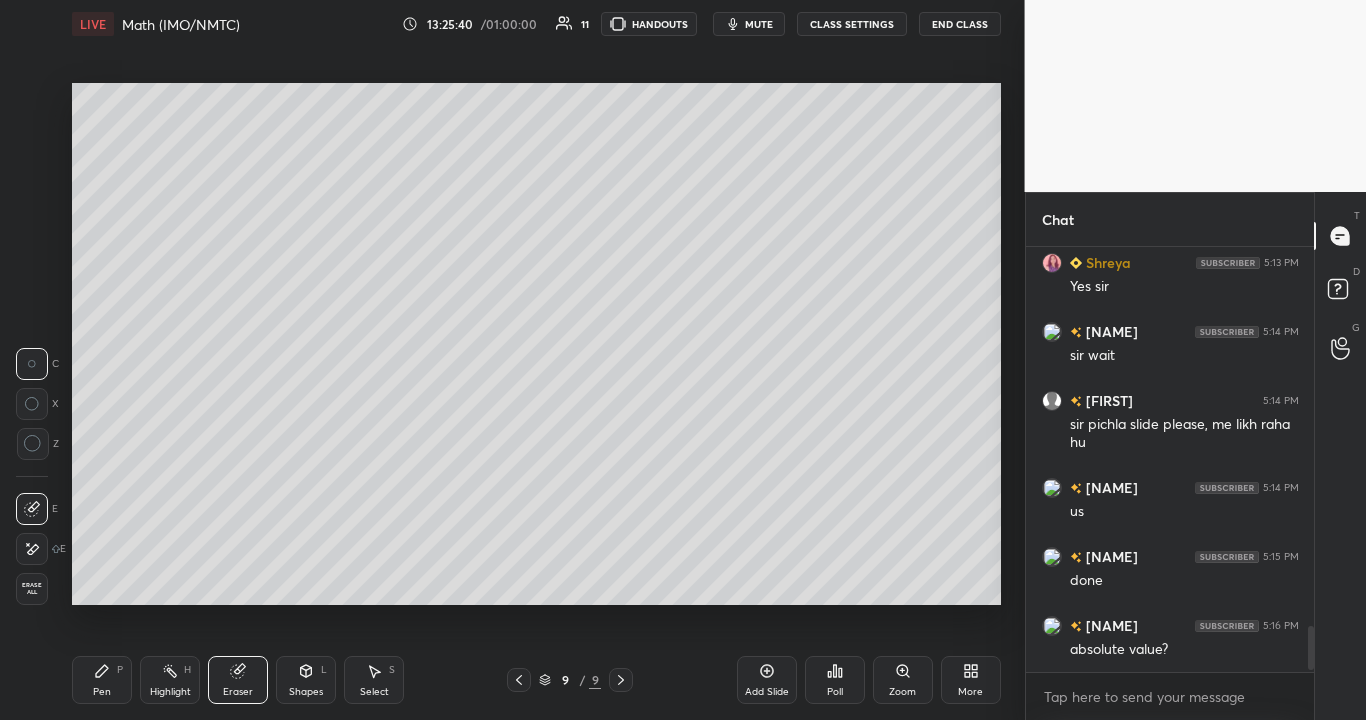 click 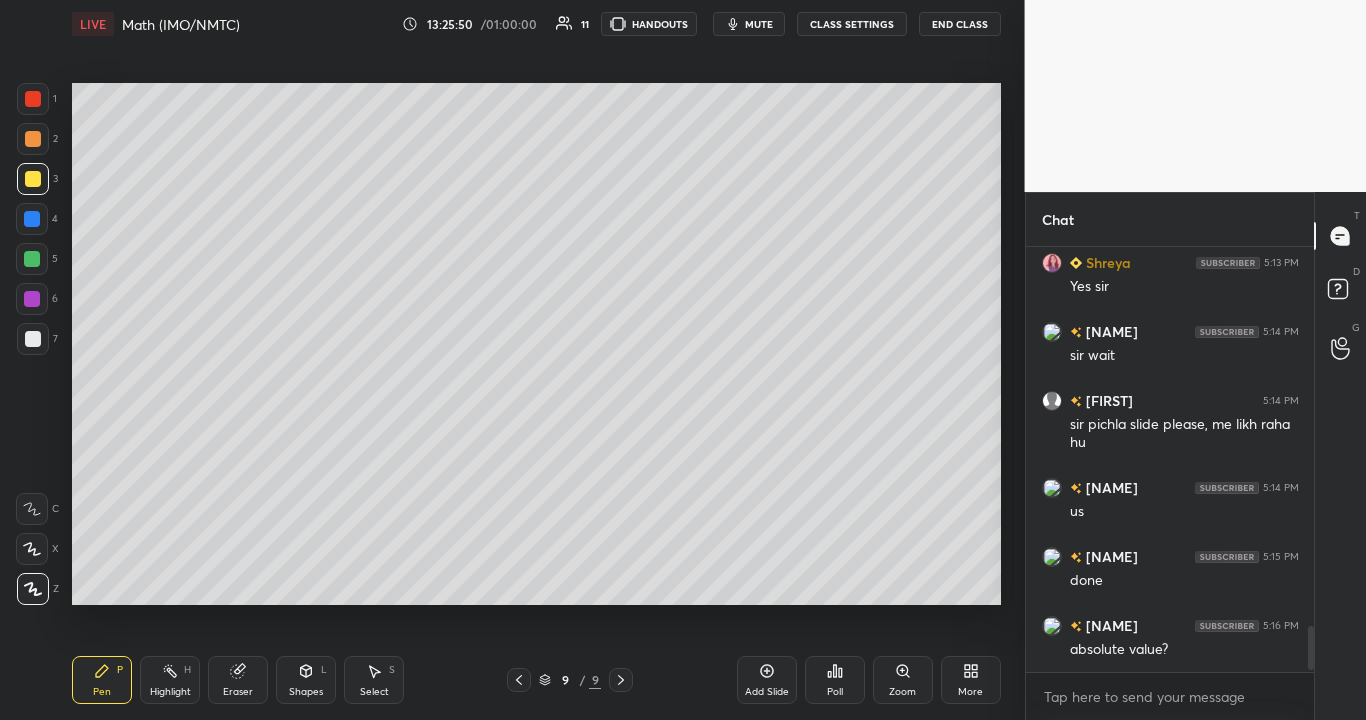 click at bounding box center (33, 339) 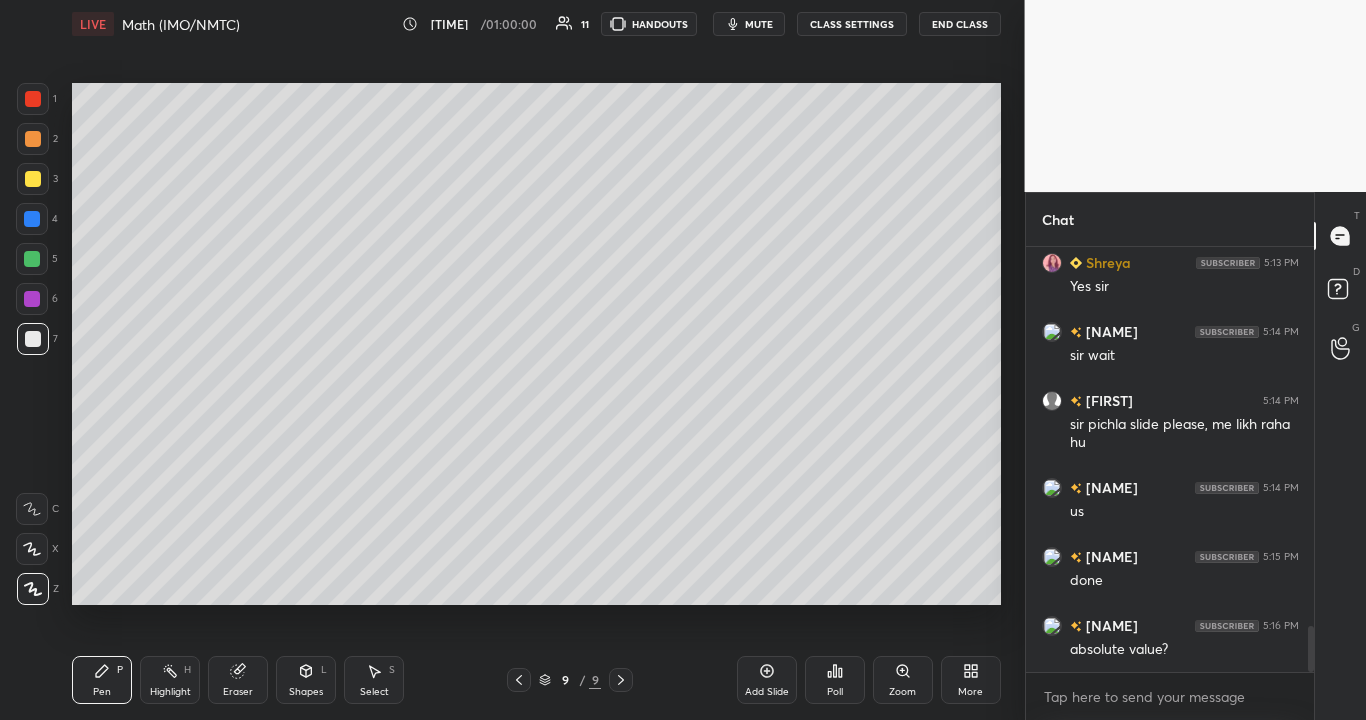 scroll, scrollTop: 3528, scrollLeft: 0, axis: vertical 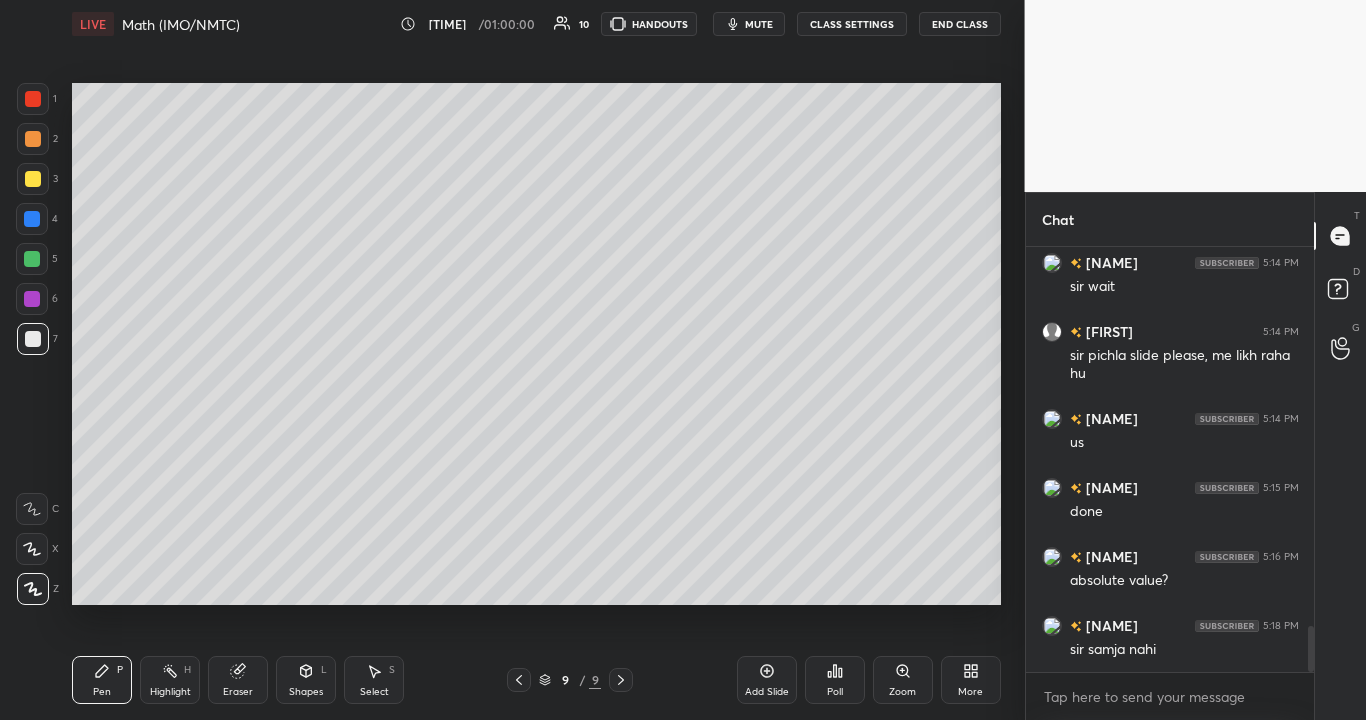 click at bounding box center (32, 299) 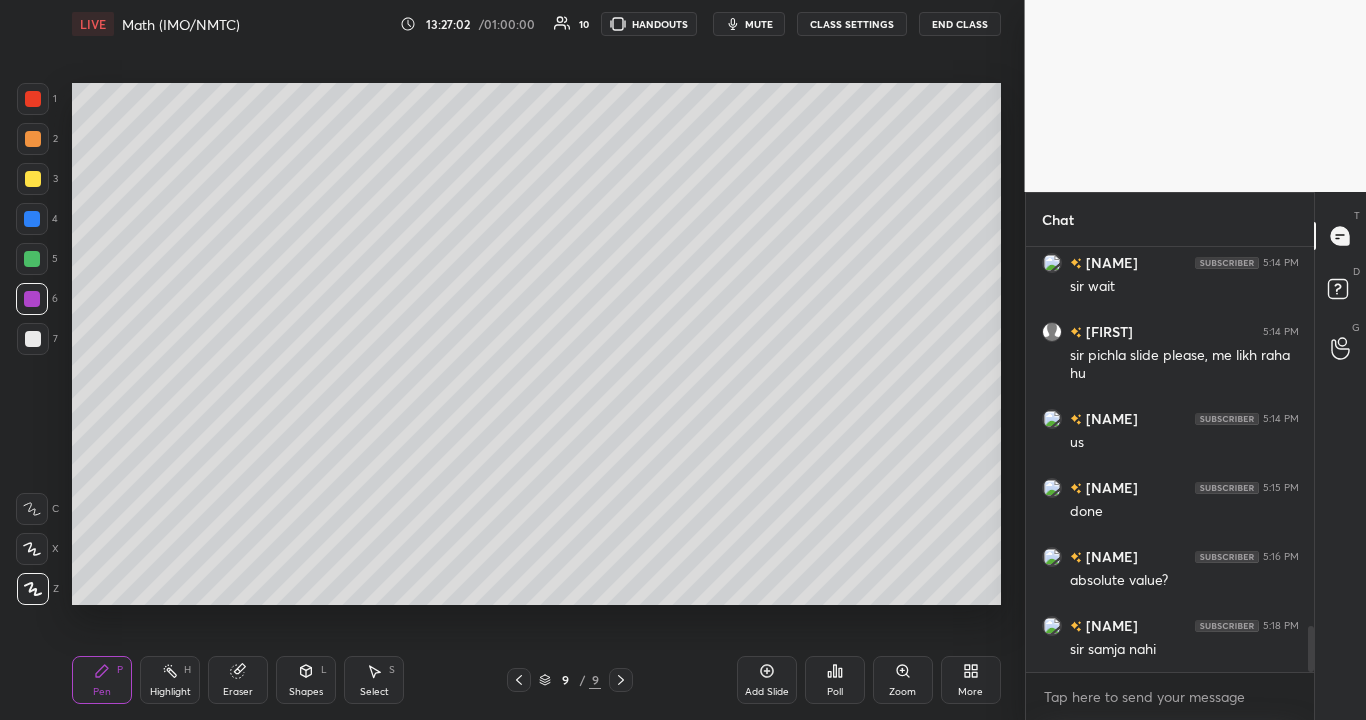 click at bounding box center (32, 259) 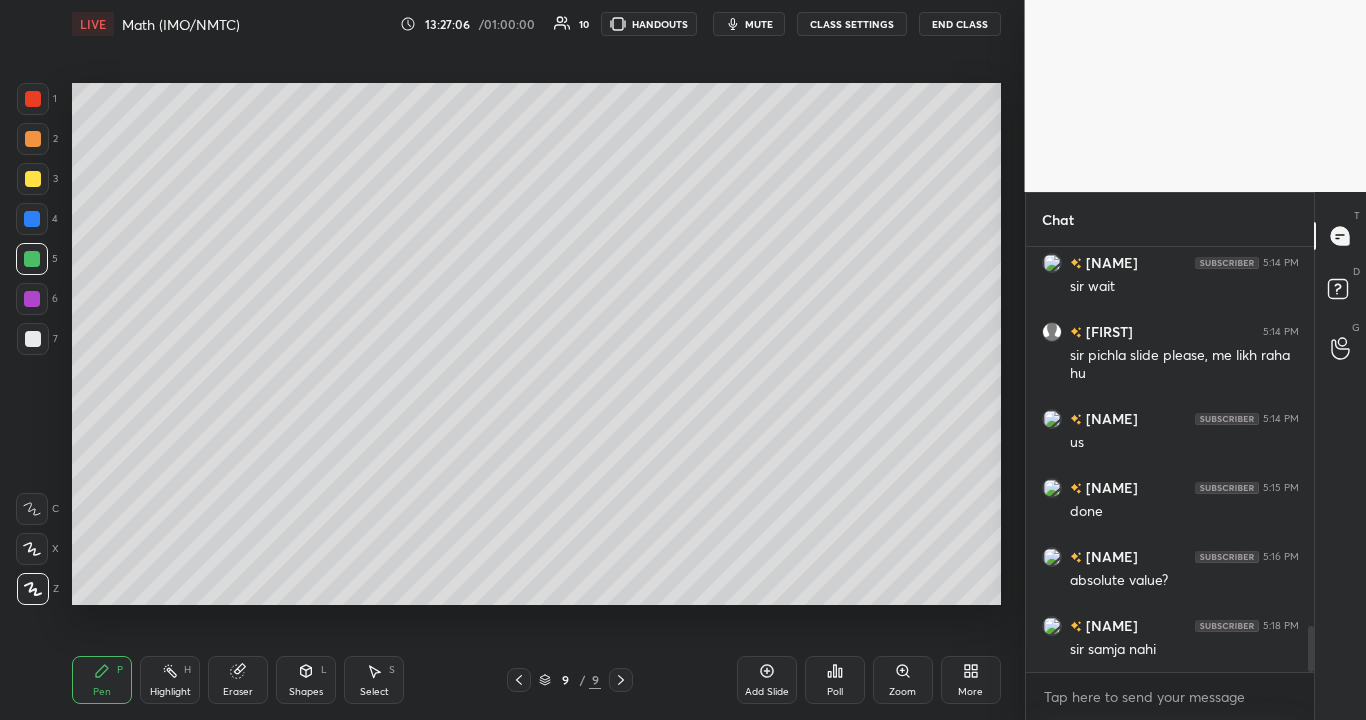 click at bounding box center [33, 139] 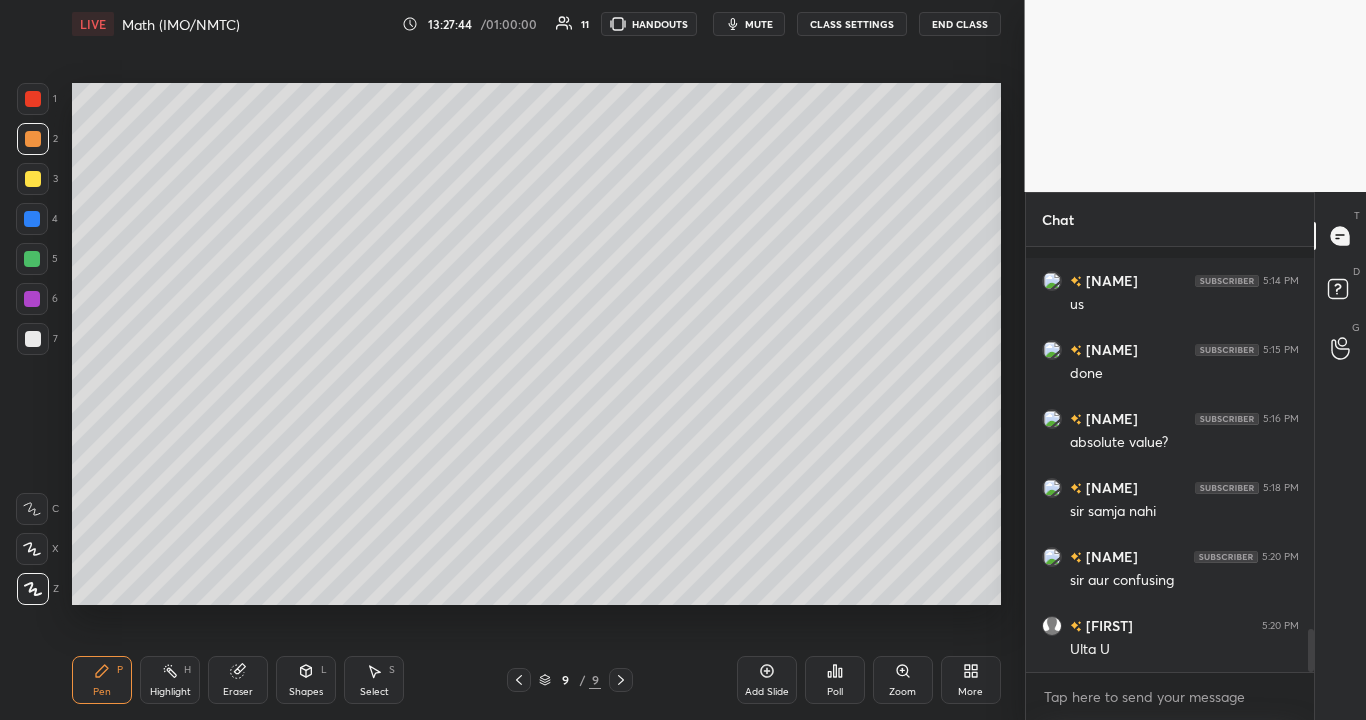 scroll, scrollTop: 3753, scrollLeft: 0, axis: vertical 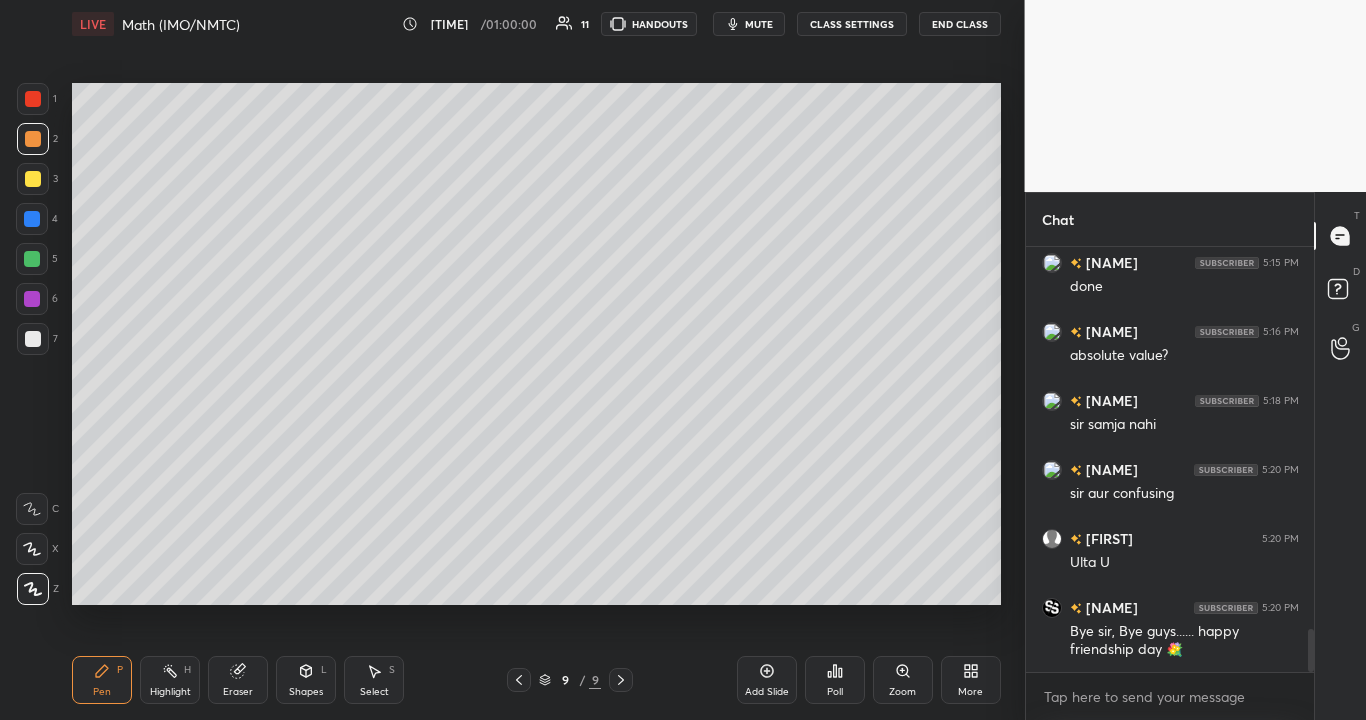 click on "End Class" at bounding box center [960, 24] 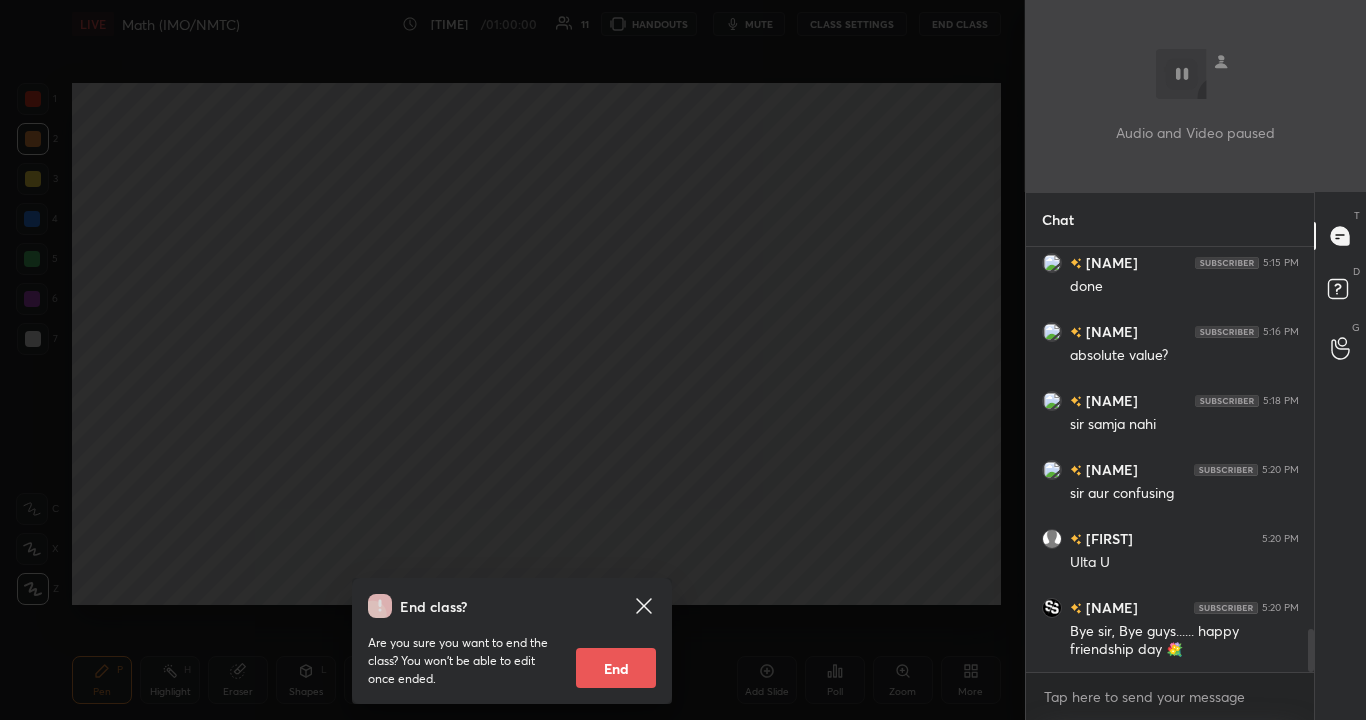 click on "End" at bounding box center [616, 668] 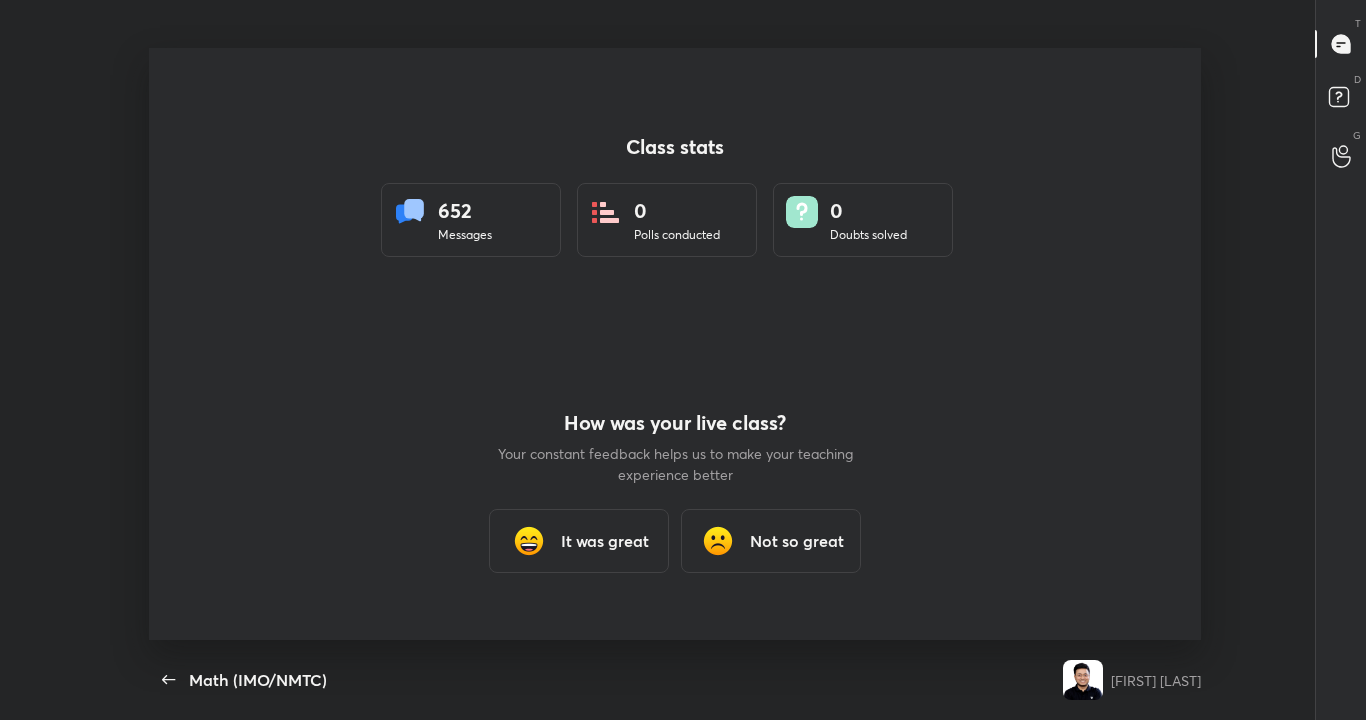 scroll, scrollTop: 99408, scrollLeft: 98669, axis: both 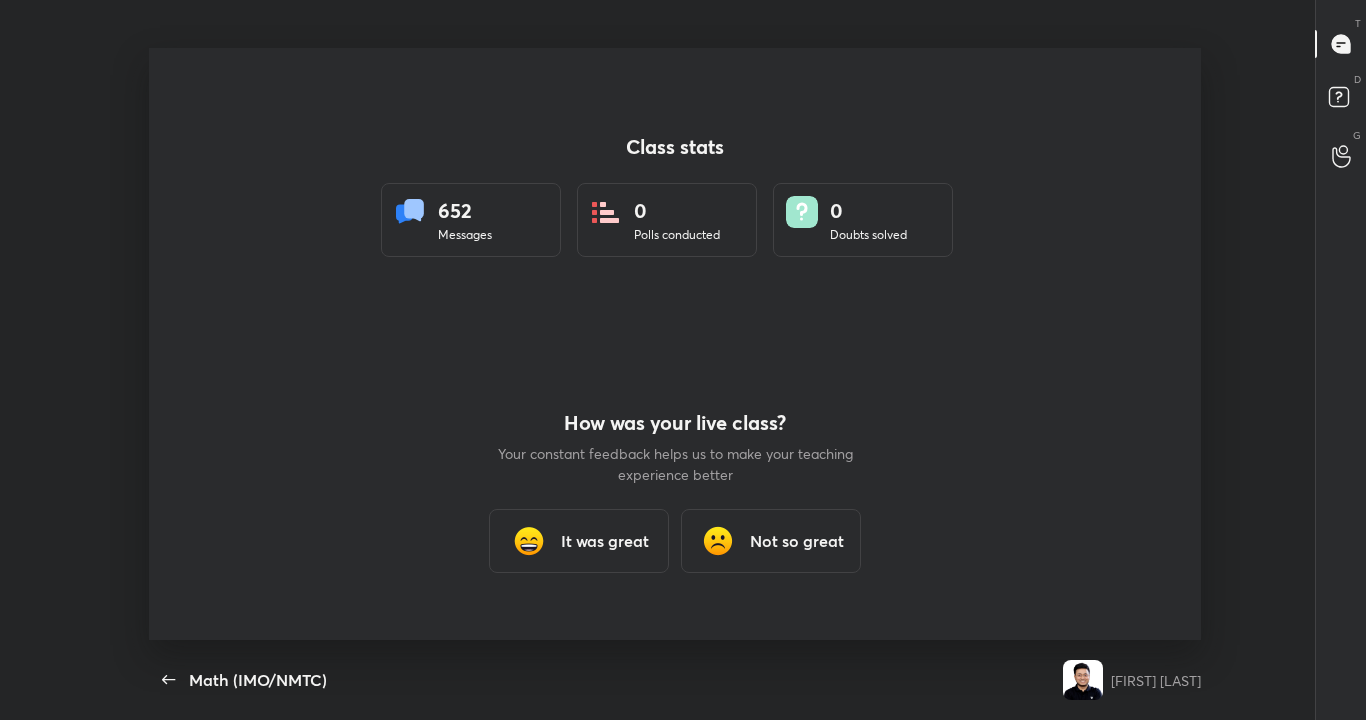 click at bounding box center (1083, 680) 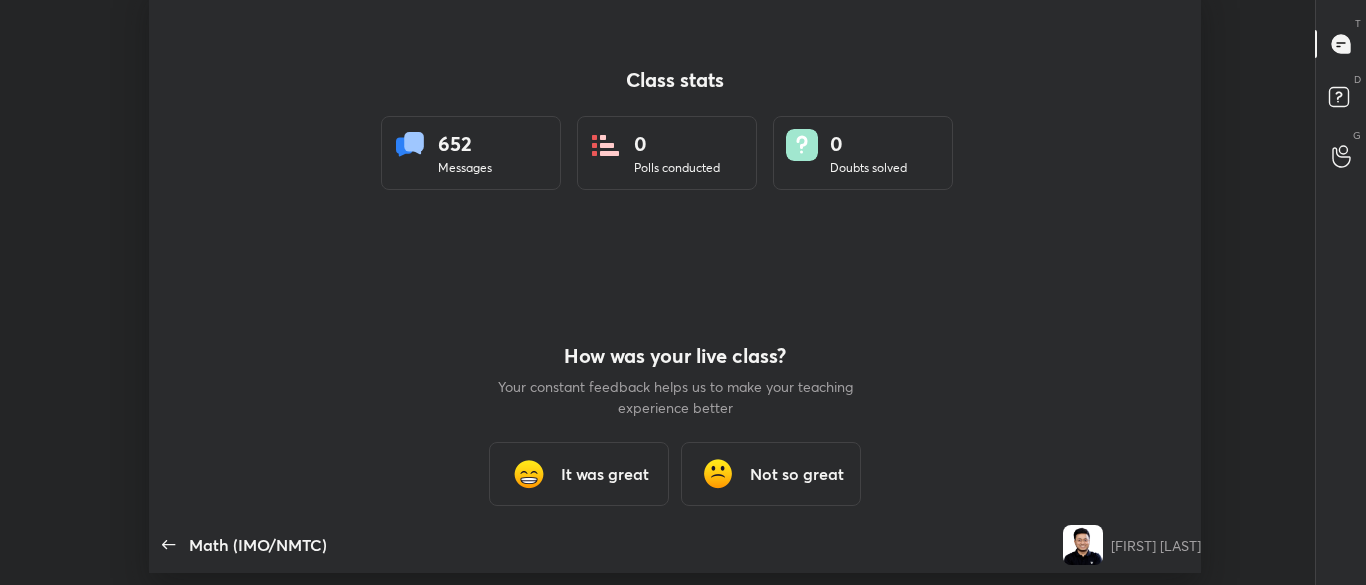 type on "x" 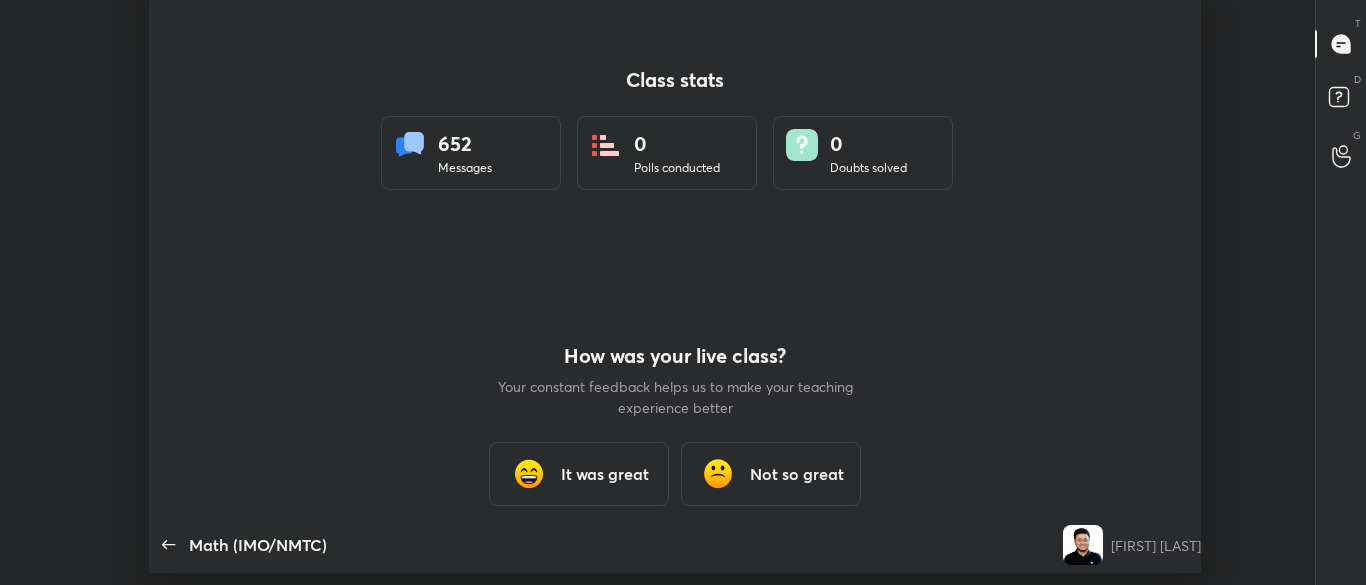 scroll, scrollTop: 457, scrollLeft: 1350, axis: both 